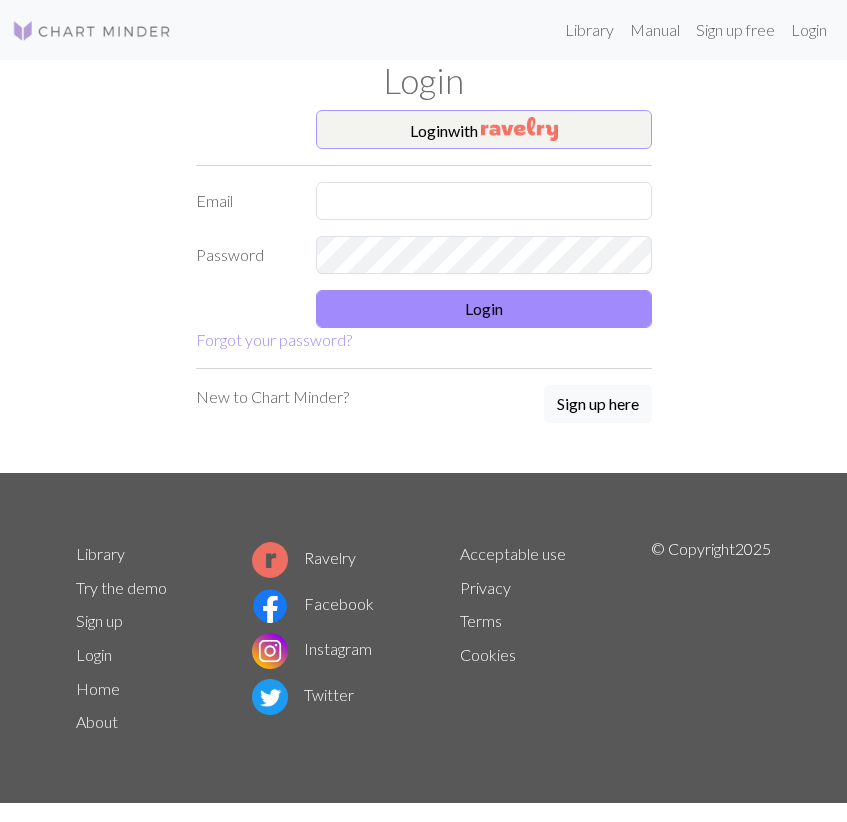 scroll, scrollTop: 0, scrollLeft: 0, axis: both 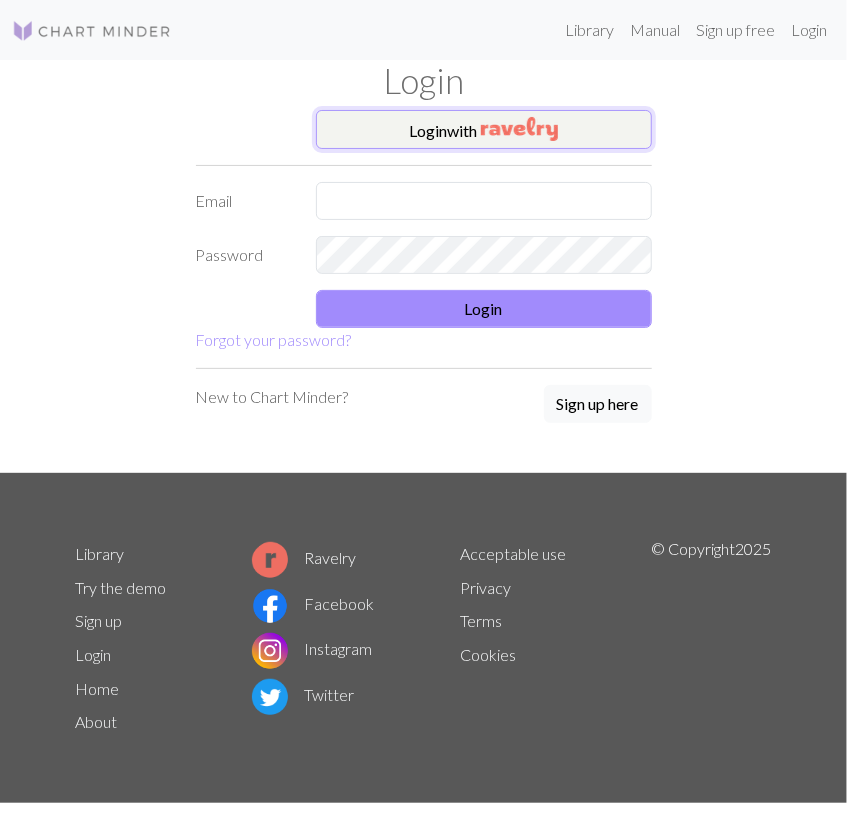 click on "Login  with" at bounding box center (484, 130) 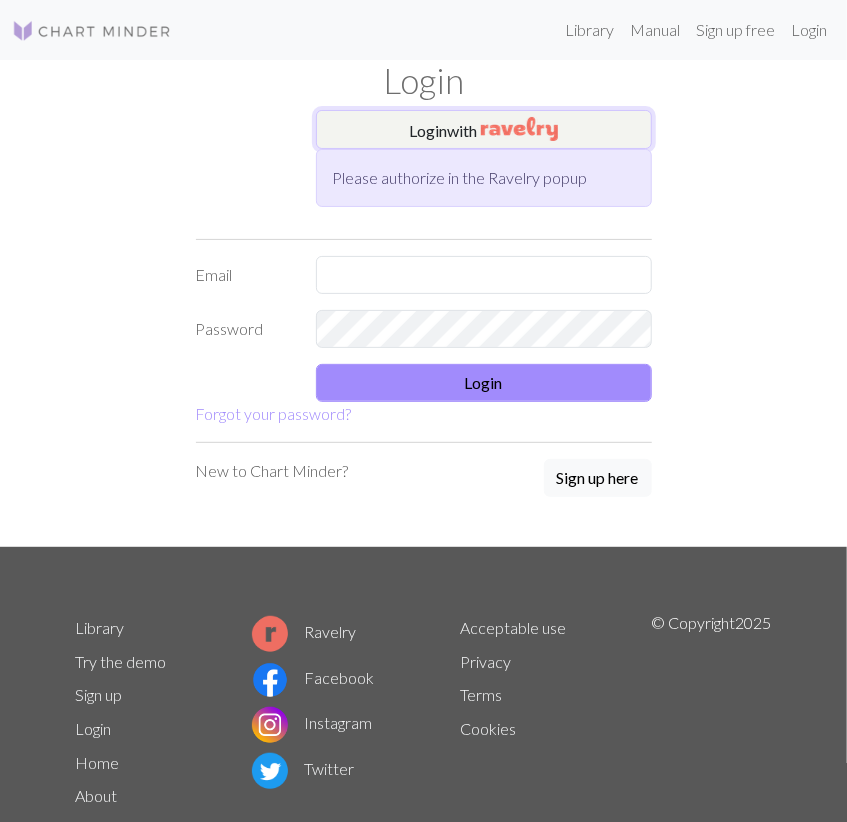 scroll, scrollTop: 0, scrollLeft: 0, axis: both 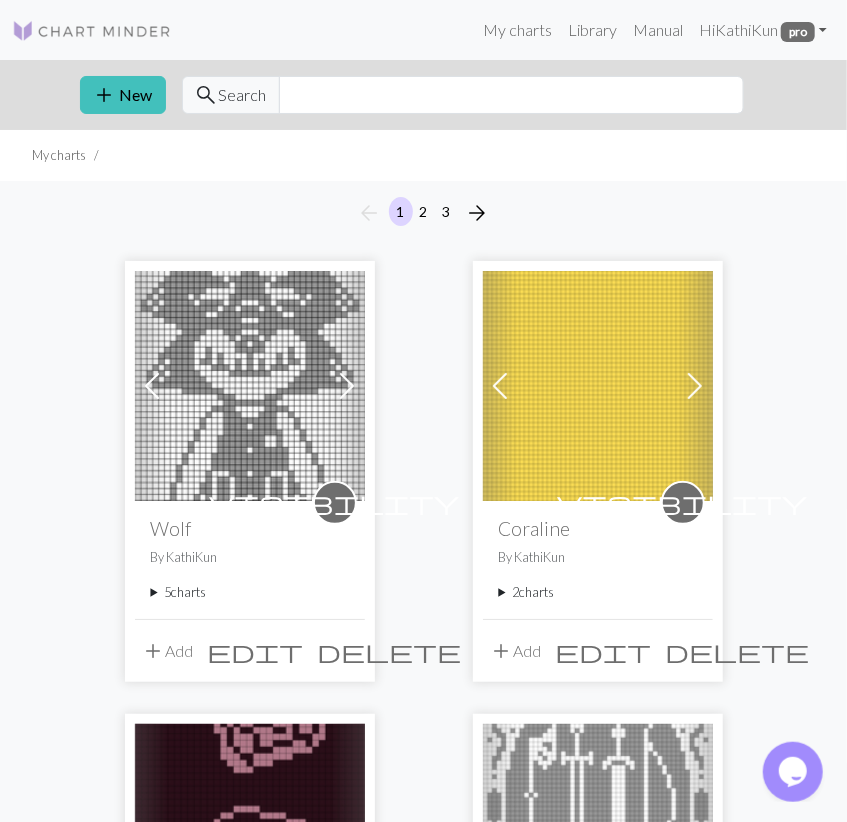 click at bounding box center (598, 386) 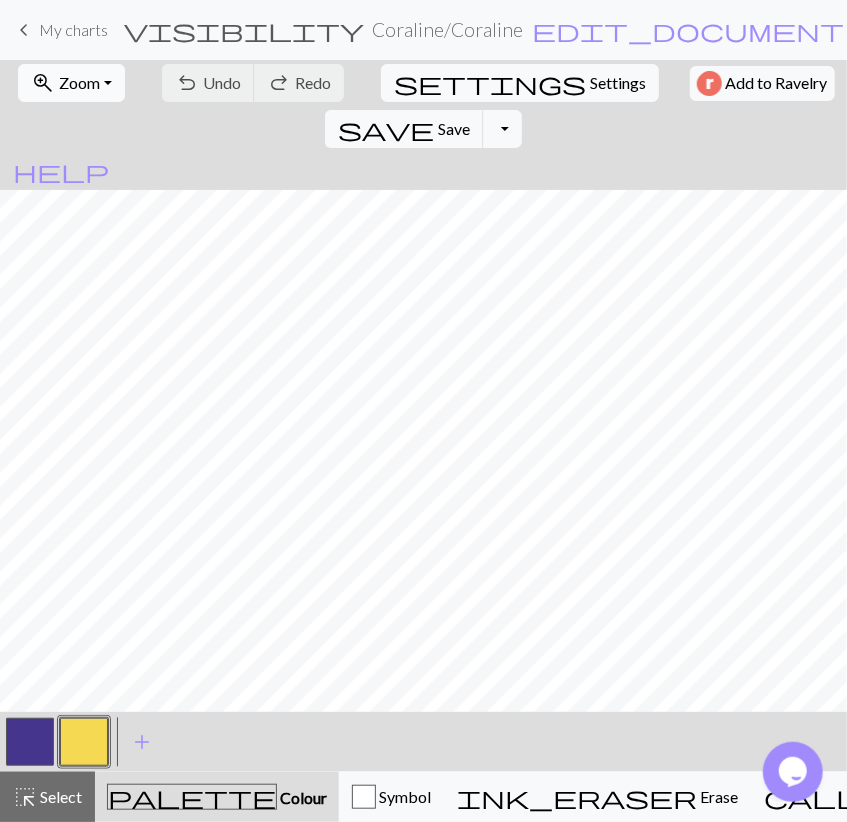 click on "Zoom" at bounding box center (79, 82) 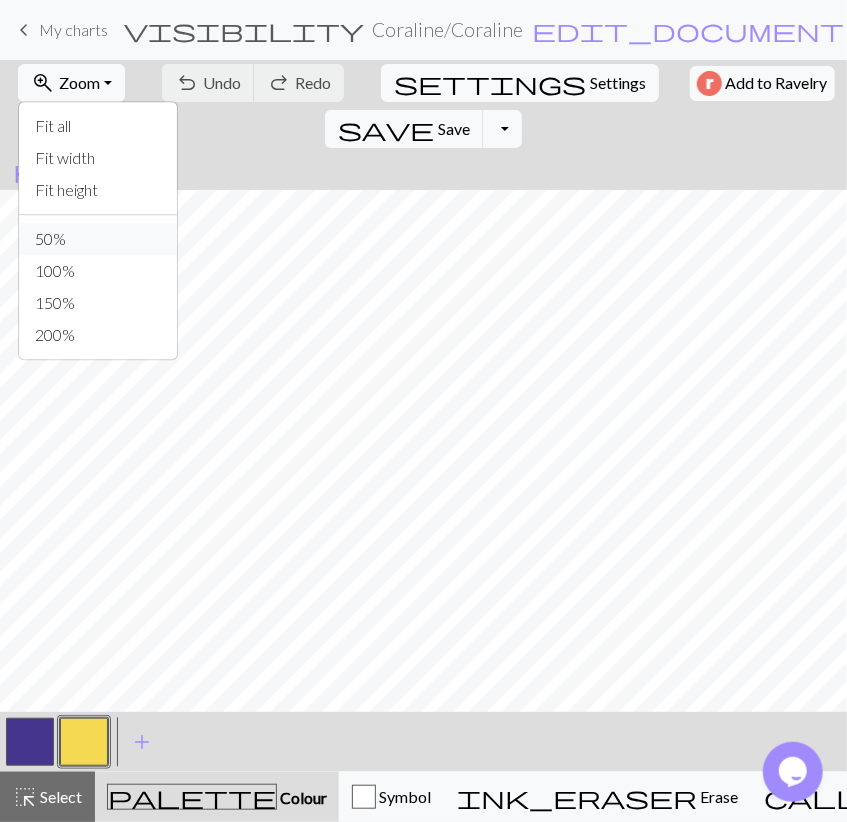 click on "50%" at bounding box center (98, 239) 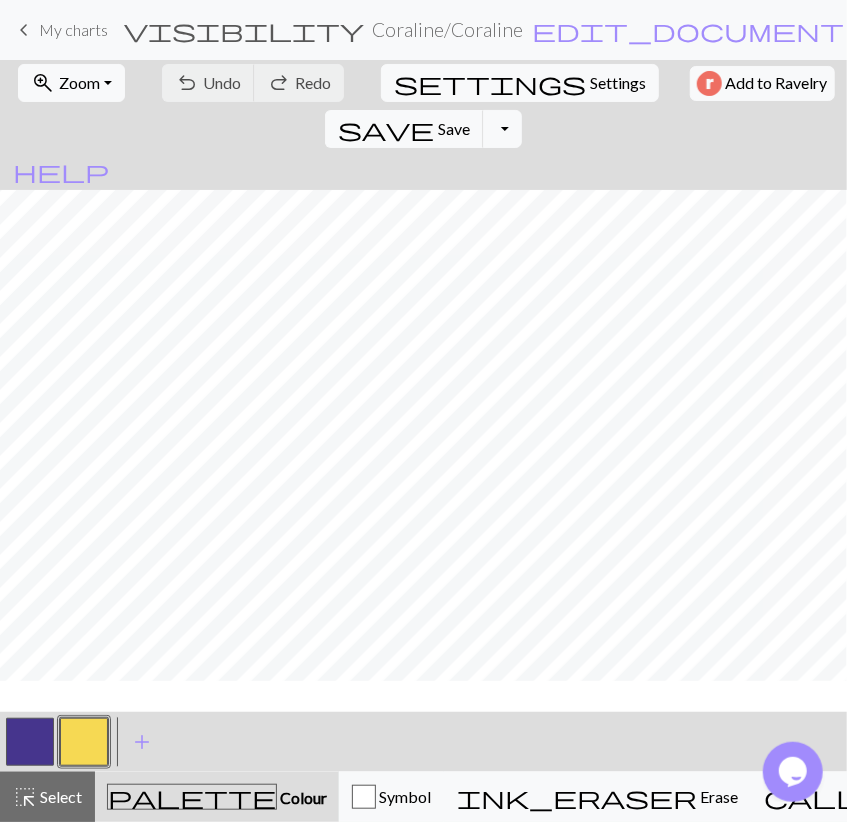 scroll, scrollTop: 464, scrollLeft: 0, axis: vertical 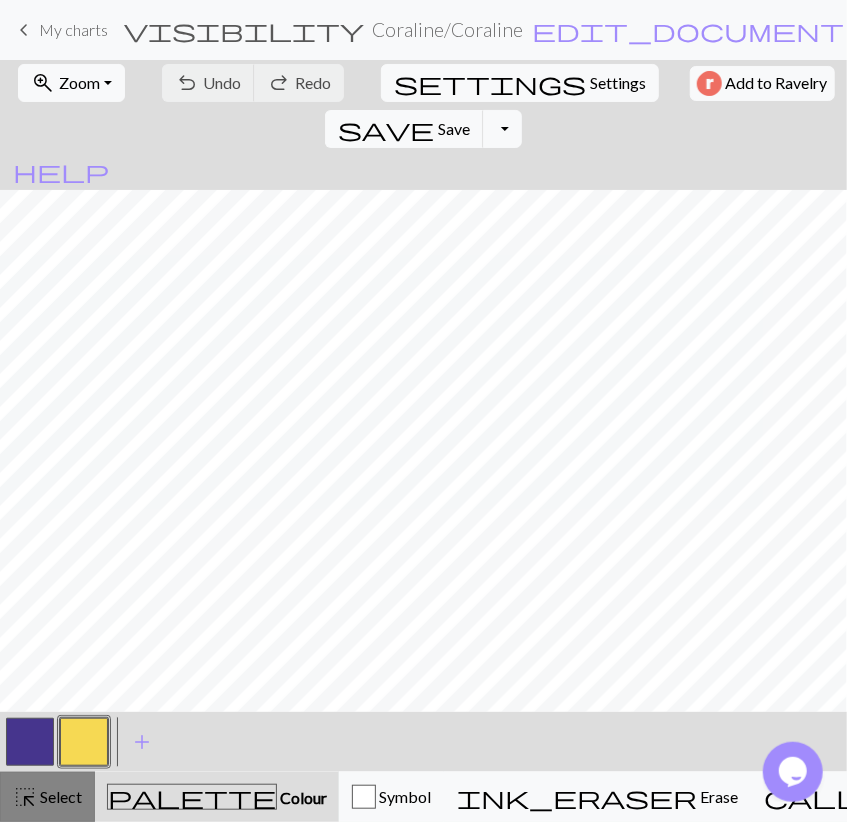 click on "highlight_alt   Select   Select" at bounding box center (47, 797) 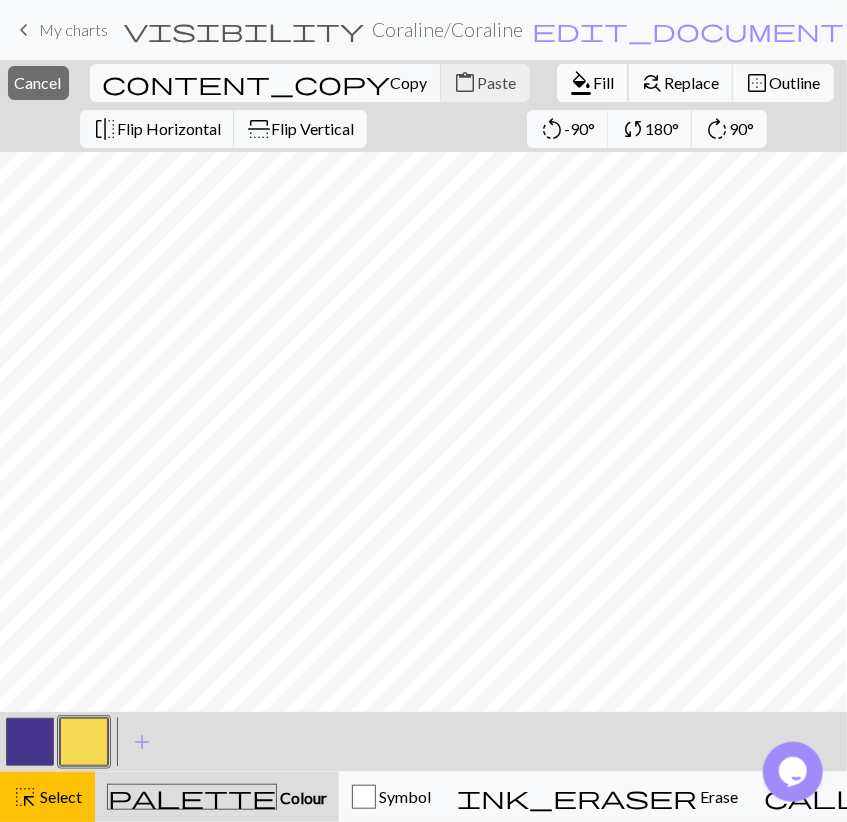 click on "Fill" at bounding box center (604, 82) 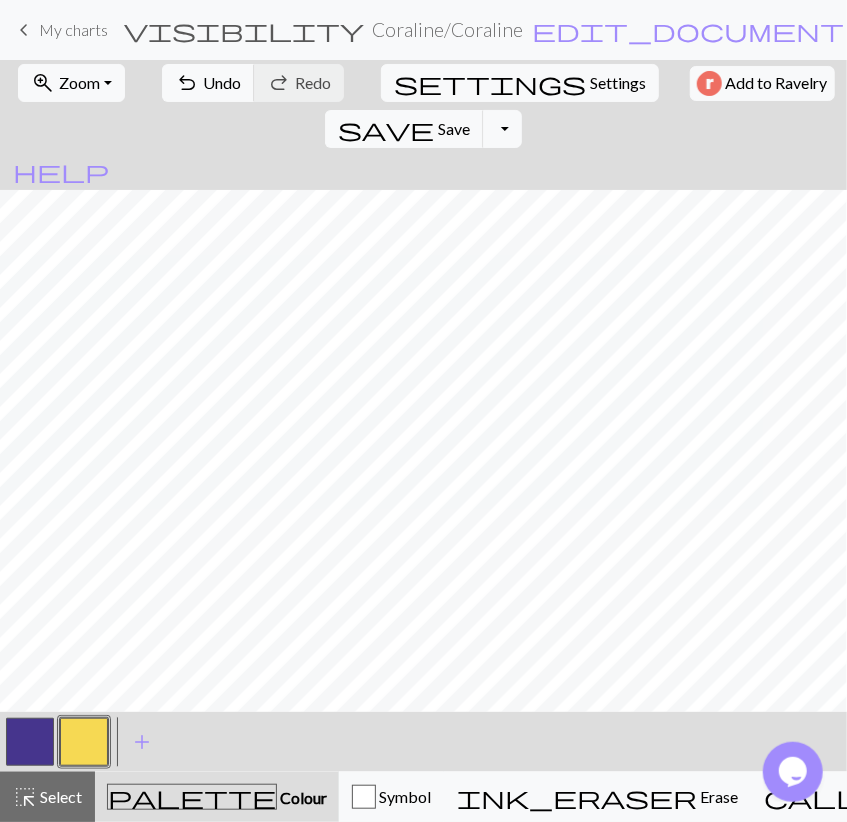 click at bounding box center [30, 742] 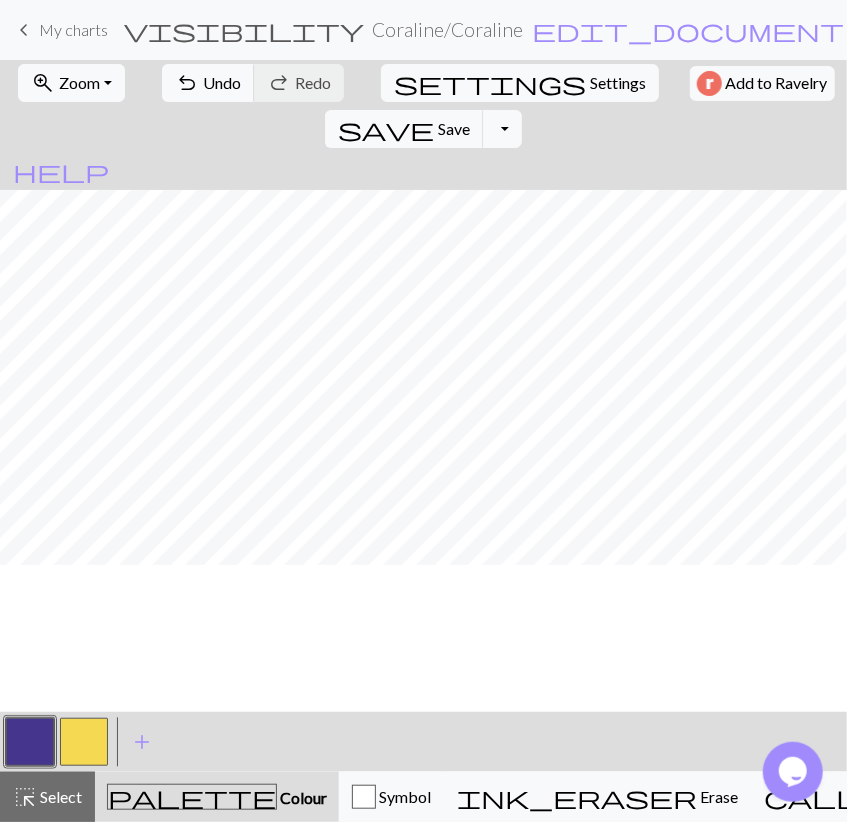 scroll, scrollTop: 232, scrollLeft: 0, axis: vertical 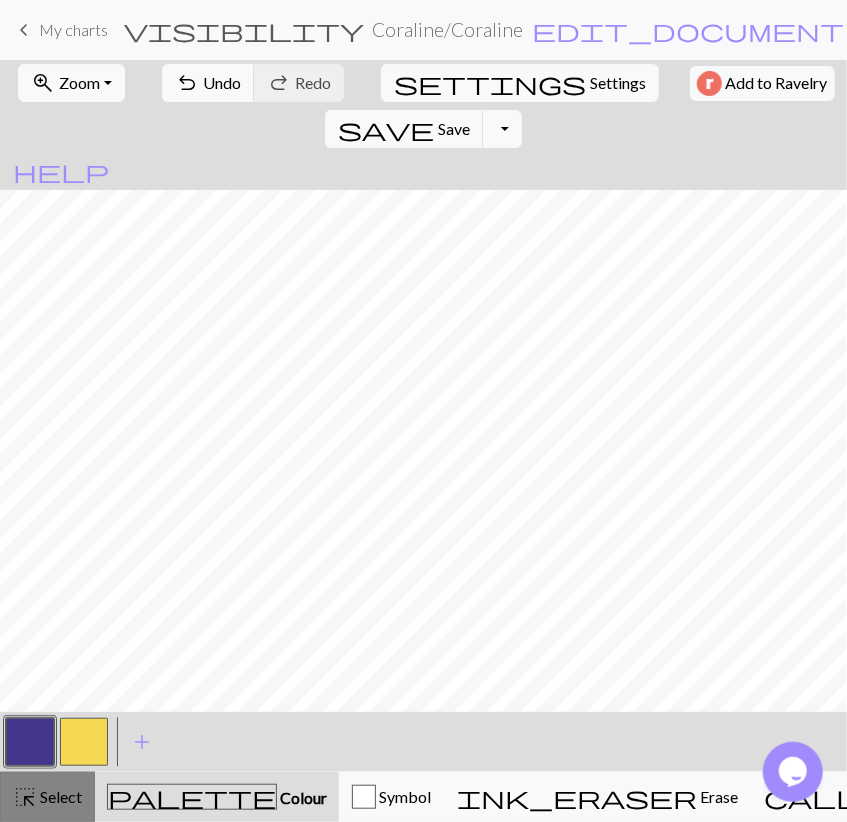click on "highlight_alt" at bounding box center [25, 797] 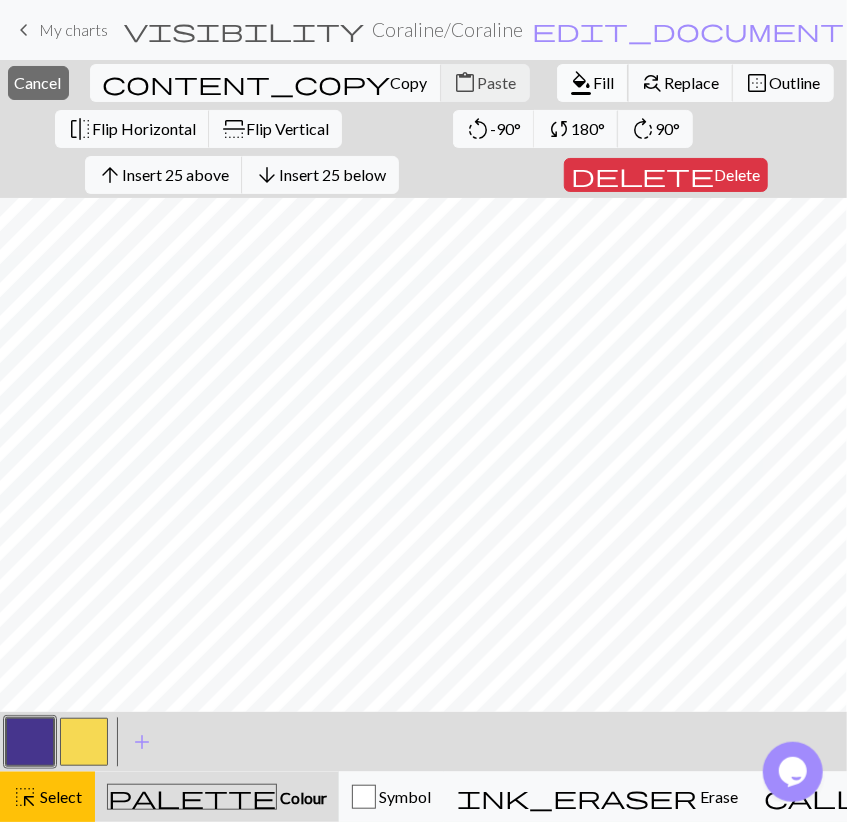 click on "format_color_fill" at bounding box center [582, 83] 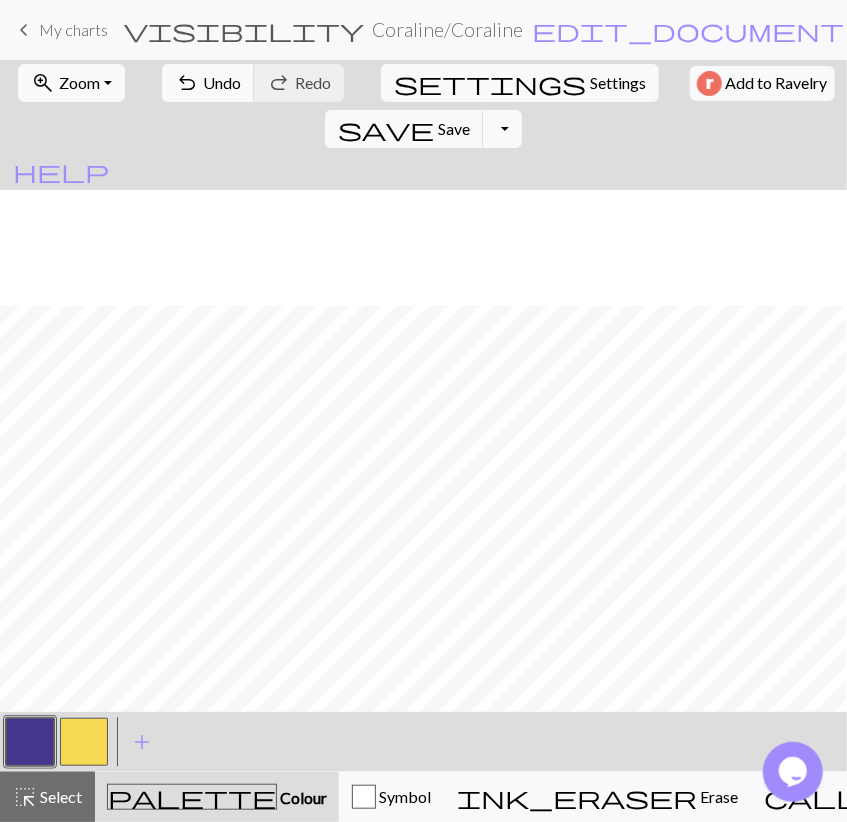 scroll, scrollTop: 232, scrollLeft: 0, axis: vertical 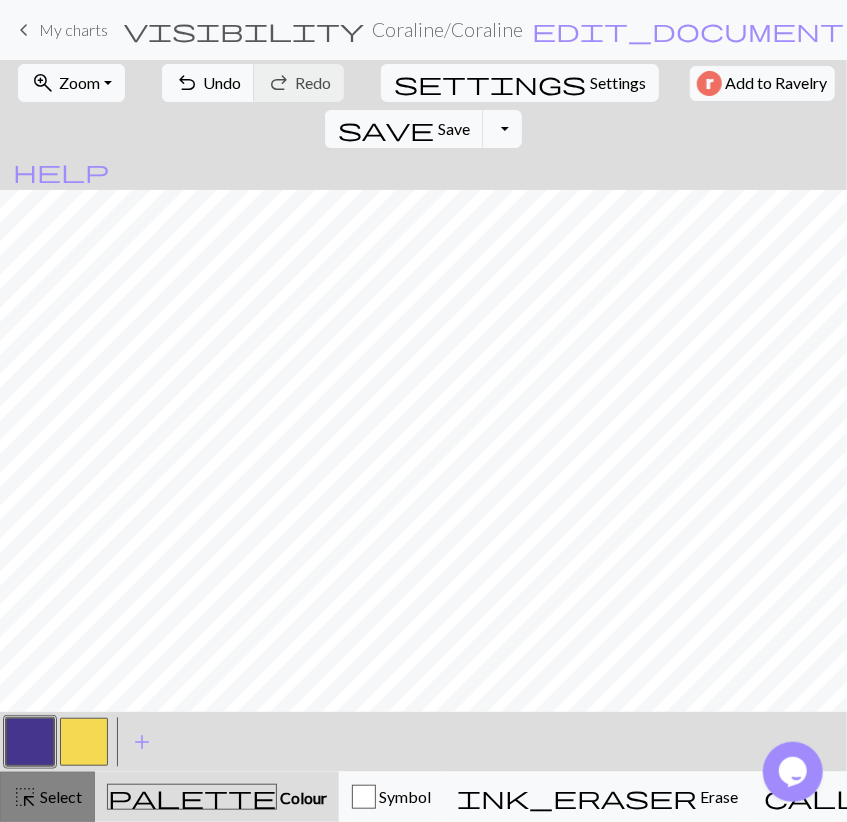click on "Select" at bounding box center (59, 796) 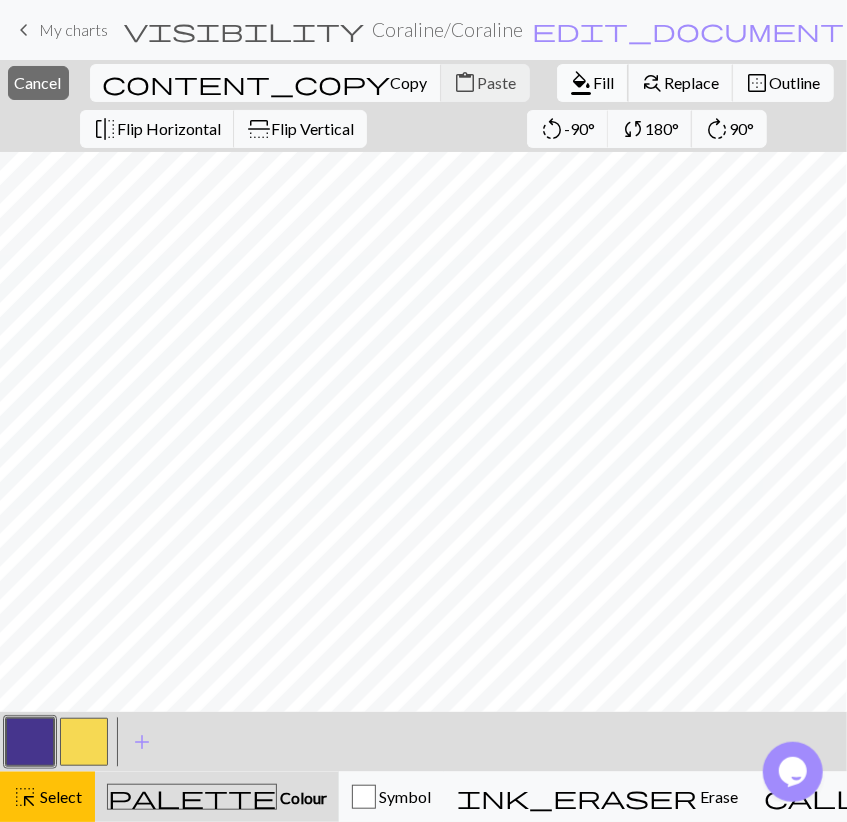 click on "format_color_fill" at bounding box center [582, 83] 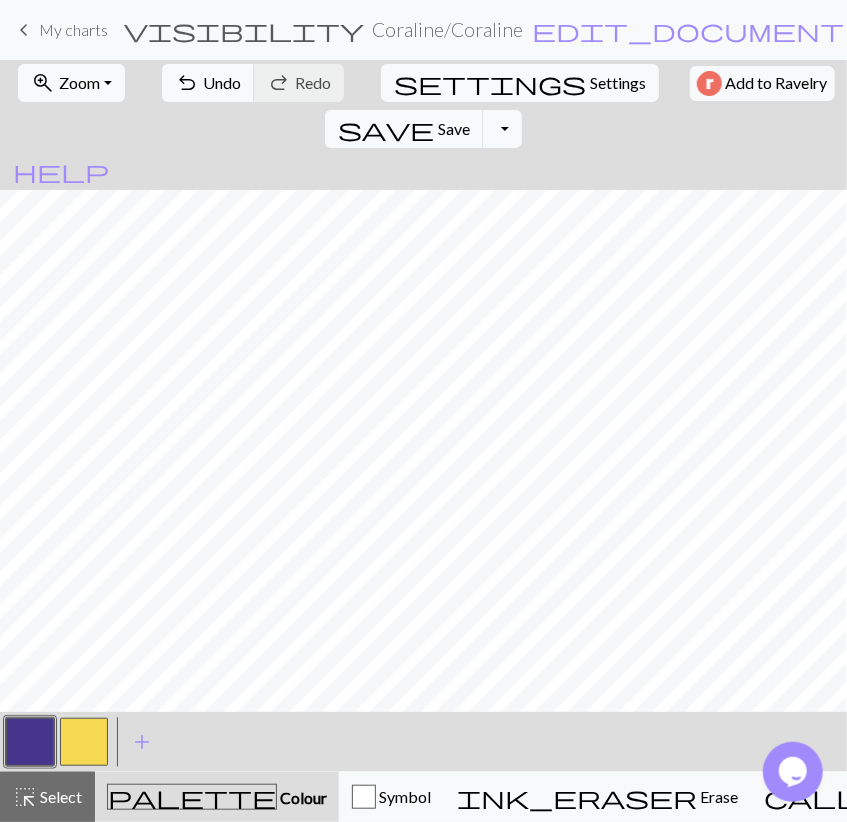 click at bounding box center [84, 742] 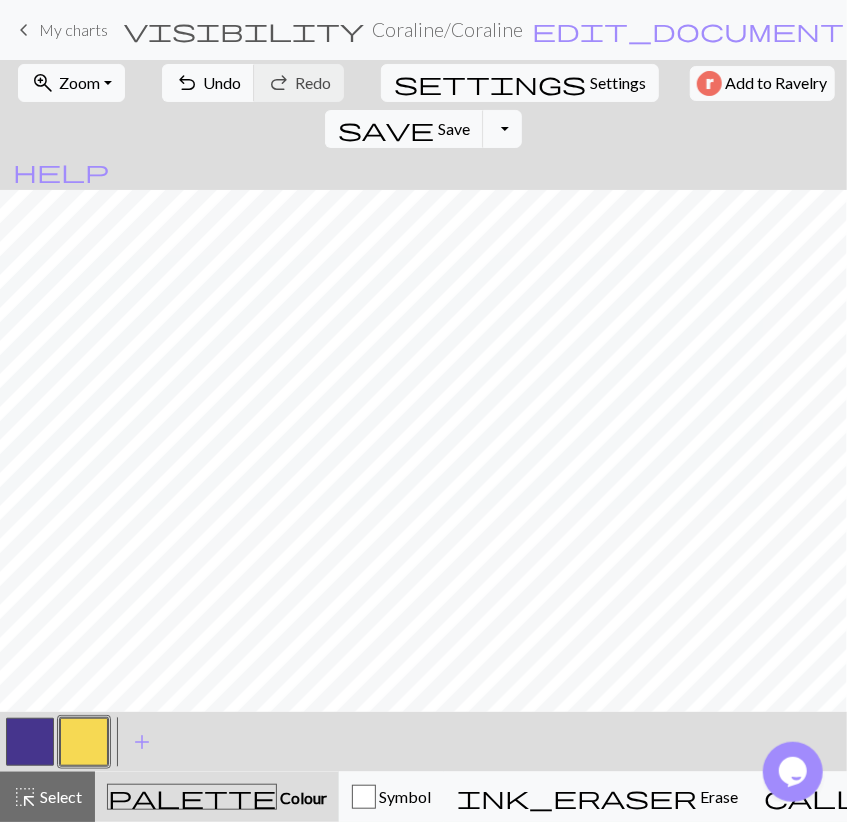 click at bounding box center (30, 742) 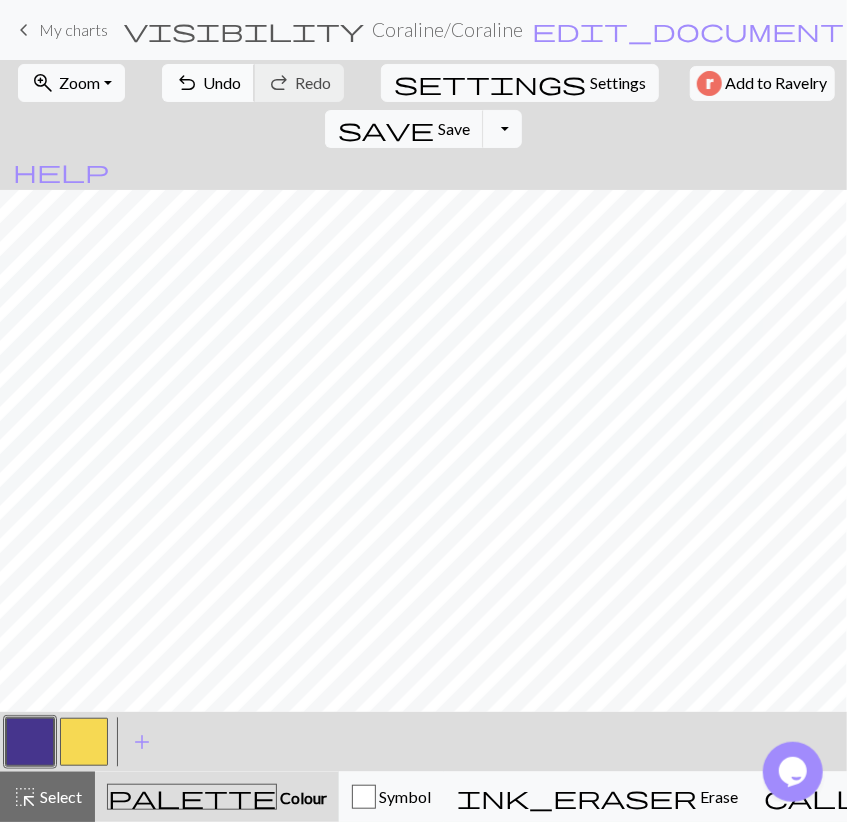 click on "undo Undo Undo" at bounding box center [208, 83] 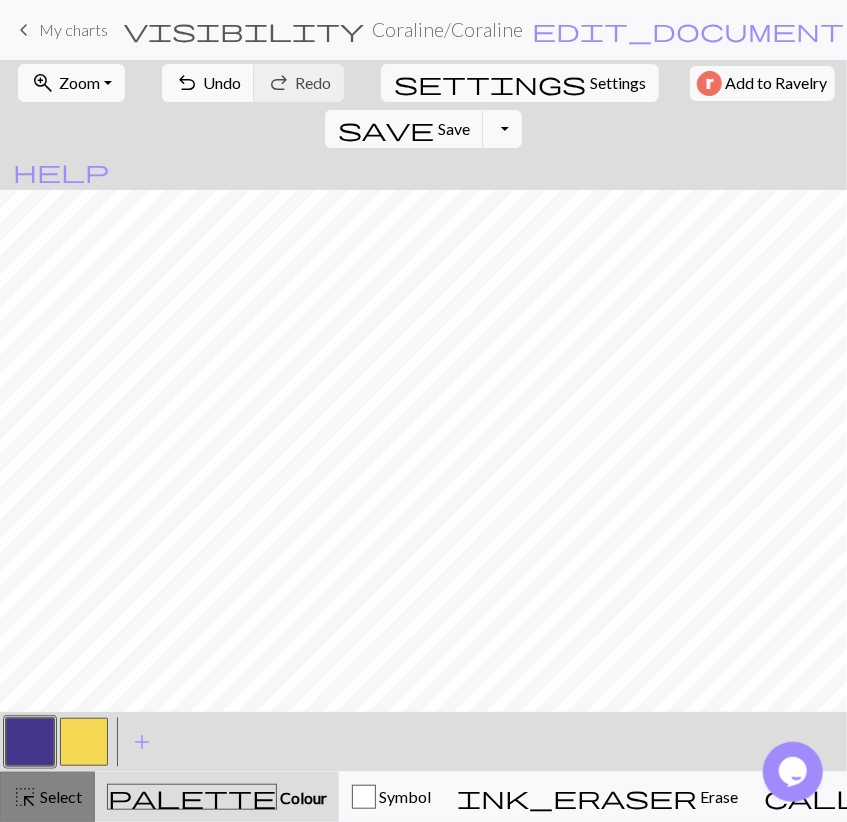 click on "highlight_alt   Select   Select" at bounding box center (47, 797) 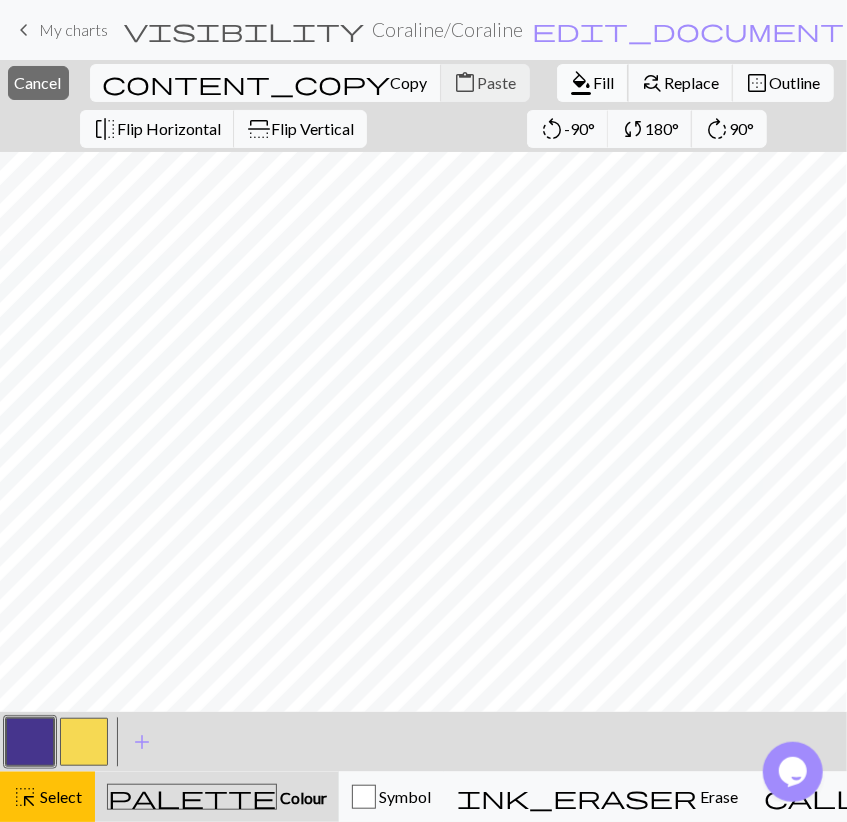 click on "Fill" at bounding box center (604, 82) 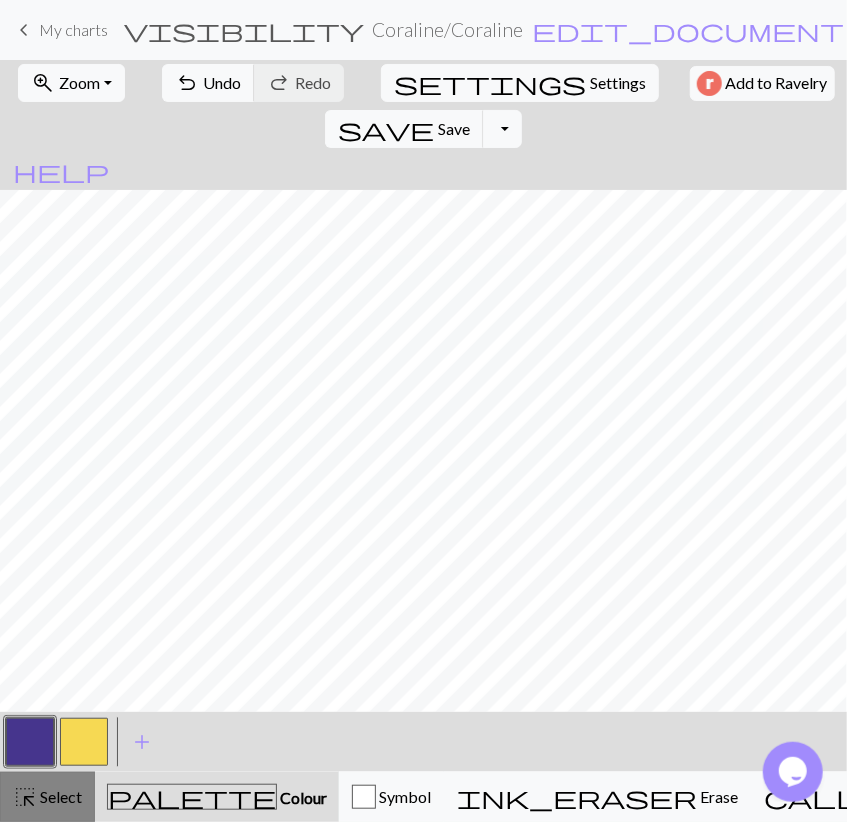 click on "highlight_alt   Select   Select" at bounding box center (47, 797) 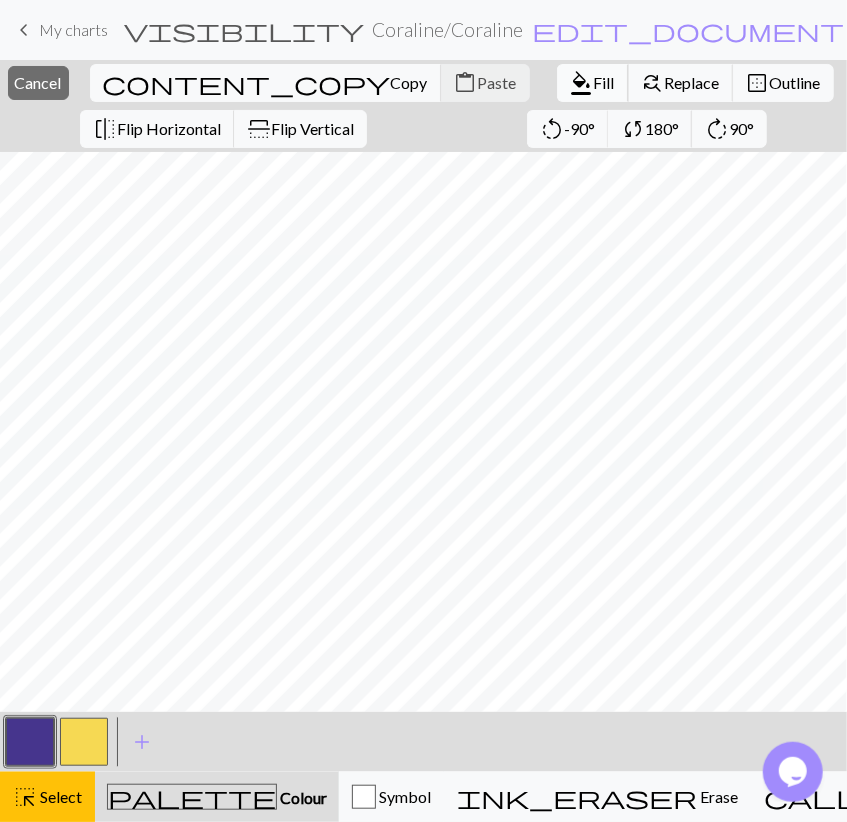 click on "Fill" at bounding box center (604, 82) 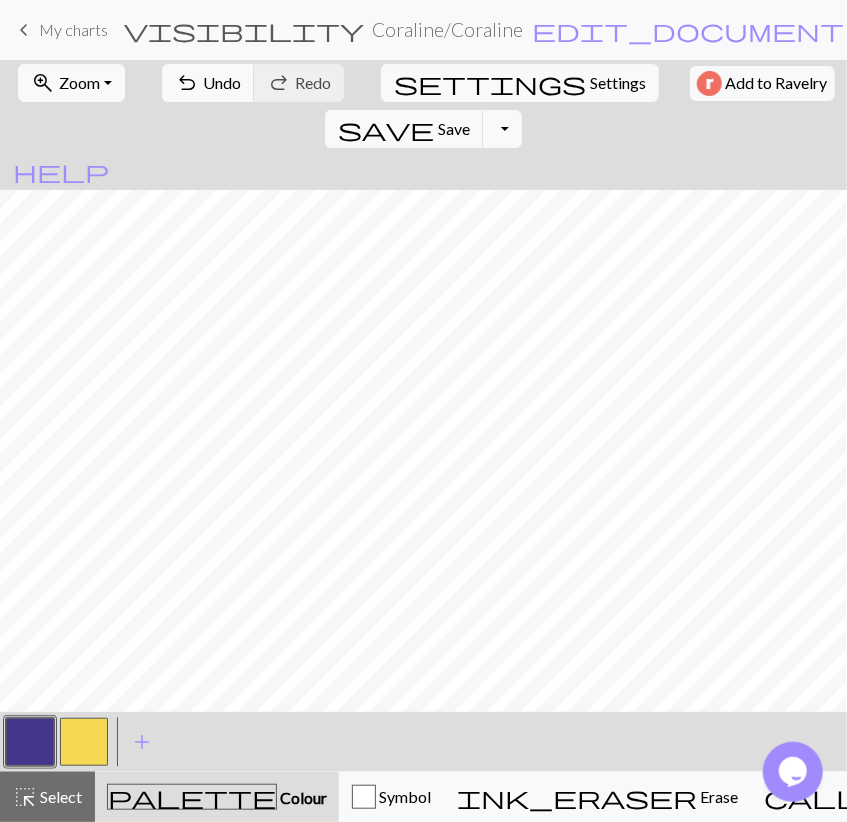 click at bounding box center [84, 742] 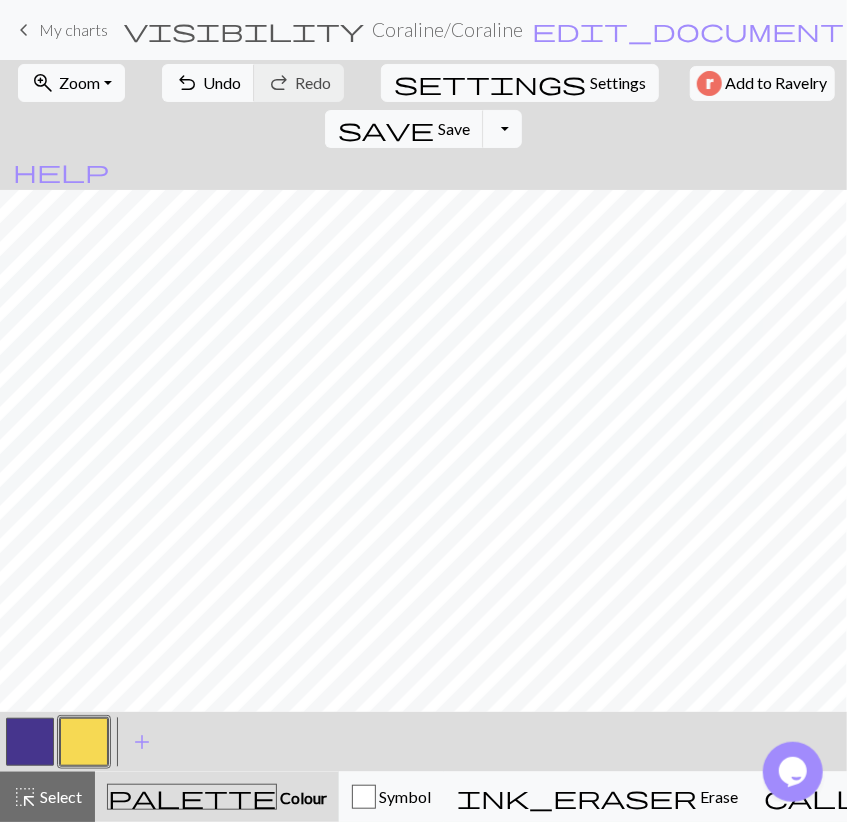 click at bounding box center [30, 742] 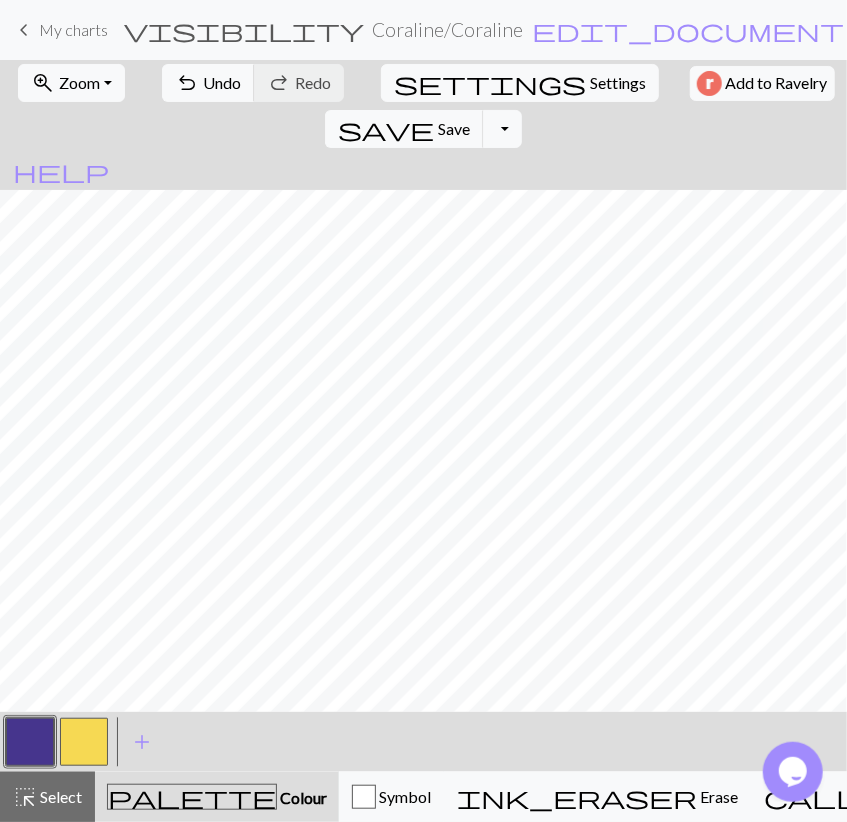 click at bounding box center [84, 742] 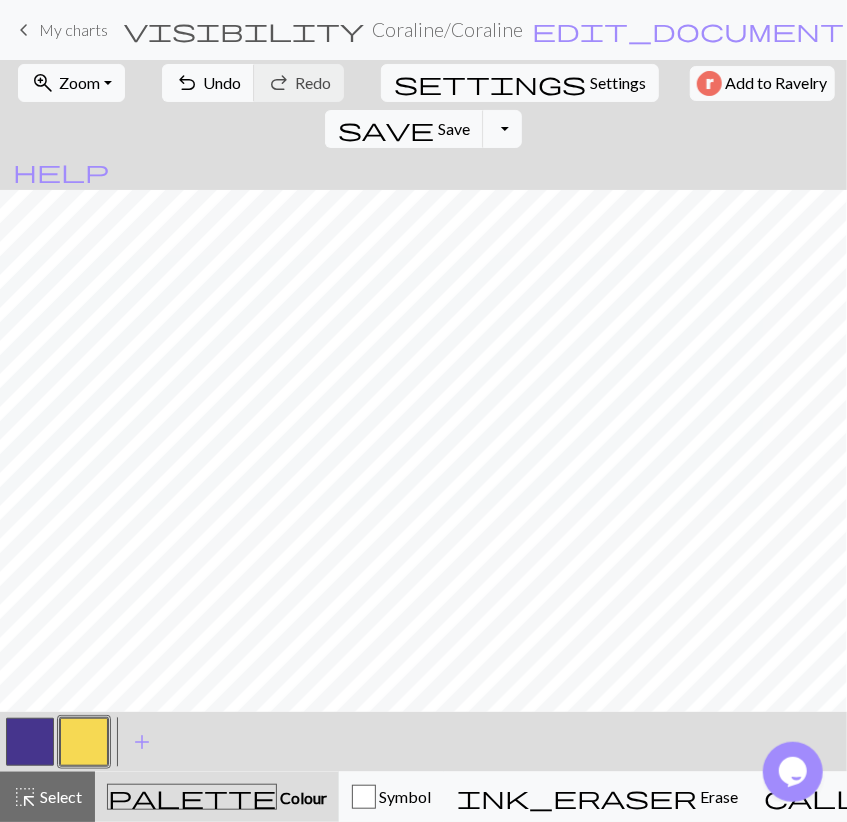 click at bounding box center [30, 742] 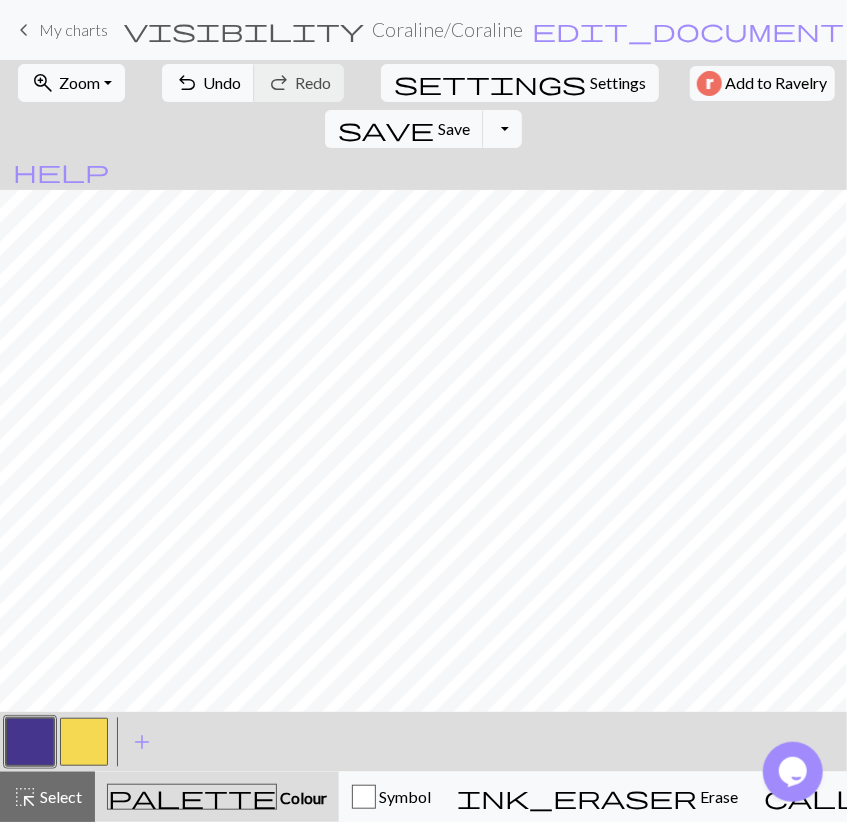 drag, startPoint x: 87, startPoint y: 743, endPoint x: 106, endPoint y: 719, distance: 30.610456 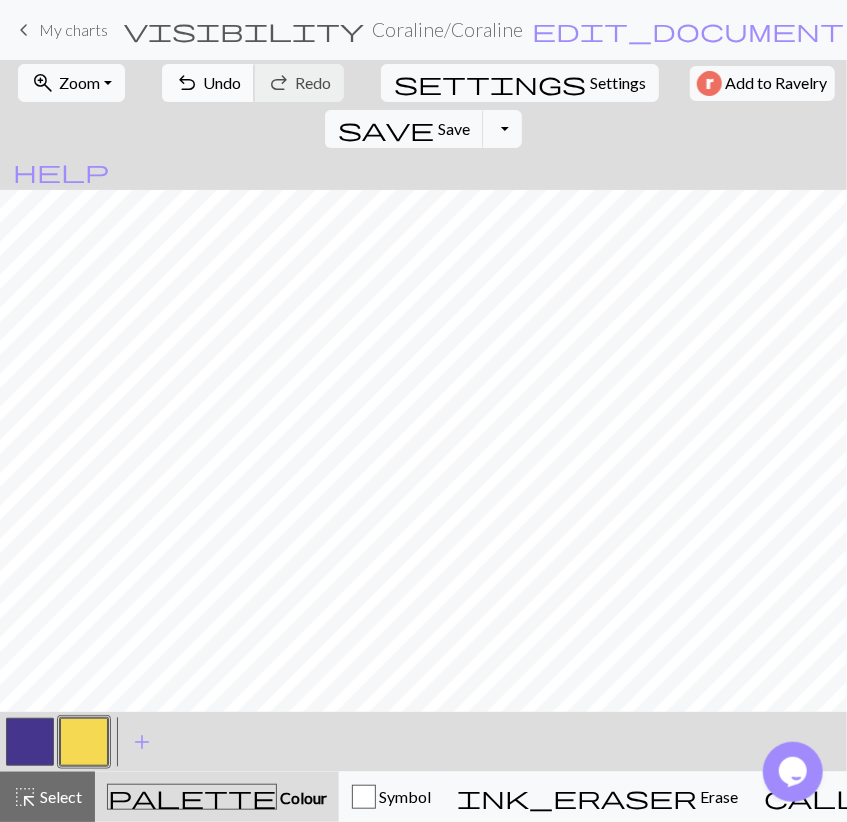 click on "Undo" at bounding box center (222, 82) 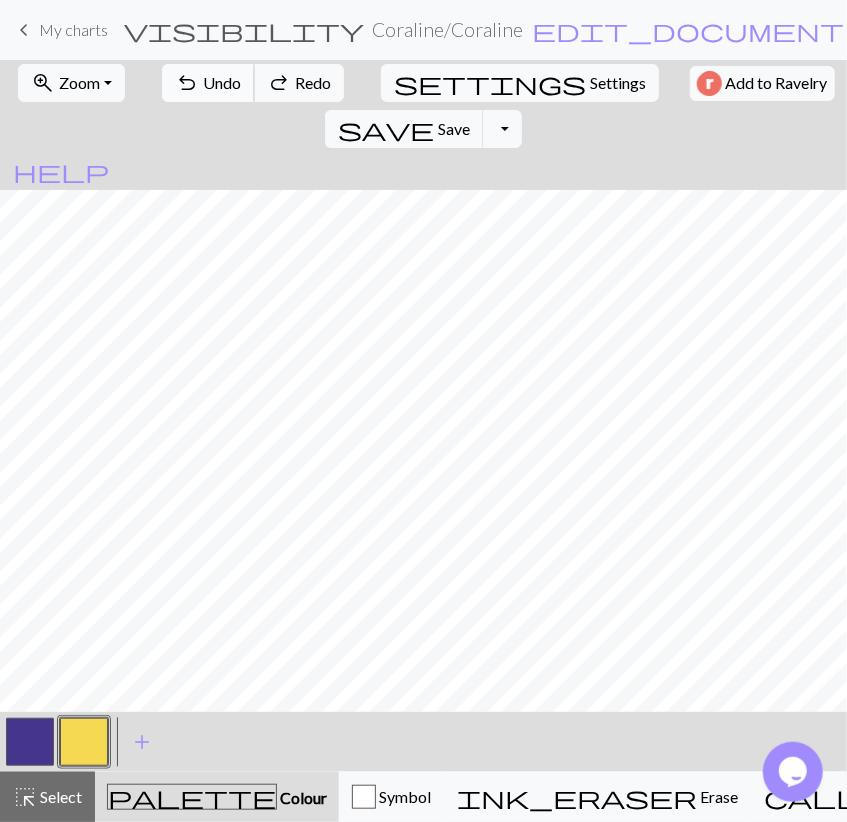 click on "Undo" at bounding box center (222, 82) 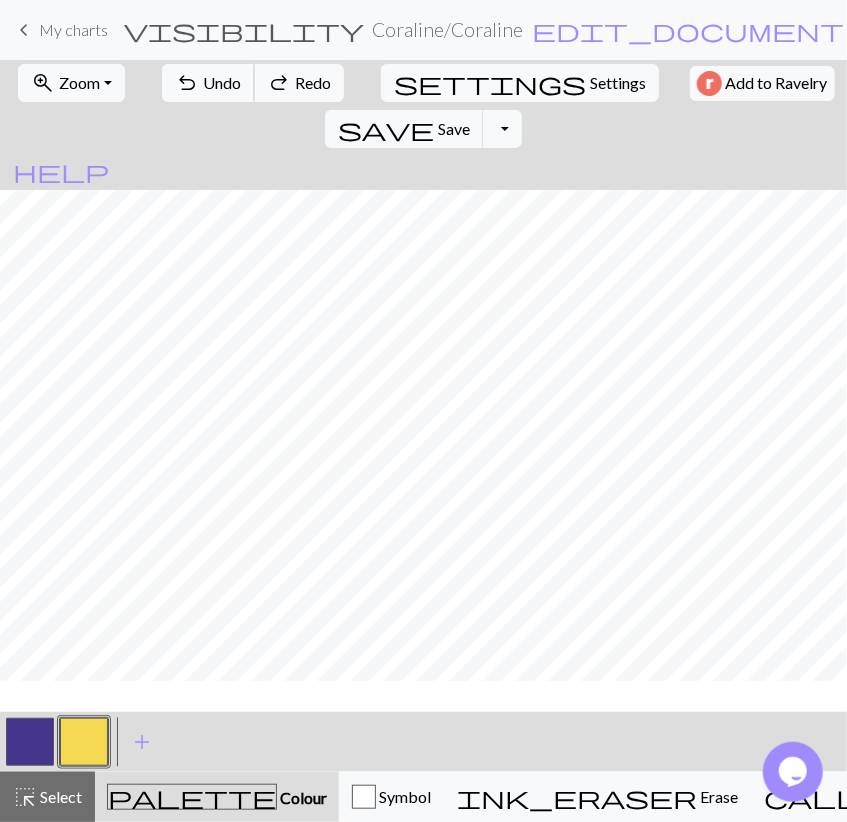 scroll, scrollTop: 232, scrollLeft: 0, axis: vertical 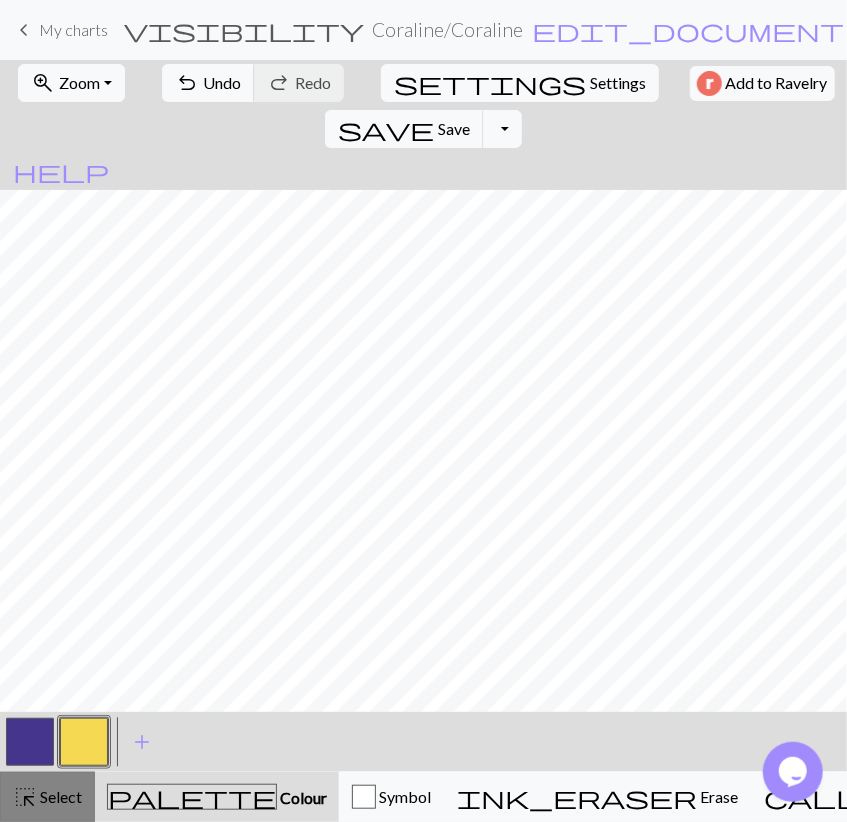 click on "highlight_alt" at bounding box center [25, 797] 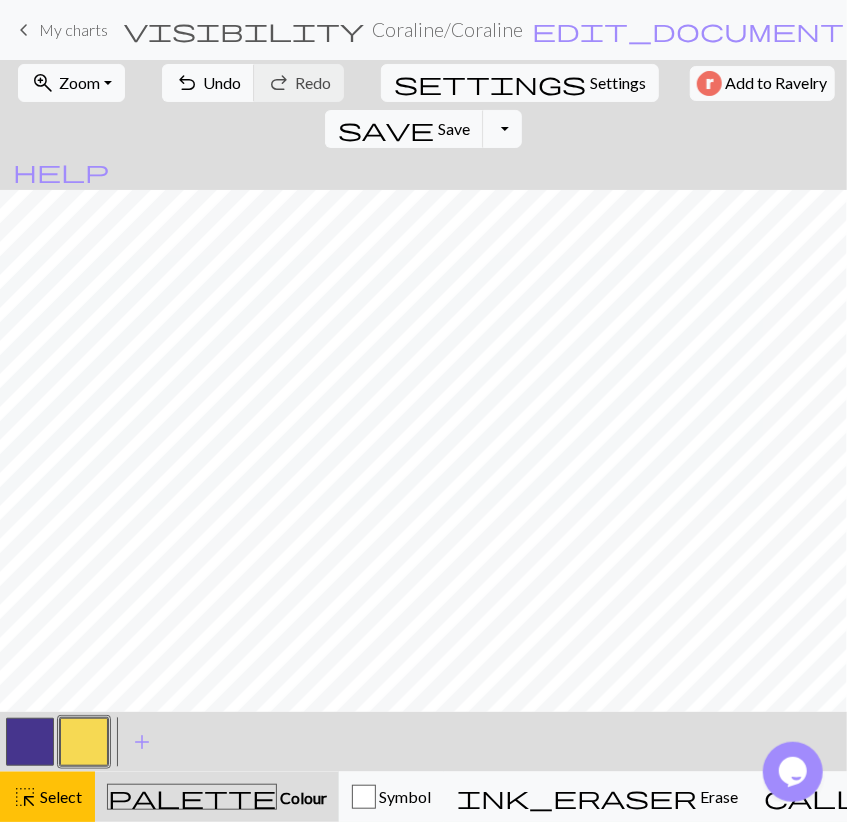 click at bounding box center [30, 742] 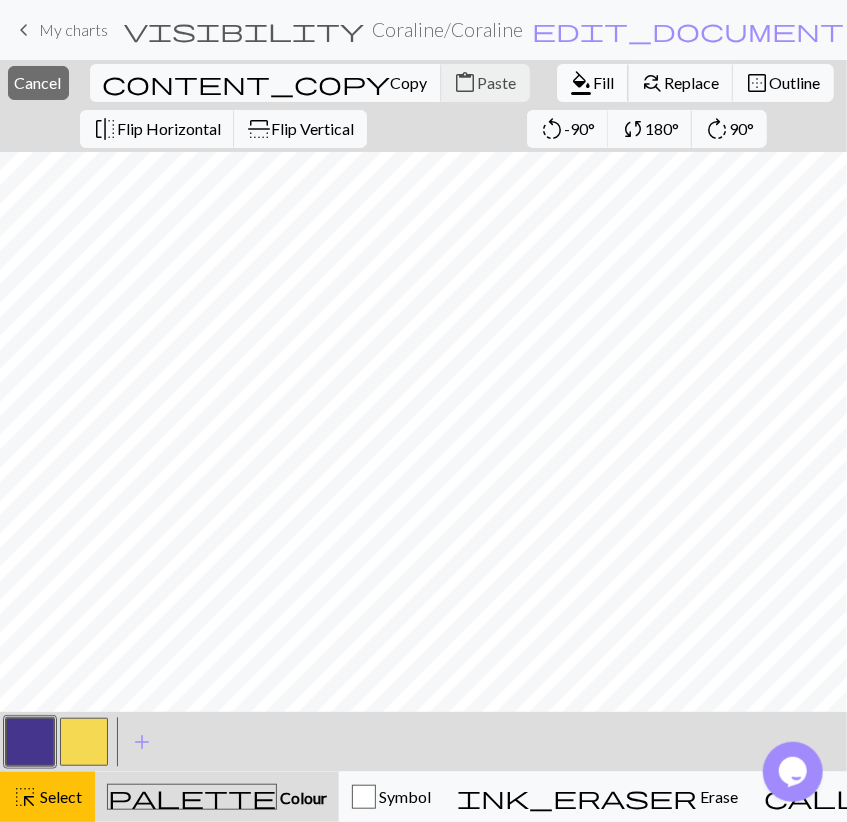click on "format_color_fill" at bounding box center (582, 83) 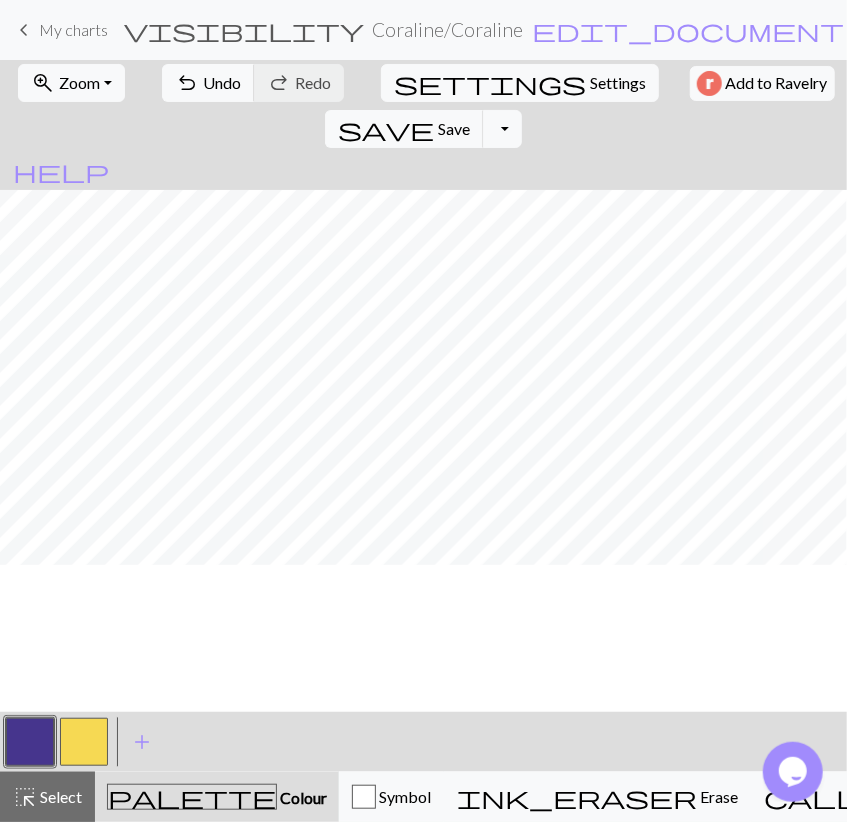 scroll, scrollTop: 232, scrollLeft: 0, axis: vertical 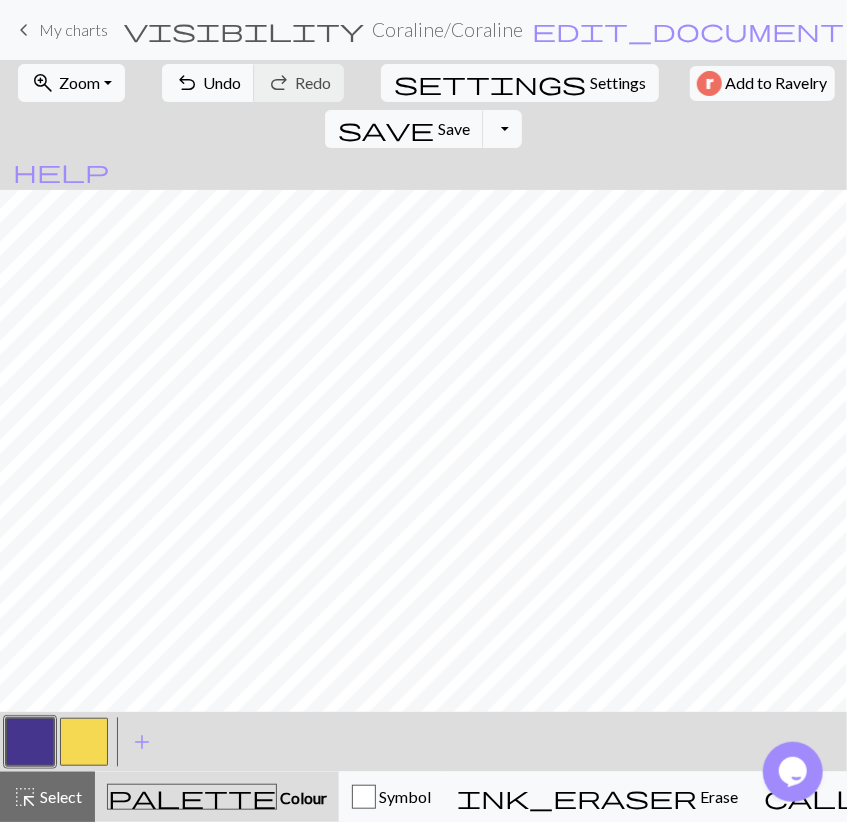 click at bounding box center (84, 742) 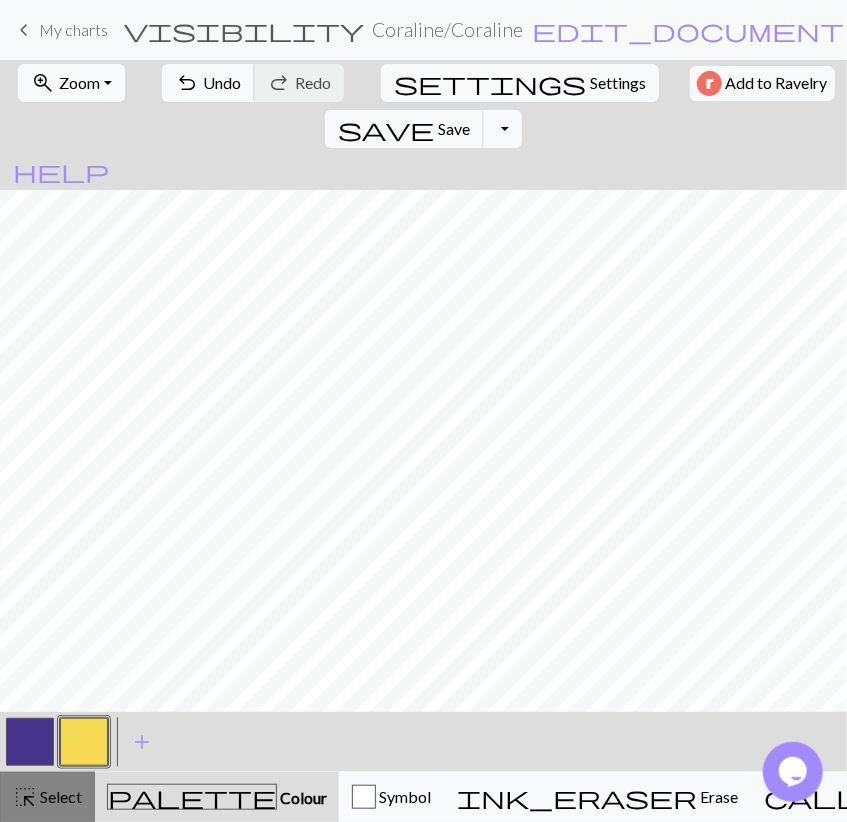 click on "Select" at bounding box center (59, 796) 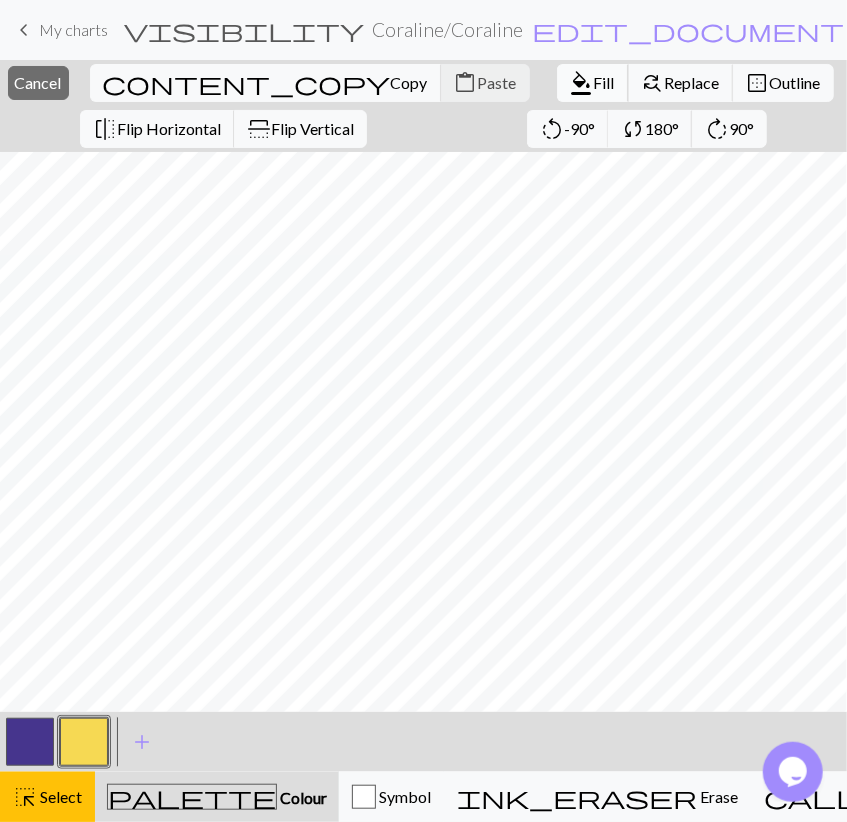 click on "format_color_fill" at bounding box center (582, 83) 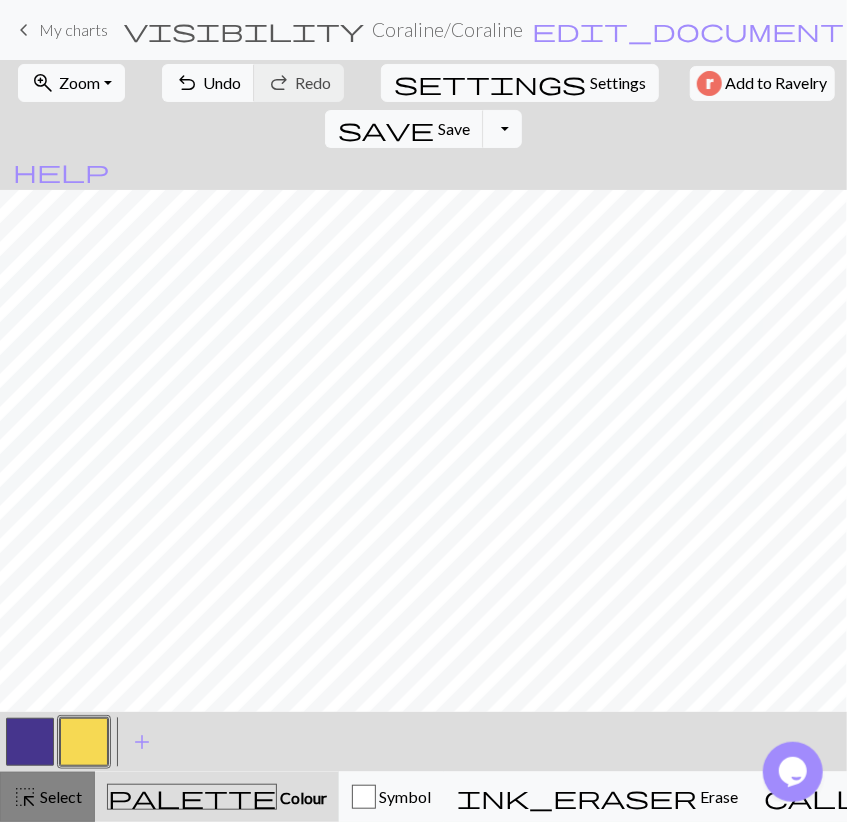 click on "Select" at bounding box center (59, 796) 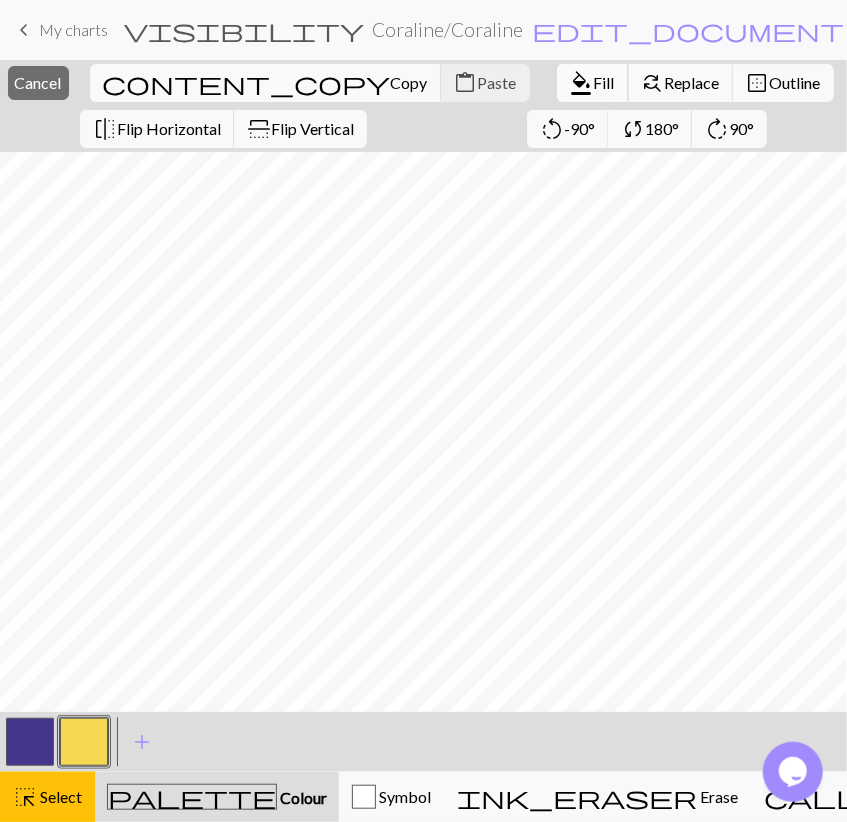 click on "format_color_fill" at bounding box center (582, 83) 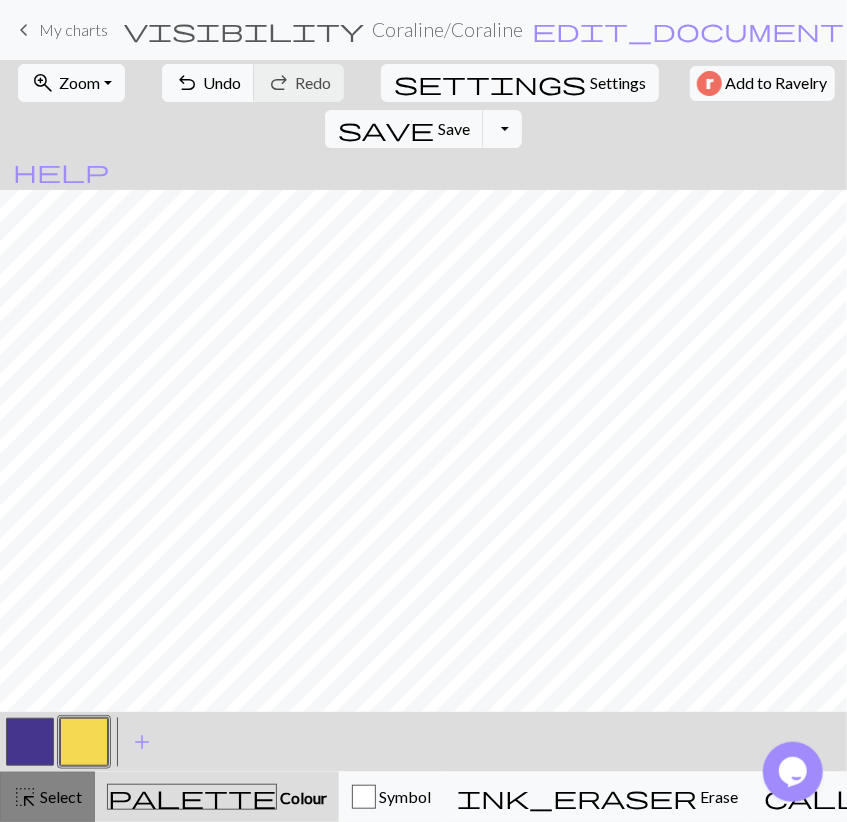 click on "highlight_alt   Select   Select" at bounding box center (47, 797) 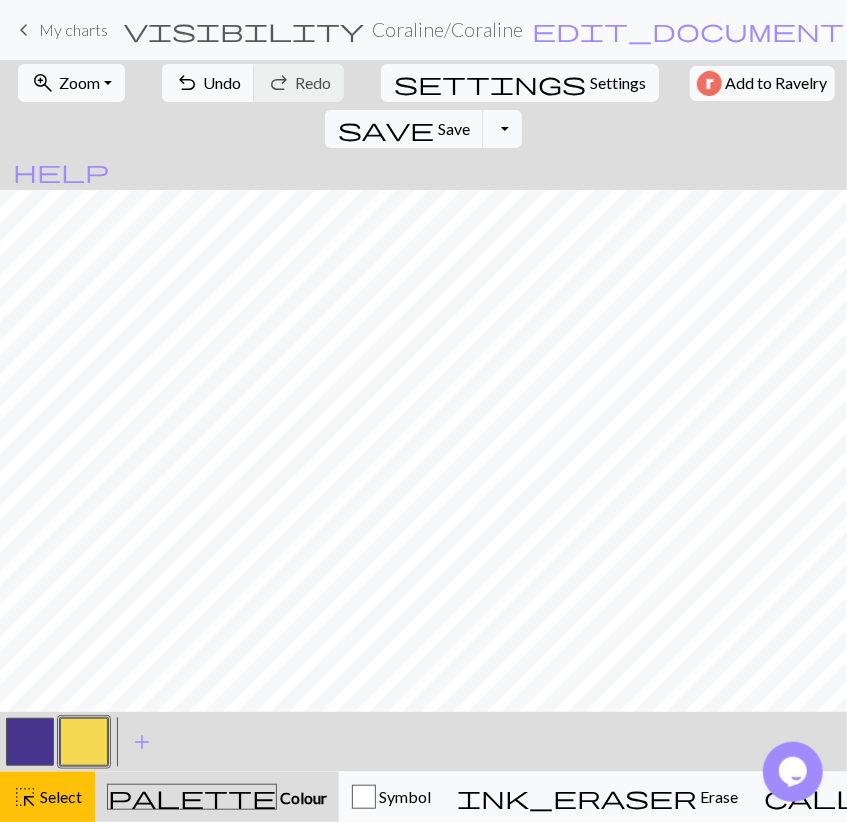 click at bounding box center (30, 742) 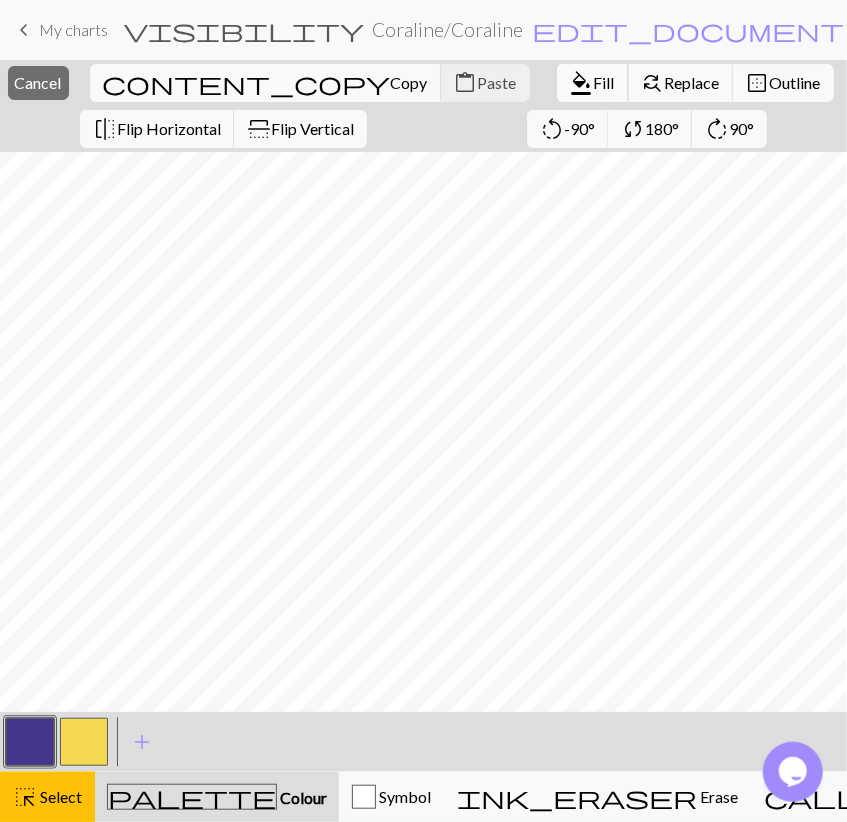 click on "Fill" at bounding box center (604, 82) 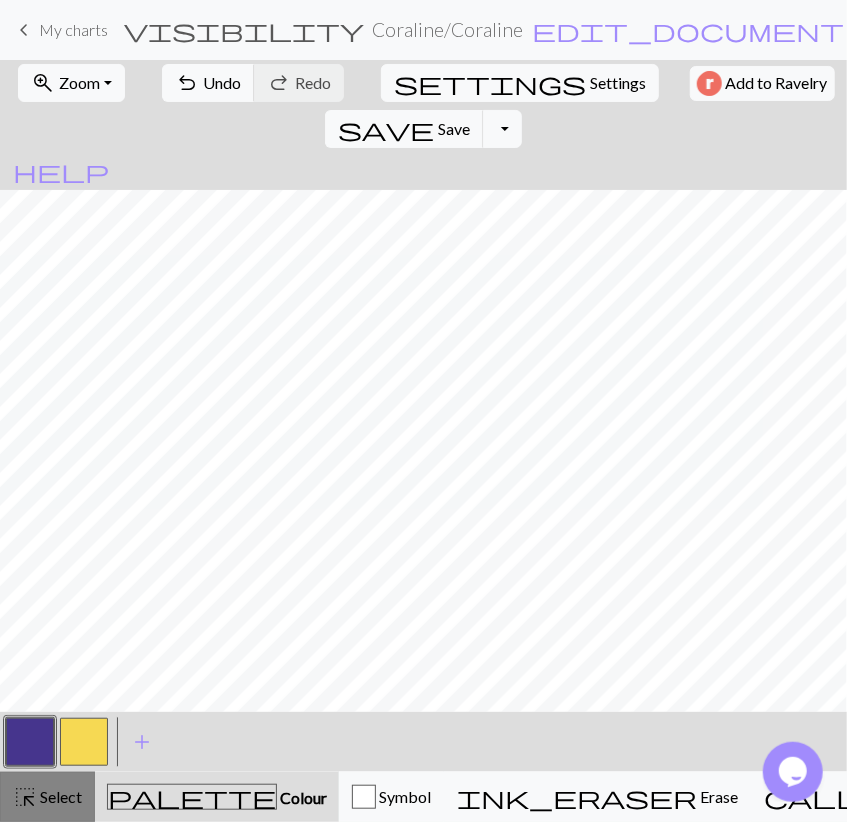 click on "Select" at bounding box center (59, 796) 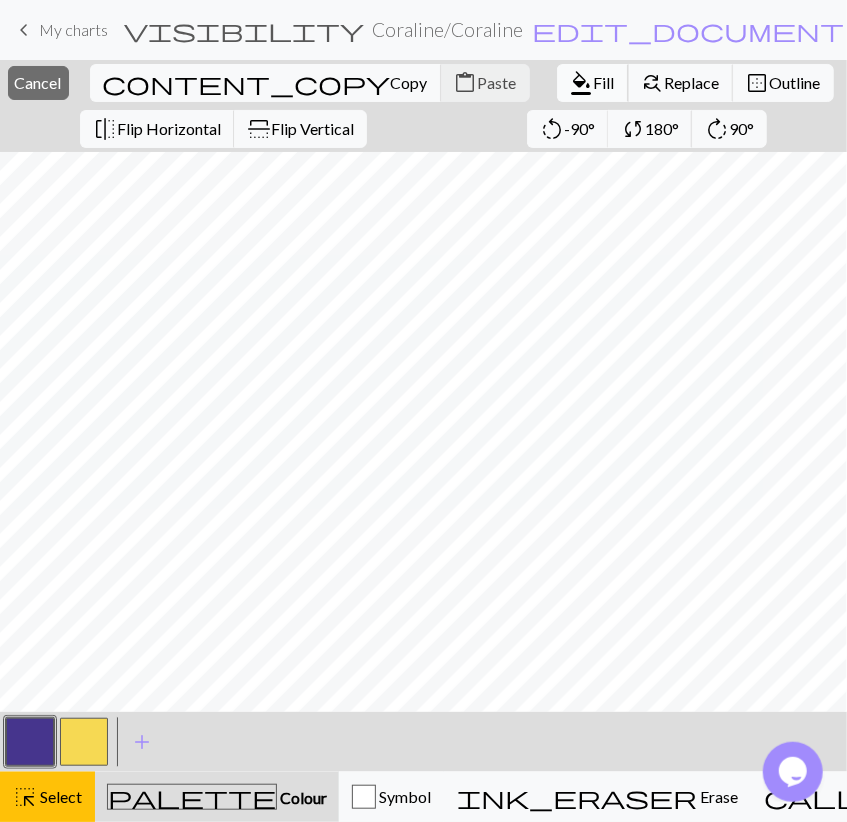 click on "format_color_fill" at bounding box center [582, 83] 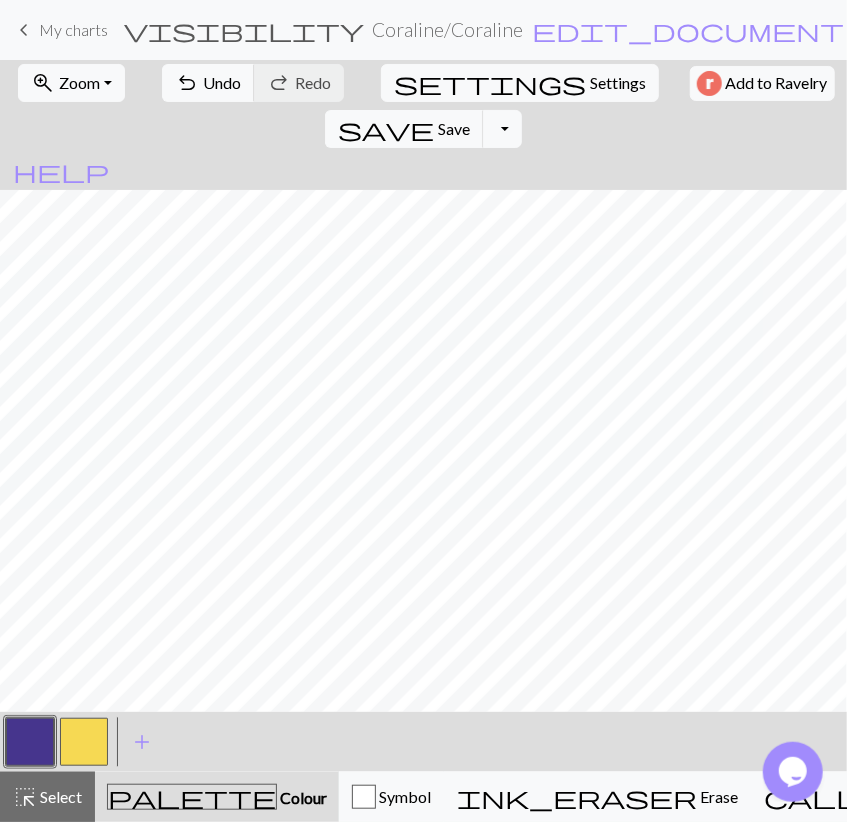 click at bounding box center (84, 742) 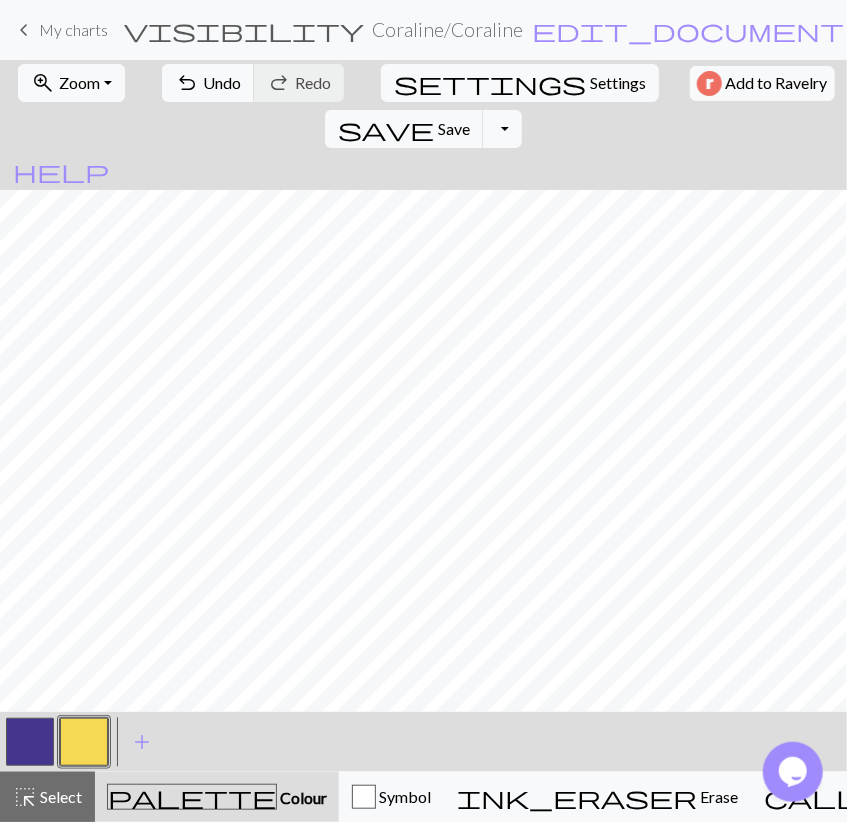 drag, startPoint x: 37, startPoint y: 743, endPoint x: 48, endPoint y: 713, distance: 31.95309 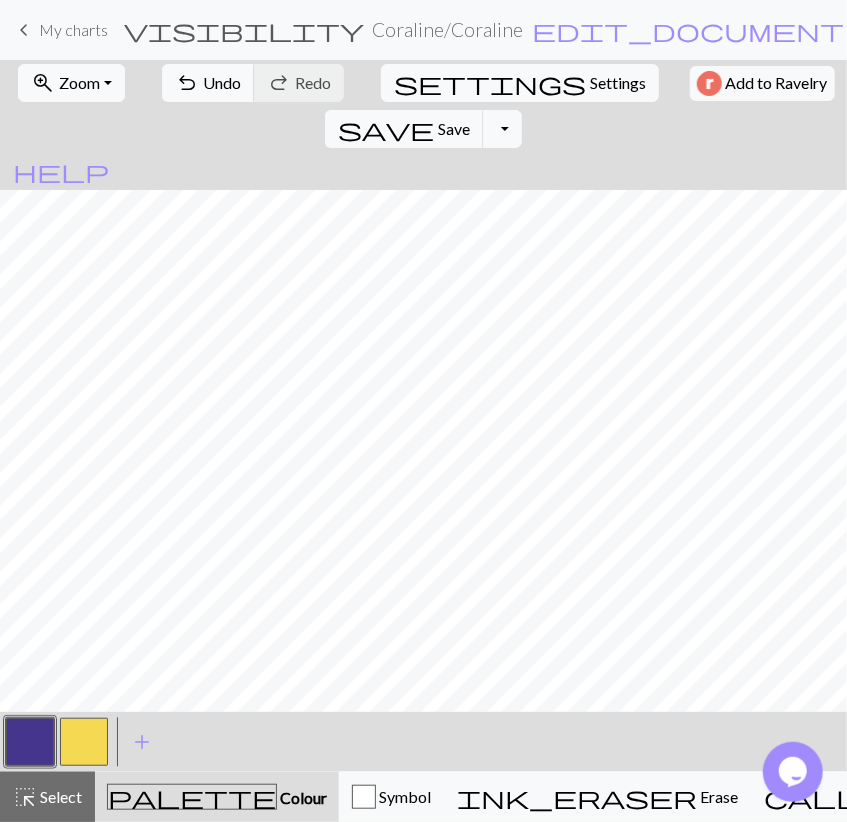 click at bounding box center [84, 742] 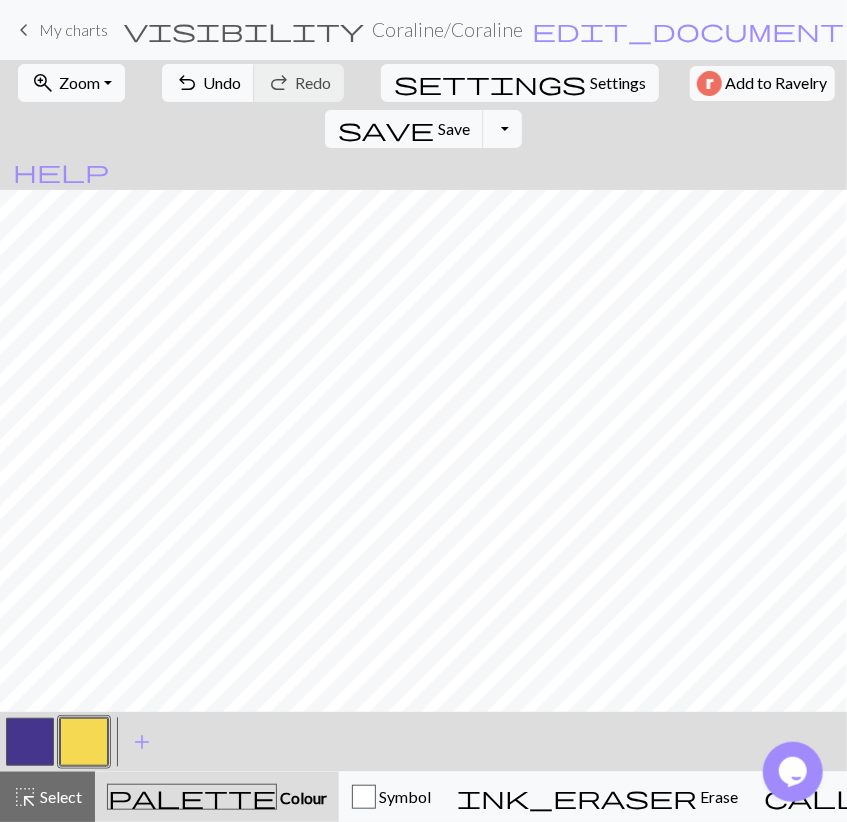click at bounding box center (30, 742) 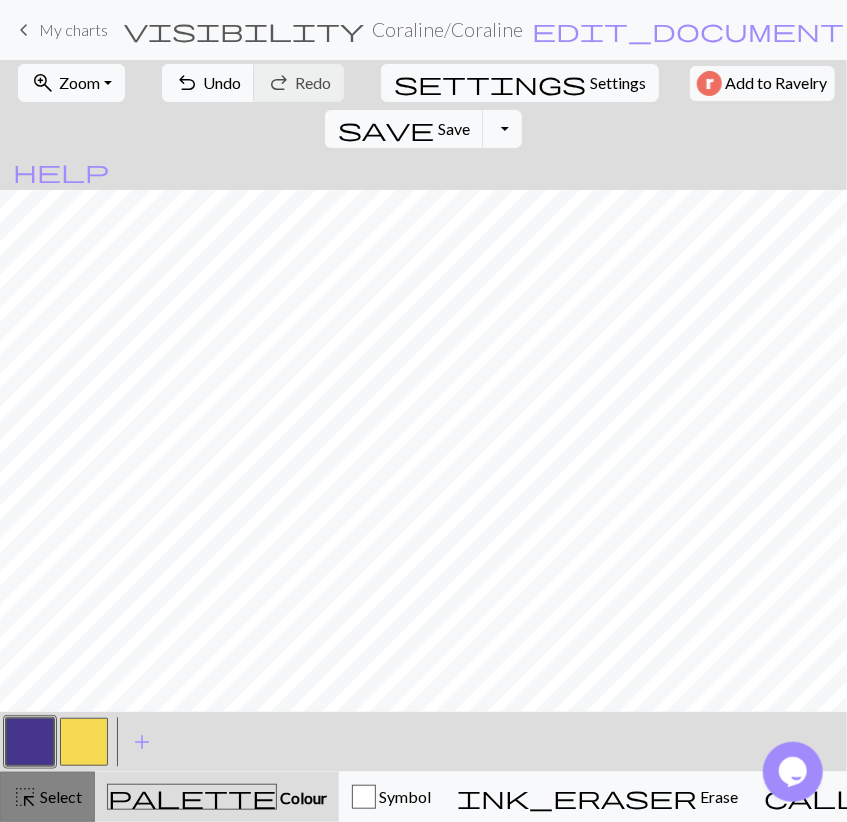 click on "highlight_alt   Select   Select" at bounding box center [47, 797] 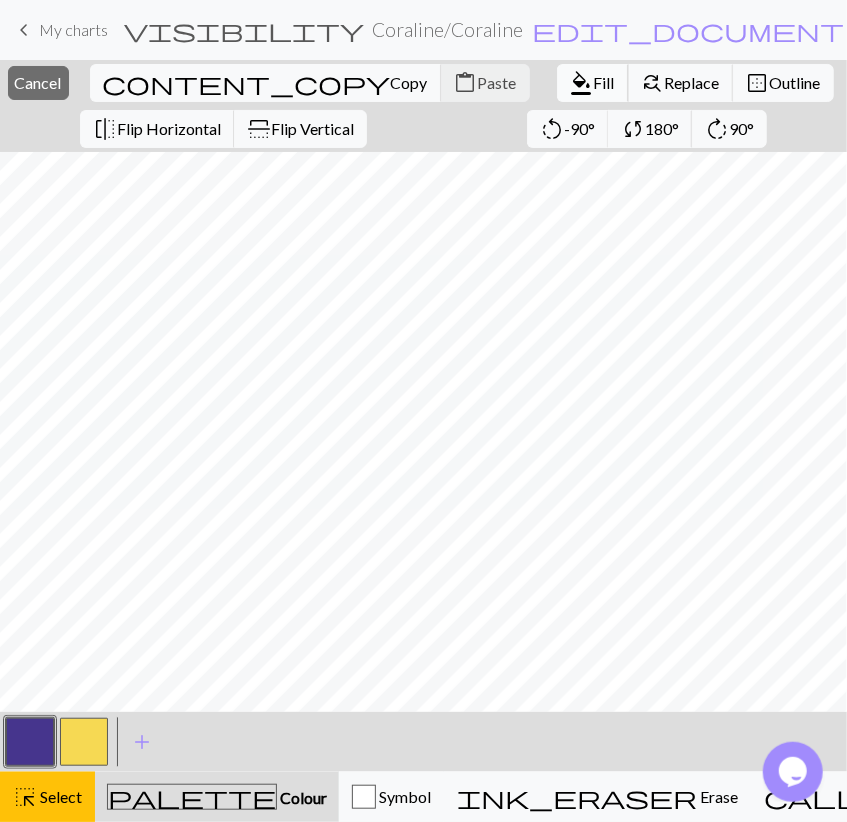 click on "Fill" at bounding box center [604, 82] 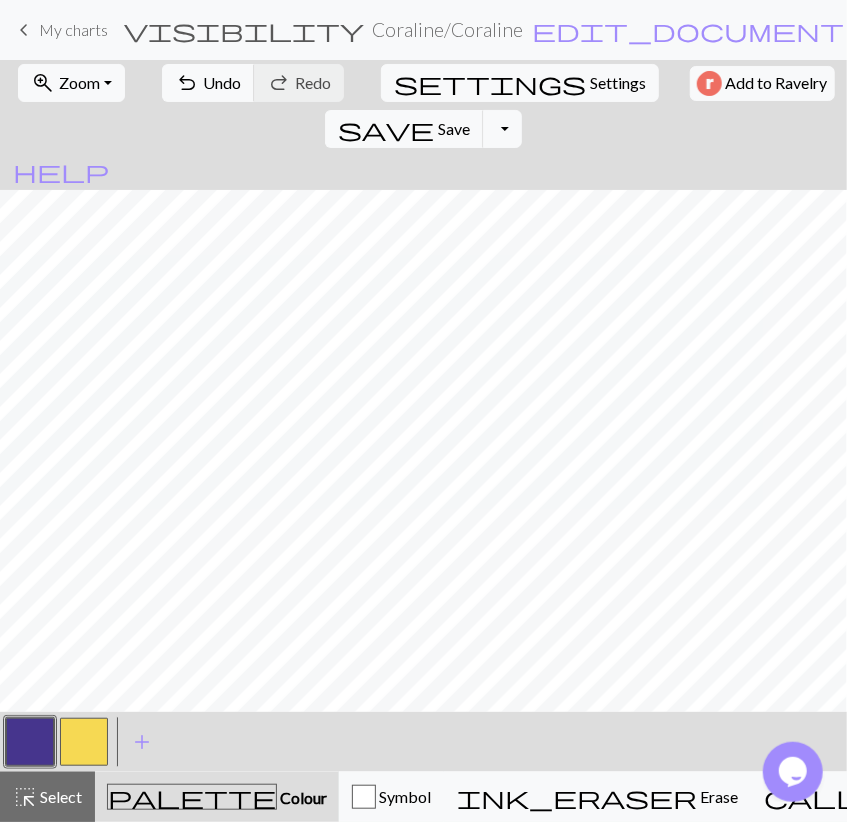 click at bounding box center (84, 742) 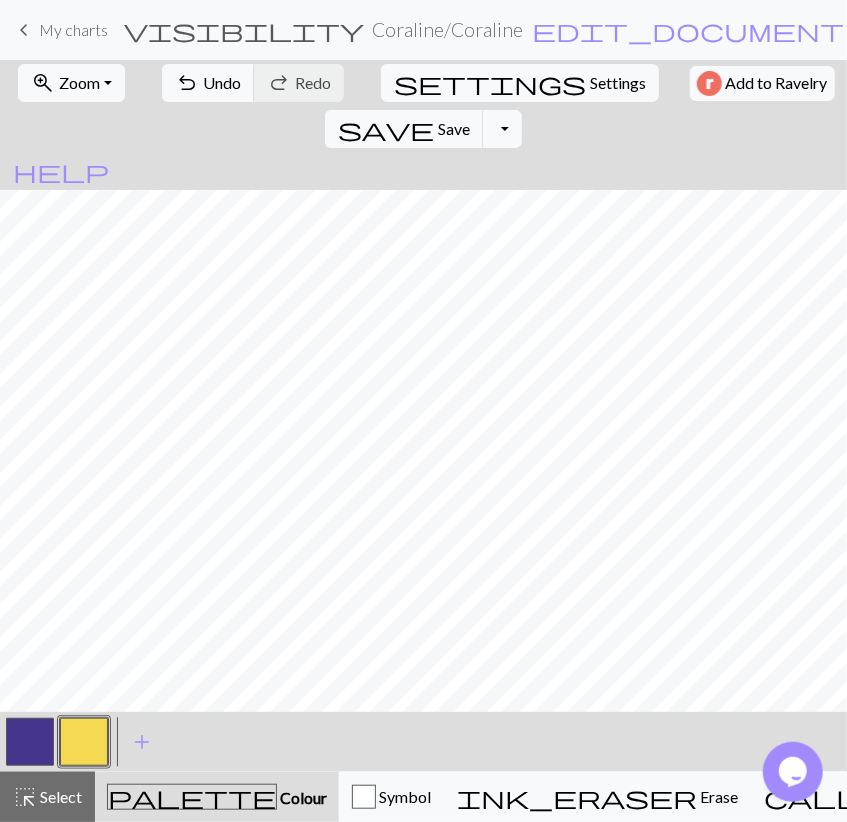 click at bounding box center (30, 742) 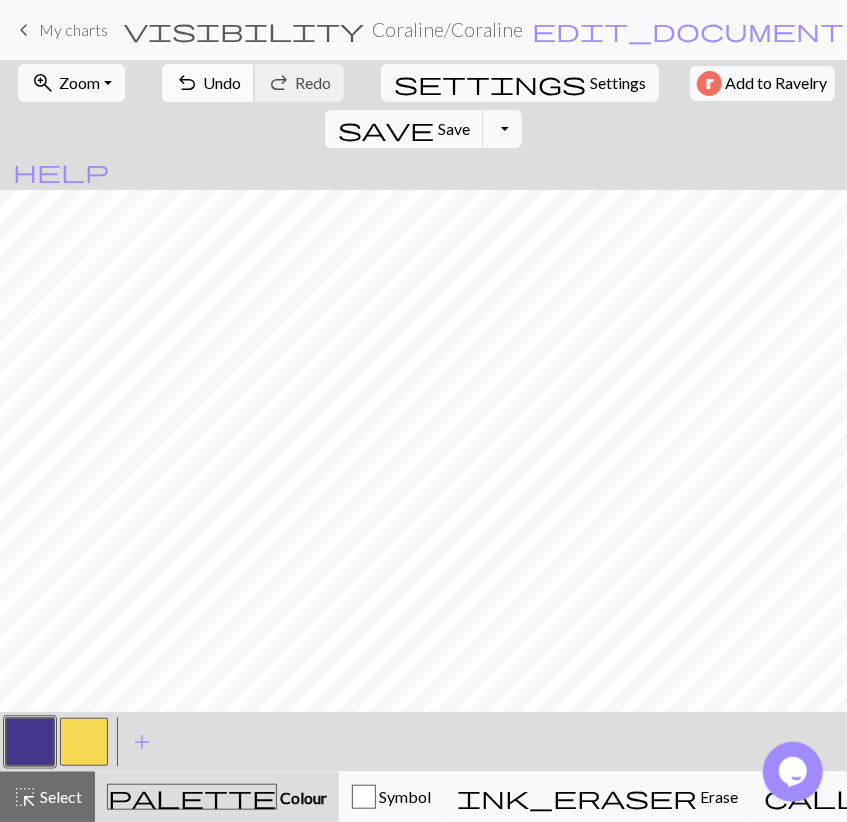 click on "Undo" at bounding box center [222, 82] 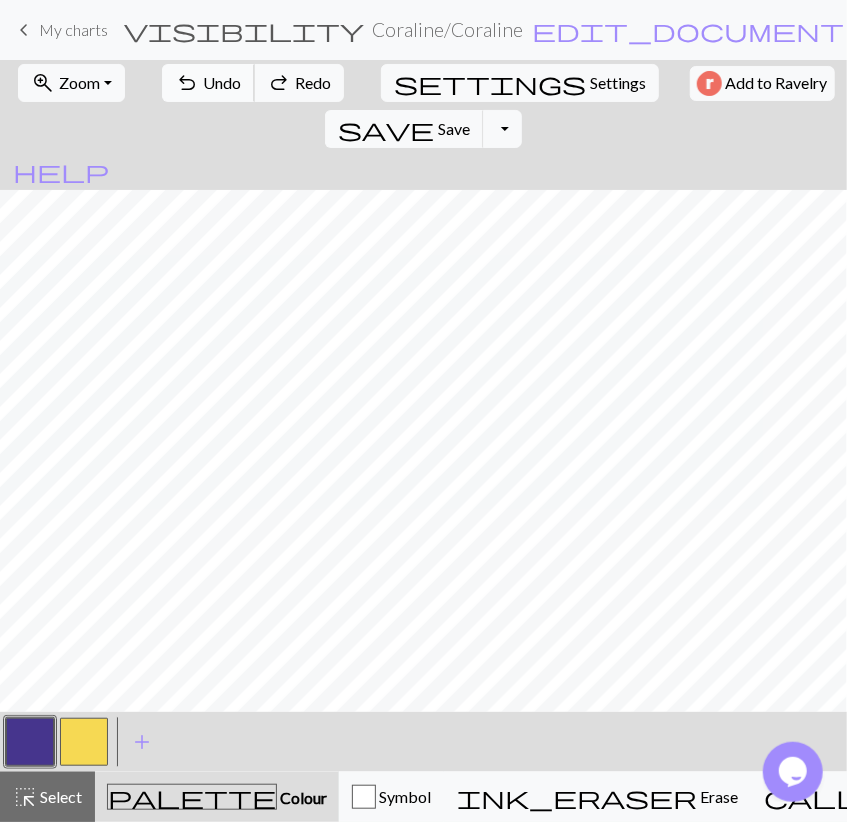 click on "Undo" at bounding box center (222, 82) 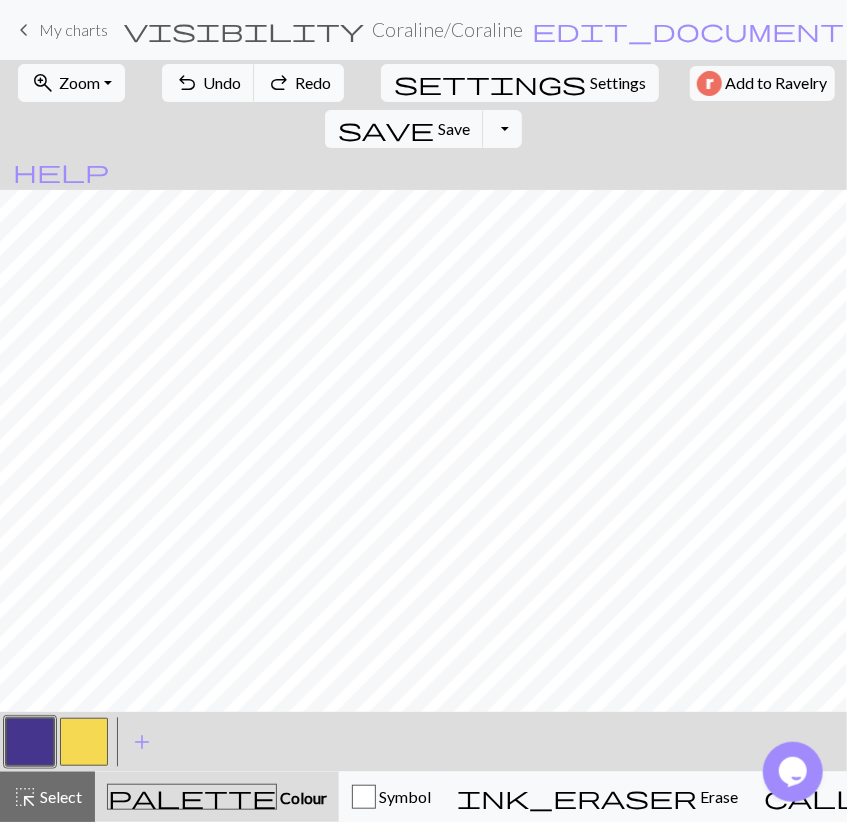 click on "Redo" at bounding box center [313, 82] 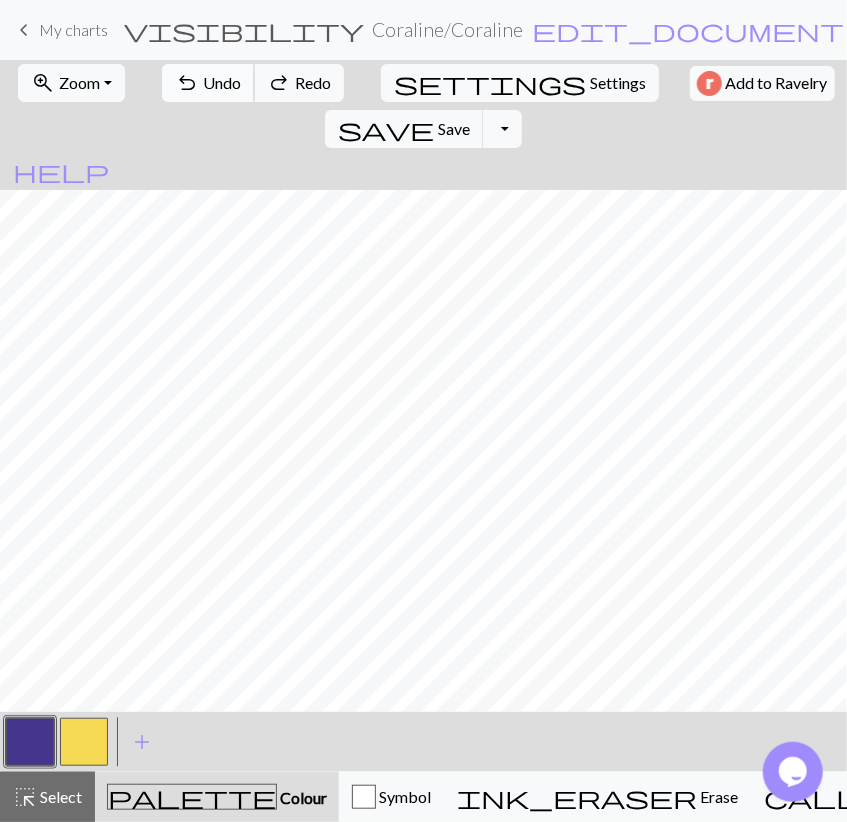 click on "Undo" at bounding box center (222, 82) 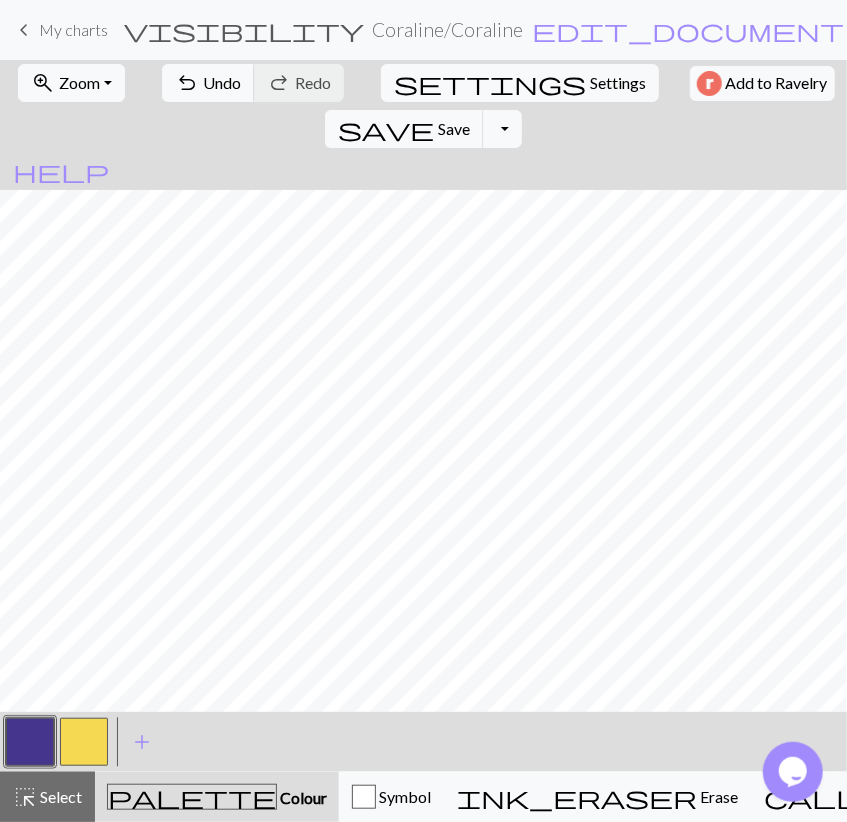 click at bounding box center [84, 742] 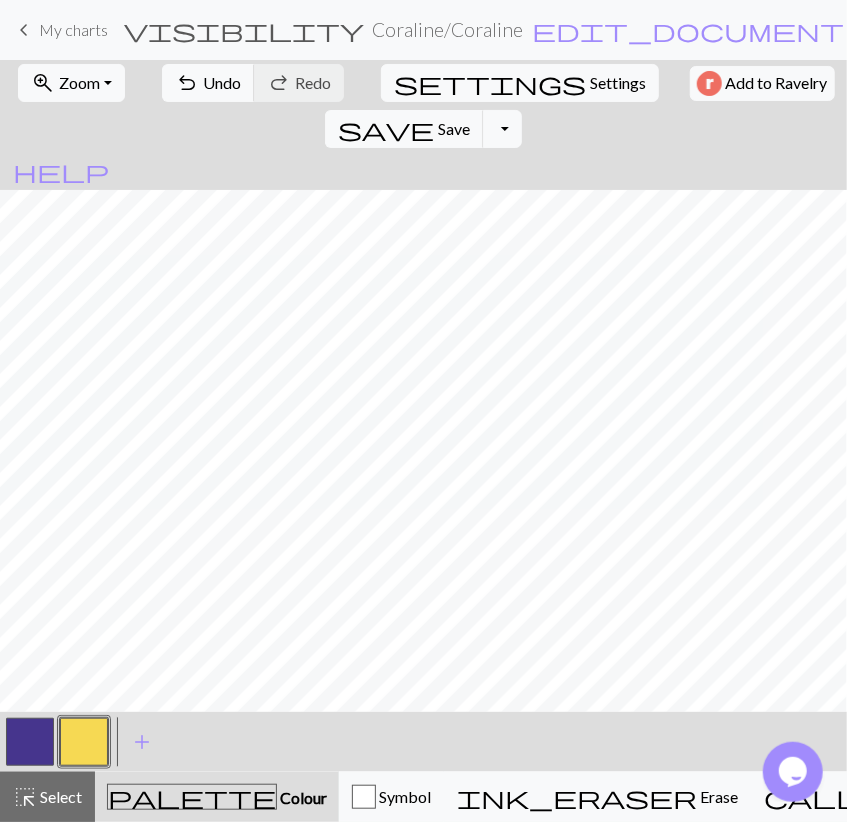click at bounding box center (30, 742) 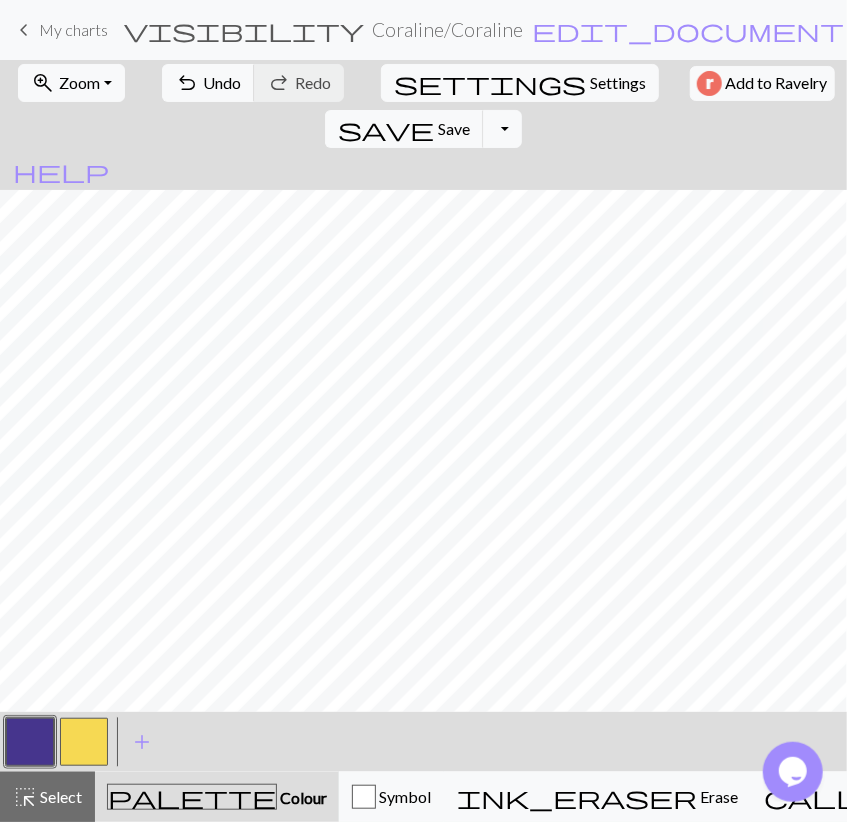 click at bounding box center (84, 742) 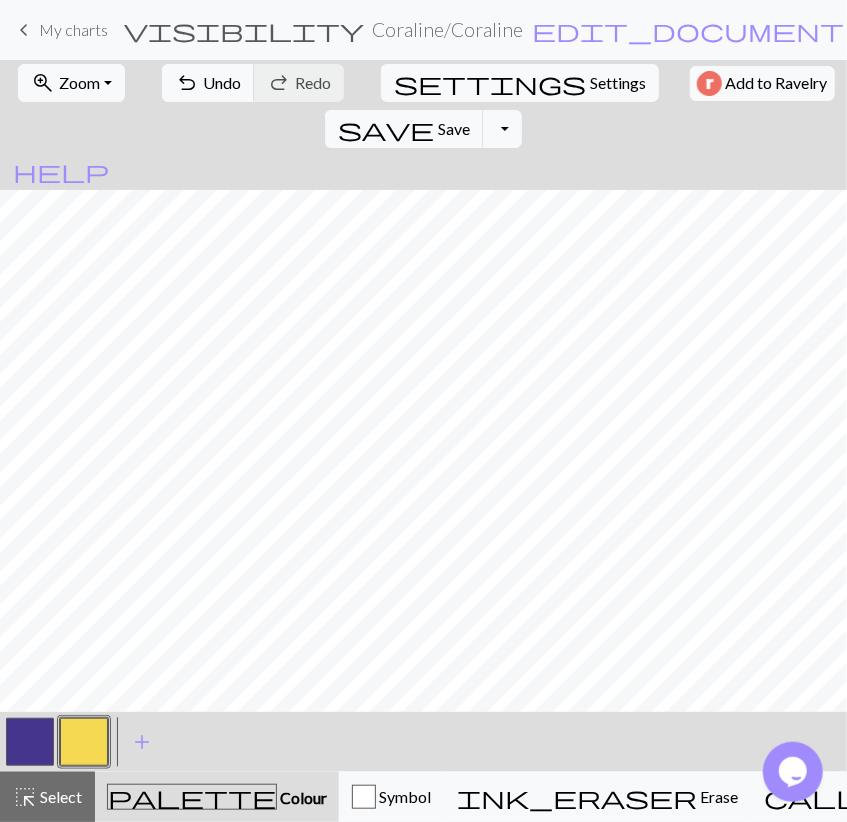 click at bounding box center [30, 742] 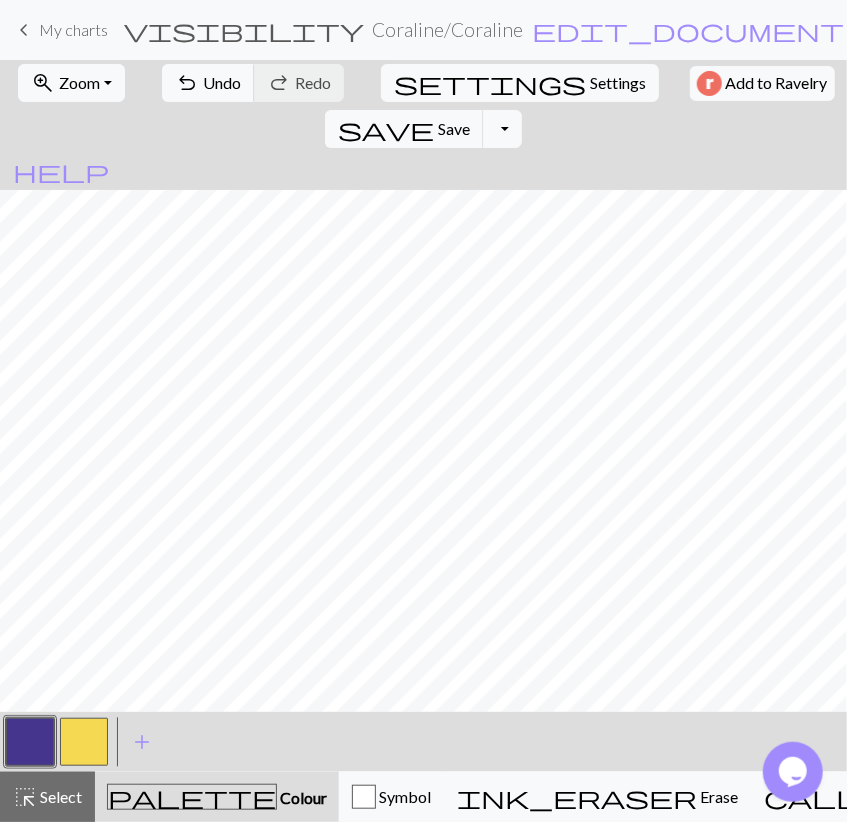 drag, startPoint x: 92, startPoint y: 738, endPoint x: 107, endPoint y: 715, distance: 27.45906 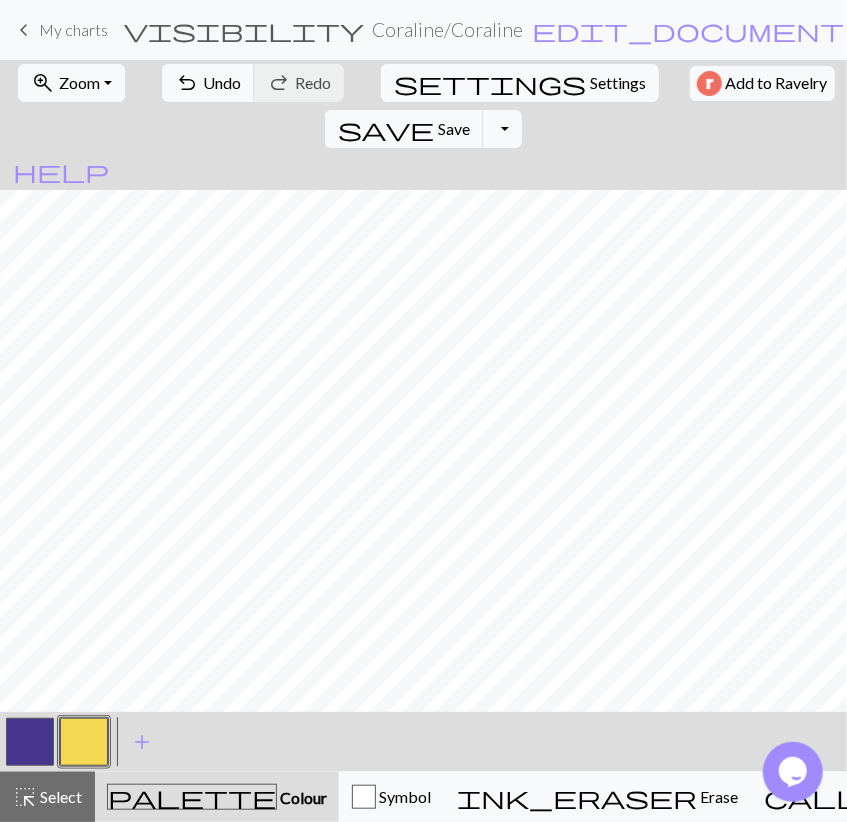drag, startPoint x: 38, startPoint y: 738, endPoint x: 50, endPoint y: 717, distance: 24.186773 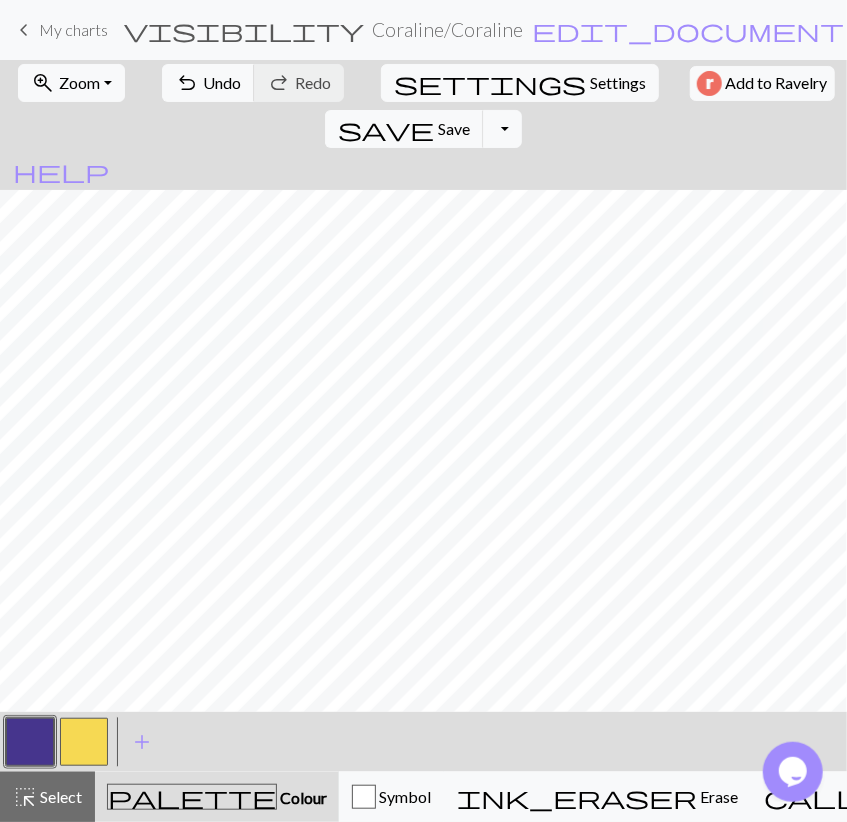 click at bounding box center (84, 742) 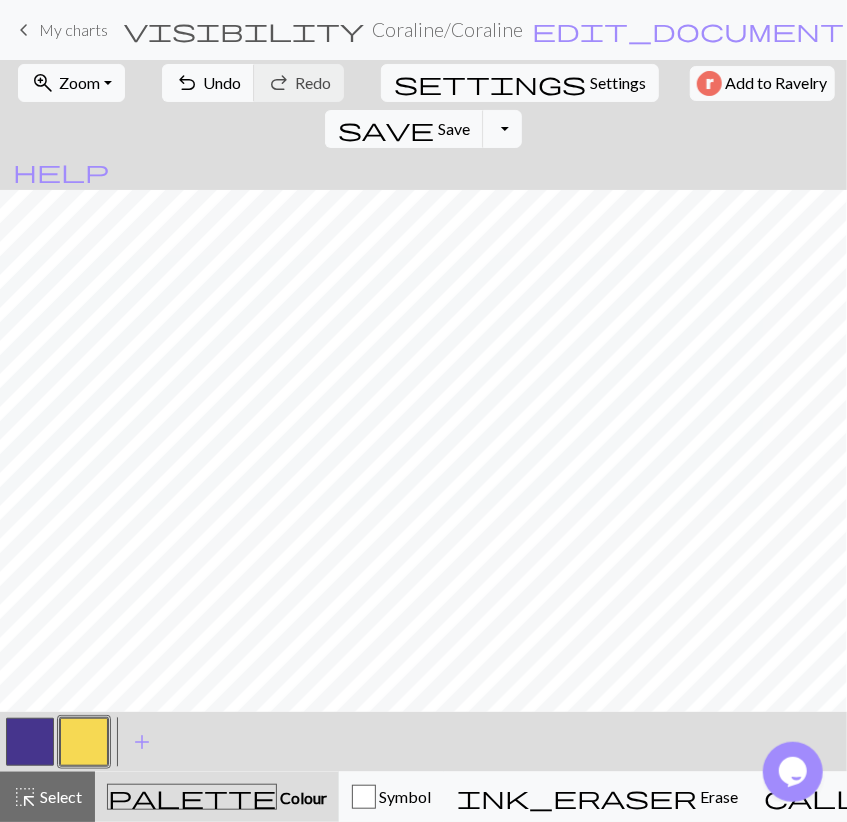 click at bounding box center [30, 742] 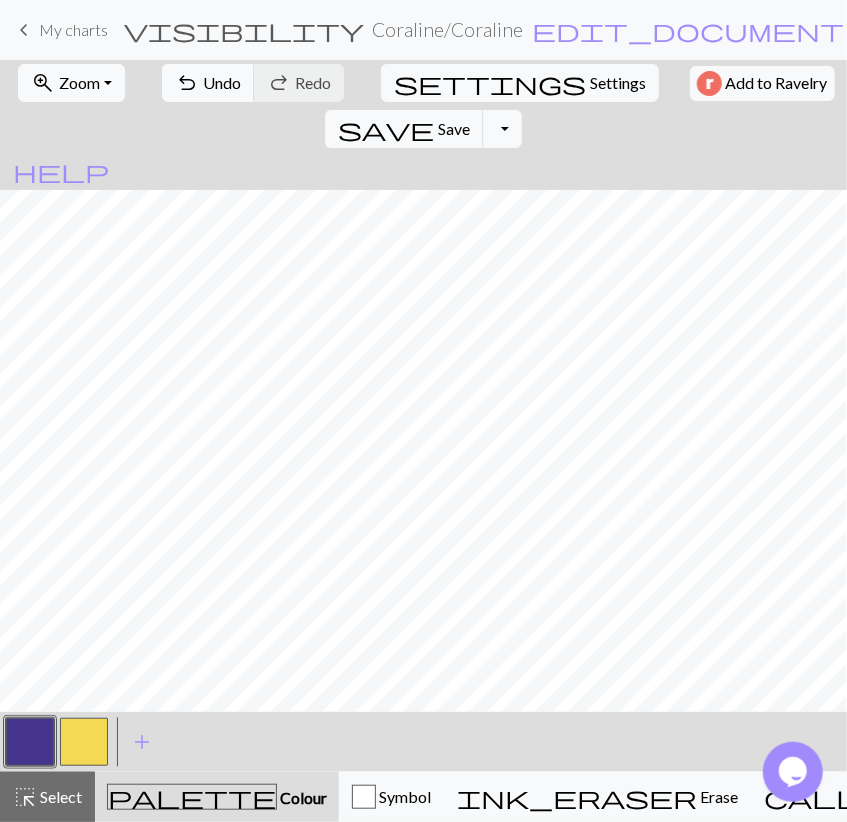 click at bounding box center (84, 742) 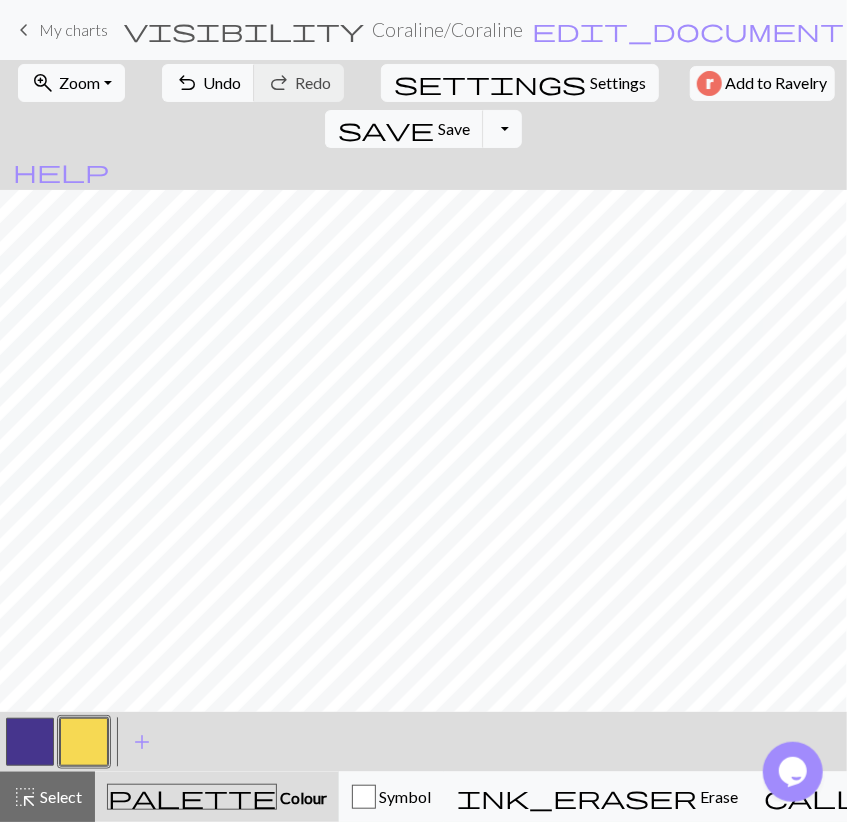 click at bounding box center [30, 742] 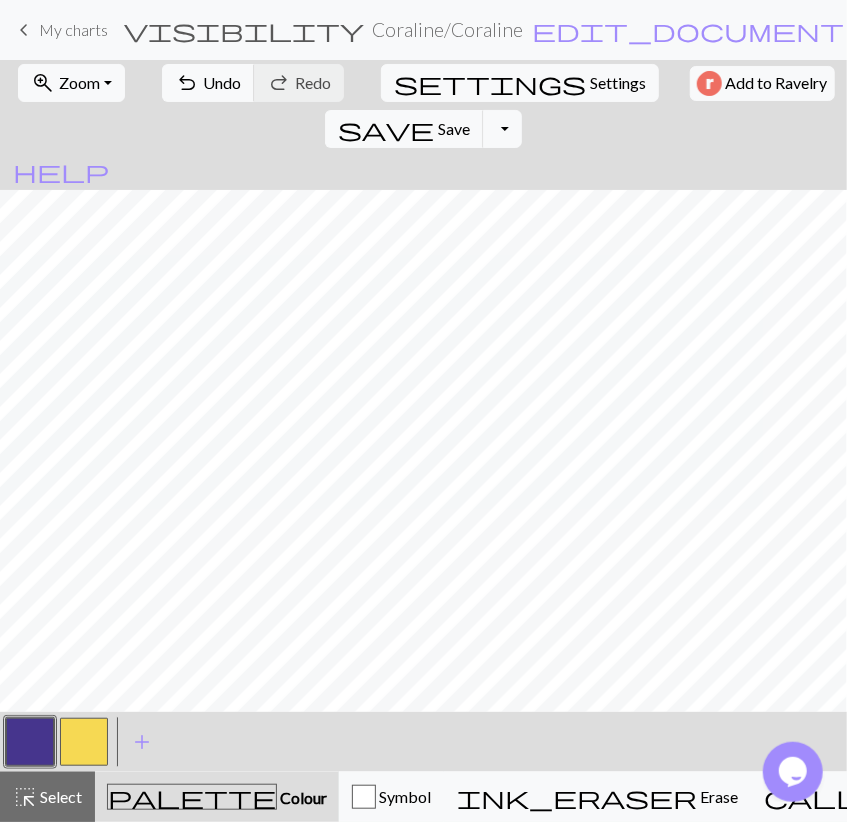 click at bounding box center [84, 742] 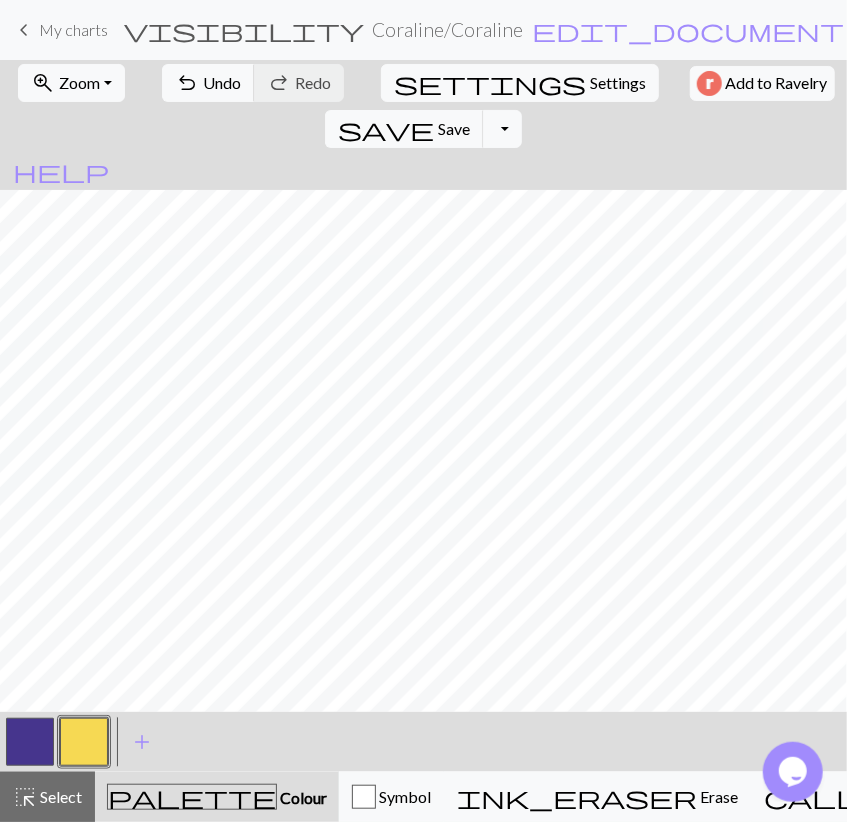 click at bounding box center [30, 742] 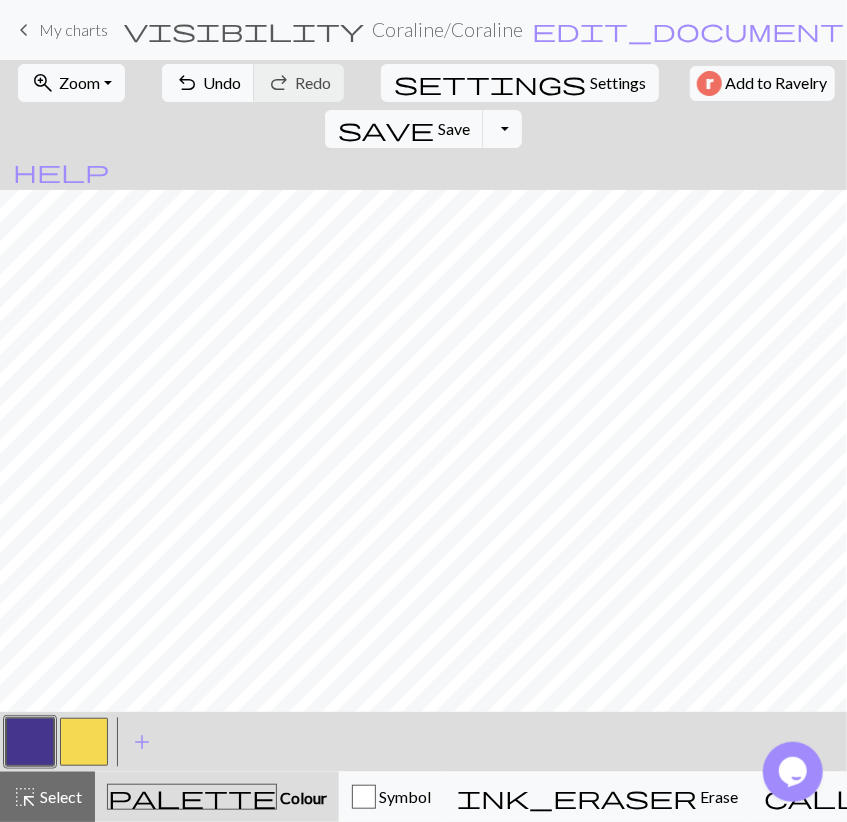 click at bounding box center (84, 742) 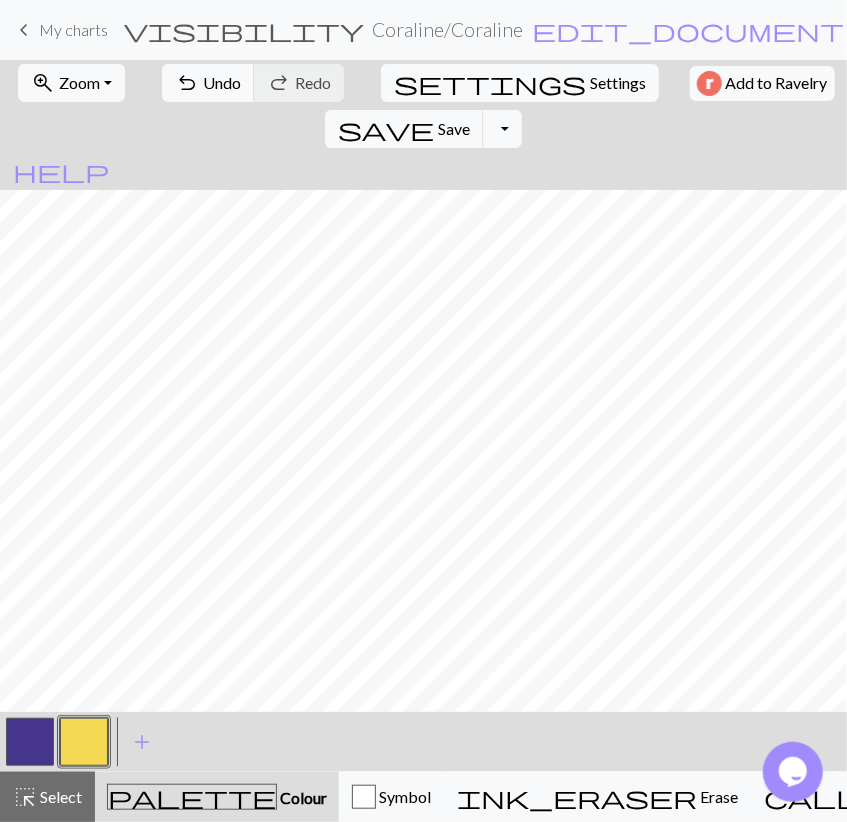 click at bounding box center [30, 742] 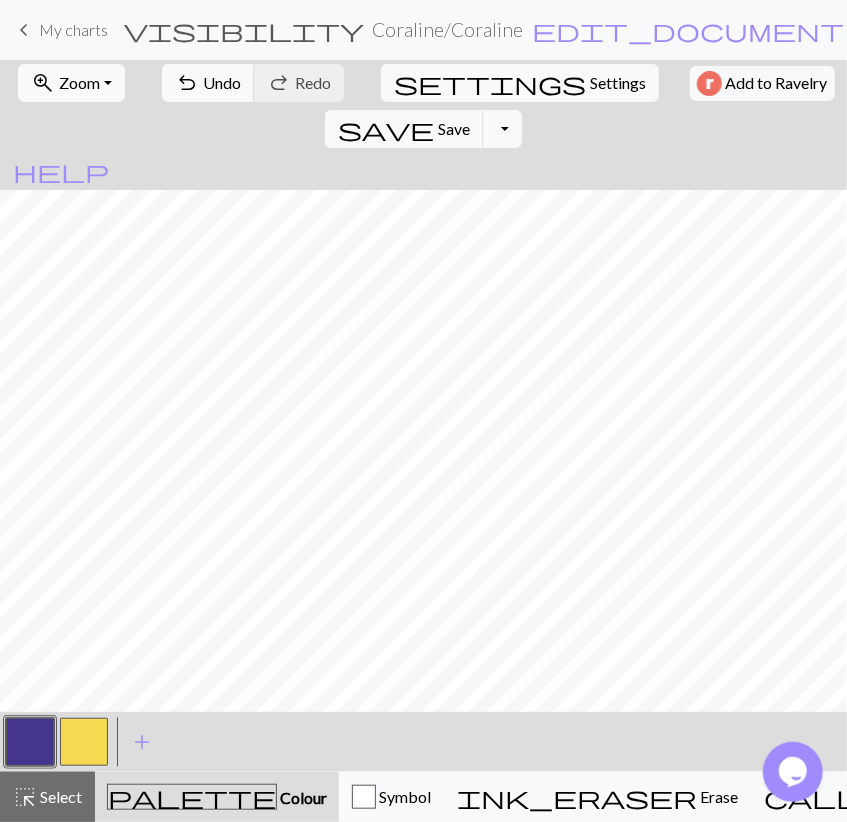 click at bounding box center (84, 742) 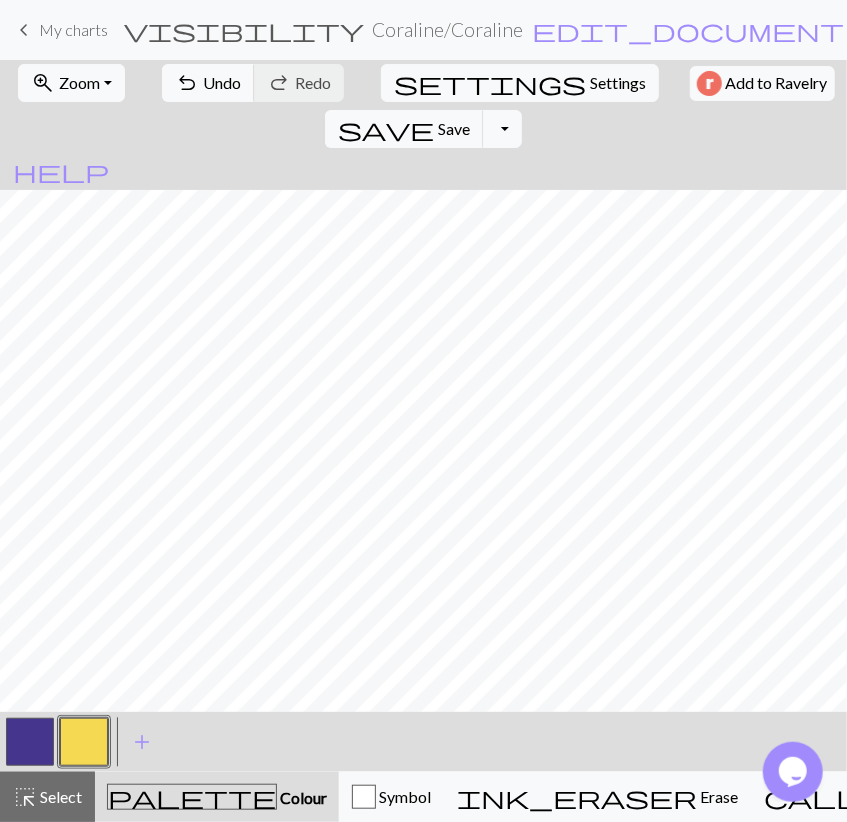 click at bounding box center [30, 742] 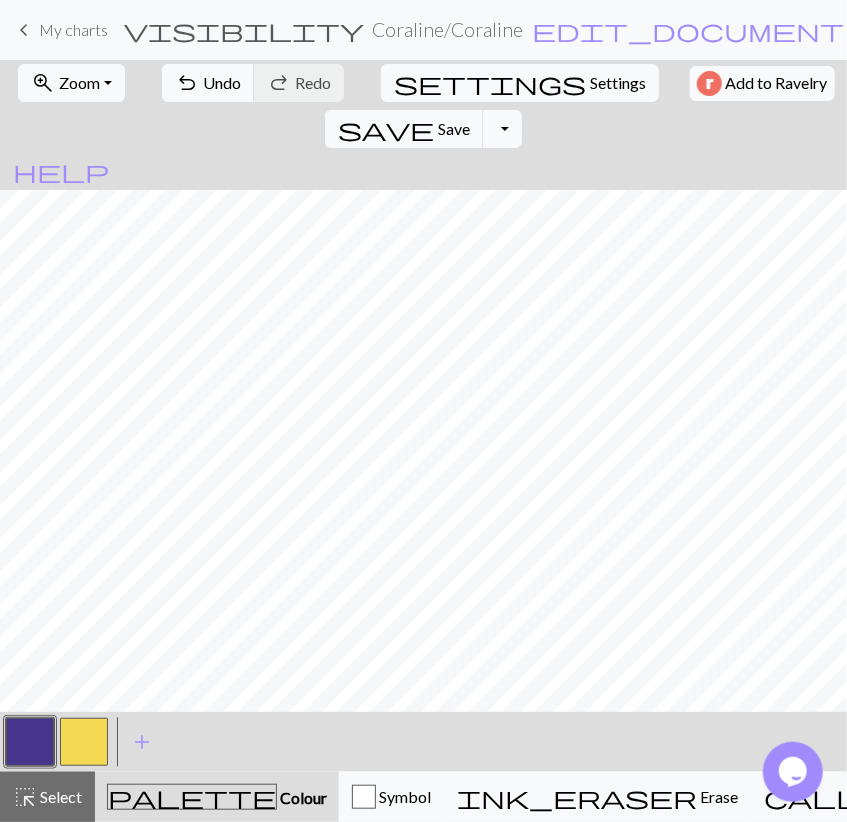 click at bounding box center [84, 742] 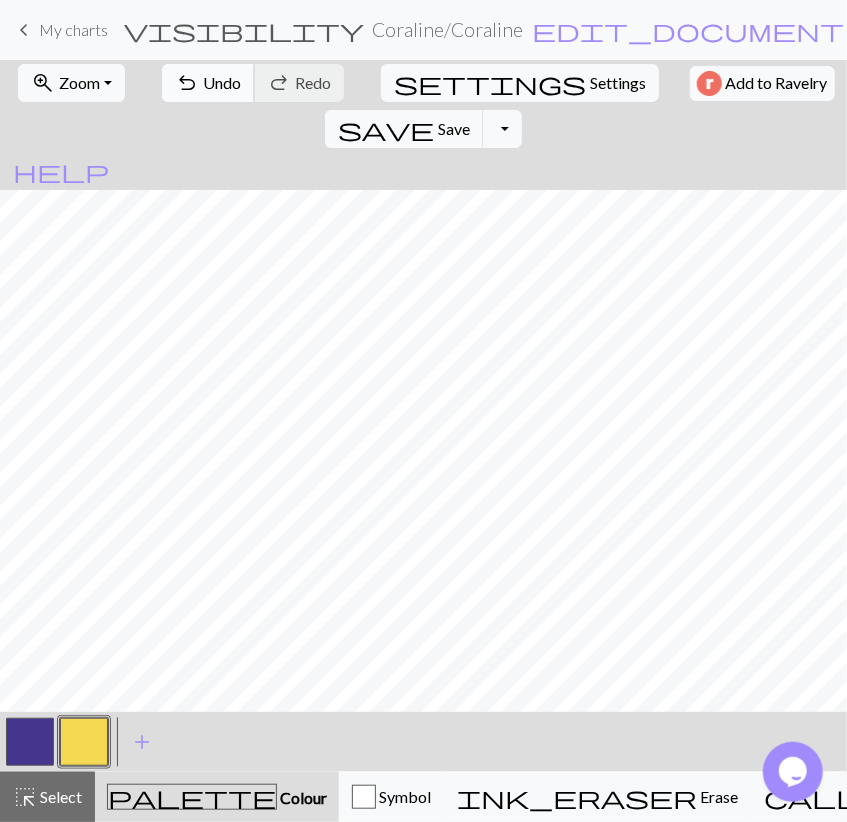 click on "undo Undo Undo" at bounding box center (208, 83) 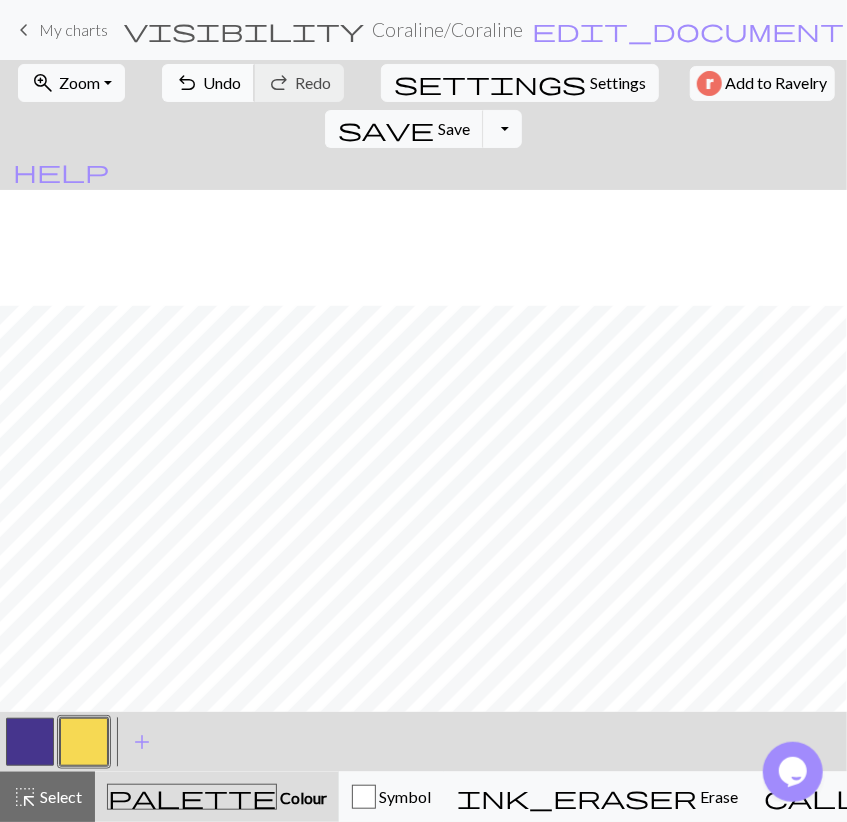 scroll, scrollTop: 348, scrollLeft: 0, axis: vertical 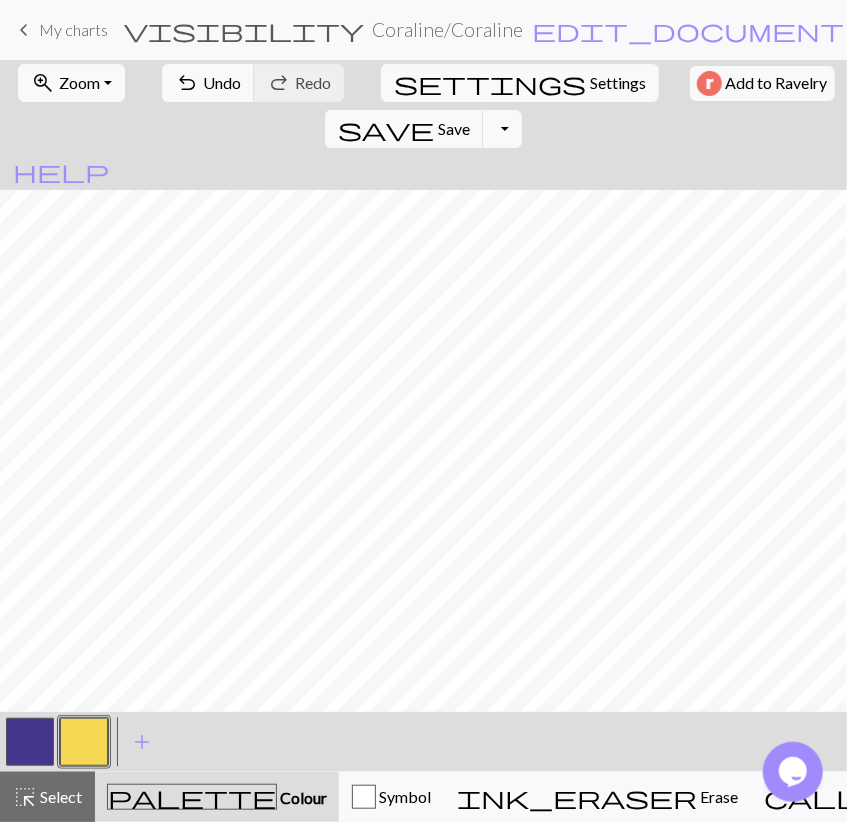 click at bounding box center [30, 742] 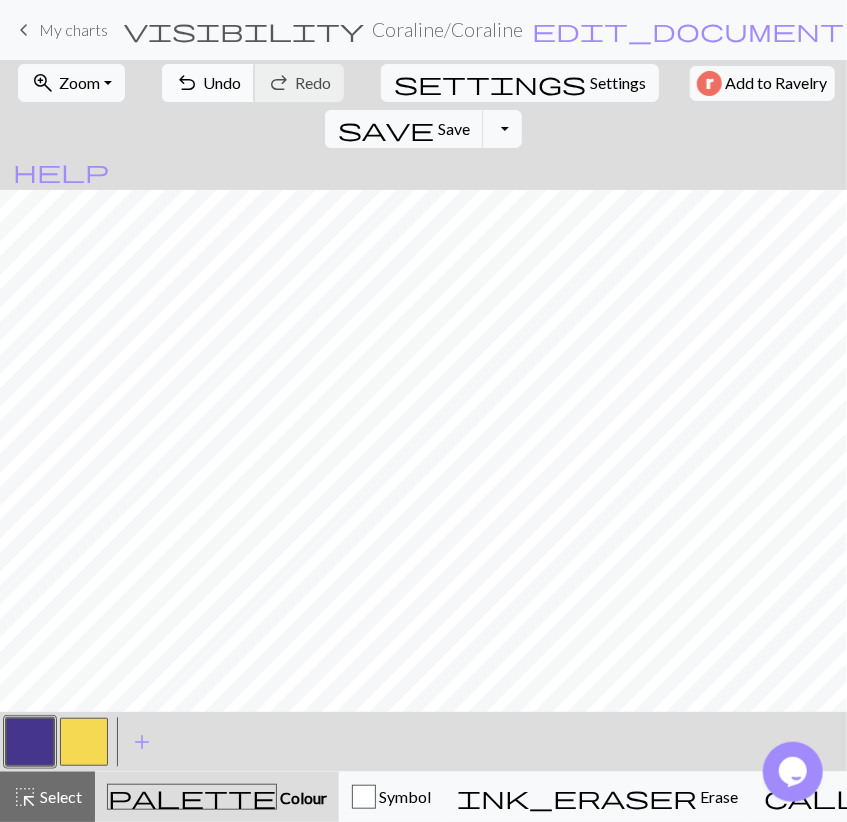 click on "Undo" at bounding box center [222, 82] 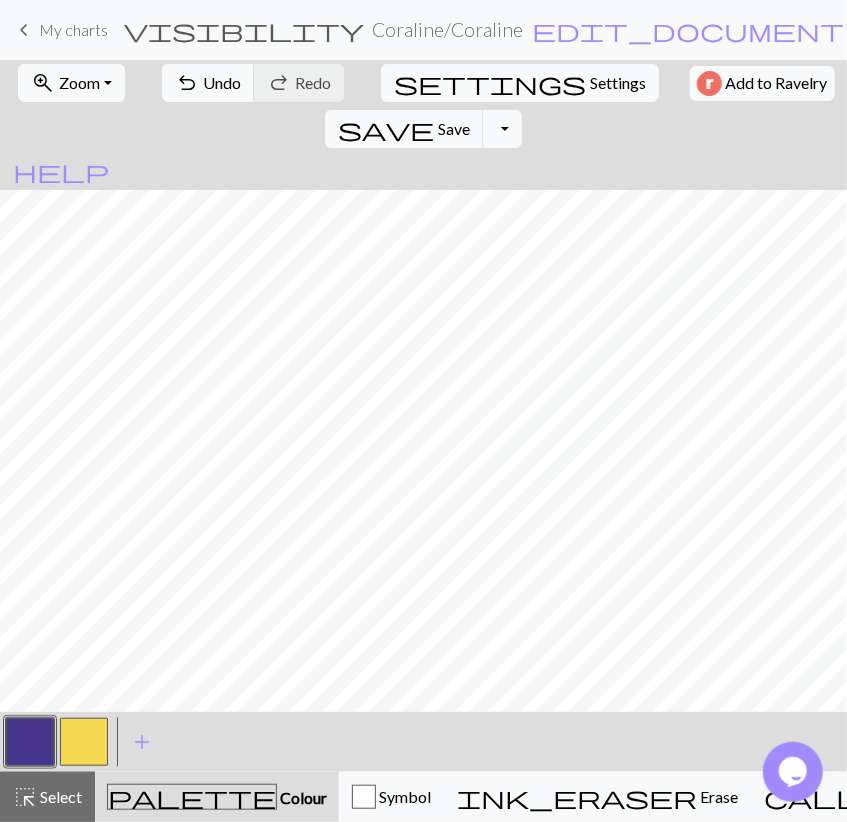 click at bounding box center (84, 742) 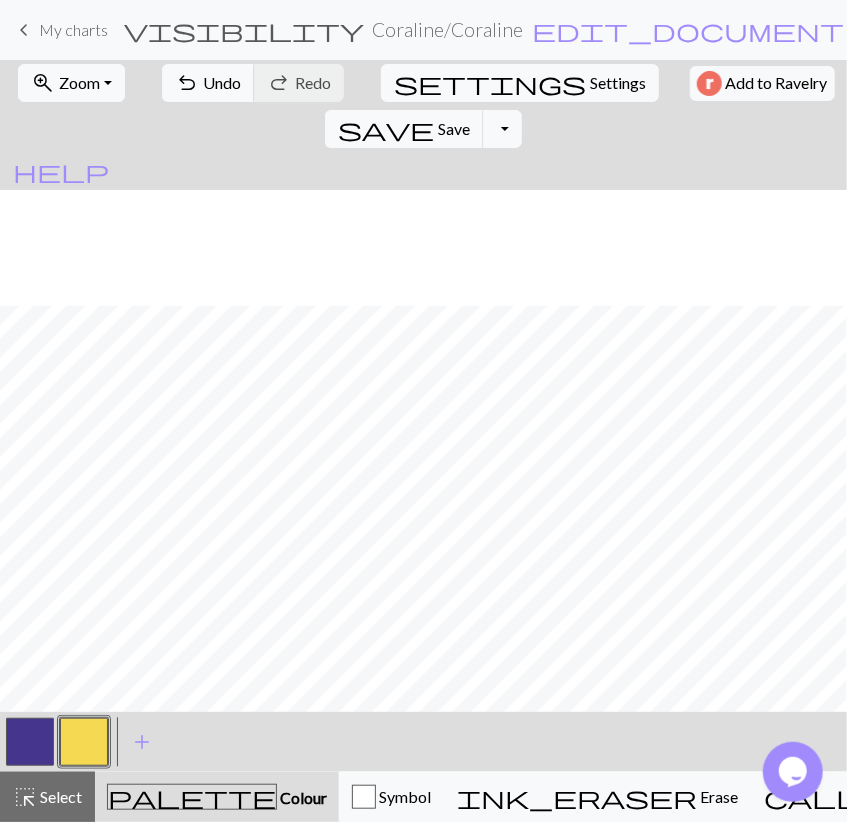 scroll, scrollTop: 348, scrollLeft: 0, axis: vertical 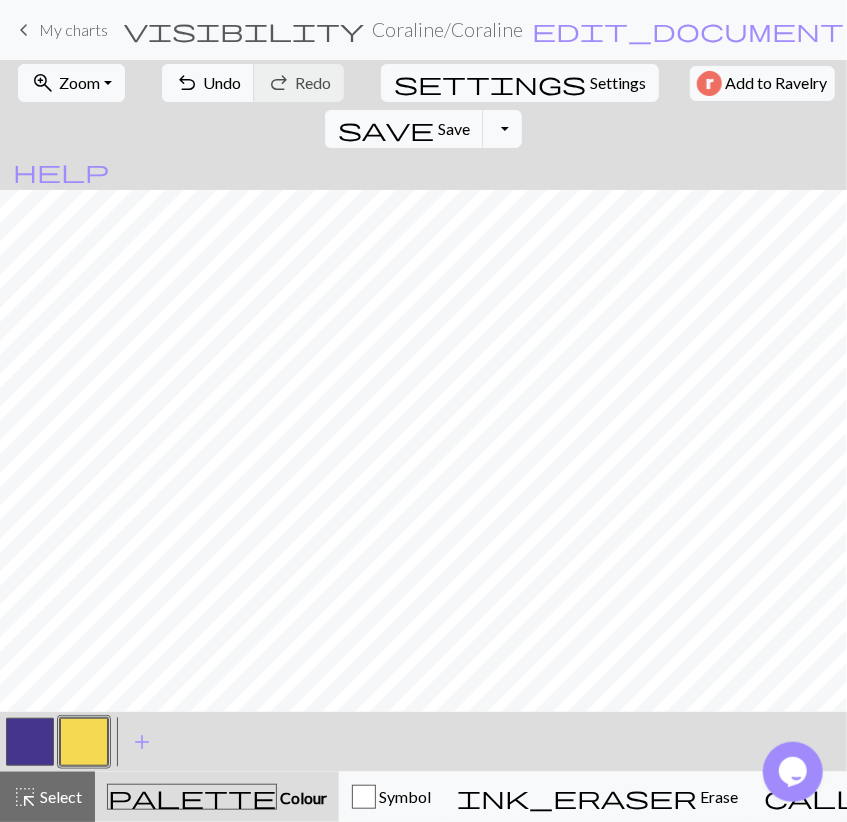 click at bounding box center [30, 742] 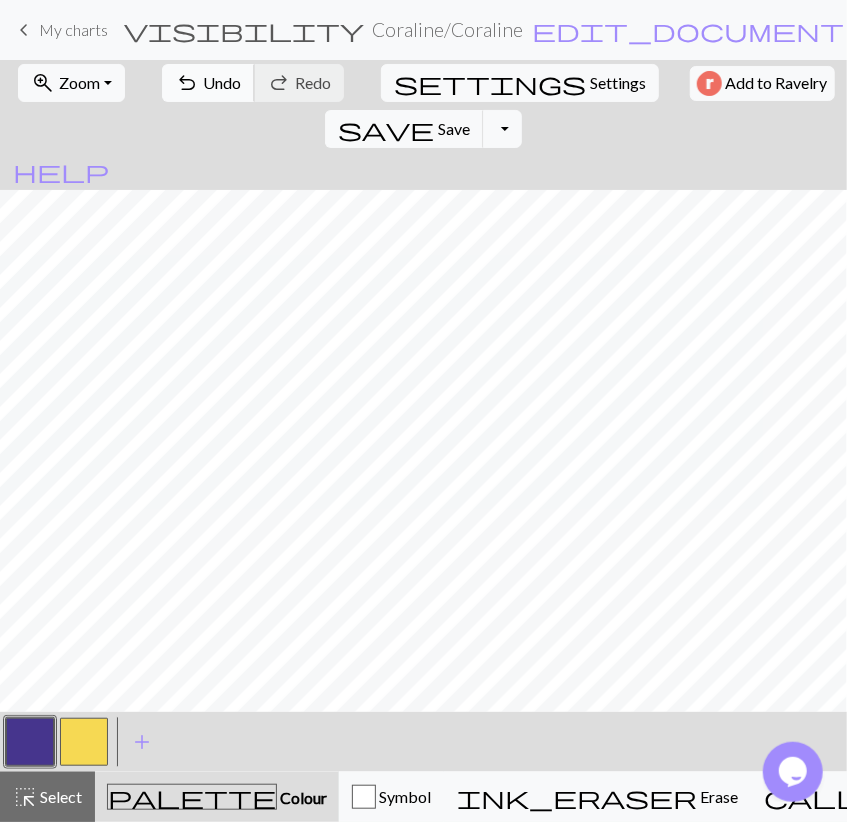 click on "Undo" at bounding box center [222, 82] 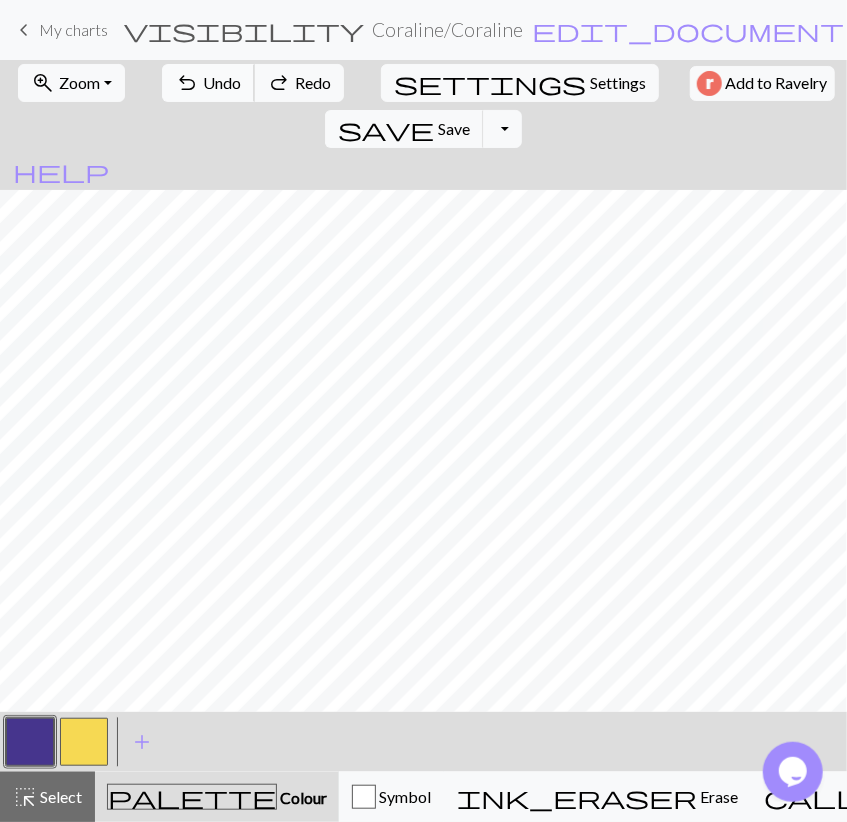 click on "Undo" at bounding box center [222, 82] 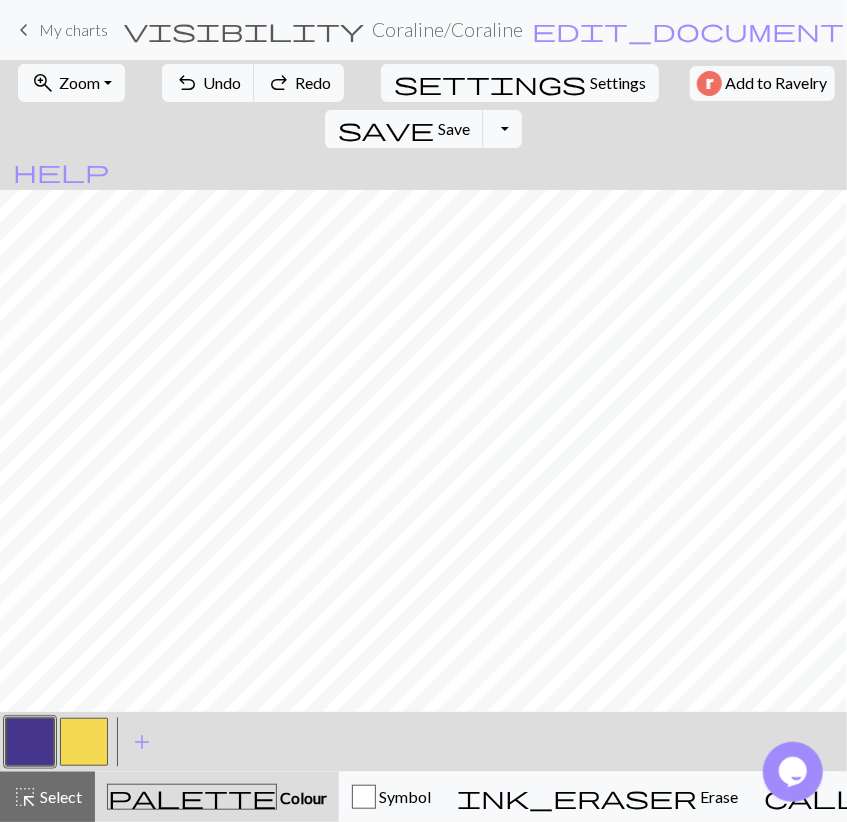 click at bounding box center [84, 742] 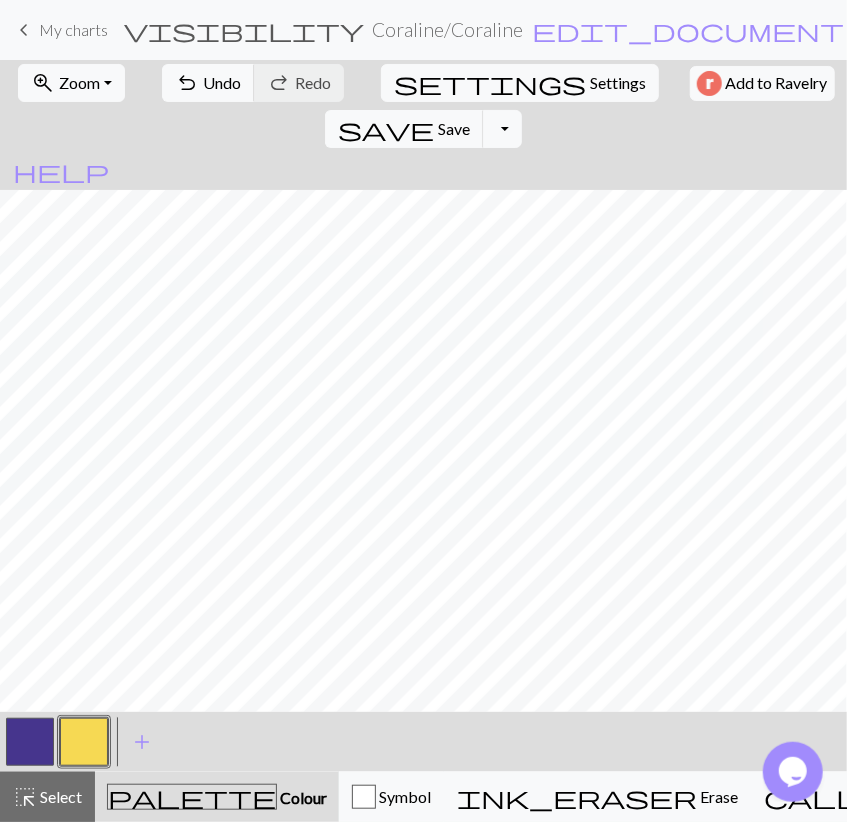 click at bounding box center [30, 742] 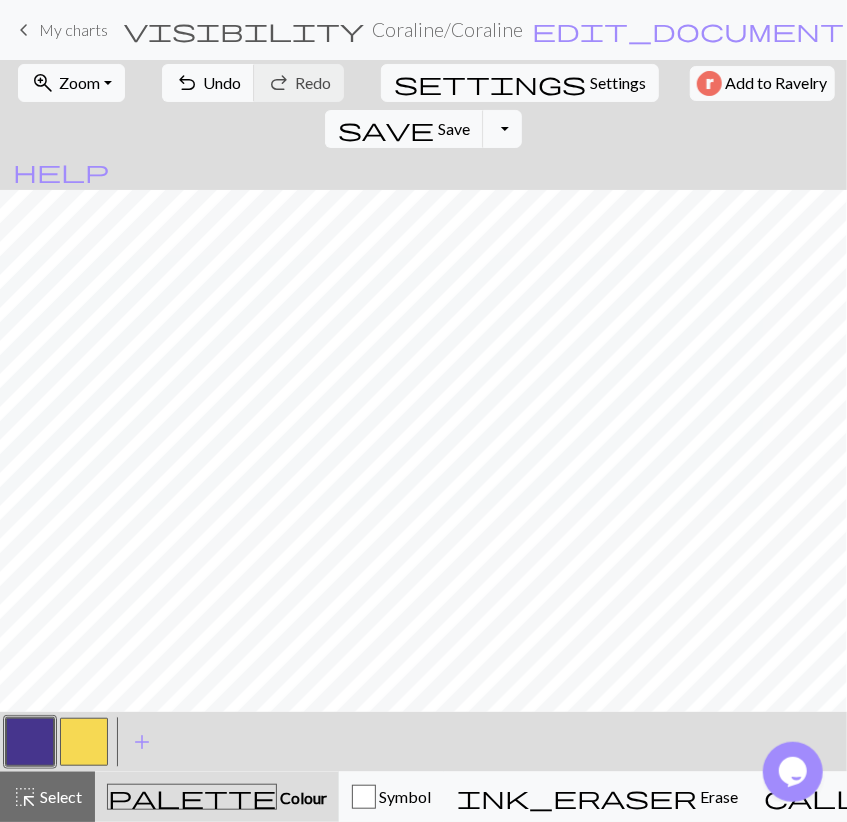 click at bounding box center (84, 742) 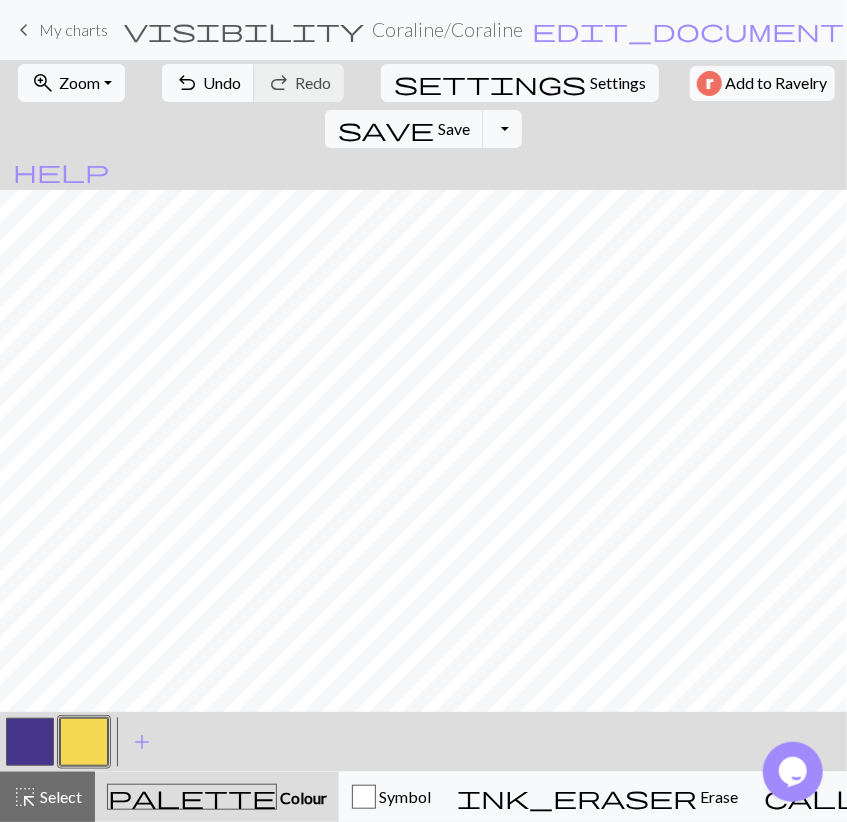 drag, startPoint x: 35, startPoint y: 727, endPoint x: 35, endPoint y: 713, distance: 14 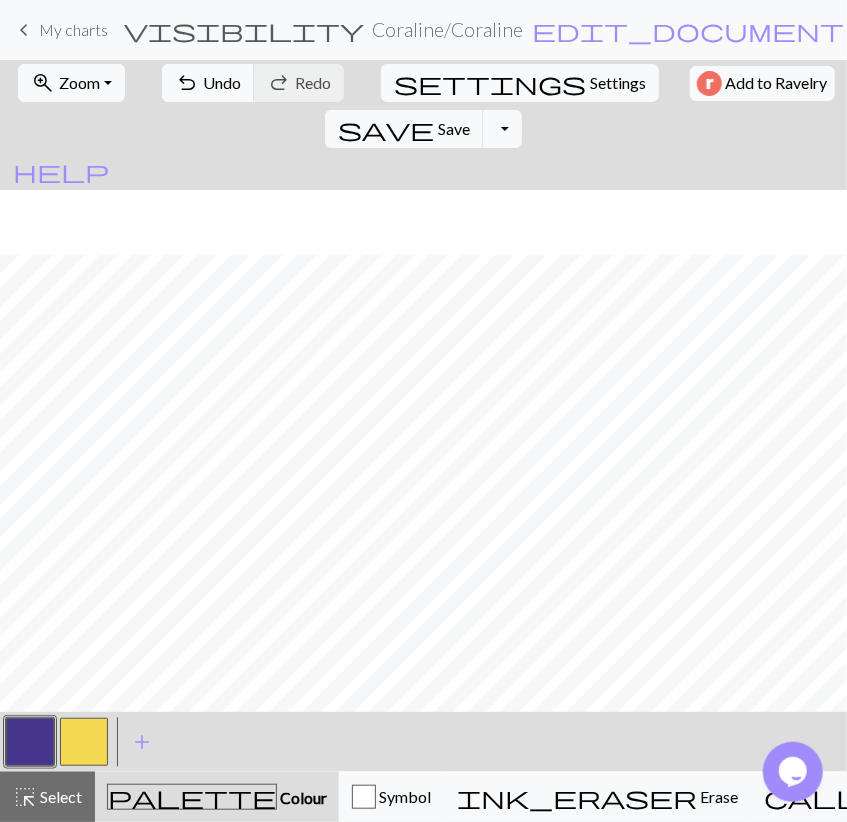 scroll, scrollTop: 348, scrollLeft: 0, axis: vertical 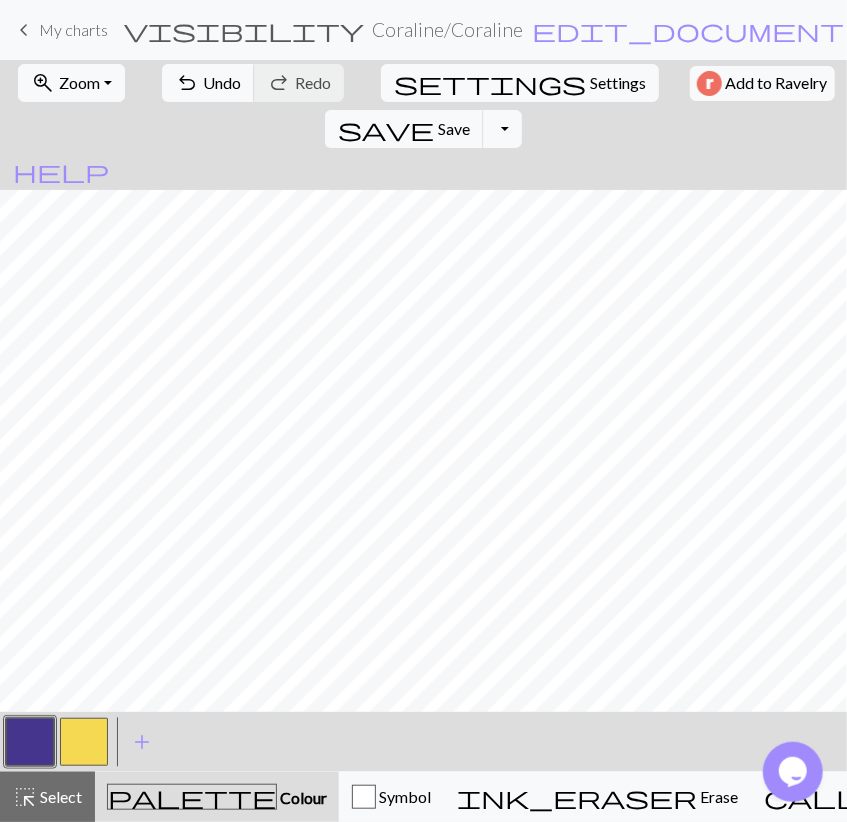 click at bounding box center (84, 742) 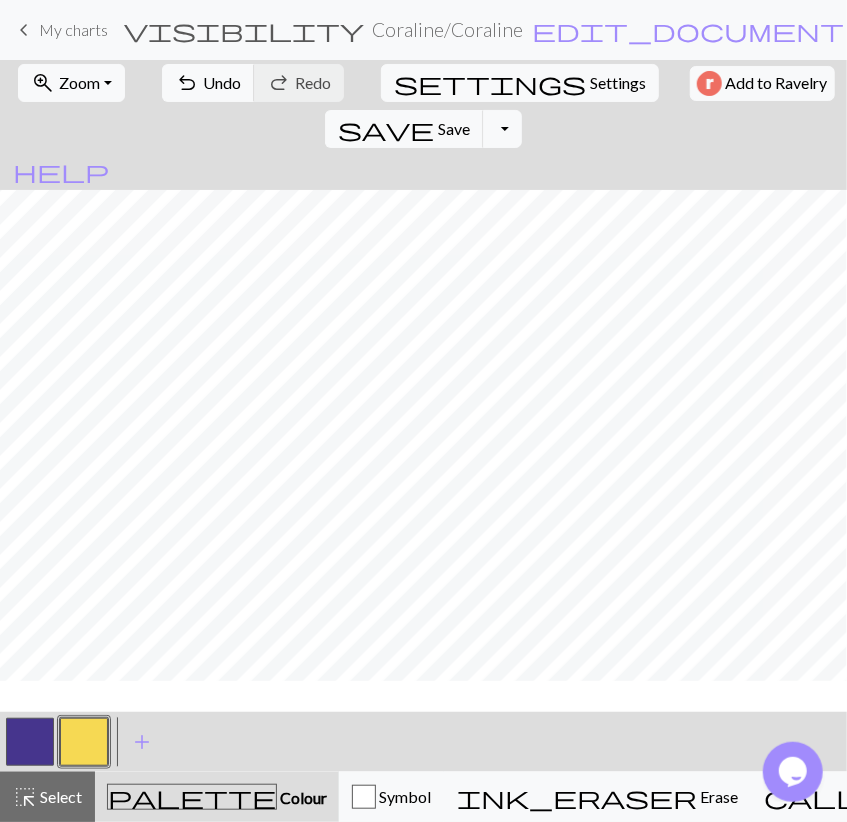 scroll, scrollTop: 232, scrollLeft: 0, axis: vertical 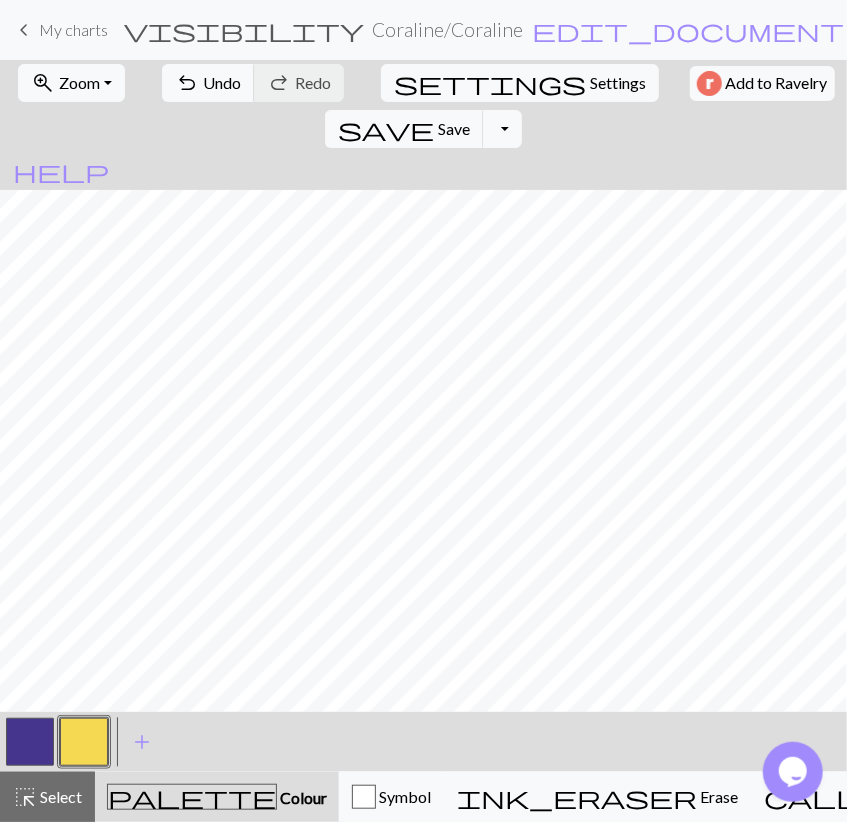 click at bounding box center (30, 742) 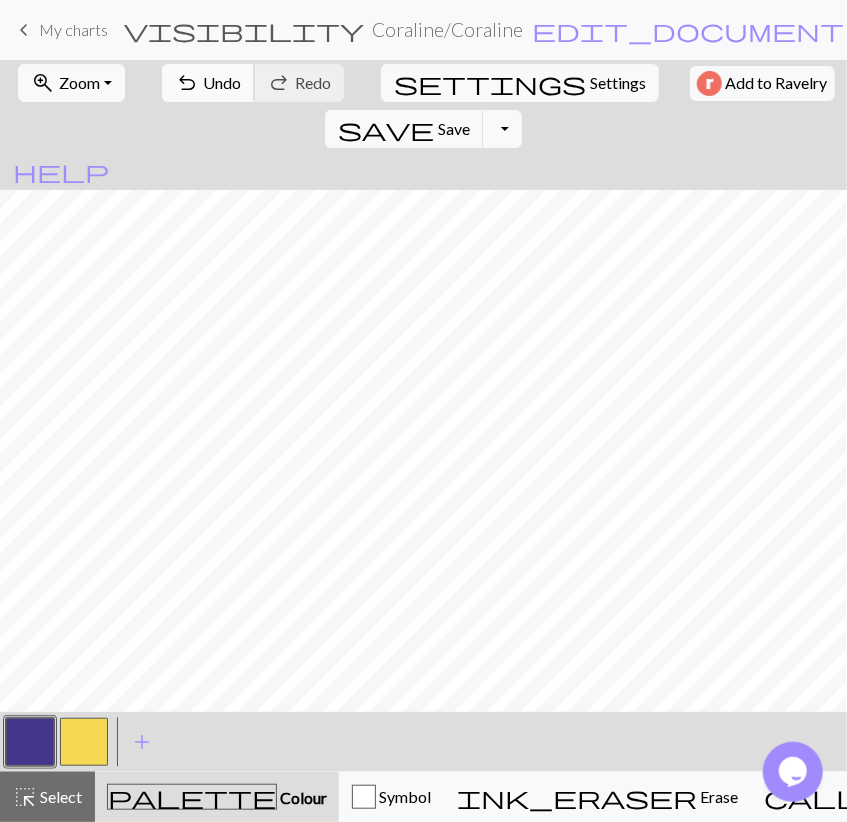 click on "Undo" at bounding box center (222, 82) 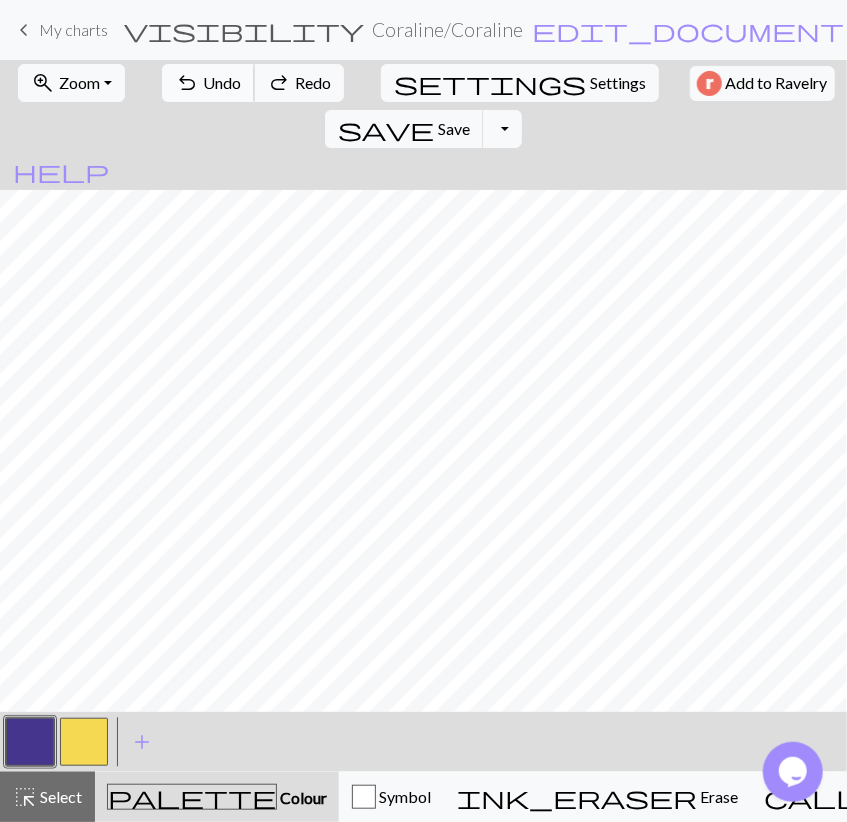 click on "Undo" at bounding box center (222, 82) 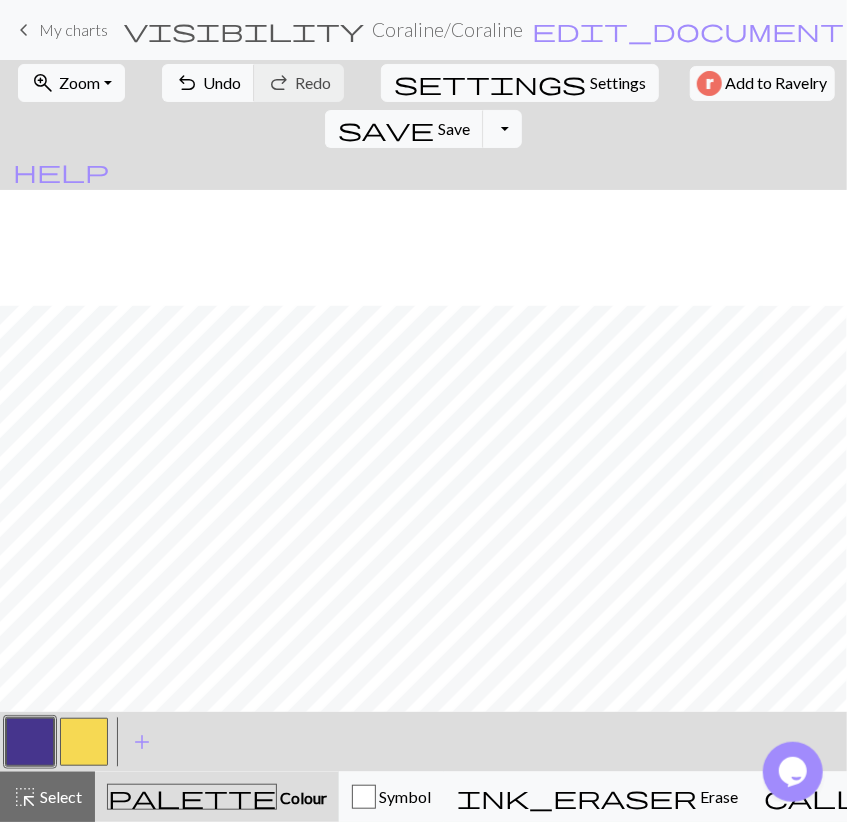 scroll, scrollTop: 348, scrollLeft: 0, axis: vertical 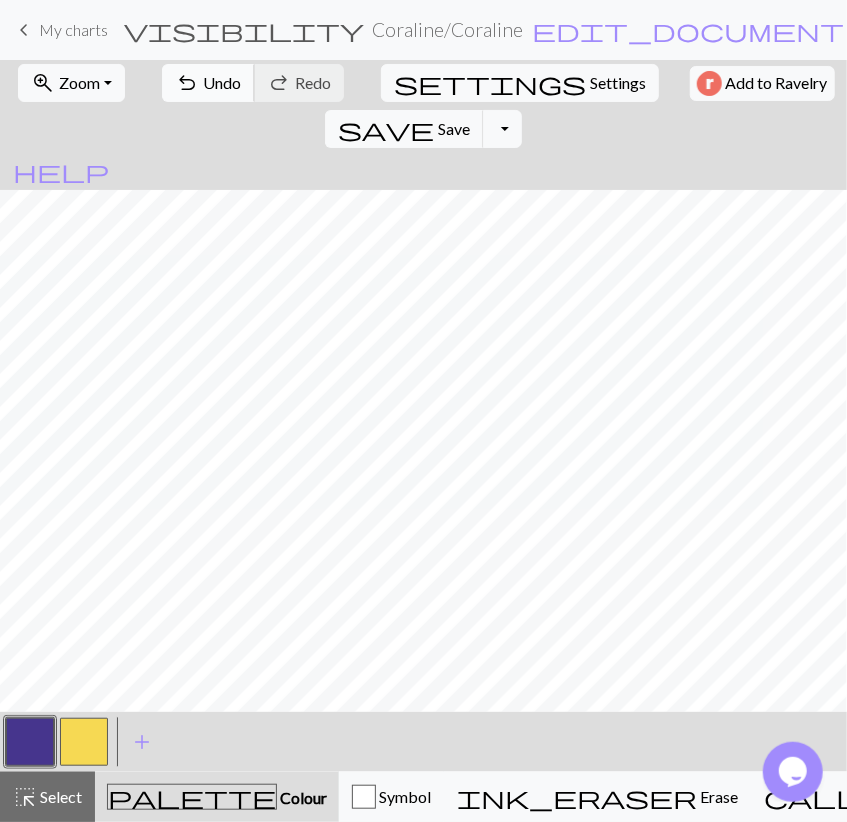 click on "Undo" at bounding box center (222, 82) 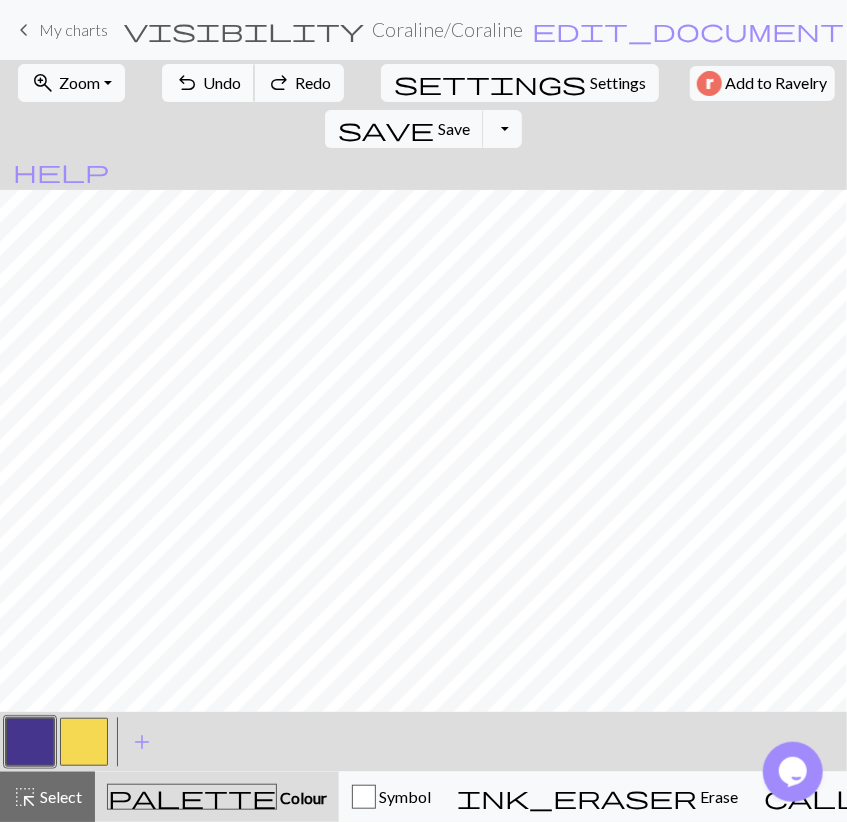 click on "Undo" at bounding box center (222, 82) 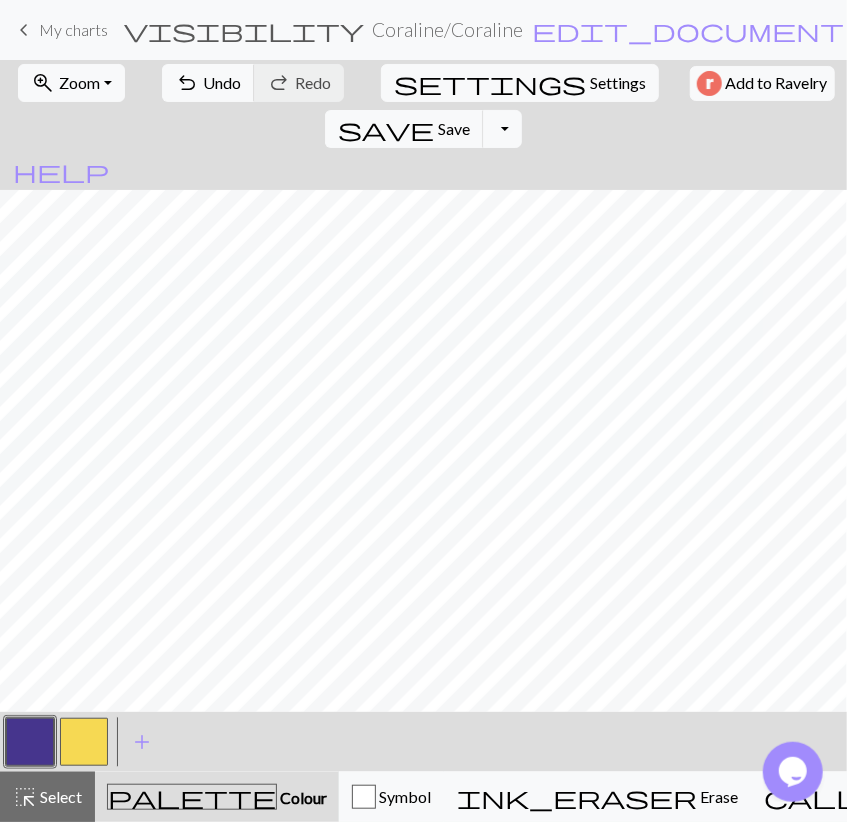 click at bounding box center (84, 742) 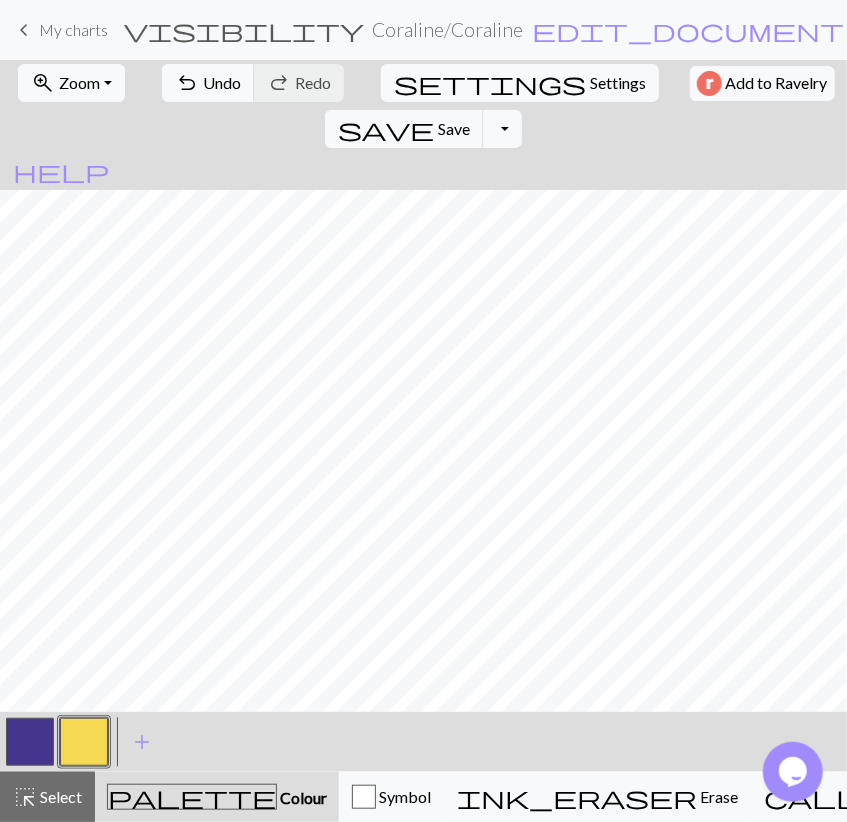 click at bounding box center [30, 742] 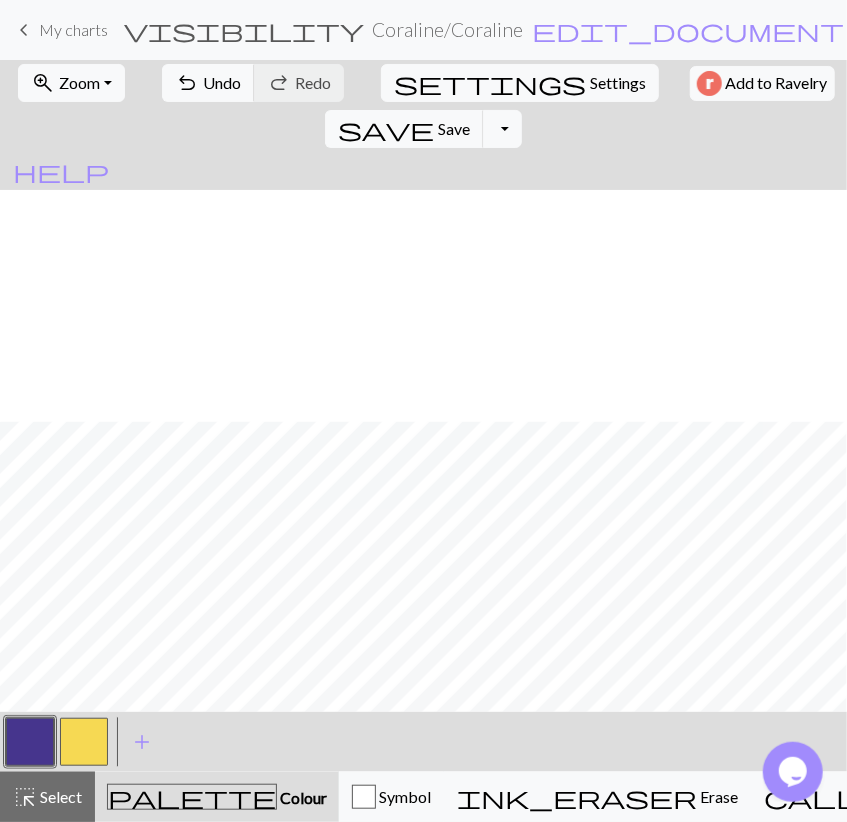 scroll, scrollTop: 580, scrollLeft: 0, axis: vertical 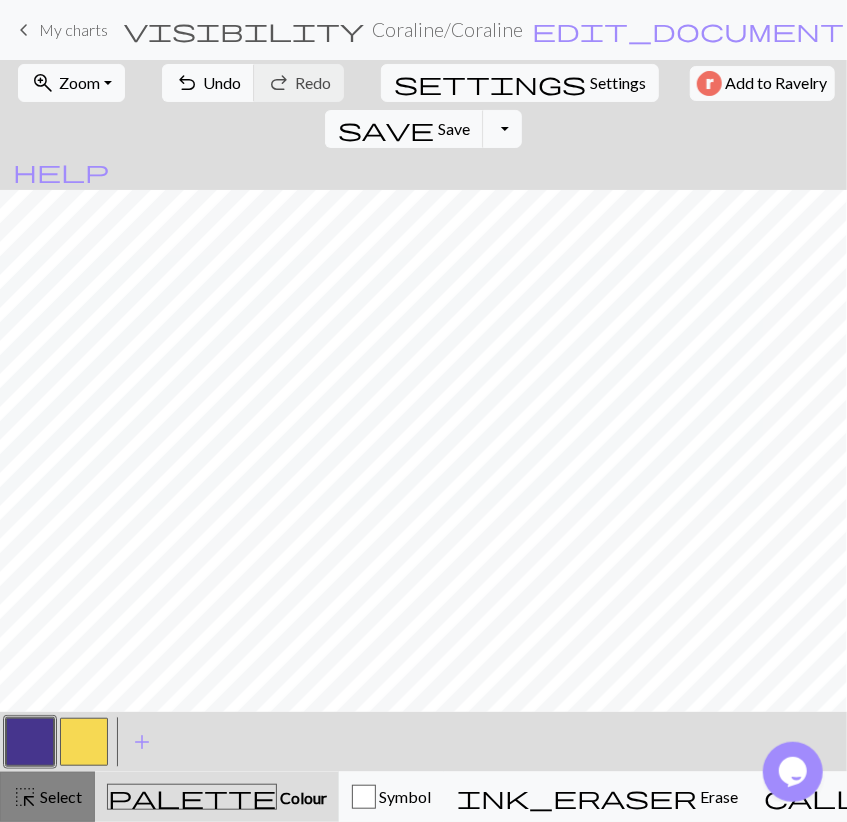 click on "Select" at bounding box center [59, 796] 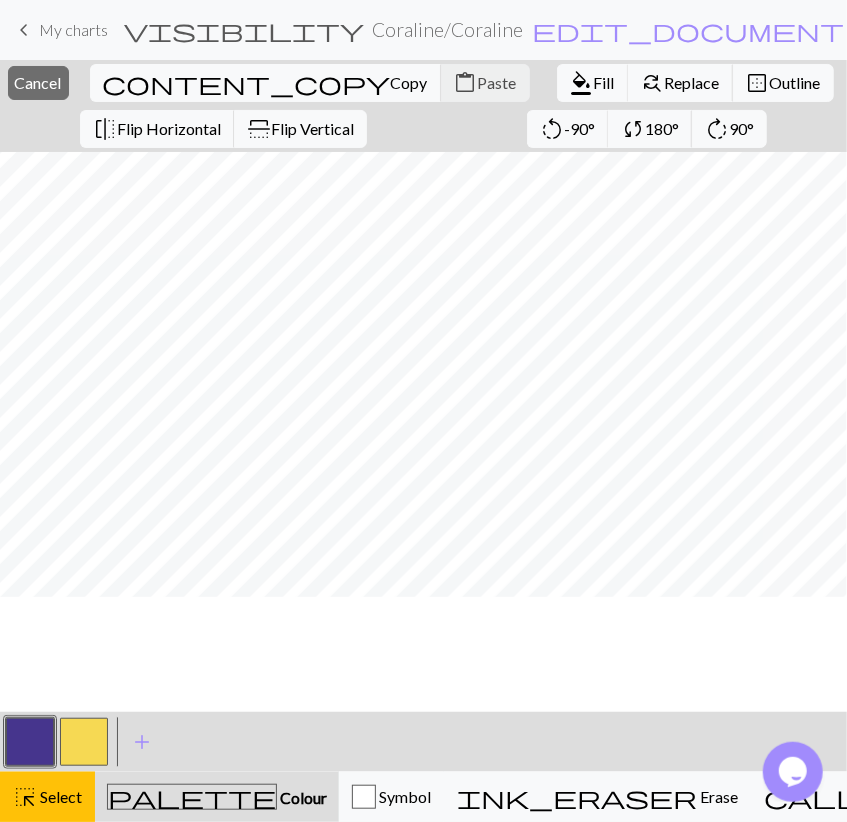 scroll, scrollTop: 696, scrollLeft: 0, axis: vertical 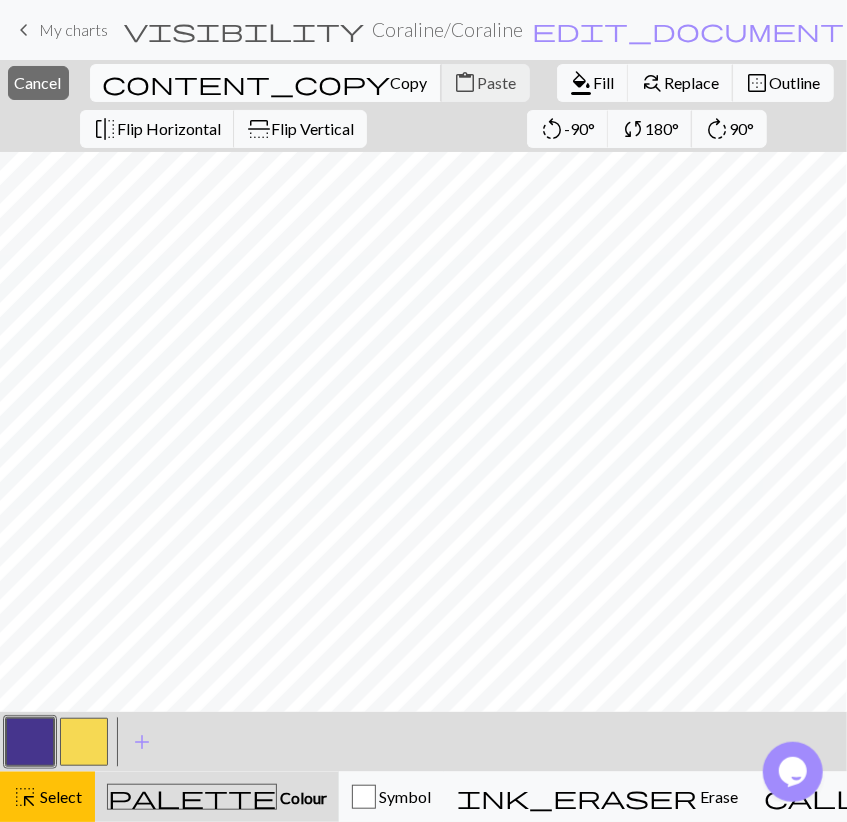 click on "content_copy" at bounding box center (247, 83) 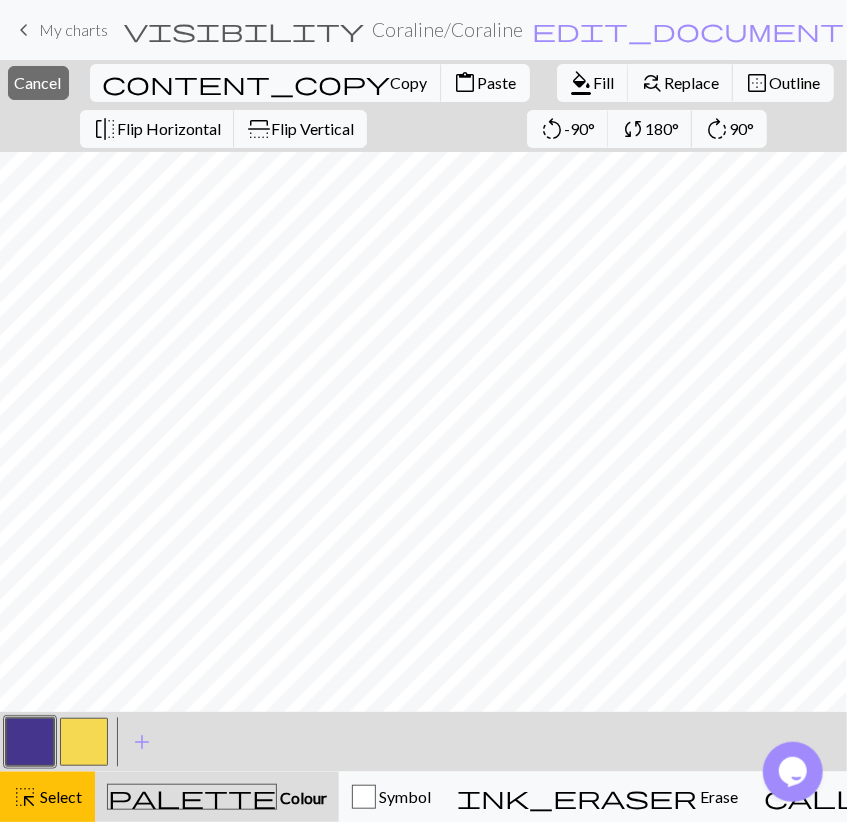 click on "content_paste" at bounding box center (466, 83) 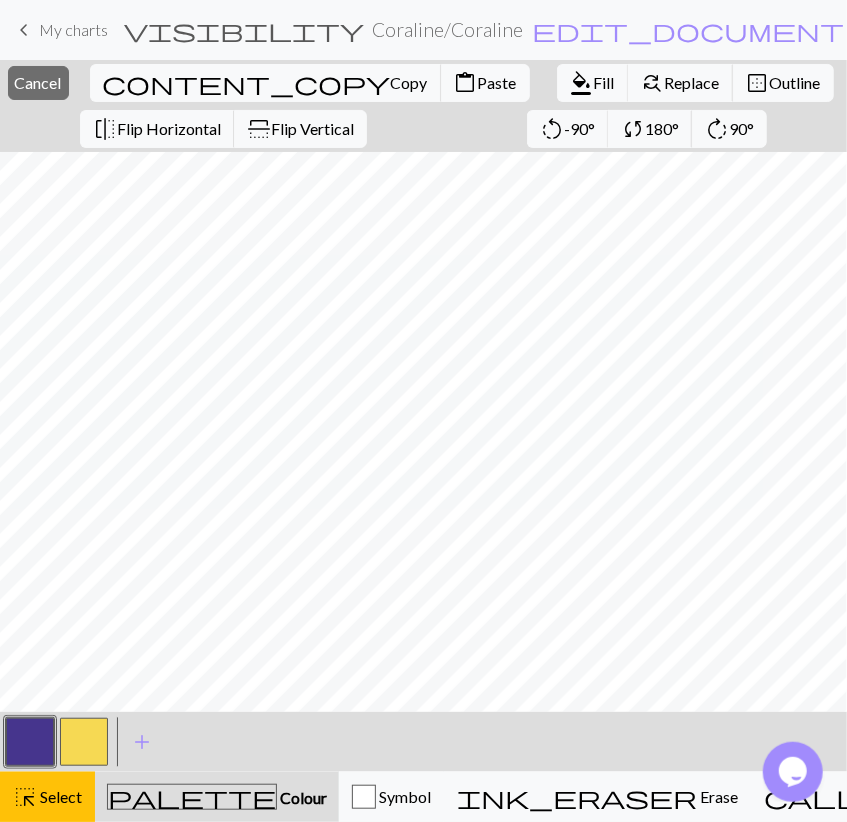 click at bounding box center [84, 742] 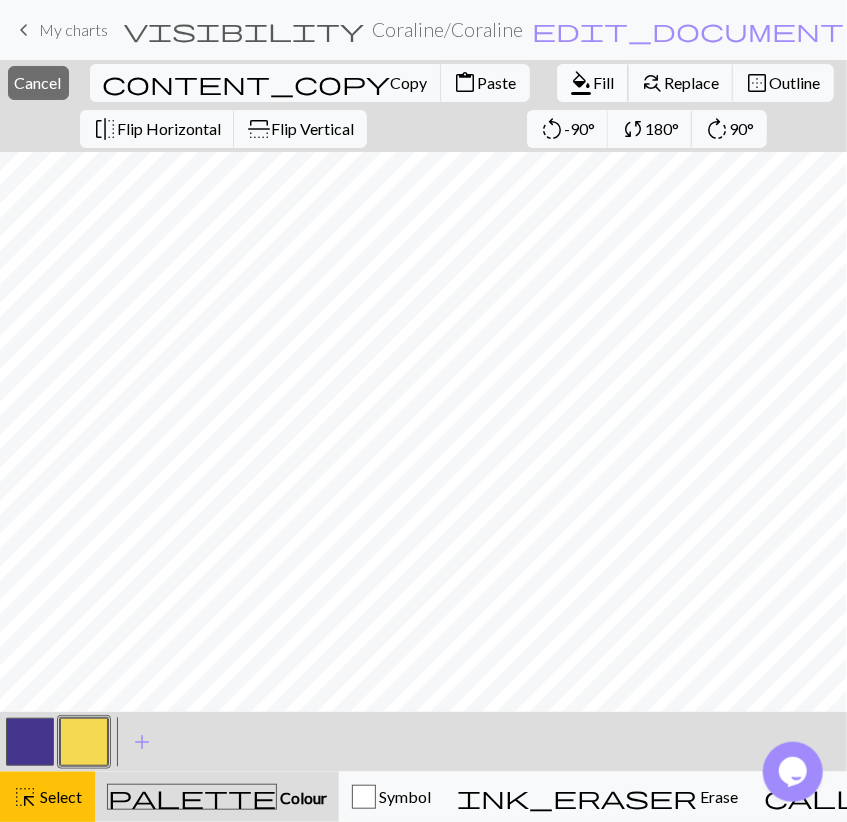 click on "format_color_fill" at bounding box center [582, 83] 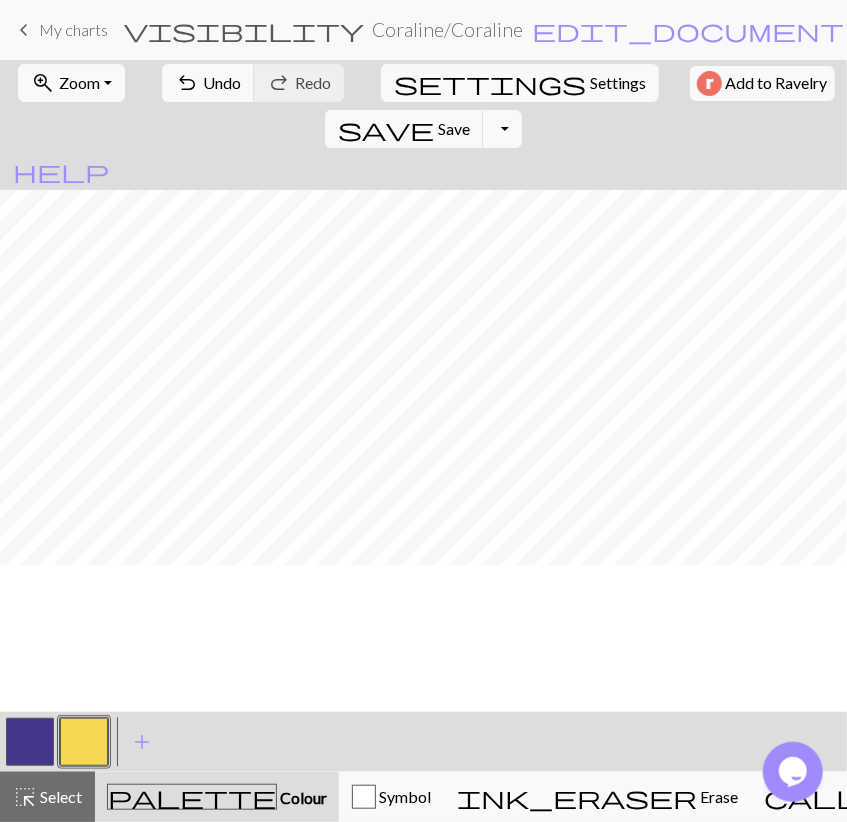 scroll, scrollTop: 464, scrollLeft: 0, axis: vertical 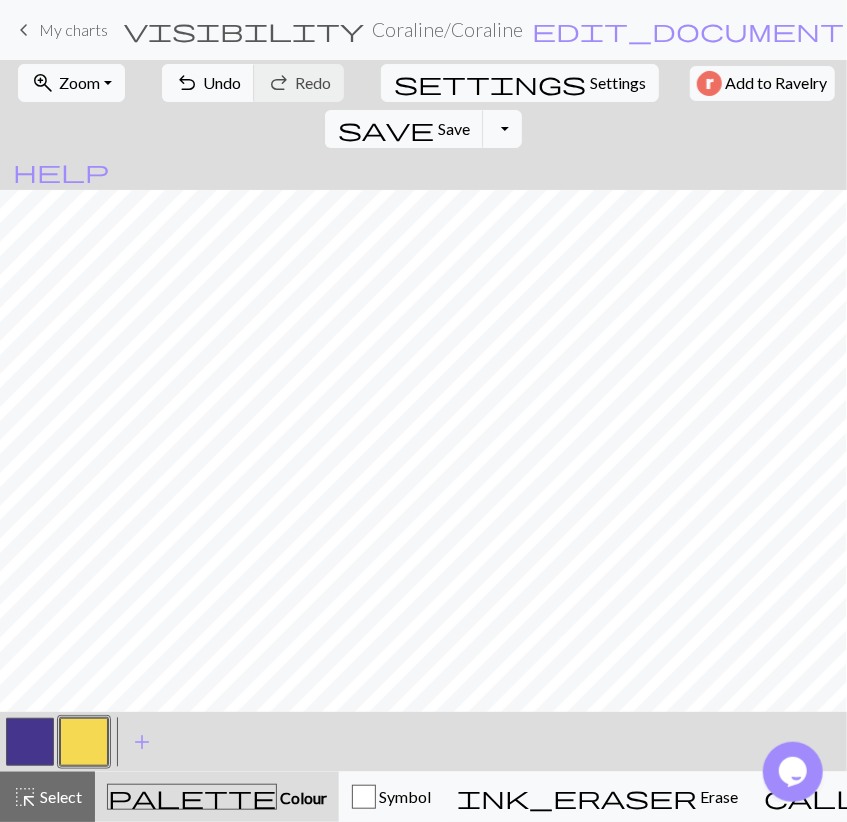 click at bounding box center (30, 742) 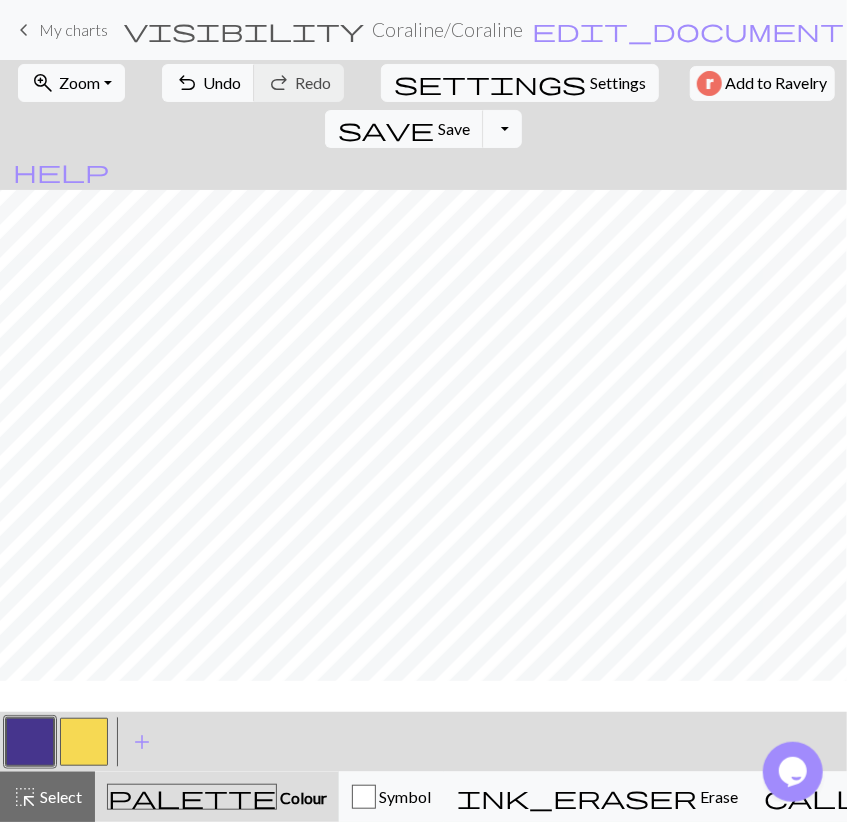 scroll, scrollTop: 232, scrollLeft: 0, axis: vertical 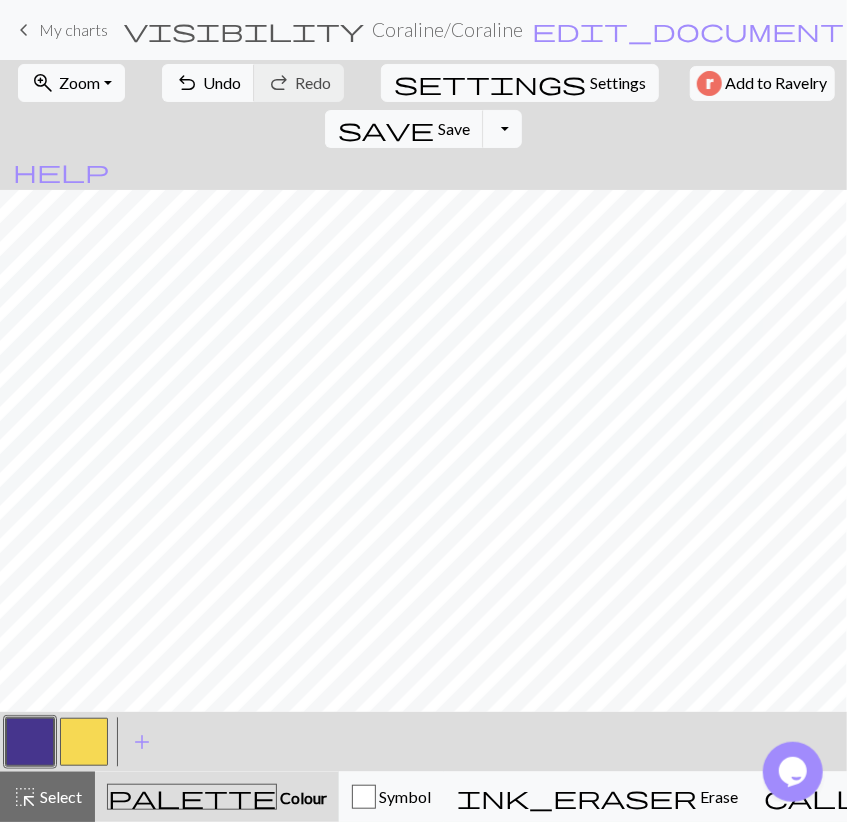 click at bounding box center [84, 742] 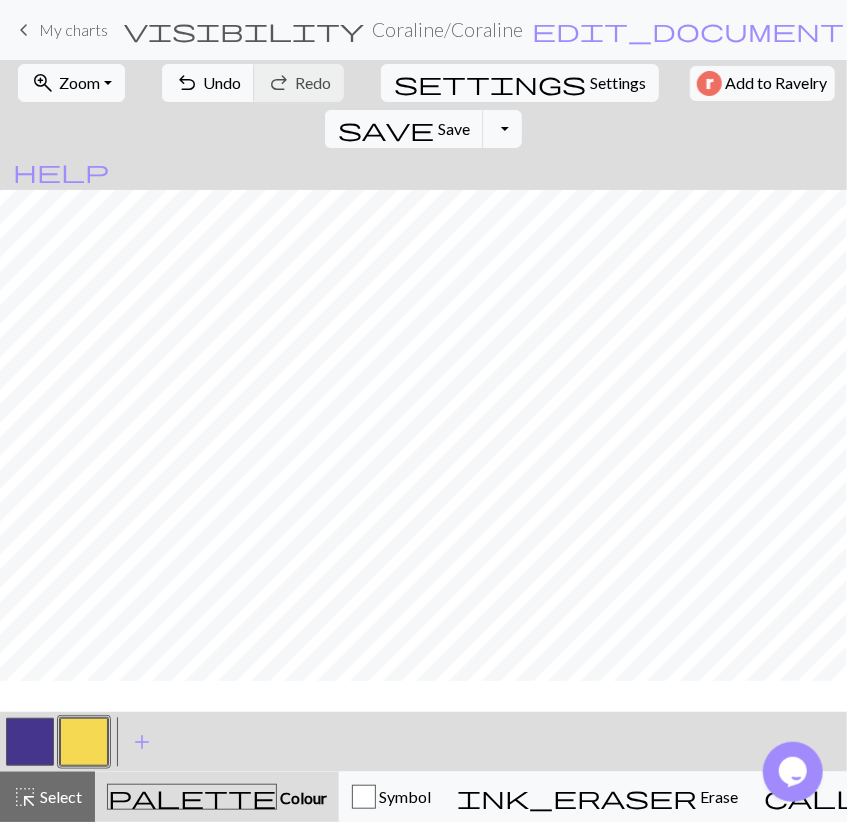 scroll, scrollTop: 116, scrollLeft: 0, axis: vertical 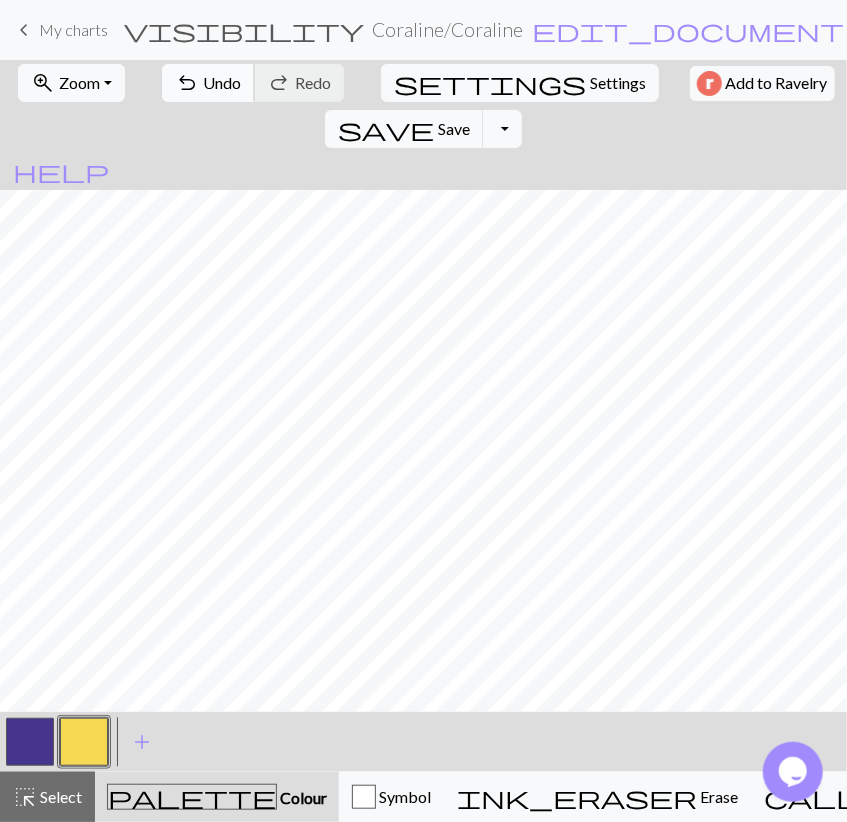 click on "Undo" at bounding box center (222, 82) 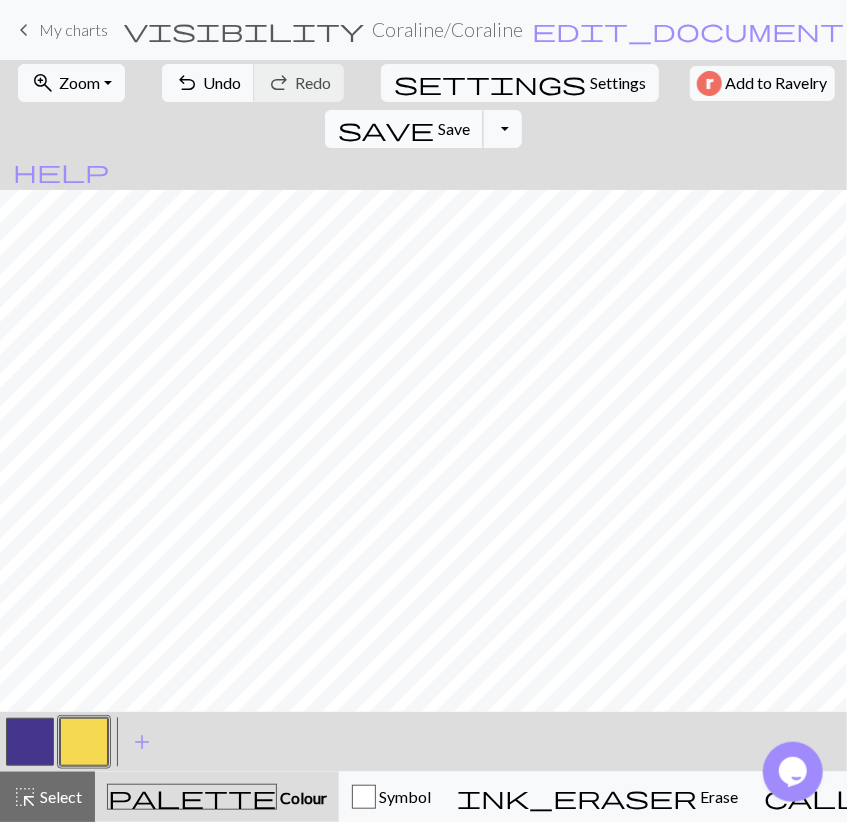 click on "save Save Save" at bounding box center (404, 129) 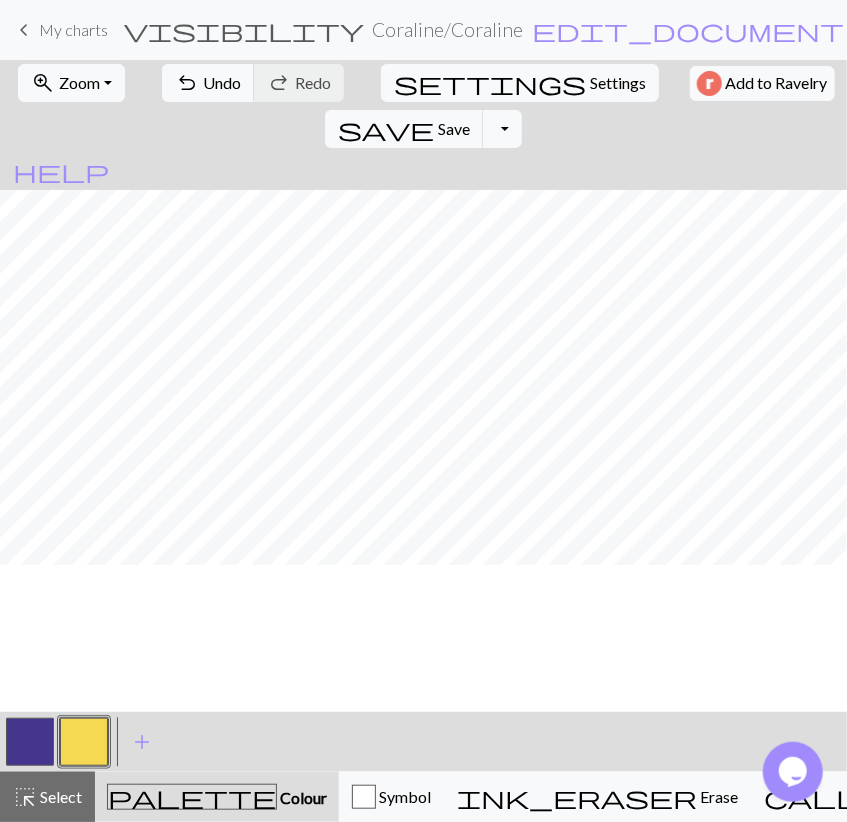 scroll, scrollTop: 0, scrollLeft: 0, axis: both 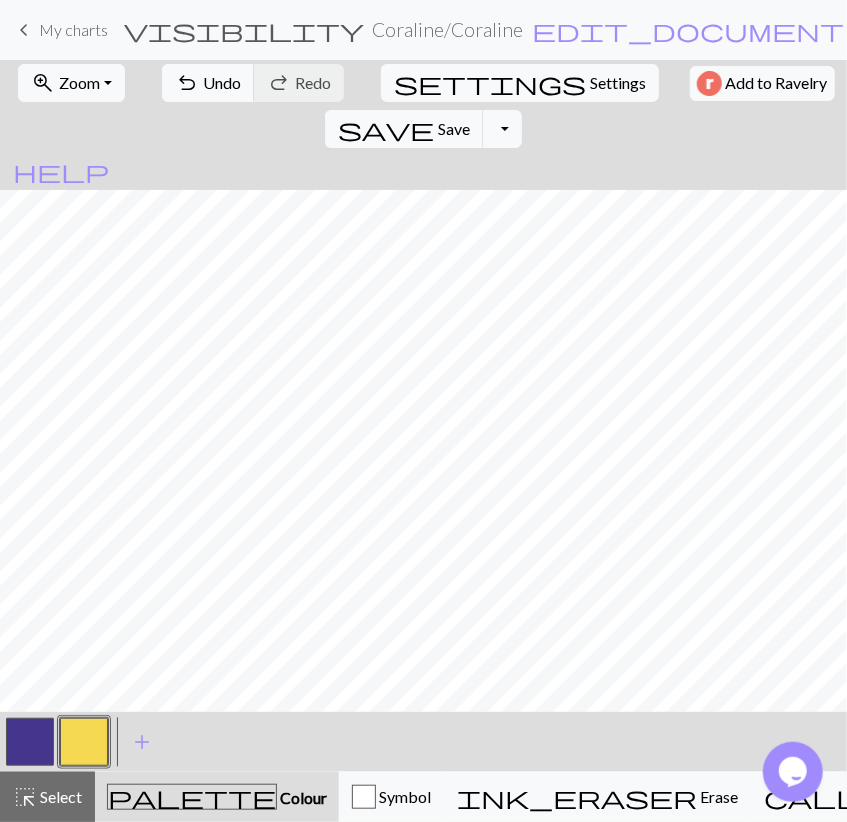 click at bounding box center (30, 742) 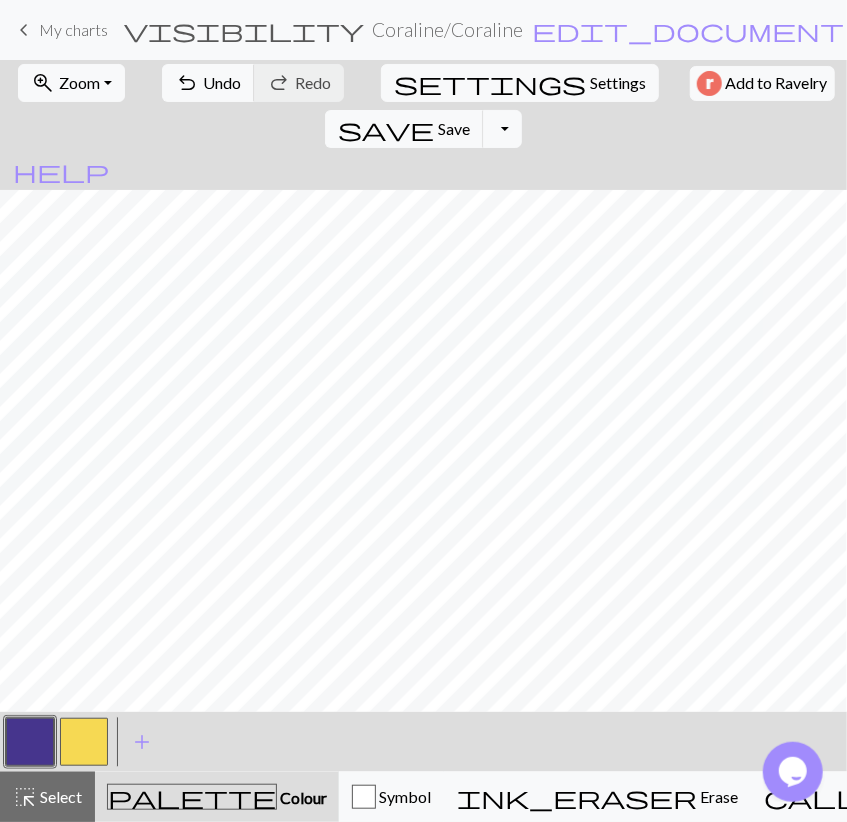 click at bounding box center [84, 742] 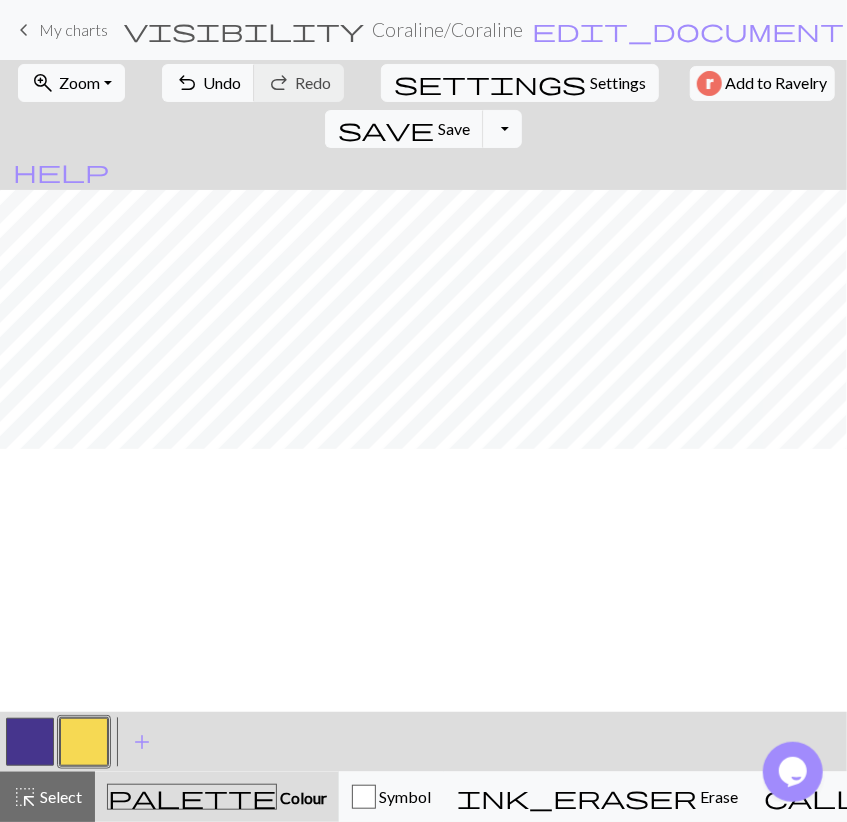 scroll, scrollTop: 0, scrollLeft: 0, axis: both 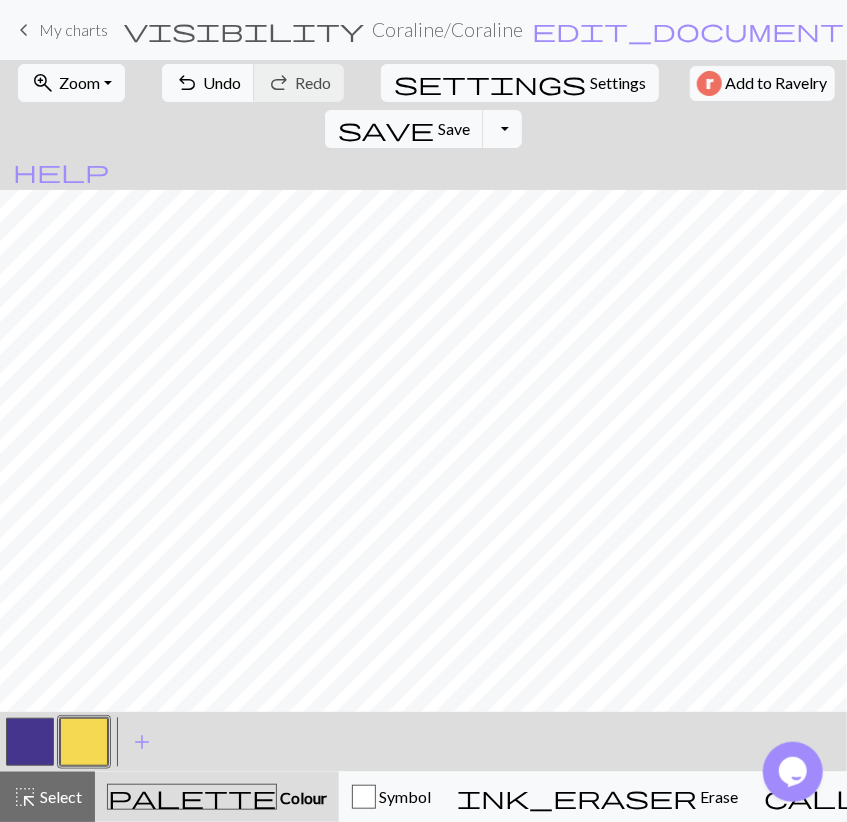 click at bounding box center [30, 742] 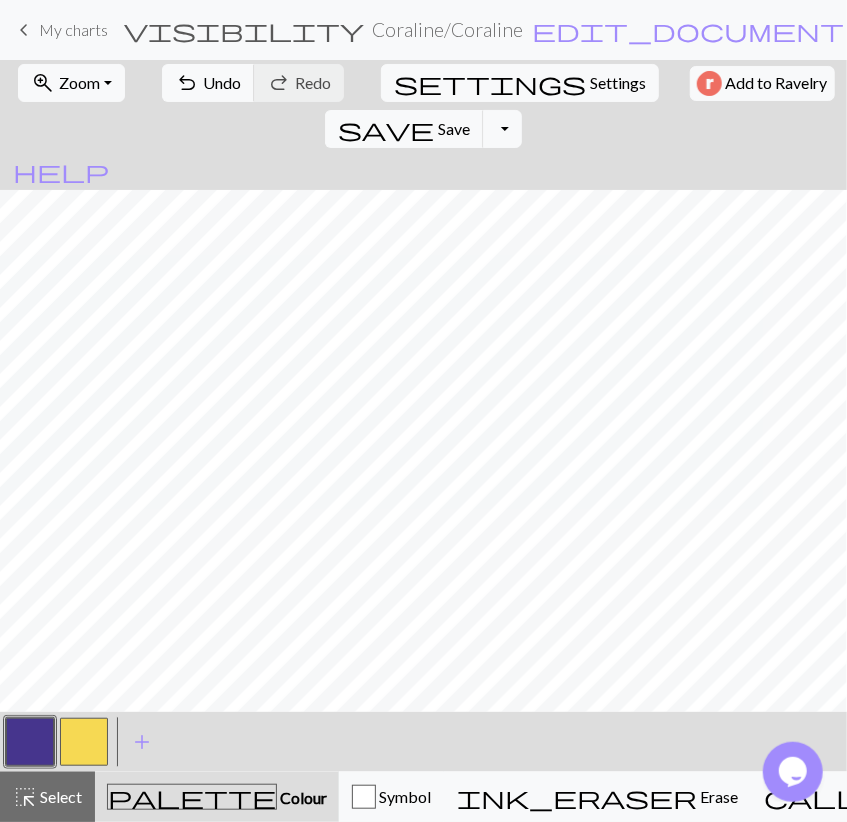 click at bounding box center (84, 742) 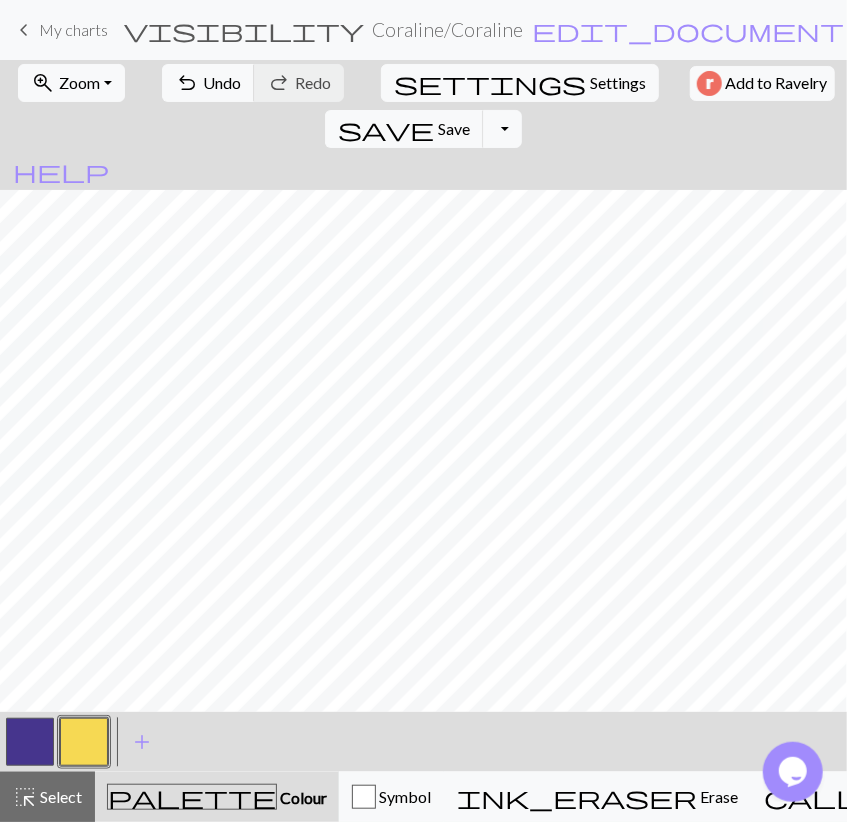 click at bounding box center [30, 742] 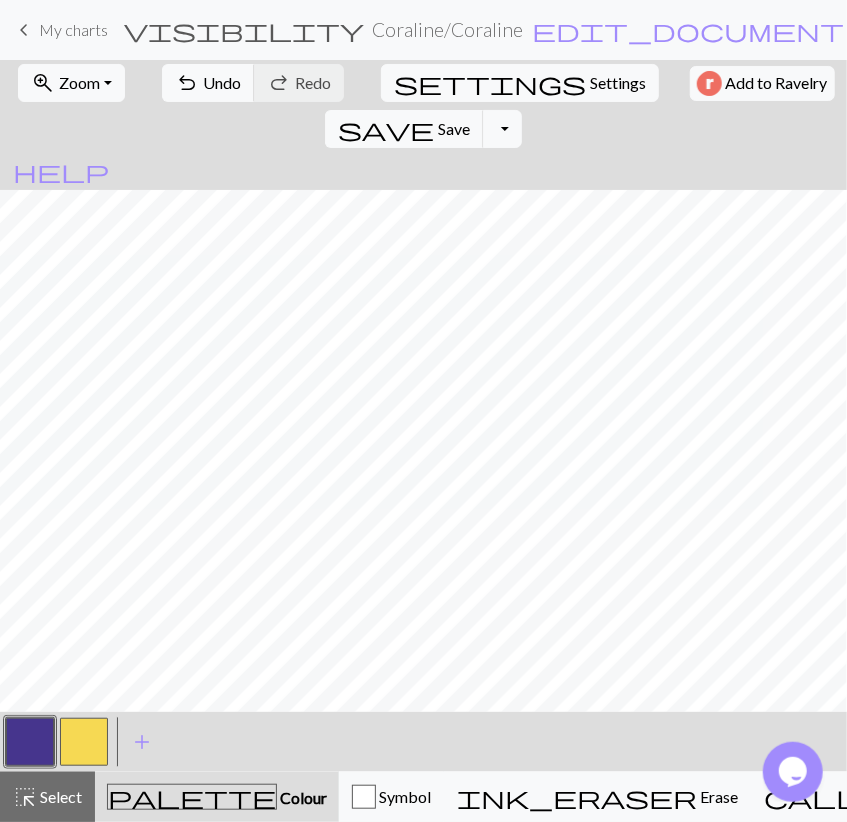 click at bounding box center (84, 742) 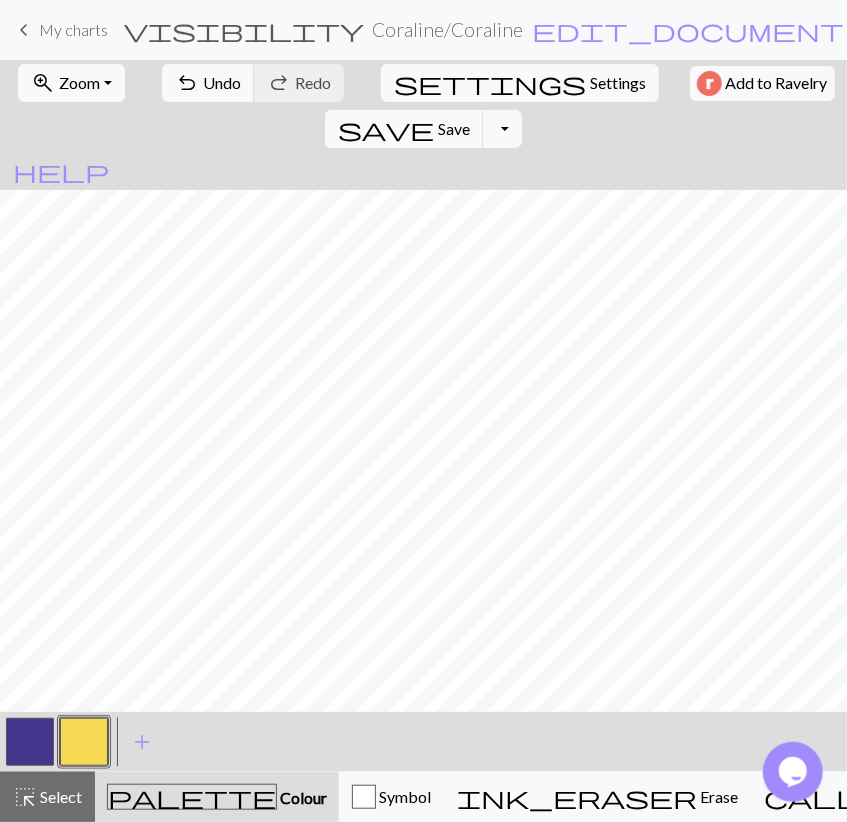 click at bounding box center (30, 742) 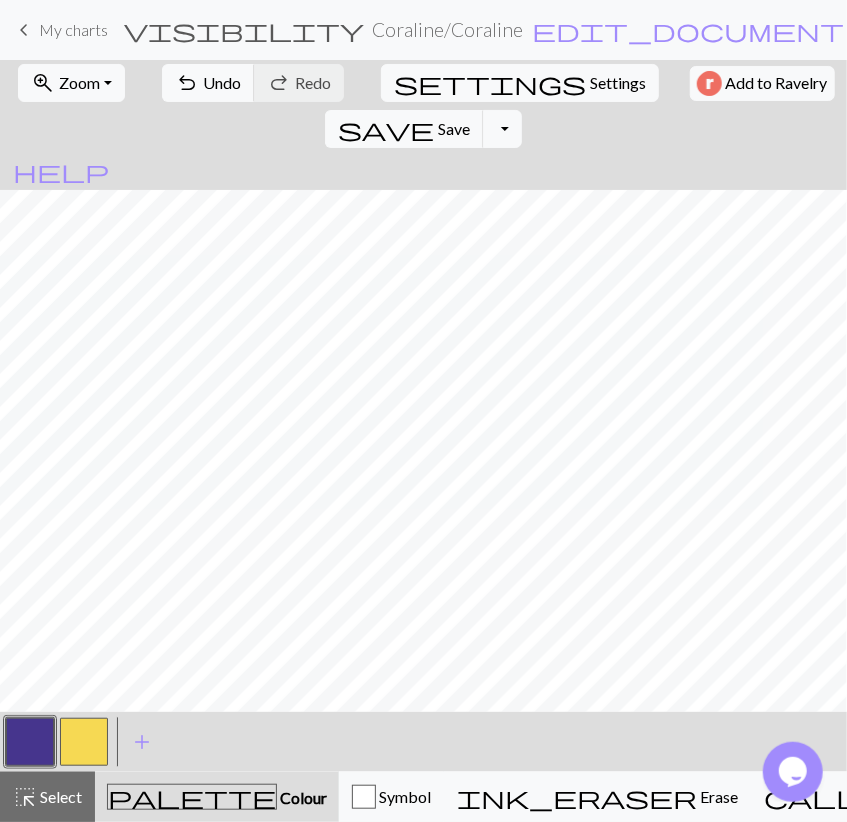 click at bounding box center [84, 742] 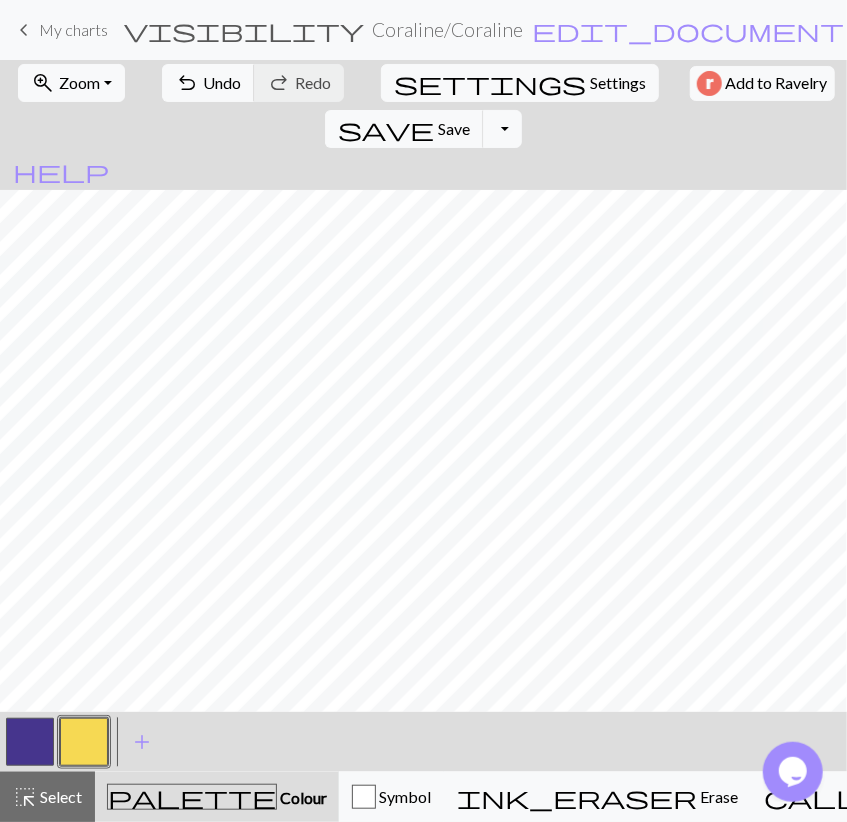 drag, startPoint x: 47, startPoint y: 741, endPoint x: 57, endPoint y: 732, distance: 13.453624 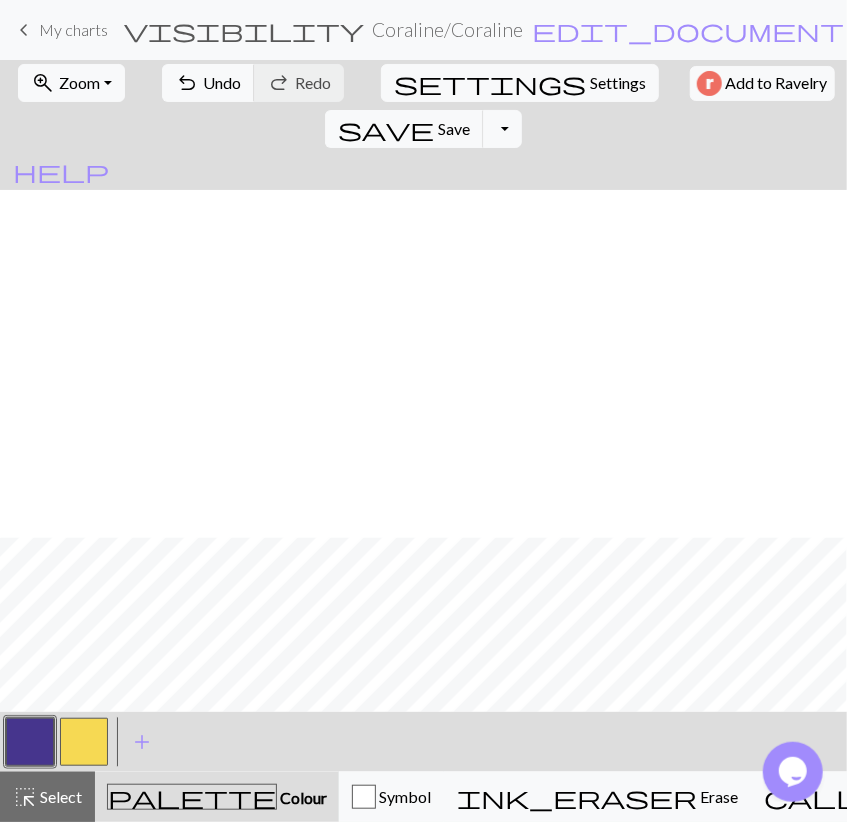 scroll, scrollTop: 812, scrollLeft: 0, axis: vertical 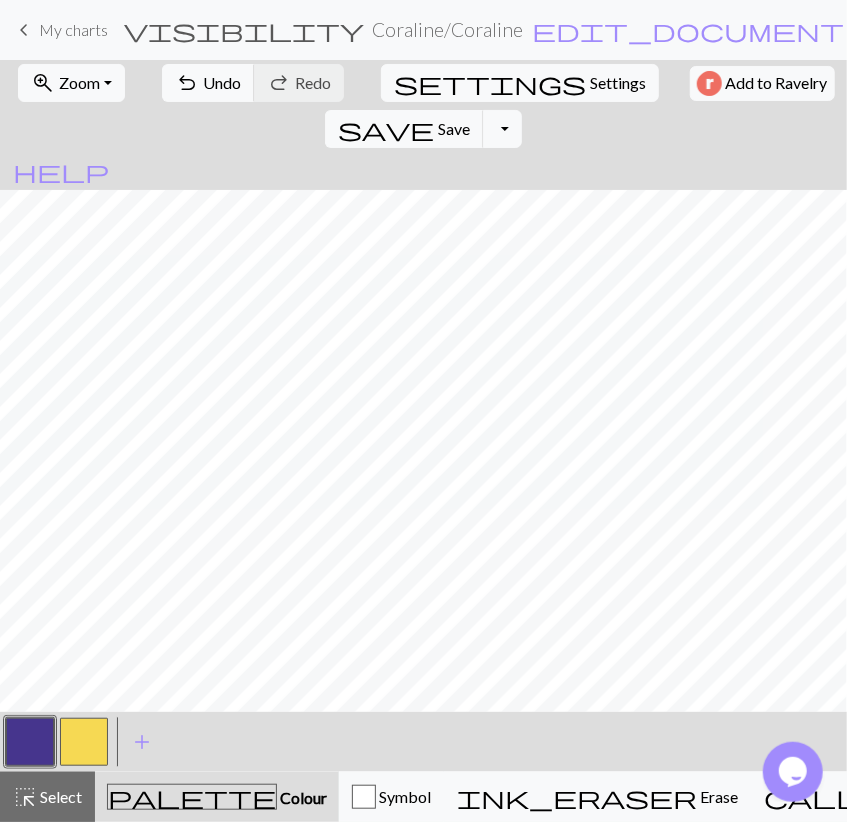 click at bounding box center [84, 742] 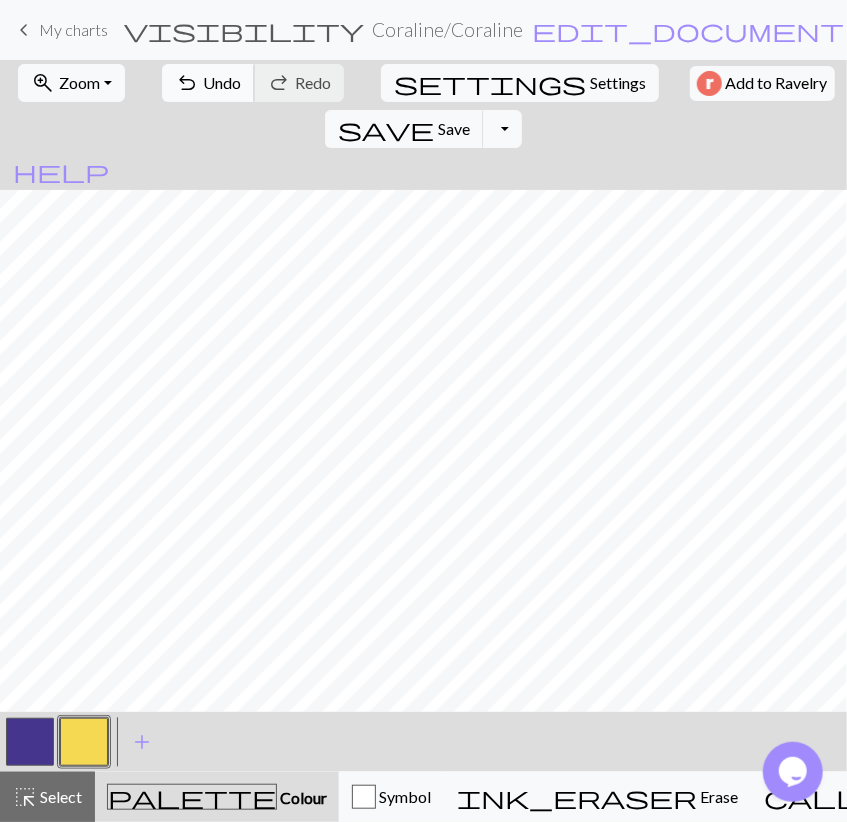 click on "Undo" at bounding box center (222, 82) 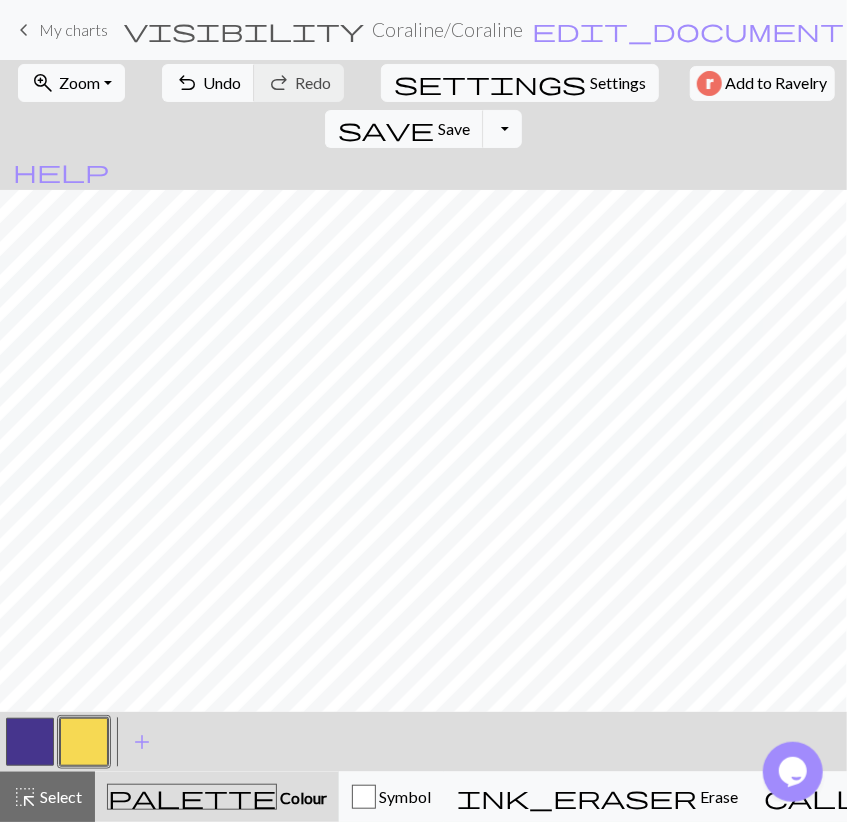 click at bounding box center [30, 742] 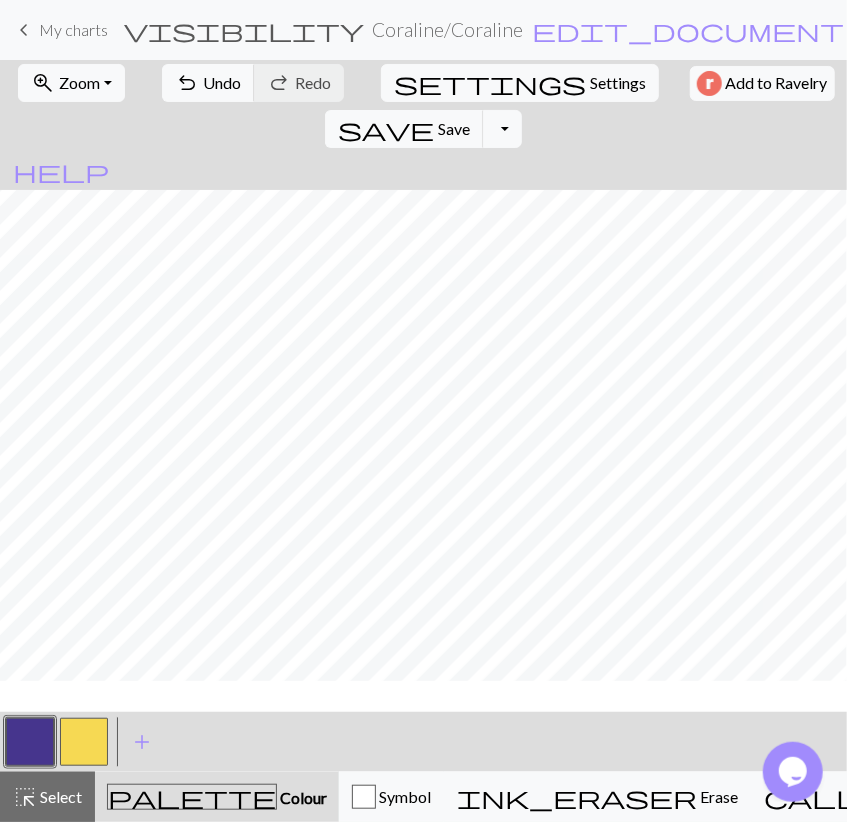 scroll, scrollTop: 696, scrollLeft: 0, axis: vertical 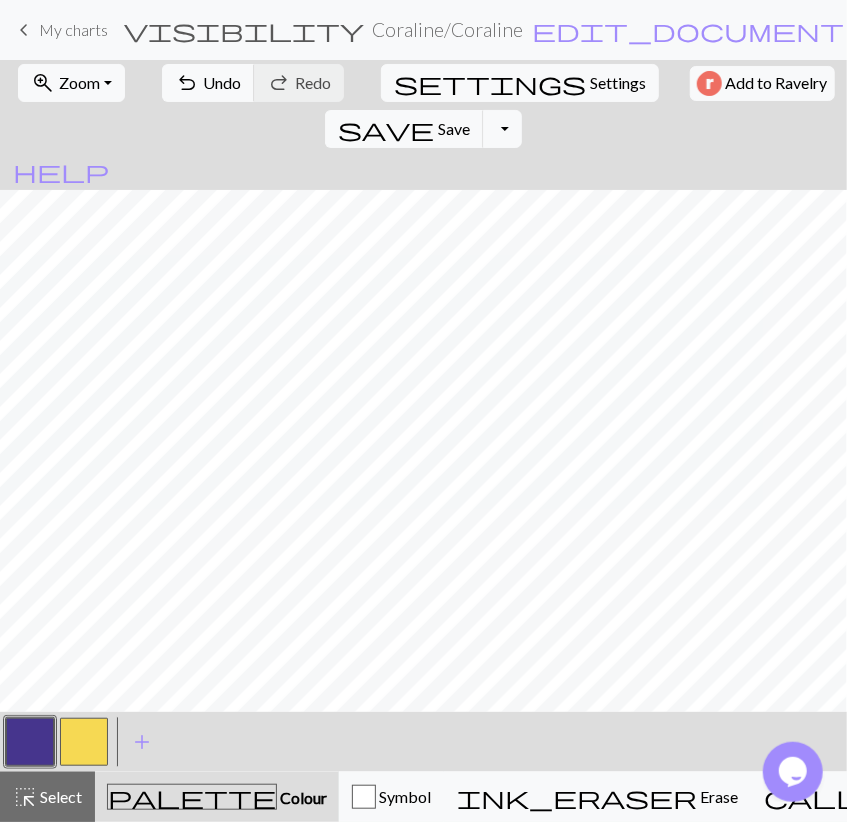 click at bounding box center [84, 742] 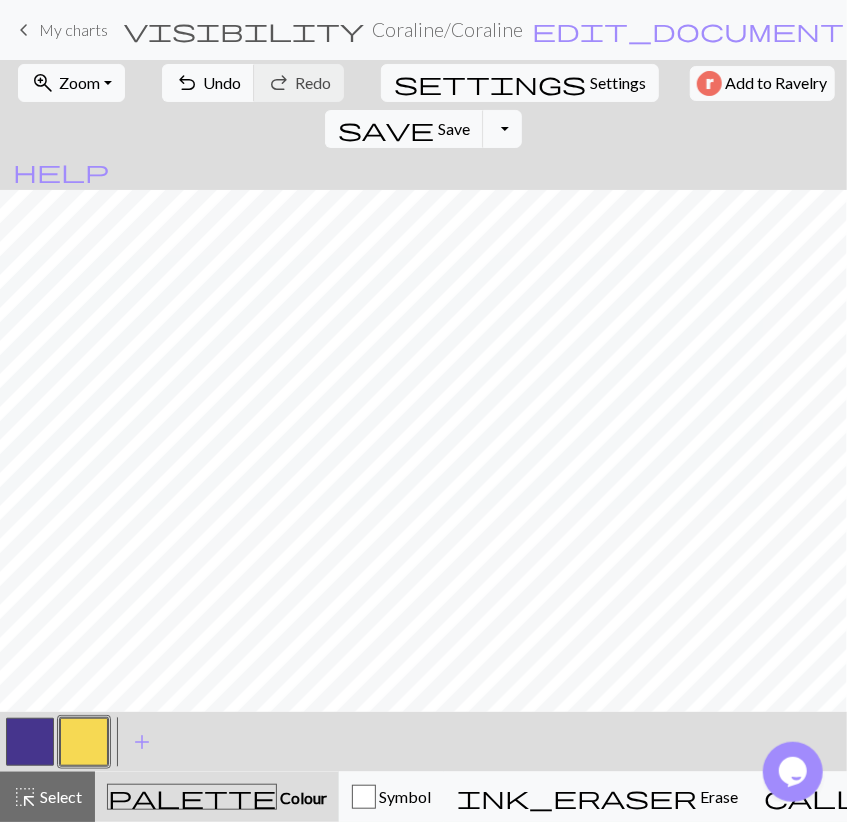 click at bounding box center [84, 742] 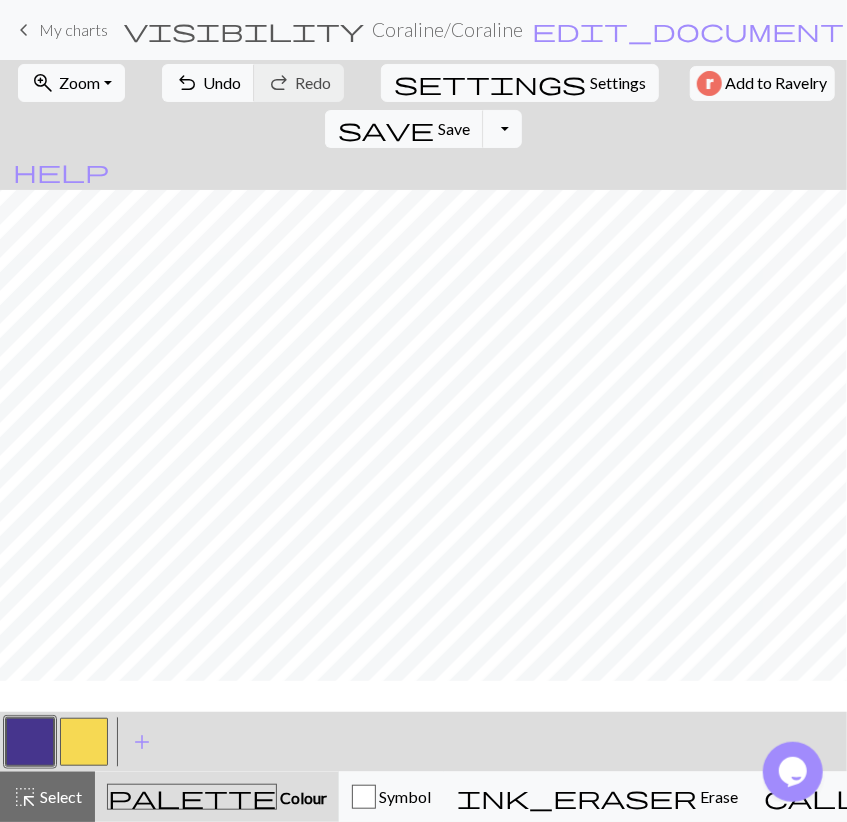 scroll, scrollTop: 348, scrollLeft: 0, axis: vertical 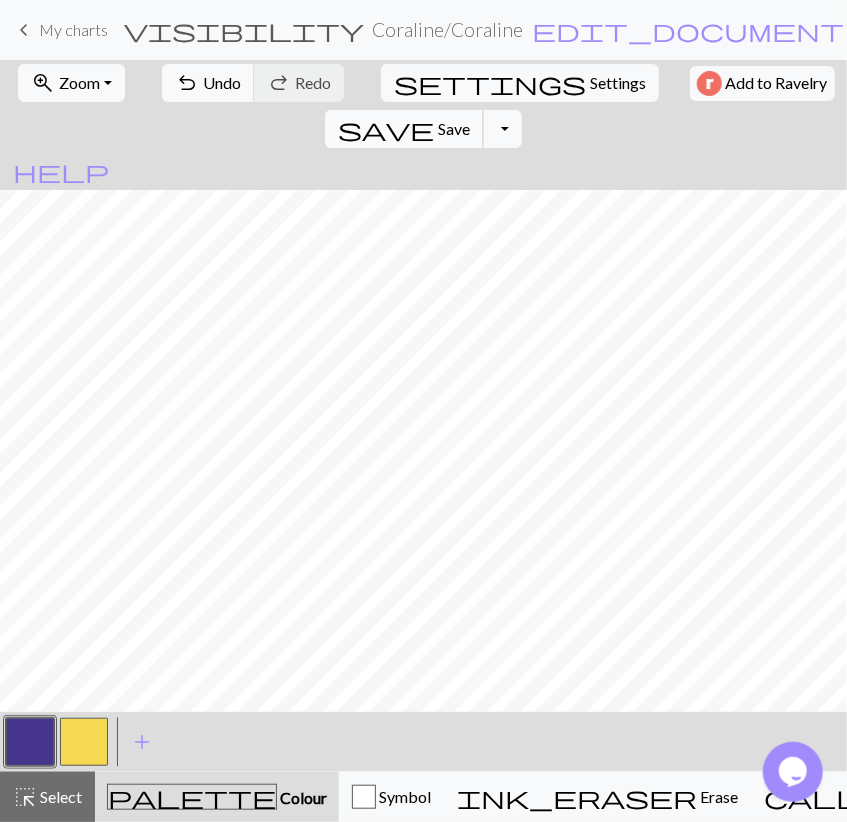 click on "save Save Save" at bounding box center [404, 129] 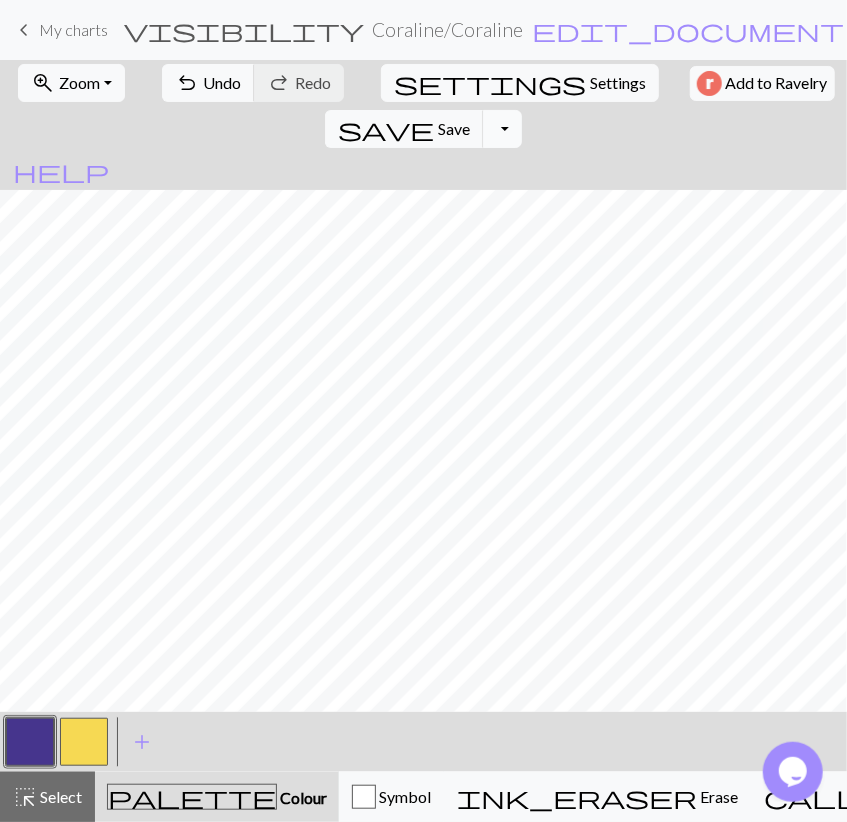 click on "Toggle Dropdown" at bounding box center [502, 129] 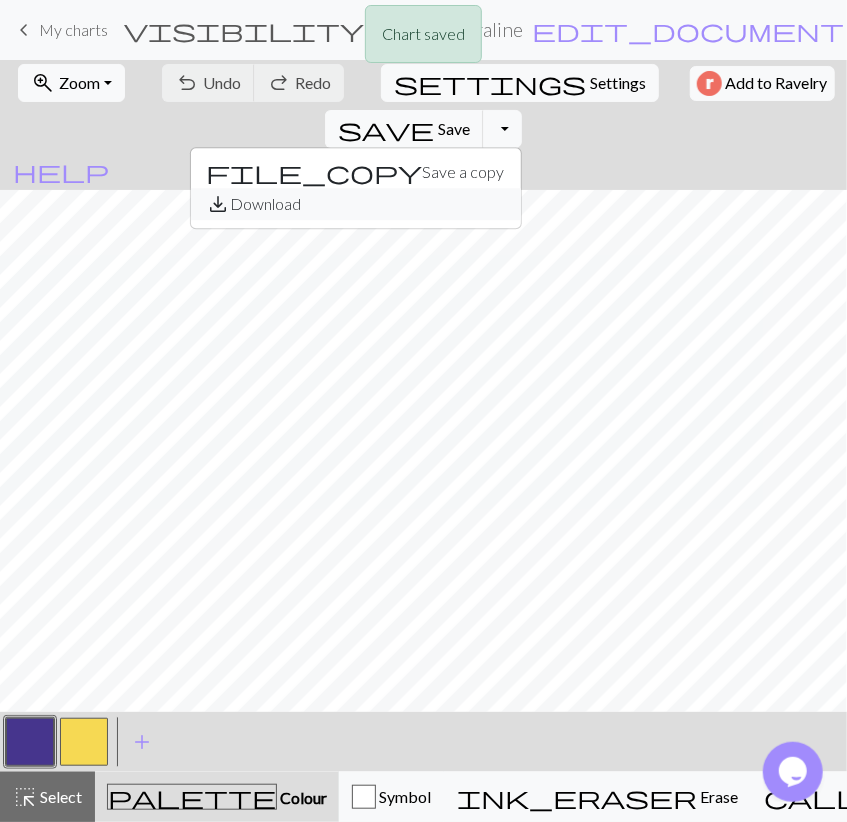 click on "save_alt  Download" at bounding box center (356, 204) 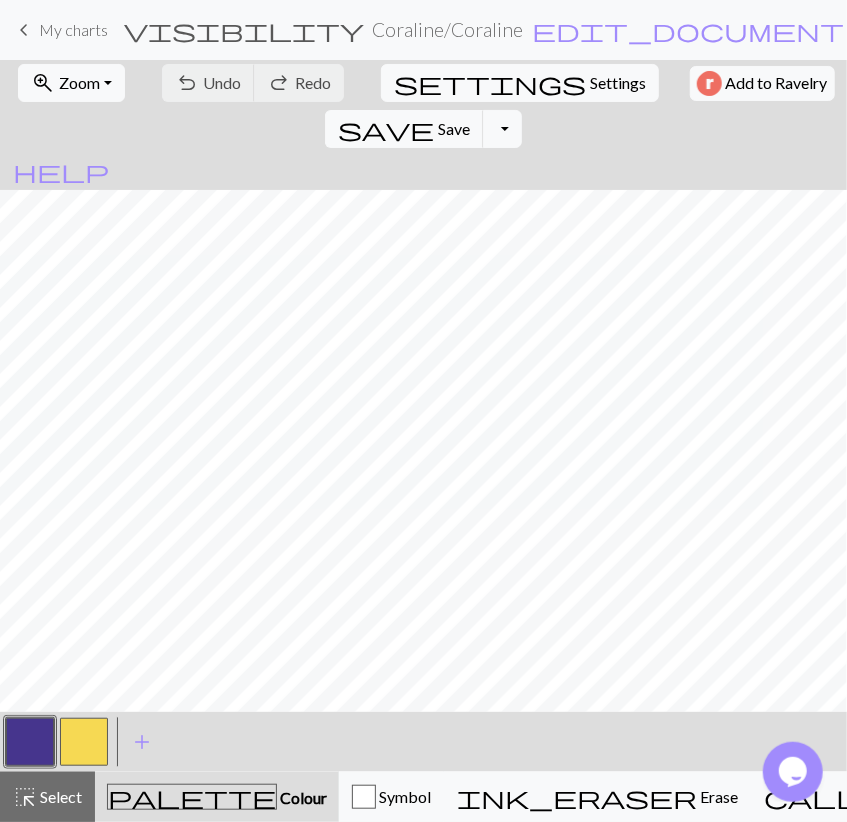 click at bounding box center (84, 742) 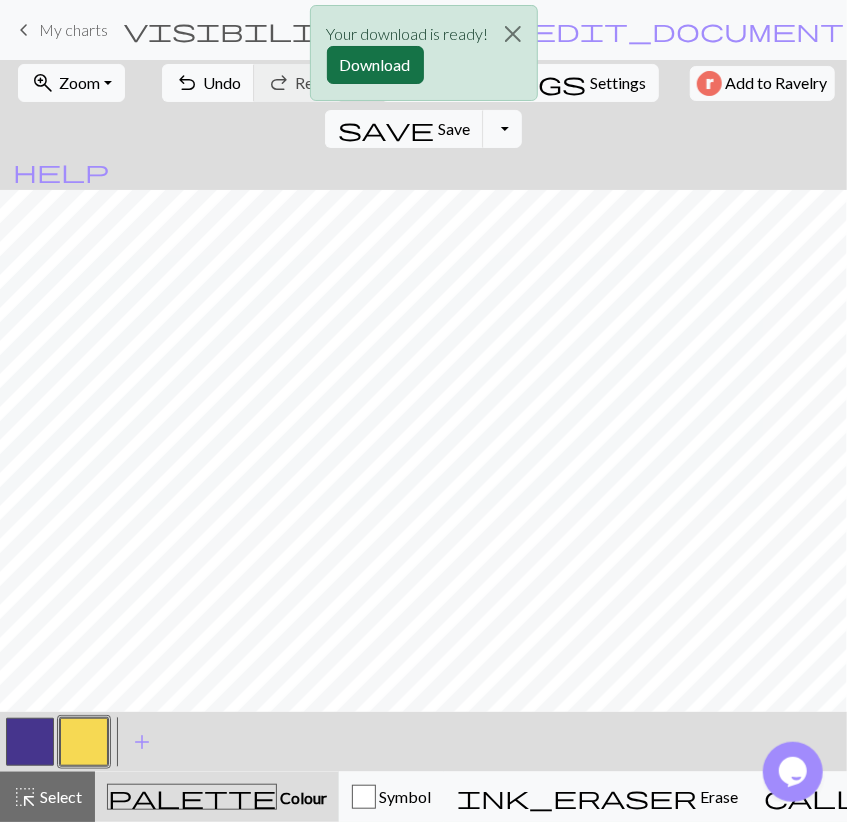 click on "Download" at bounding box center [375, 65] 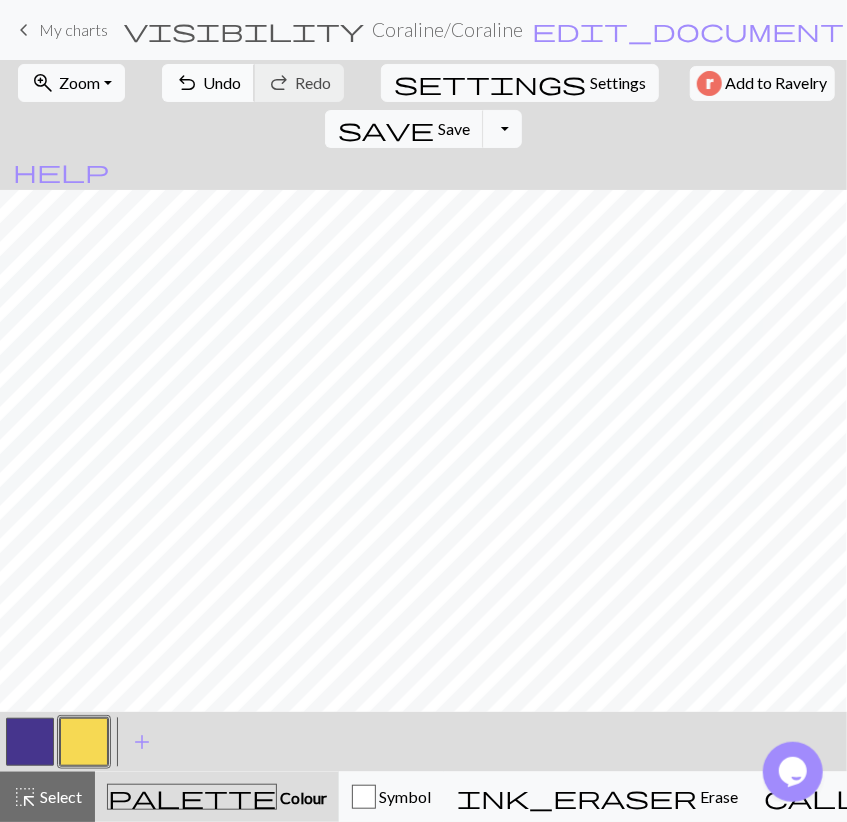click on "undo Undo Undo" at bounding box center [208, 83] 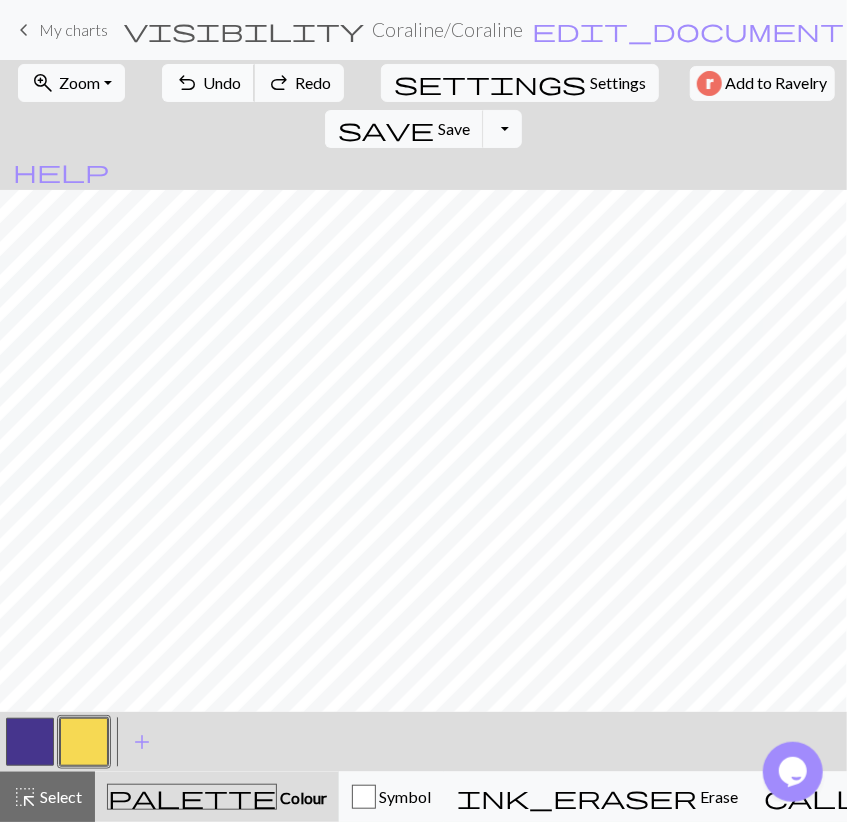 click on "Undo" at bounding box center (222, 82) 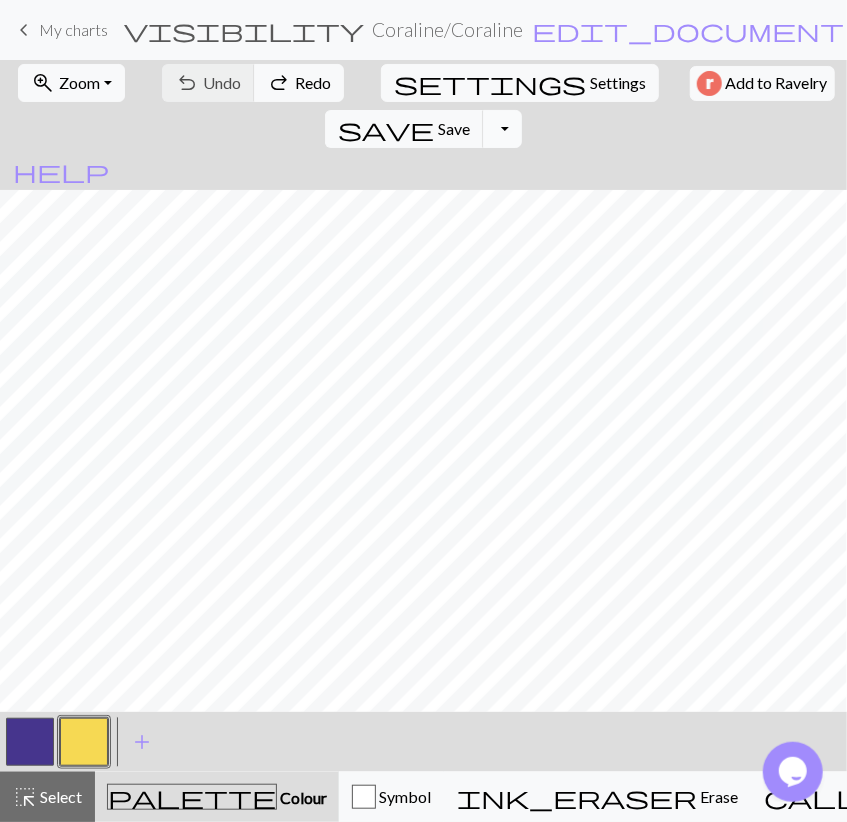 click on "Toggle Dropdown" at bounding box center (502, 129) 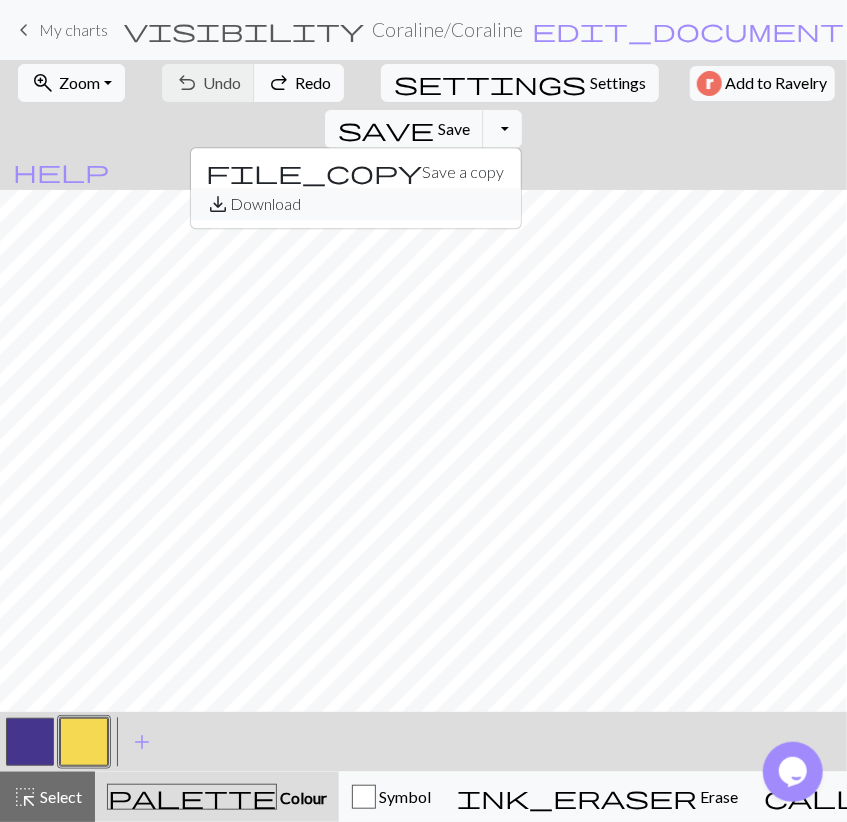 click on "save_alt  Download" at bounding box center (356, 204) 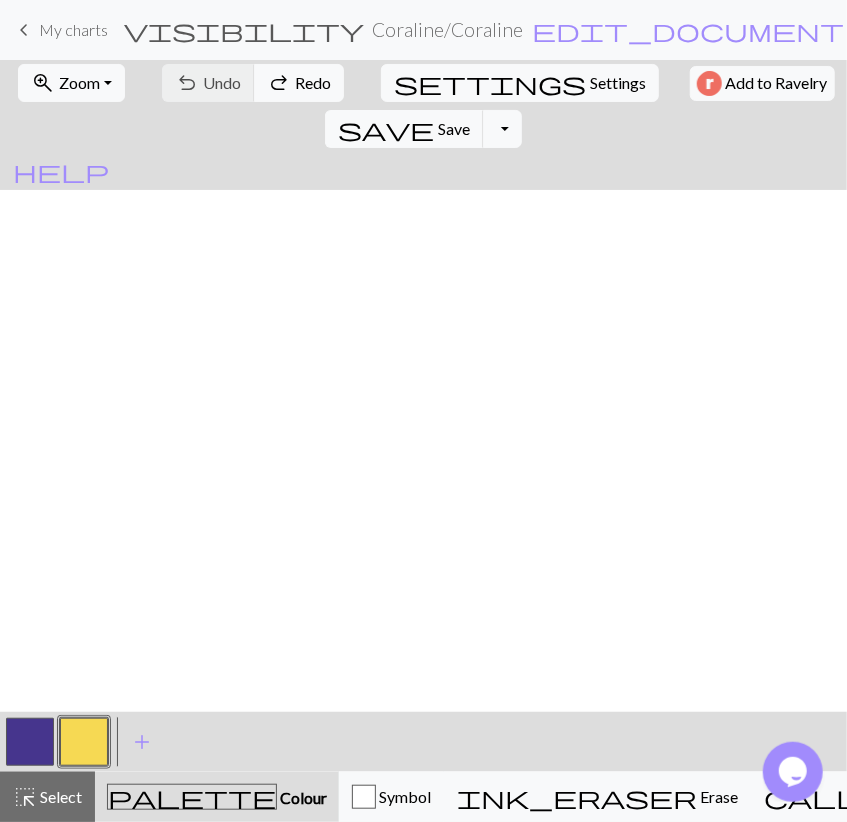 scroll, scrollTop: 2463, scrollLeft: 0, axis: vertical 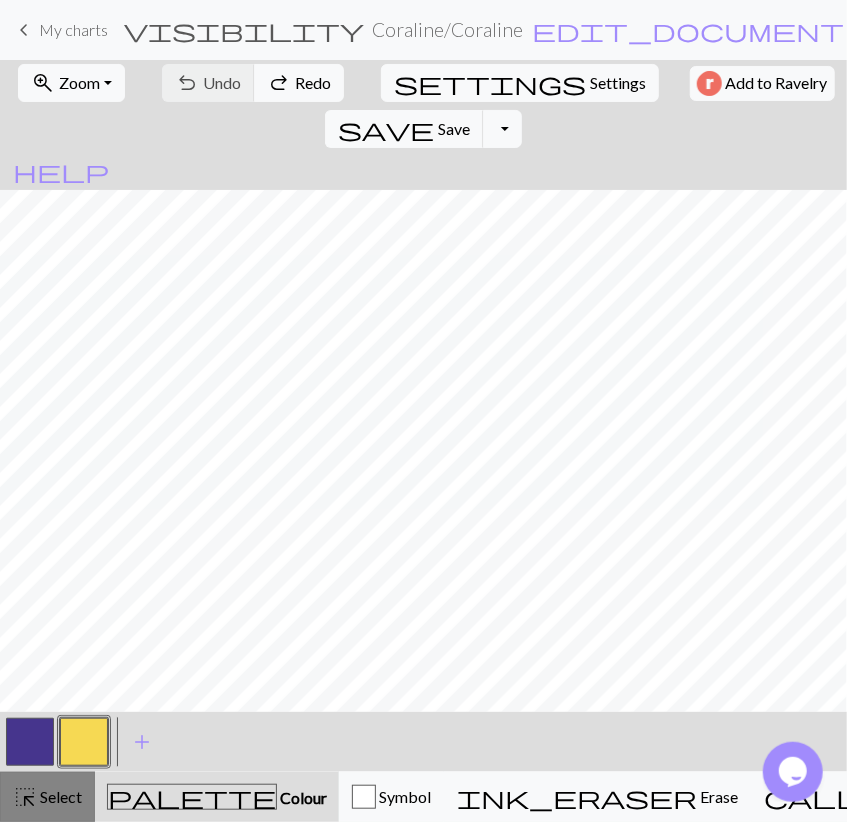click on "Select" at bounding box center (59, 796) 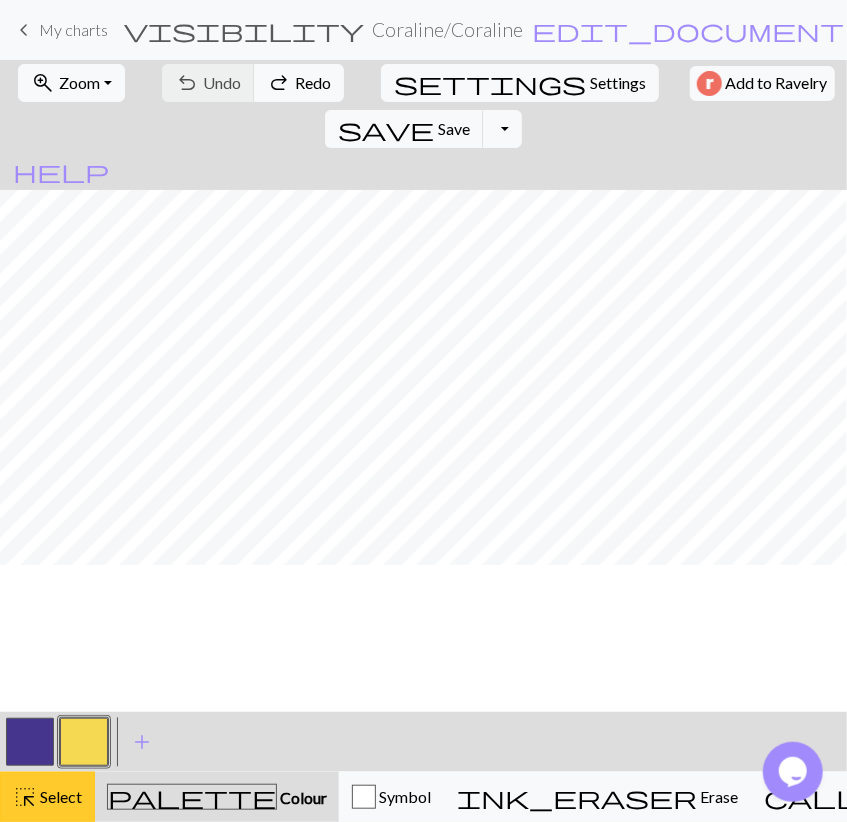 scroll, scrollTop: 2231, scrollLeft: 0, axis: vertical 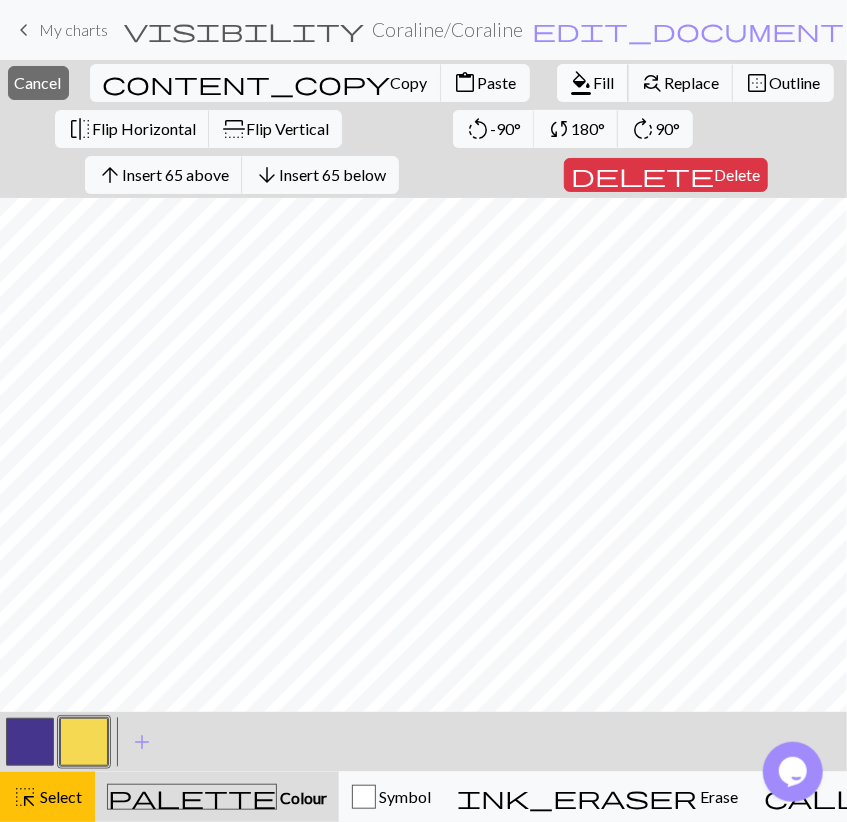 click on "Fill" at bounding box center [604, 82] 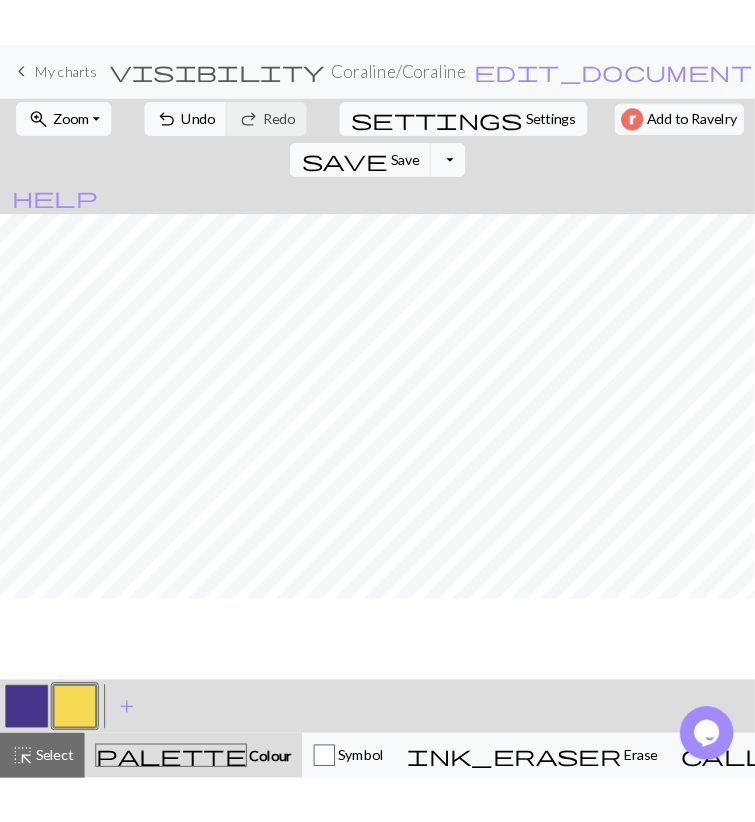 scroll, scrollTop: 2463, scrollLeft: 0, axis: vertical 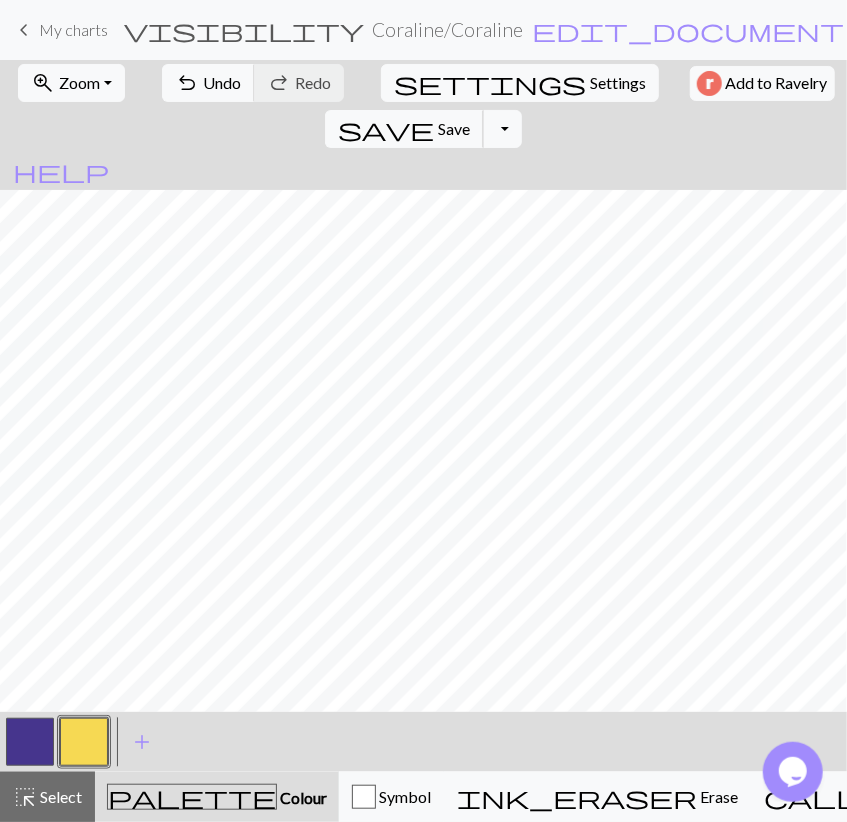 drag, startPoint x: 679, startPoint y: 83, endPoint x: 607, endPoint y: 104, distance: 75 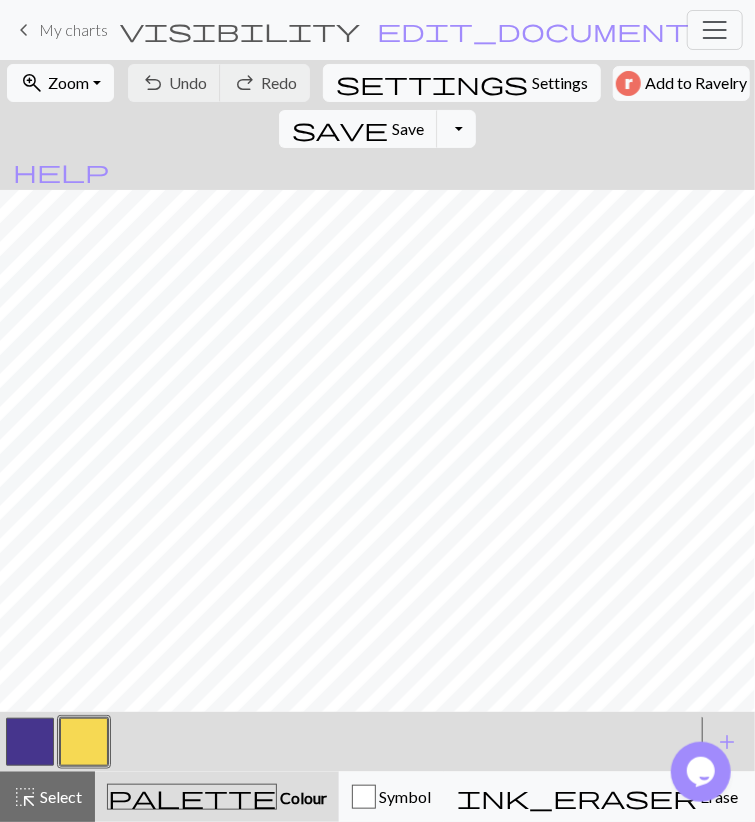 click at bounding box center (30, 742) 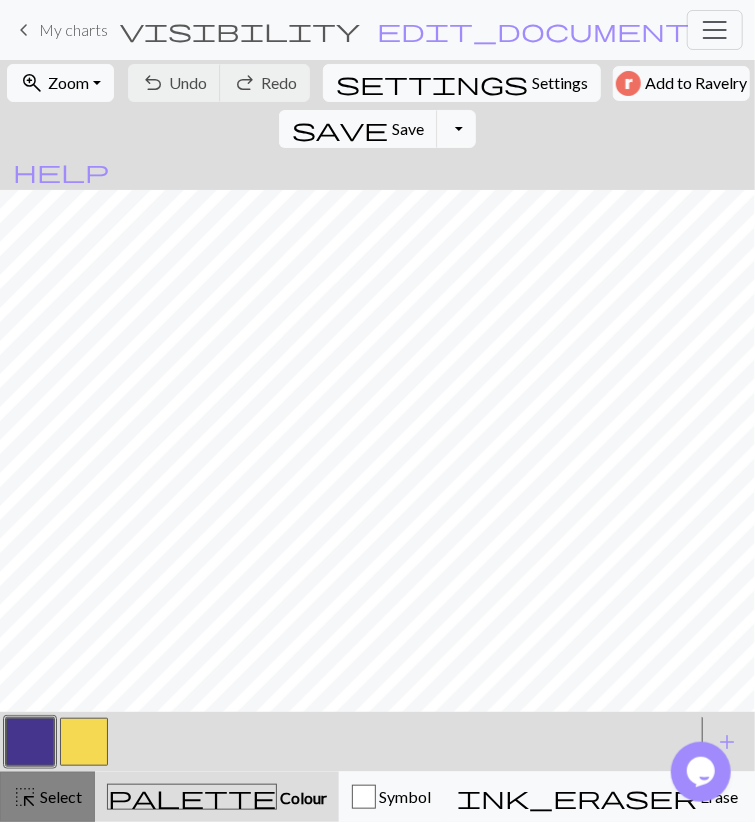 click on "highlight_alt   Select   Select" at bounding box center (47, 797) 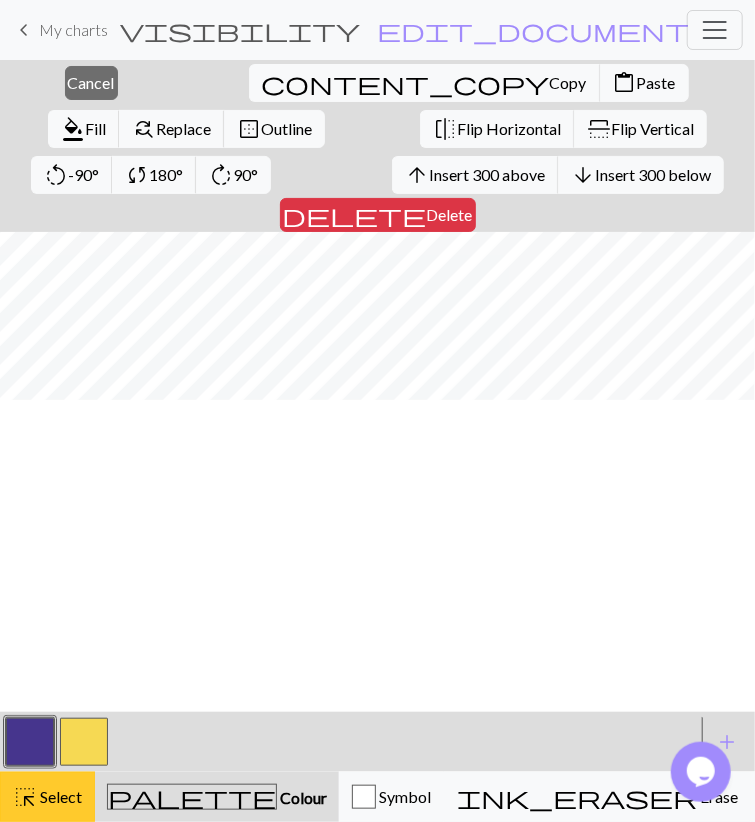 scroll, scrollTop: 1742, scrollLeft: 0, axis: vertical 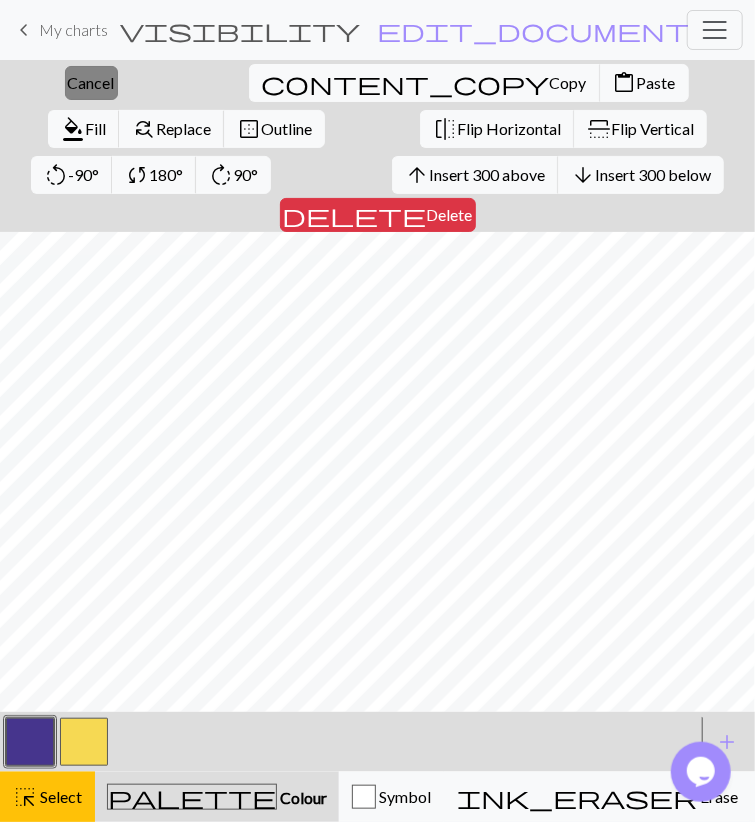 click on "Cancel" at bounding box center (91, 82) 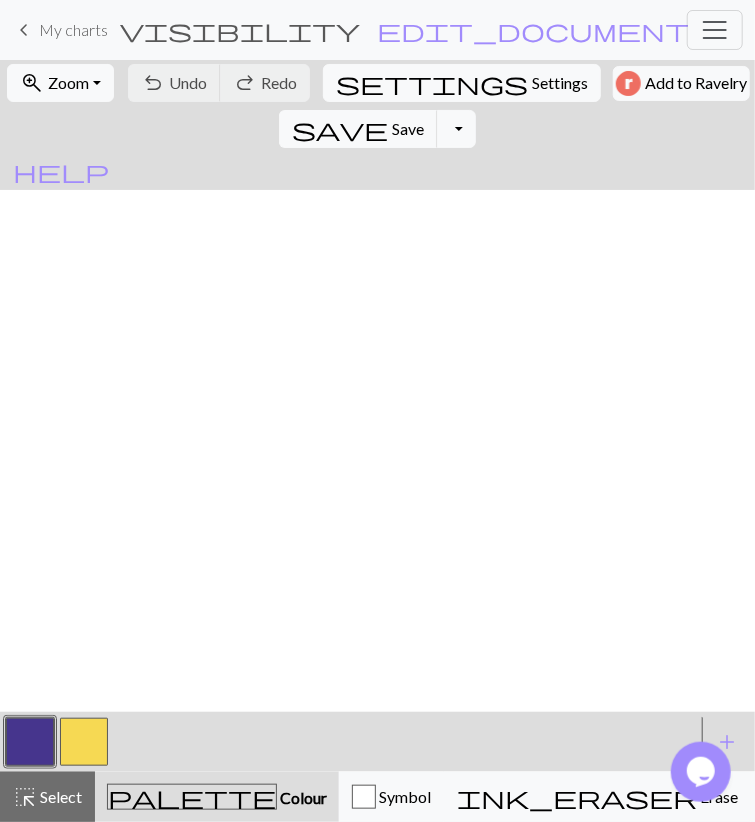 scroll, scrollTop: 2463, scrollLeft: 0, axis: vertical 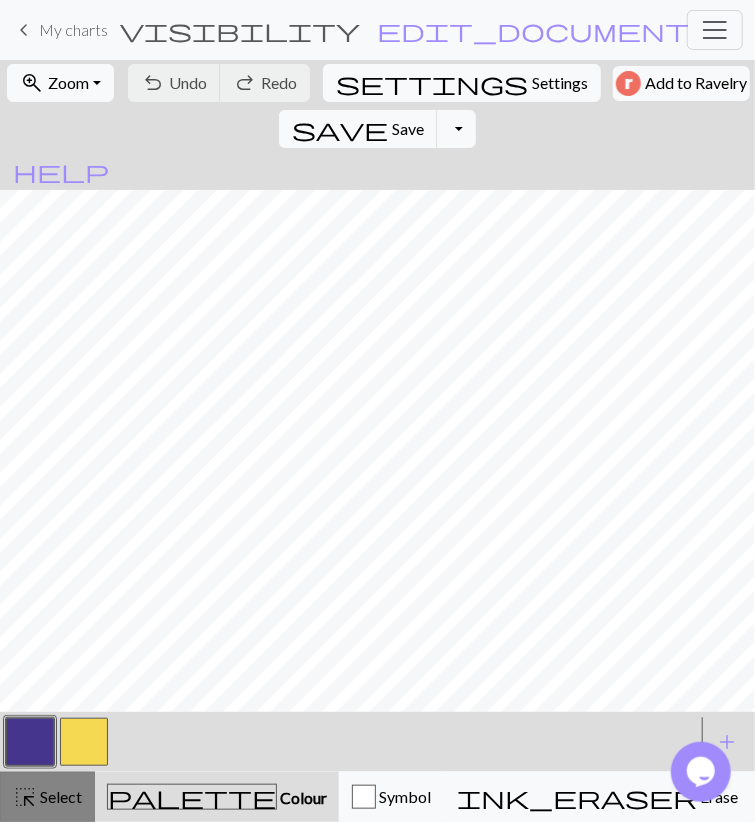 click on "highlight_alt   Select   Select" at bounding box center [47, 797] 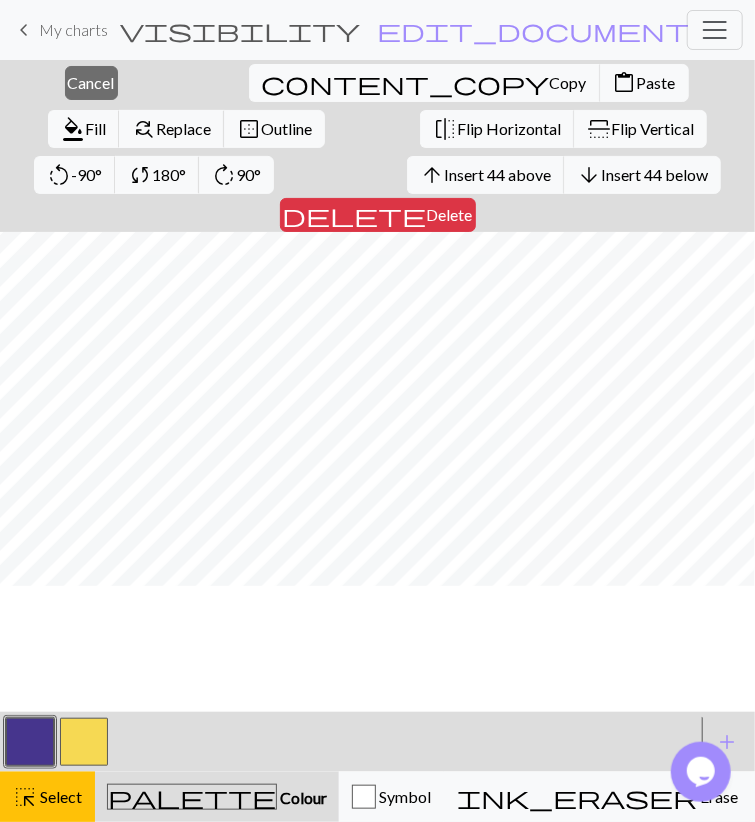 scroll, scrollTop: 2206, scrollLeft: 0, axis: vertical 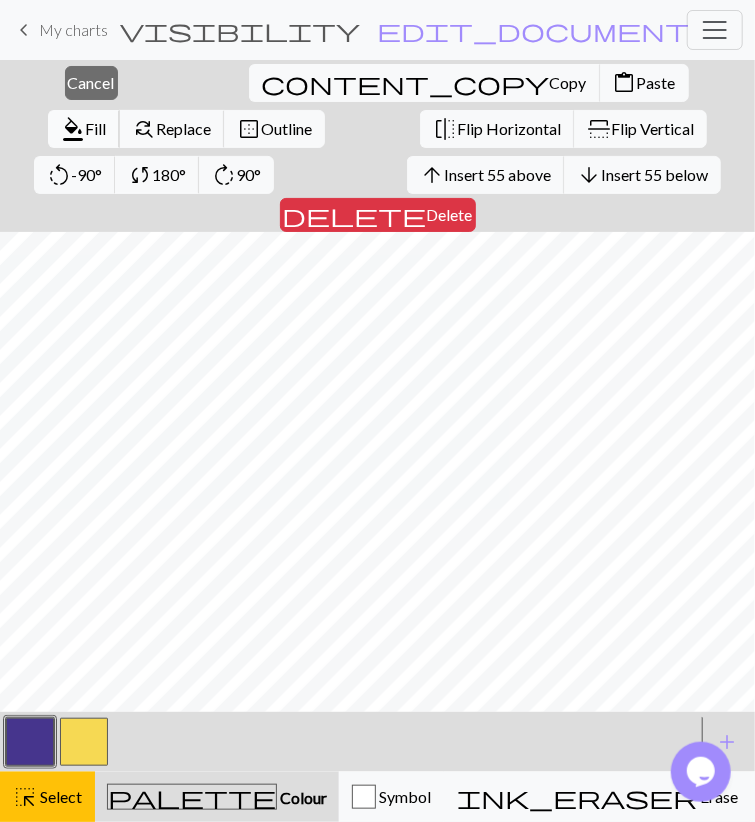 click on "Fill" at bounding box center [95, 128] 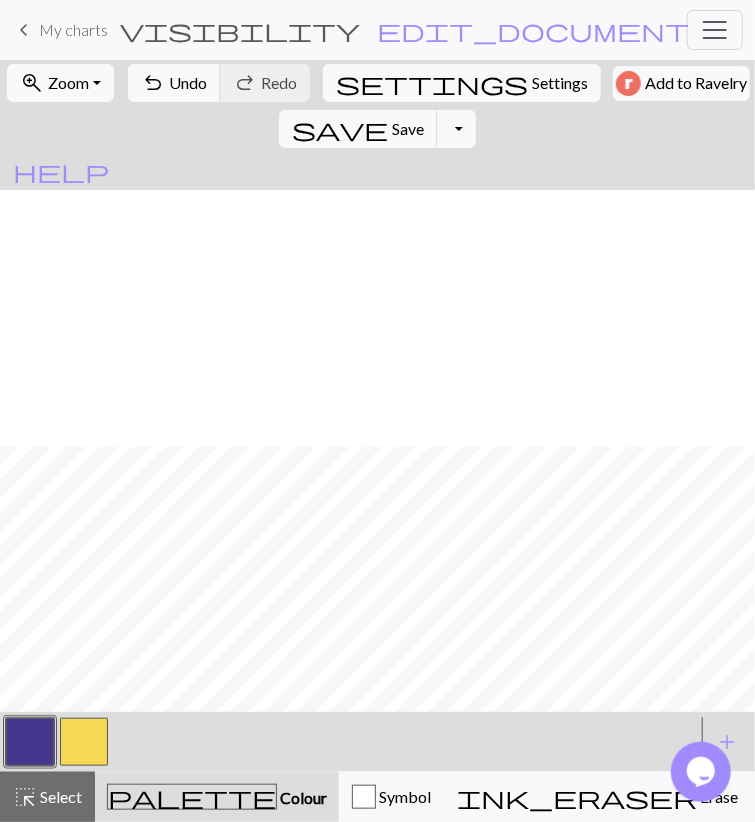 scroll, scrollTop: 2463, scrollLeft: 0, axis: vertical 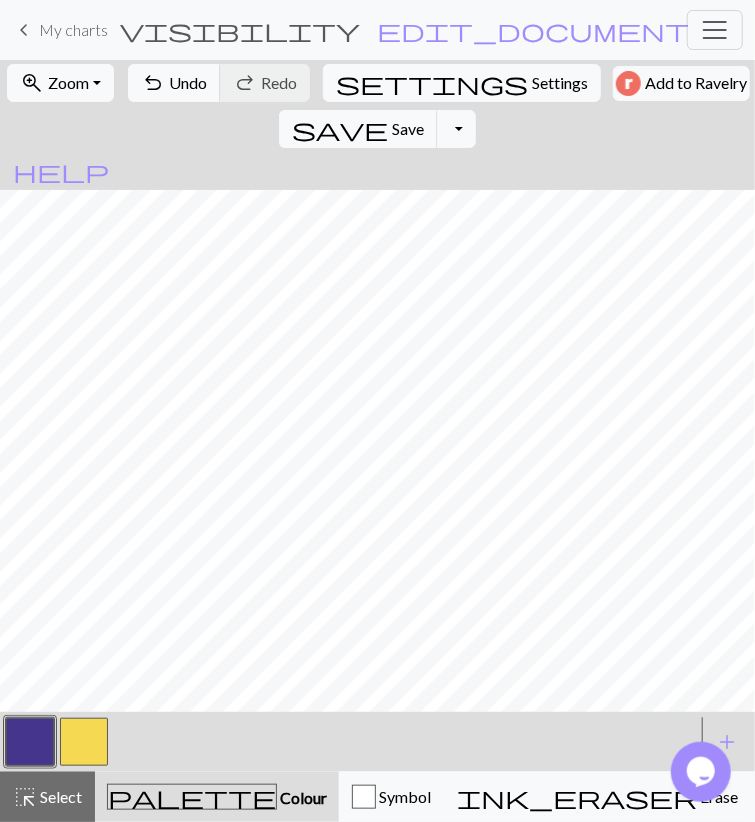 click at bounding box center (84, 742) 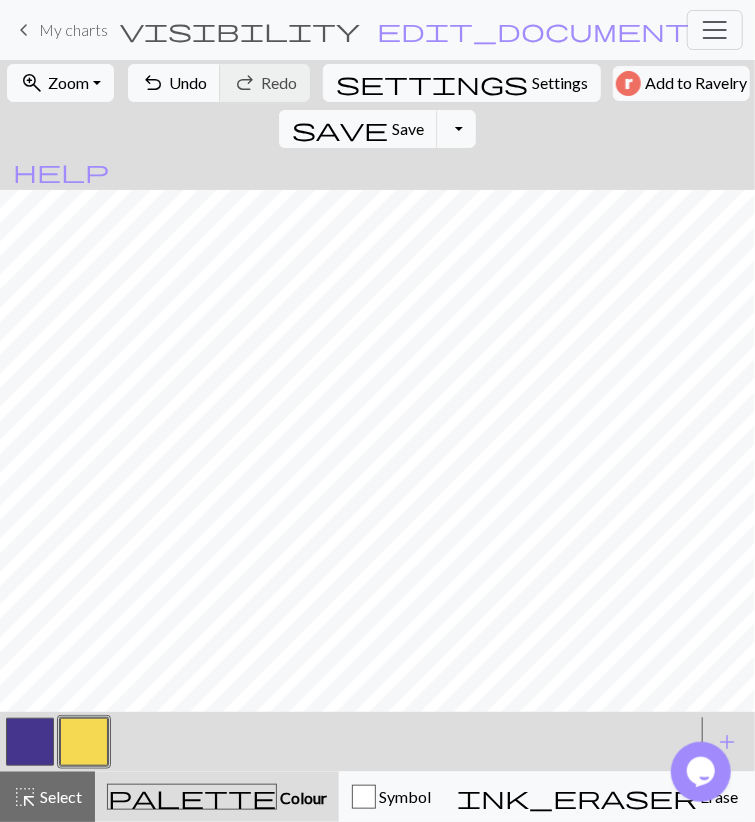 click at bounding box center [84, 742] 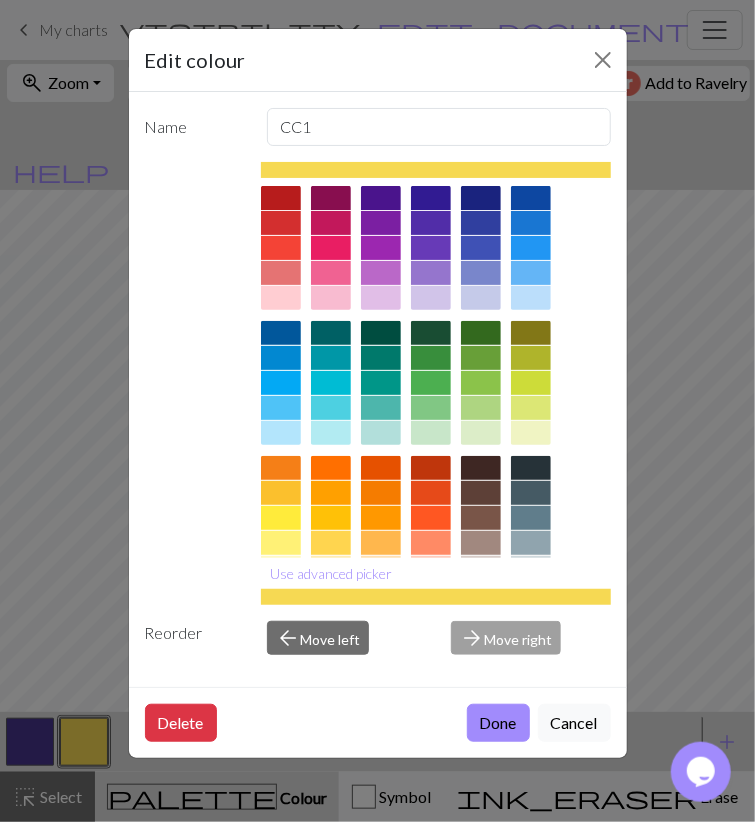 click on "Edit colour Name CC1 Use advanced picker Reorder arrow_back Move left arrow_forward Move right Delete Done Cancel" at bounding box center (377, 411) 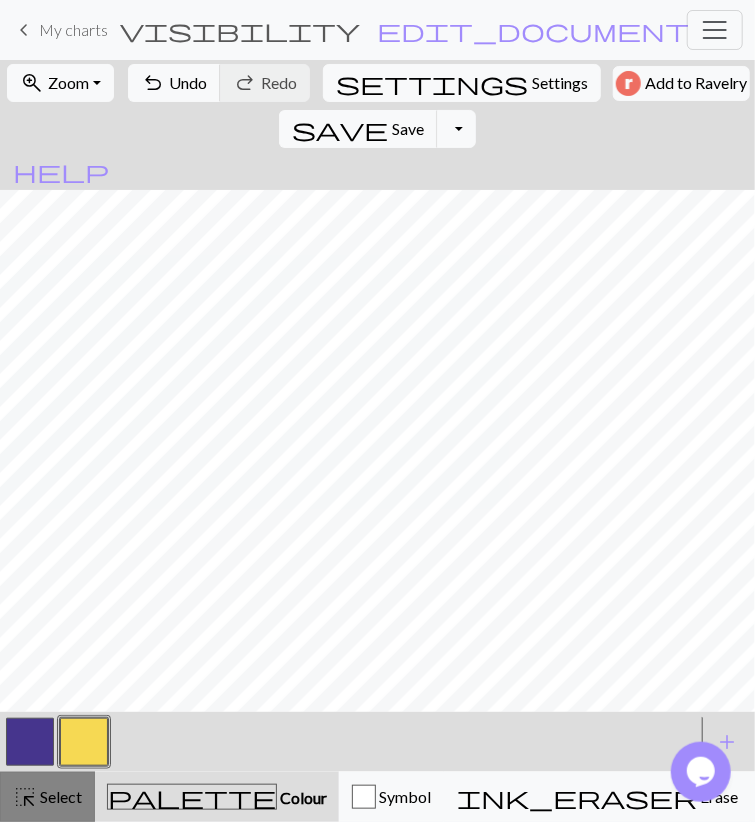 click on "highlight_alt   Select   Select" at bounding box center (47, 797) 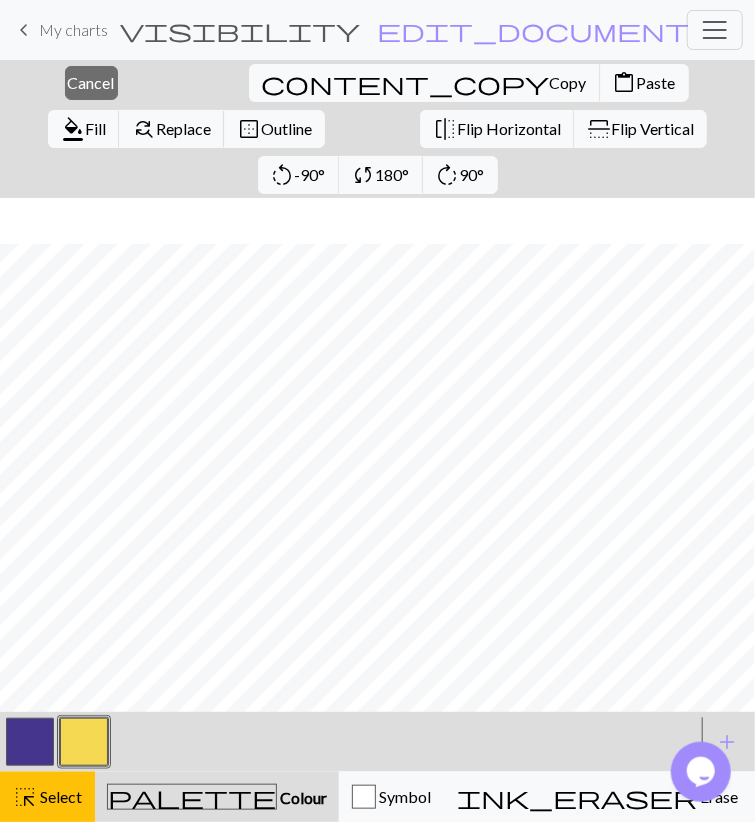 scroll, scrollTop: 2509, scrollLeft: 0, axis: vertical 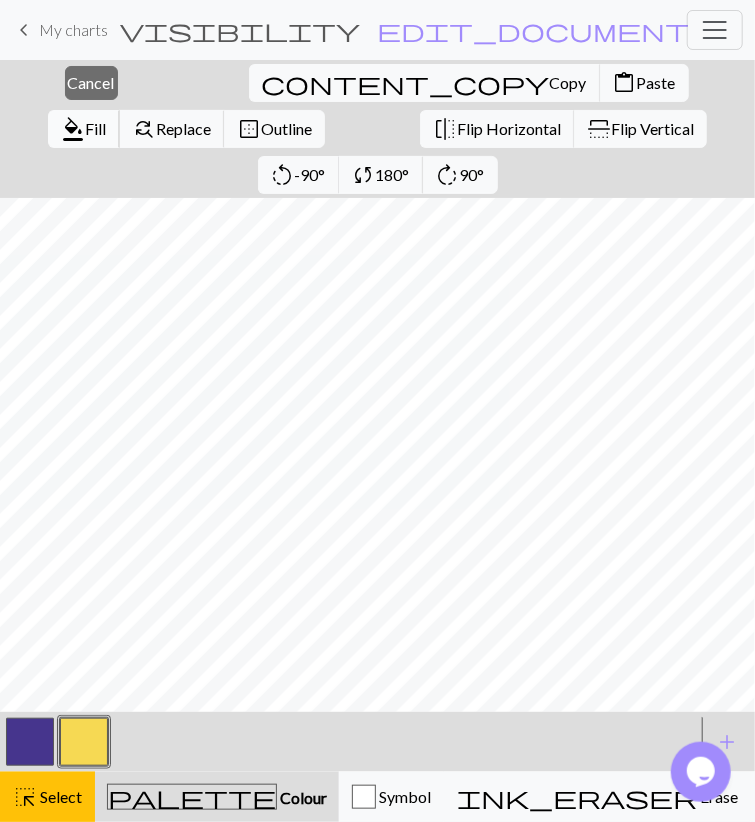 click on "format_color_fill" at bounding box center (73, 129) 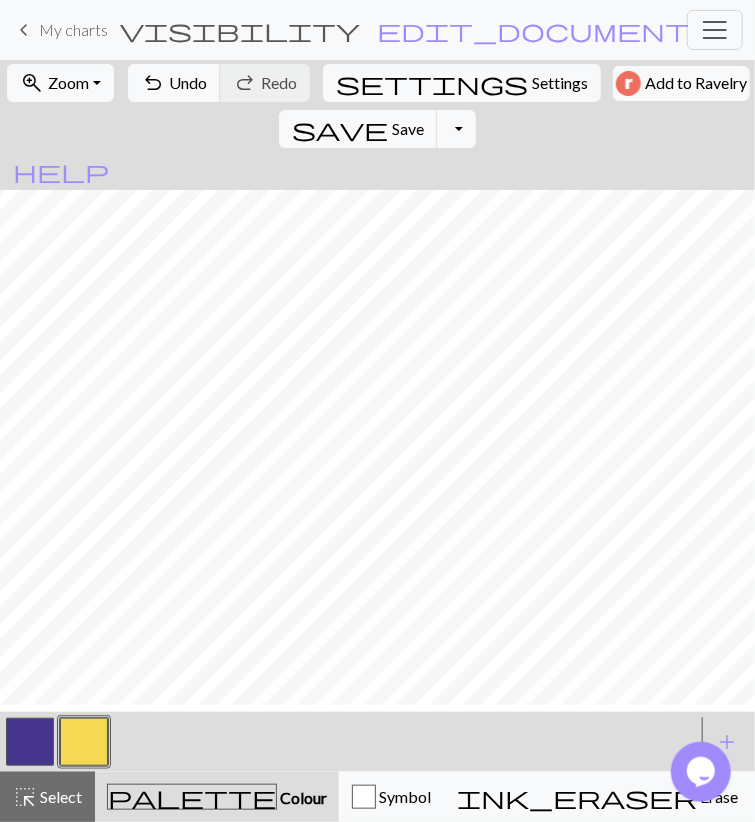 scroll, scrollTop: 2463, scrollLeft: 0, axis: vertical 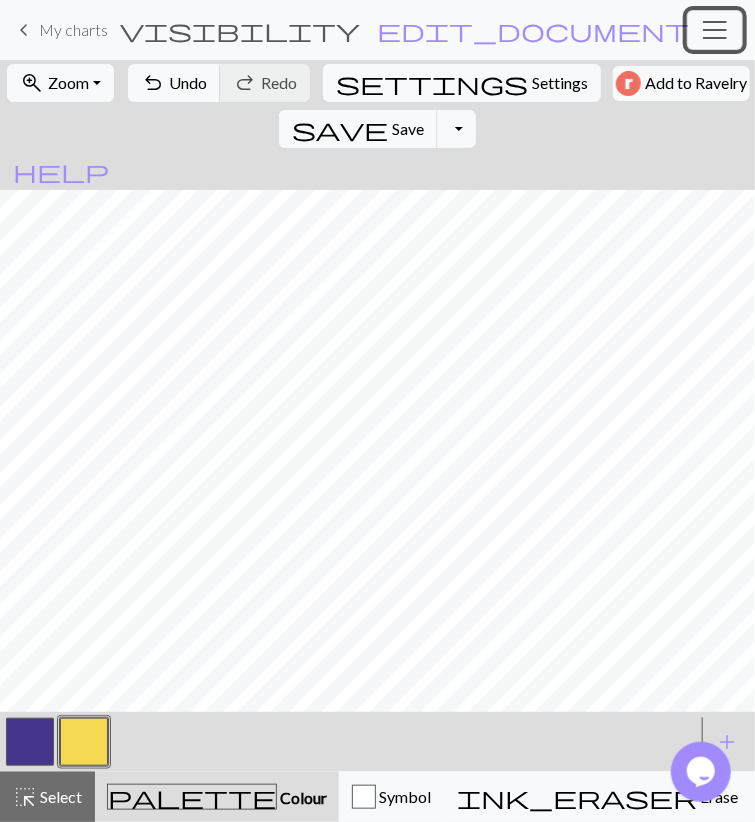 click at bounding box center (715, 30) 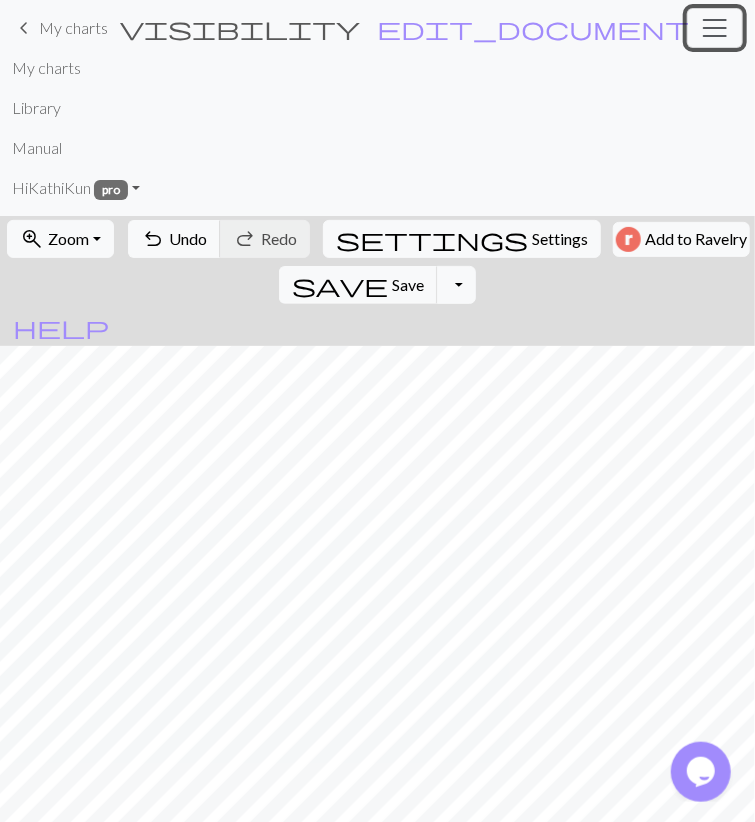 click at bounding box center [715, 28] 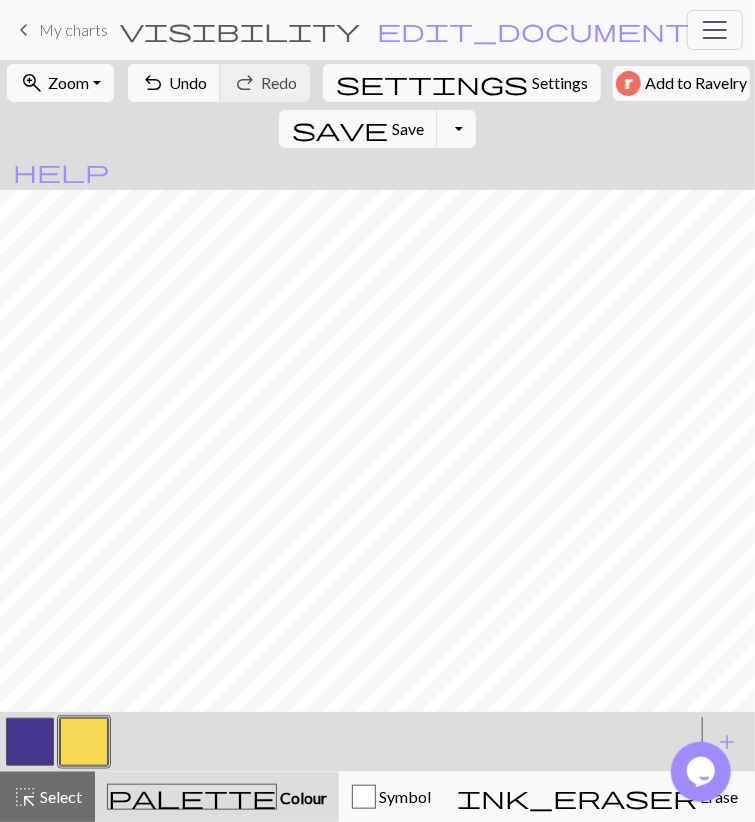click on "Settings" at bounding box center (560, 83) 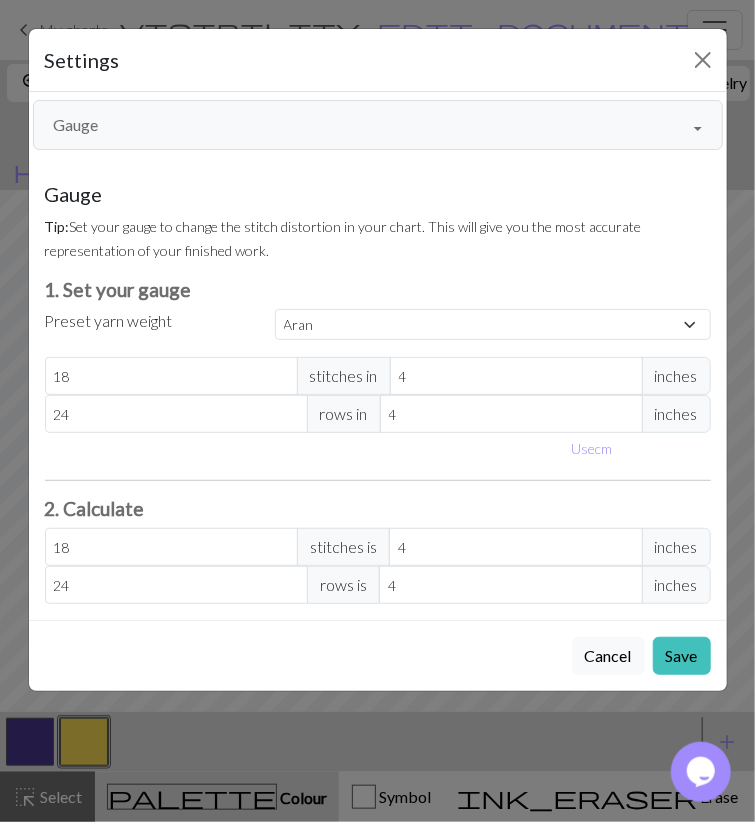 click on "Gauge" at bounding box center (378, 125) 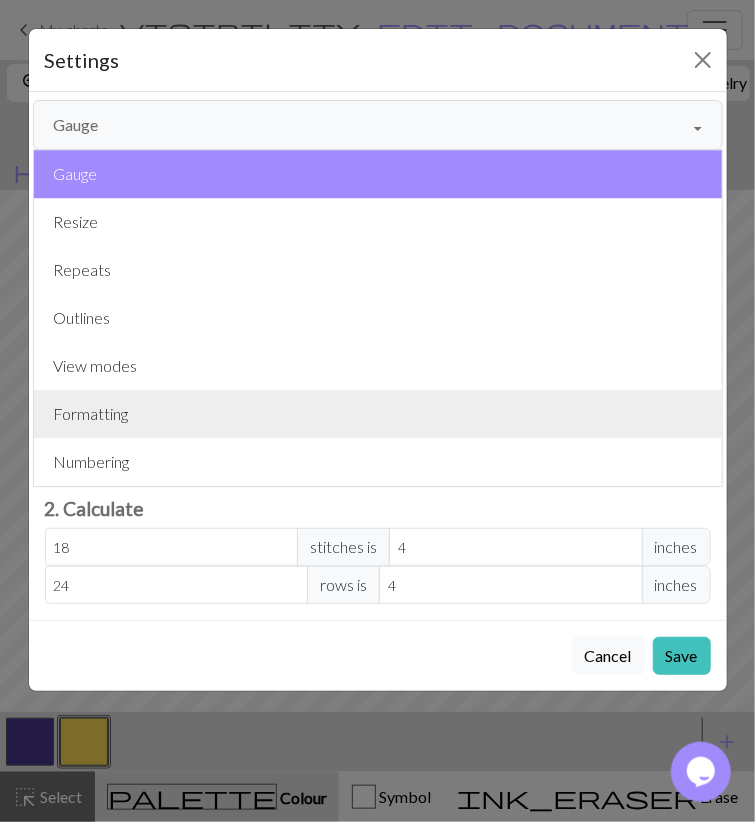 click on "Formatting" at bounding box center [378, 414] 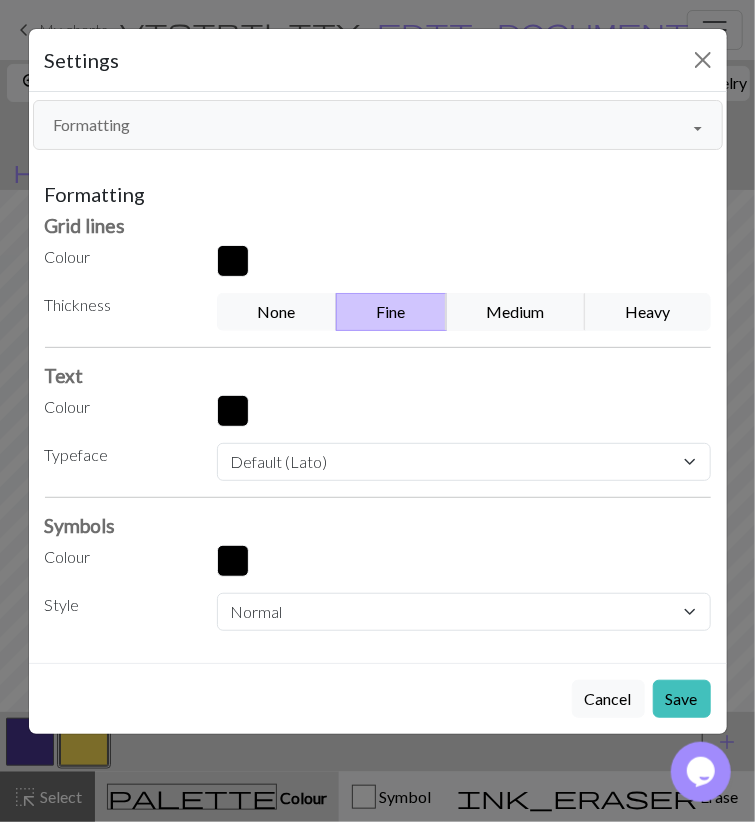 click on "Formatting Gauge Resize Repeats Outlines View modes Formatting Numbering Gauge Resize Repeats Outlines View modes Formatting Numbering Gauge Tip:  Set your gauge to change the stitch distortion in your chart. This will give you the most accurate representation of your finished work. 1. Set your gauge Preset yarn weight Custom Square Lace Light Fingering Fingering Sport Double knit Worsted Aran Bulky Super Bulky 18 stitches in  4 inches 24 rows in  4 inches Use  cm 2. Calculate 18 stitches is 4 inches 24 rows is 4 inches Resize your chart Tip:  Changes will be applied from the bottom right. To change rows and columns in other areas (e.g. within the chart or at the top), use the select tool or click the grid numbers to select then insert or remove from the top toolbar. Width 50 Height 300 Repeats Tip:   This will show your entire chart repeated, so you can preview what joining panels look like together. arrow_forward  Horizontal 1 arrow_downward  Vertical 1 Outlines Tip: Add an outline View modes Show Legend 1" at bounding box center [378, 377] 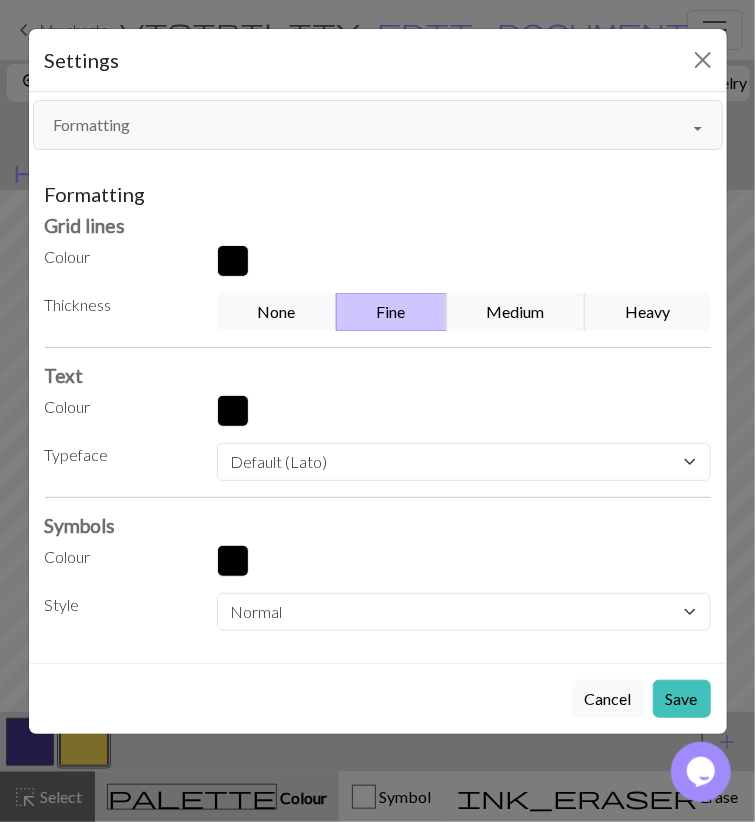 click on "Formatting" at bounding box center (378, 125) 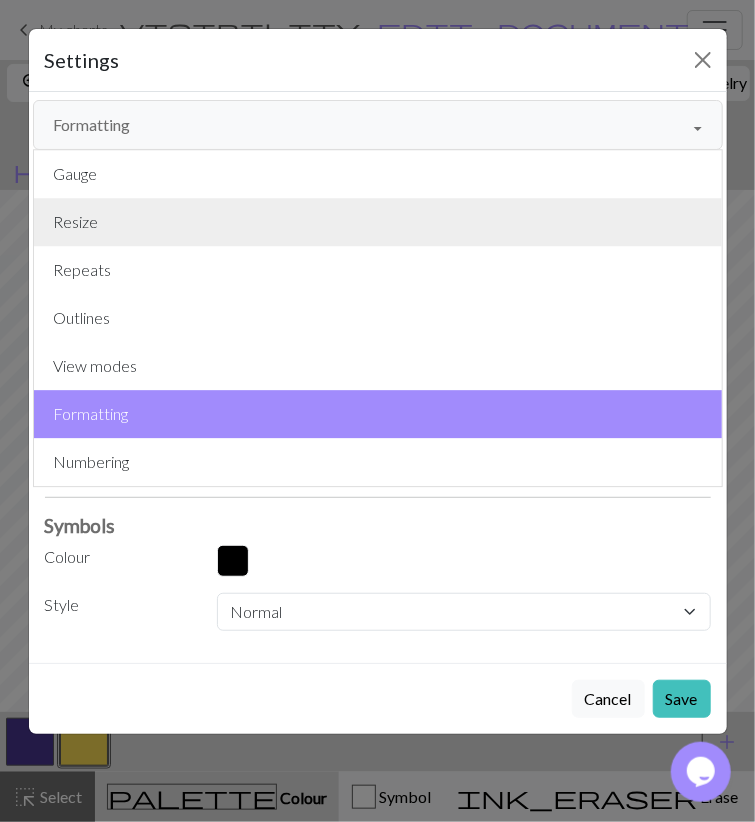 click on "Resize" at bounding box center (378, 222) 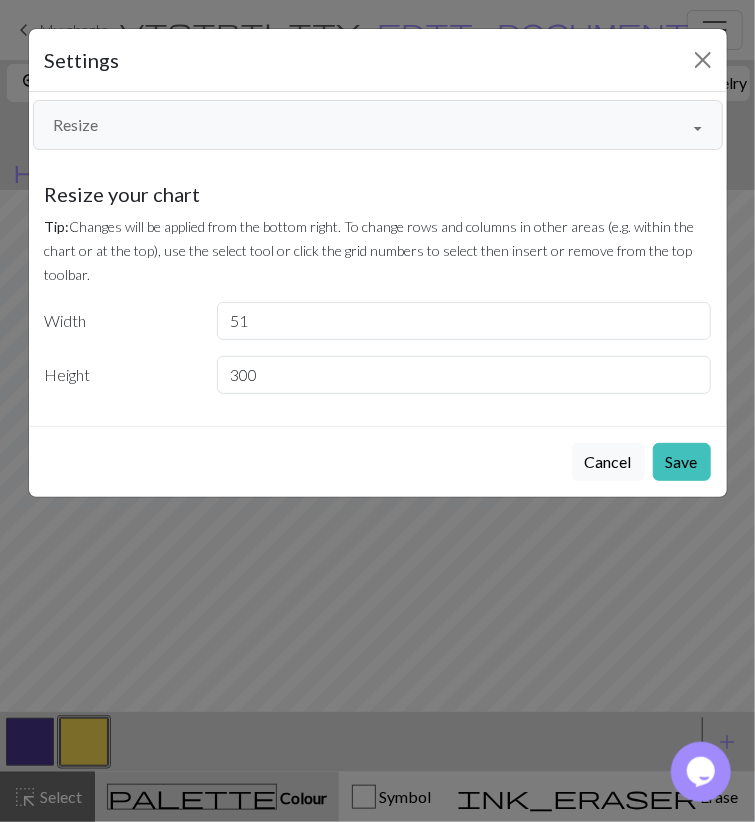 type on "51" 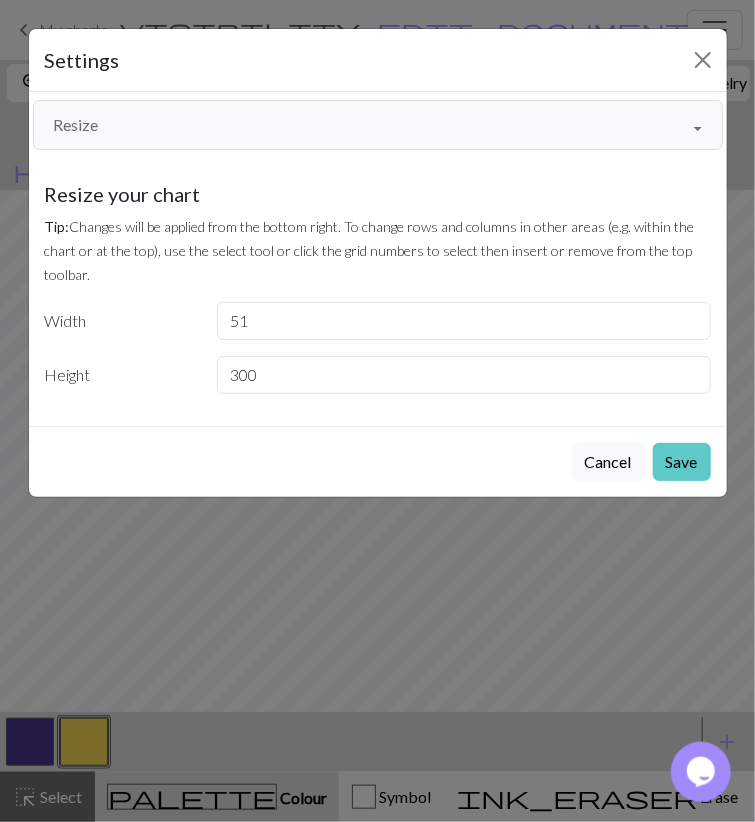 click on "Save" at bounding box center (682, 462) 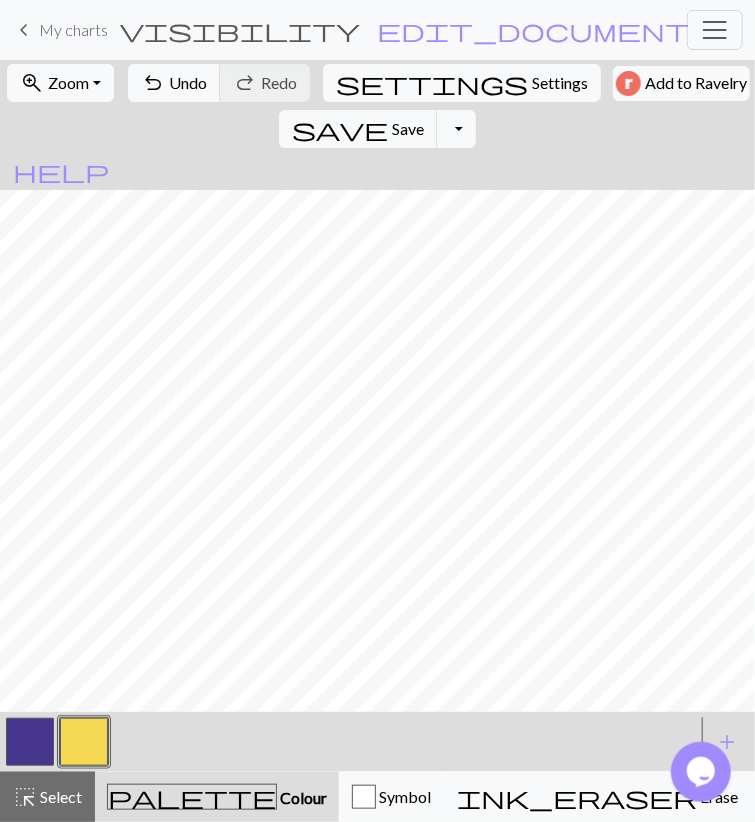 click at bounding box center (30, 742) 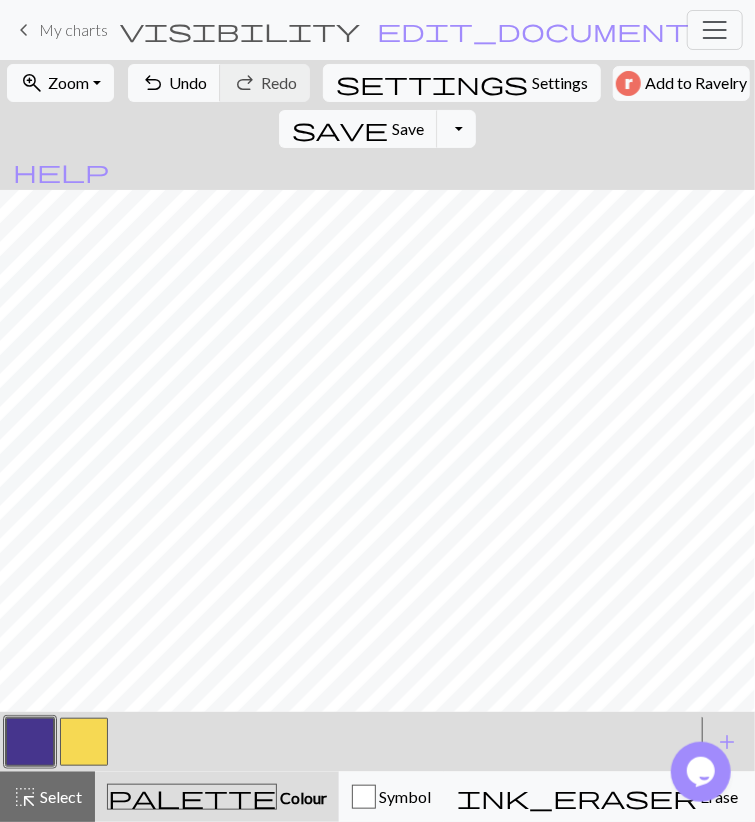 drag, startPoint x: 57, startPoint y: 793, endPoint x: 147, endPoint y: 737, distance: 106 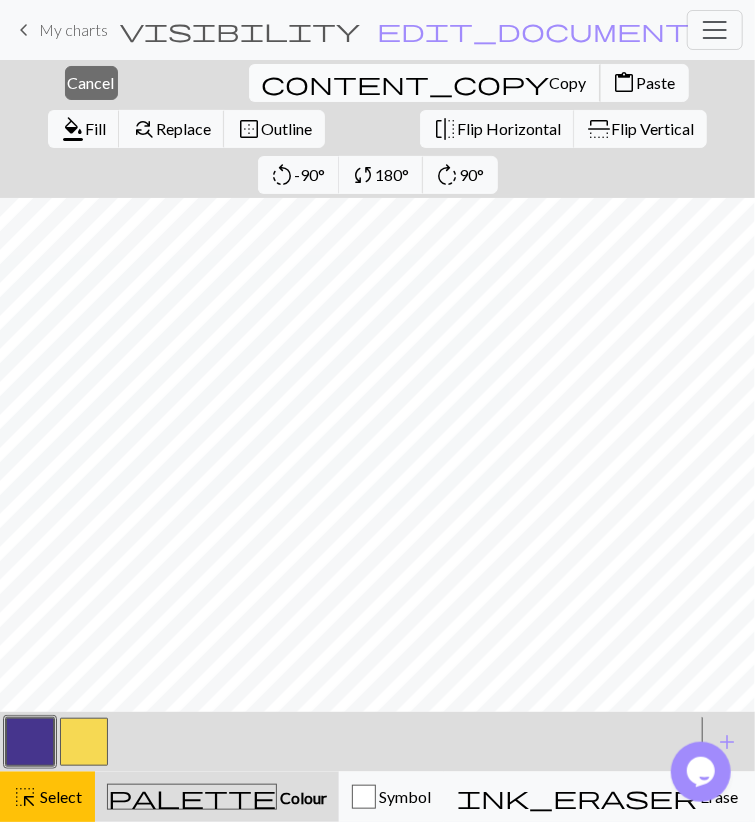 drag, startPoint x: 239, startPoint y: 84, endPoint x: 248, endPoint y: 91, distance: 11.401754 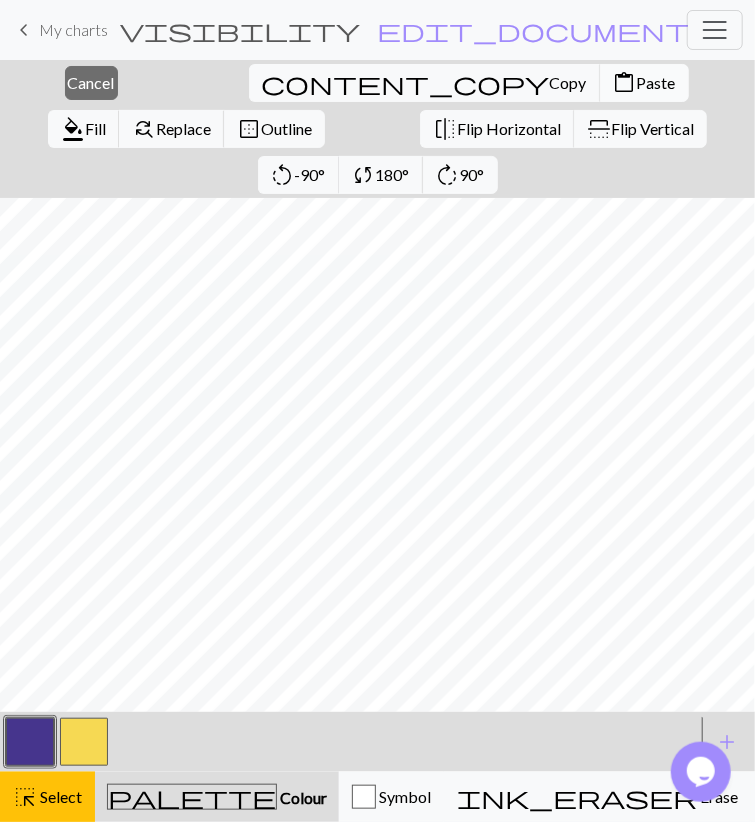 click on "content_paste  Paste" at bounding box center [644, 83] 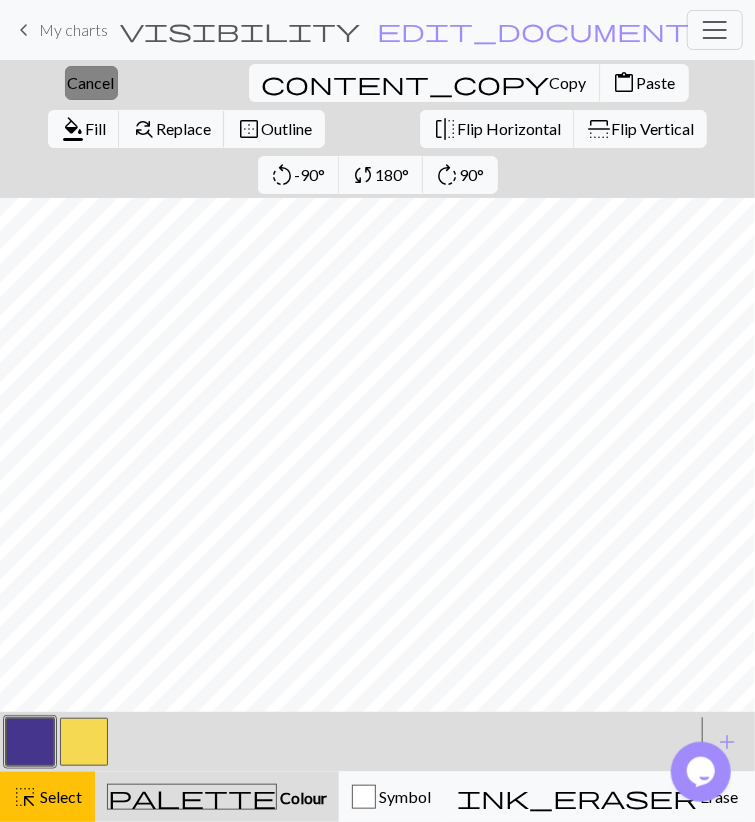 click on "Cancel" at bounding box center (91, 82) 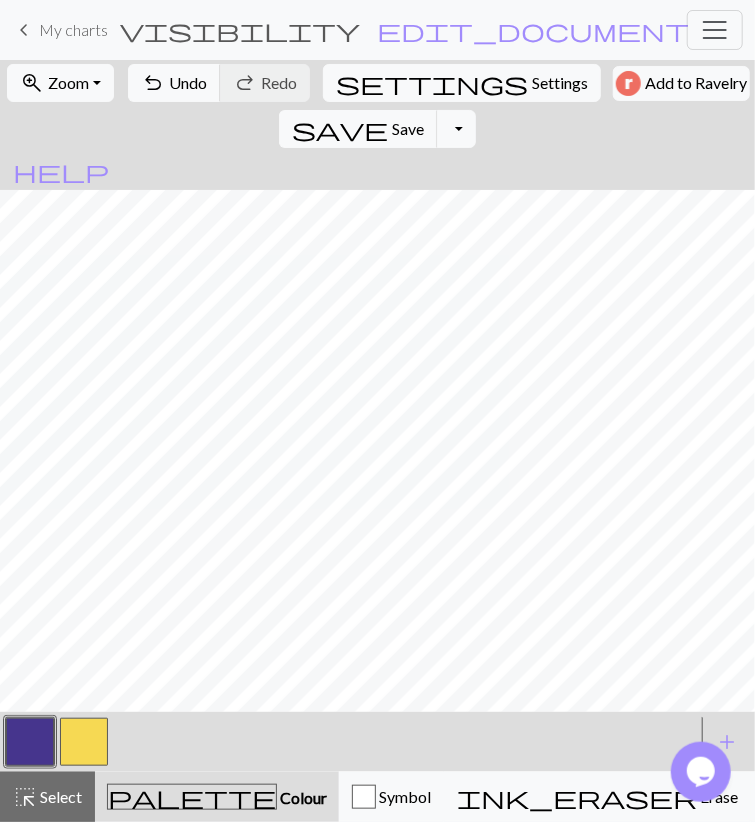 click at bounding box center (84, 742) 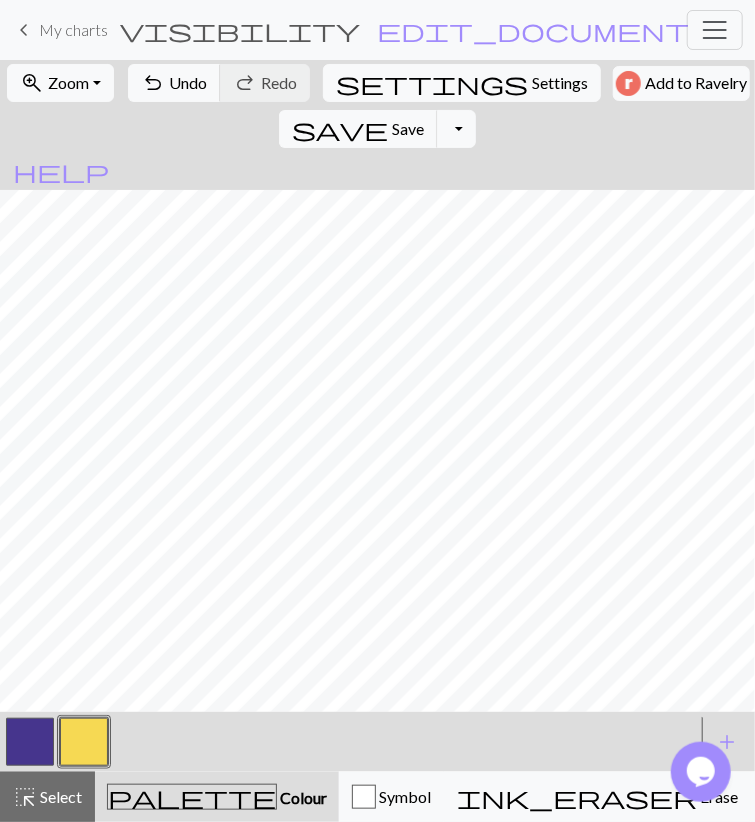 drag, startPoint x: 35, startPoint y: 744, endPoint x: 49, endPoint y: 726, distance: 22.803509 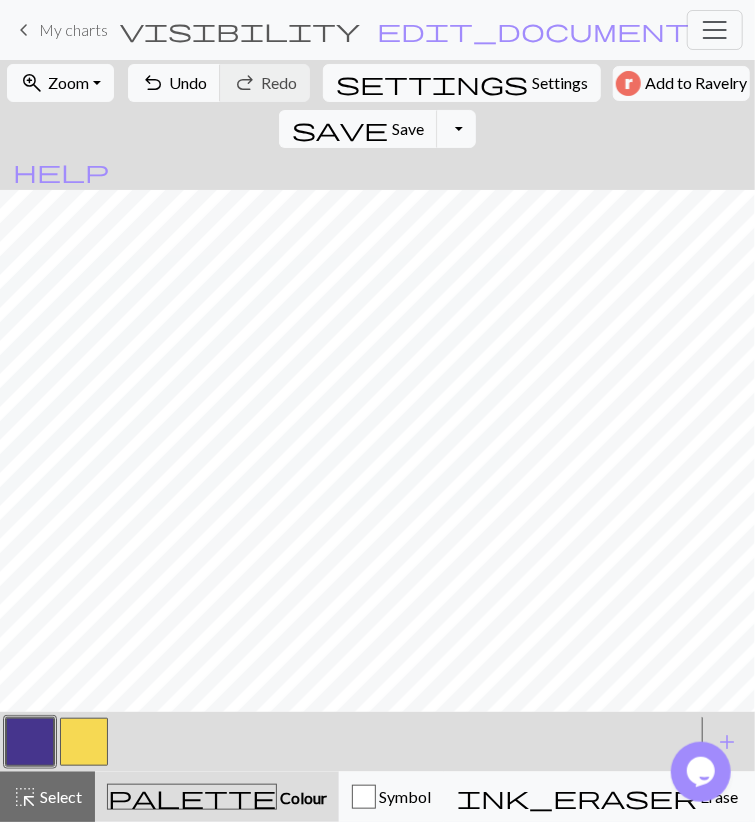 click at bounding box center [84, 742] 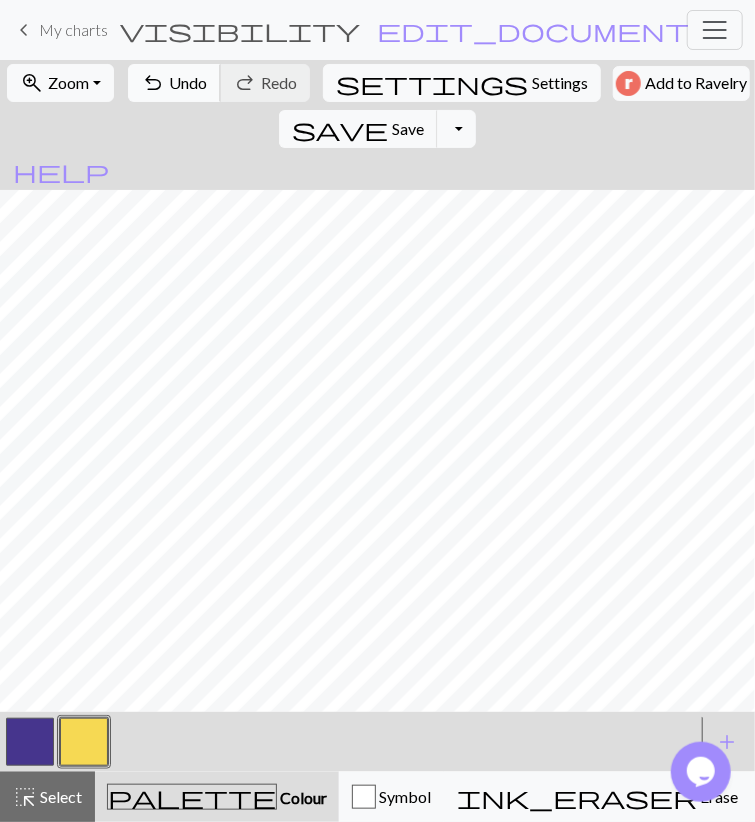 click on "undo Undo Undo" at bounding box center (174, 83) 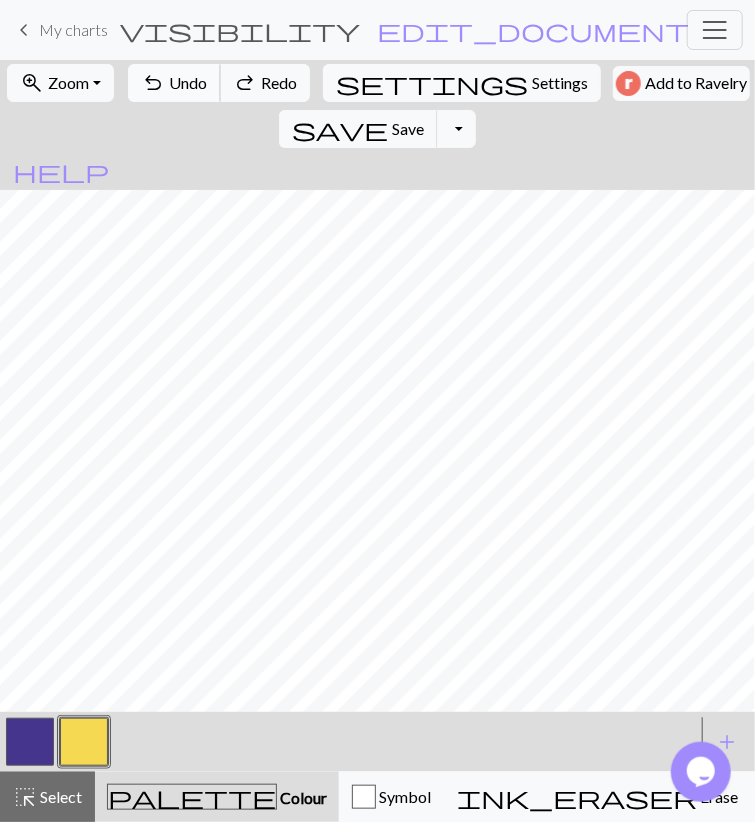 click on "Undo" at bounding box center (188, 82) 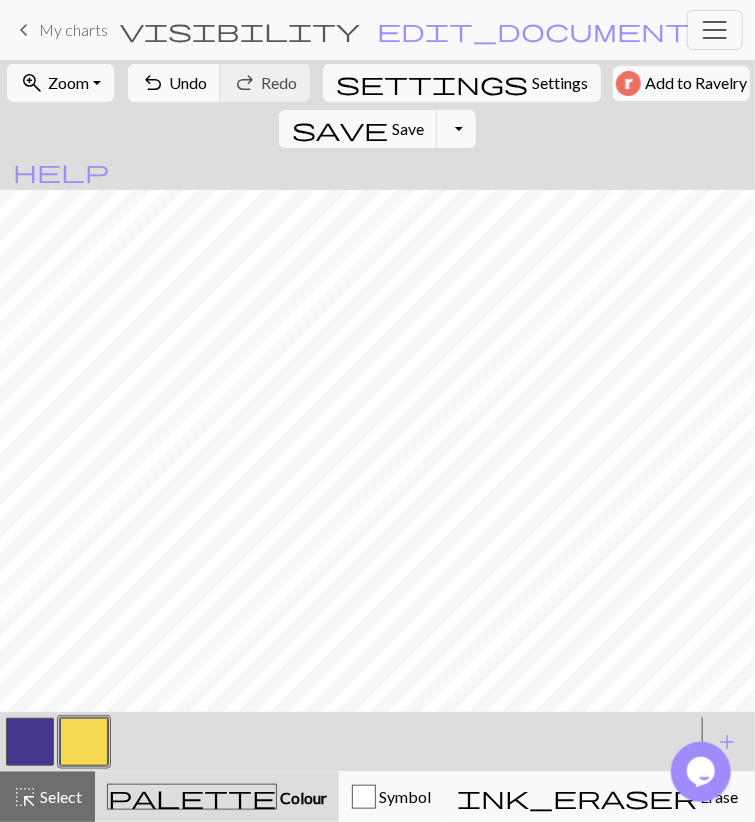 click at bounding box center [30, 742] 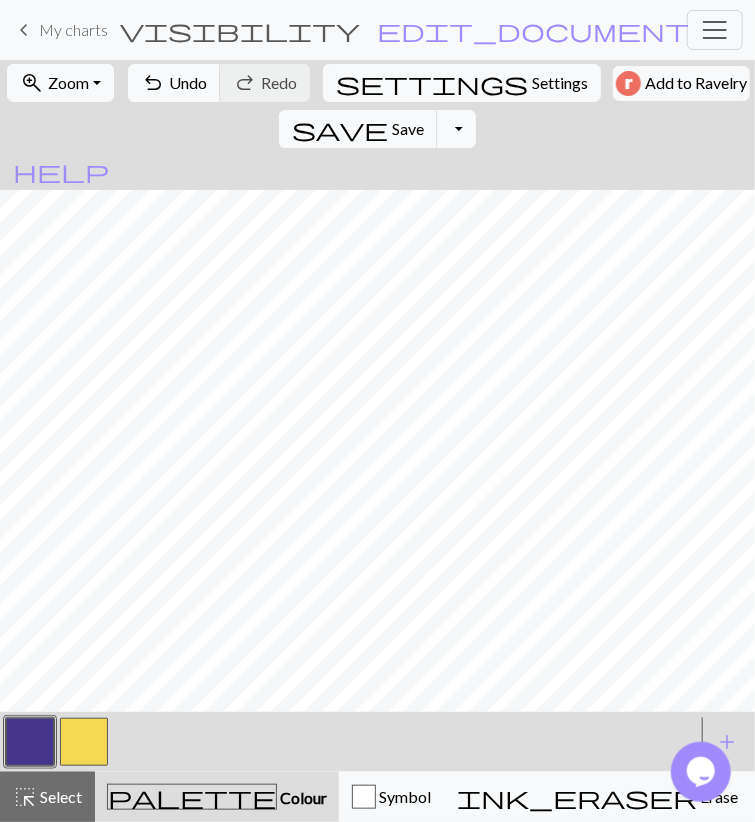 click at bounding box center (84, 742) 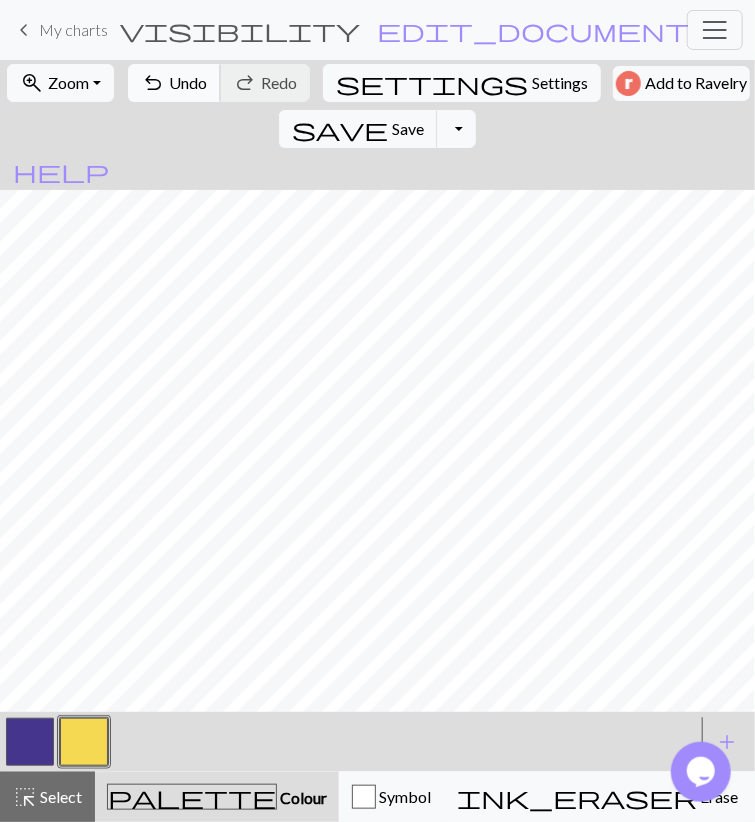 click on "undo" at bounding box center (153, 83) 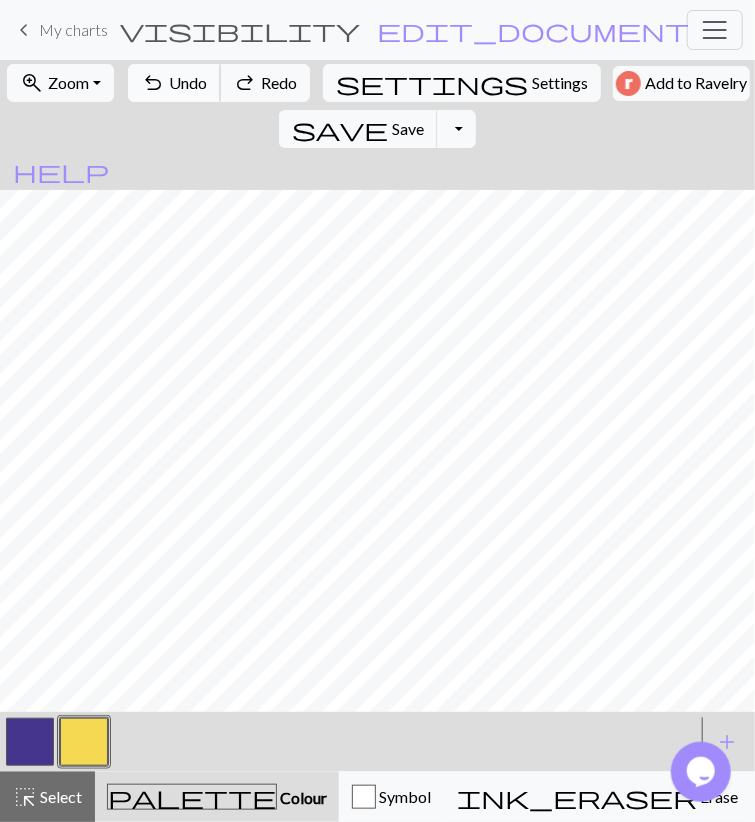 click on "undo Undo Undo" at bounding box center (174, 83) 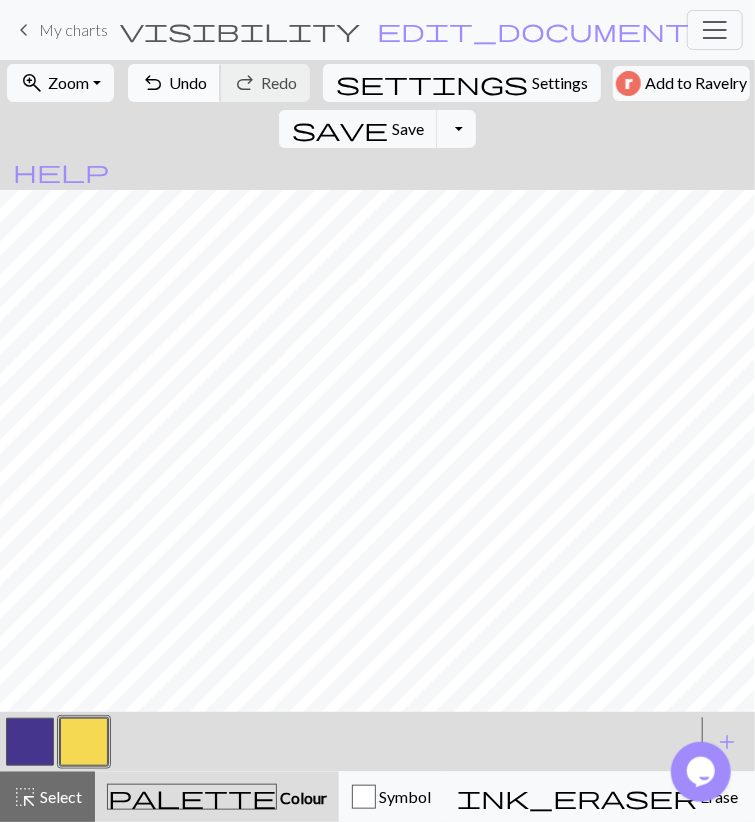 click on "undo" at bounding box center [153, 83] 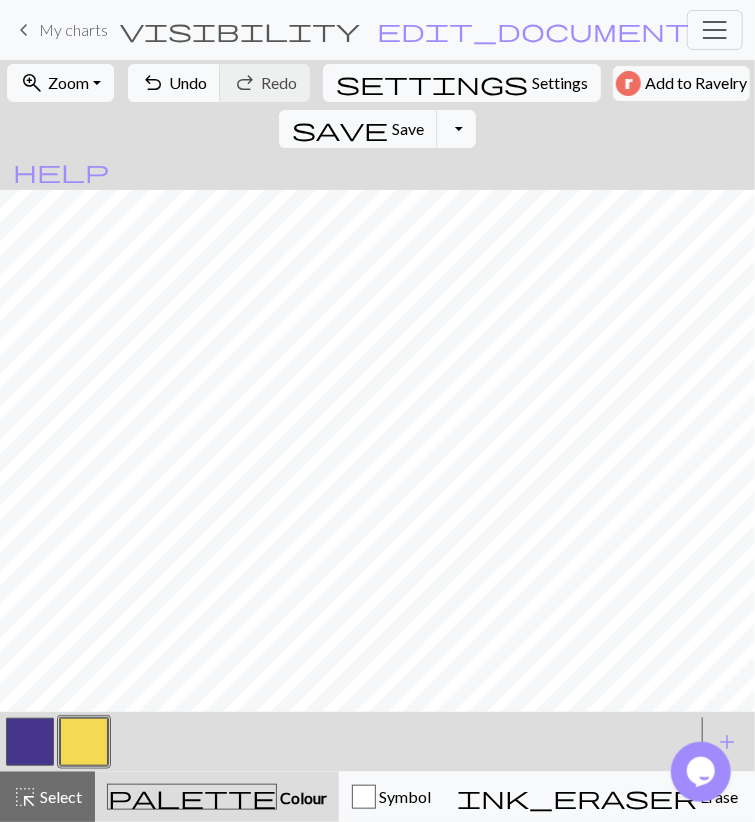 drag, startPoint x: 43, startPoint y: 740, endPoint x: 49, endPoint y: 723, distance: 18.027756 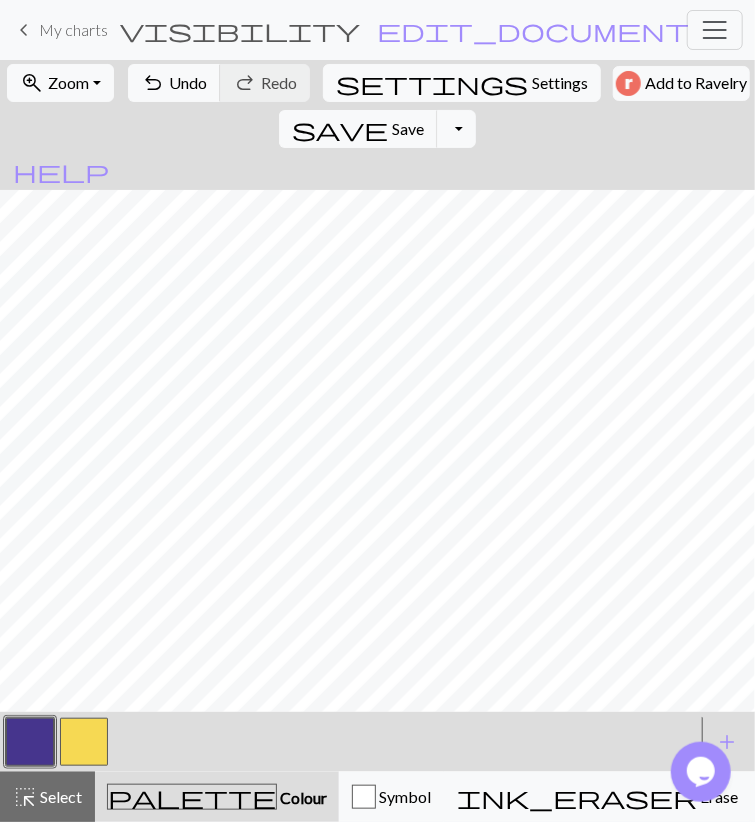 click at bounding box center (84, 742) 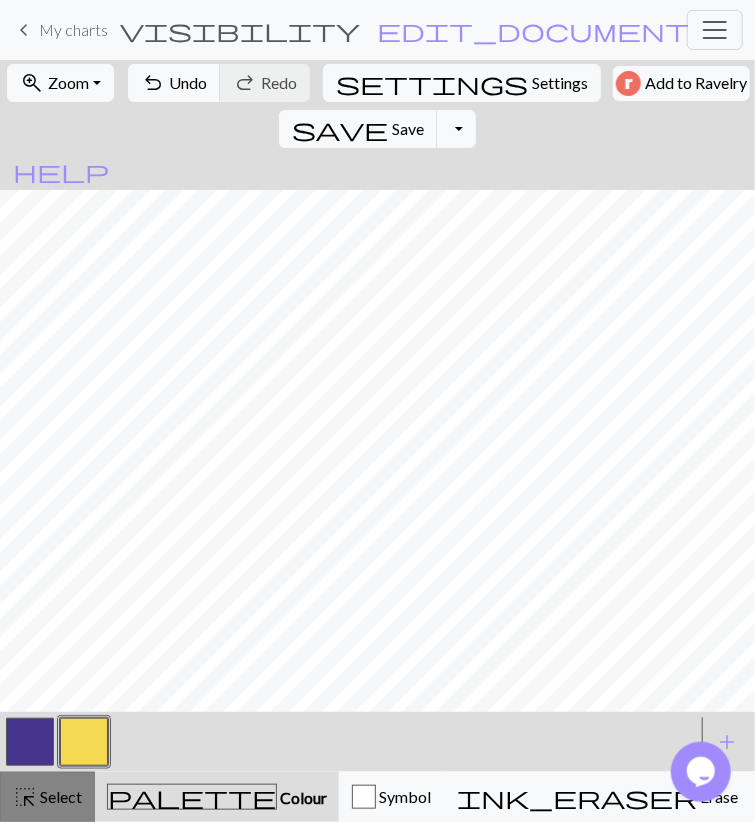 click on "highlight_alt   Select   Select" at bounding box center (47, 797) 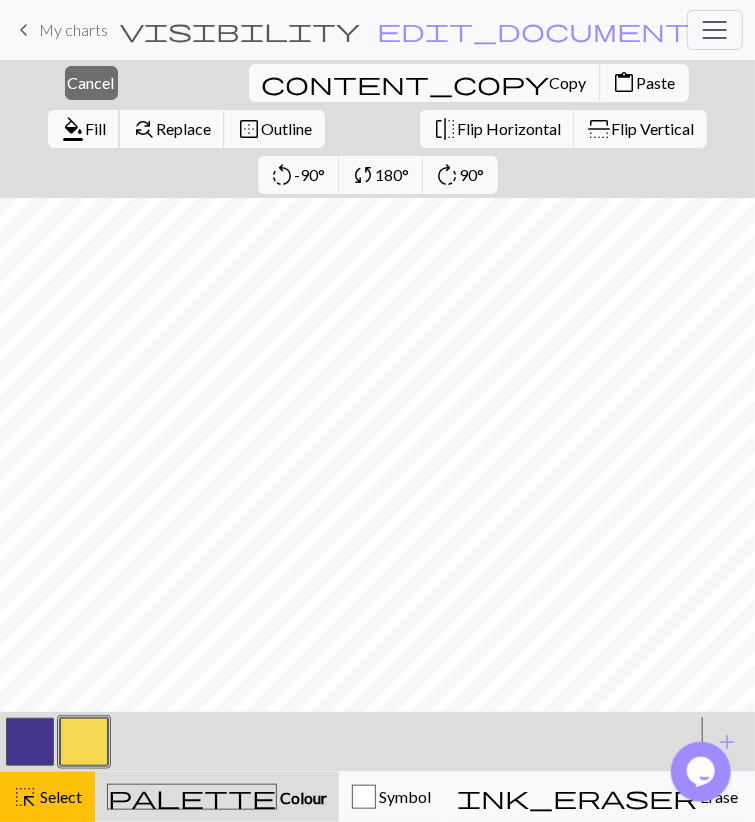 click on "format_color_fill" at bounding box center [73, 129] 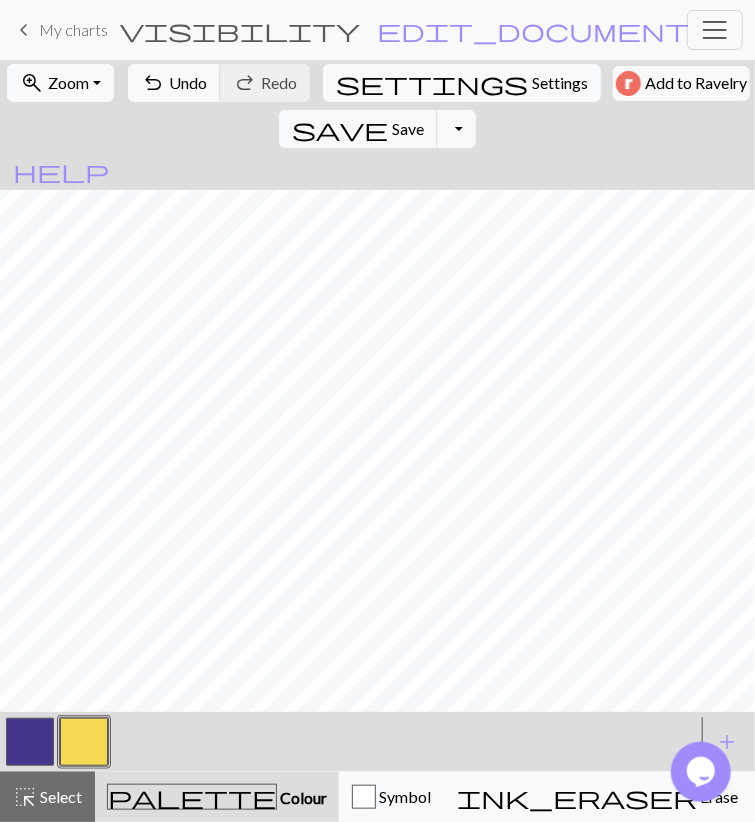 scroll, scrollTop: 2347, scrollLeft: 0, axis: vertical 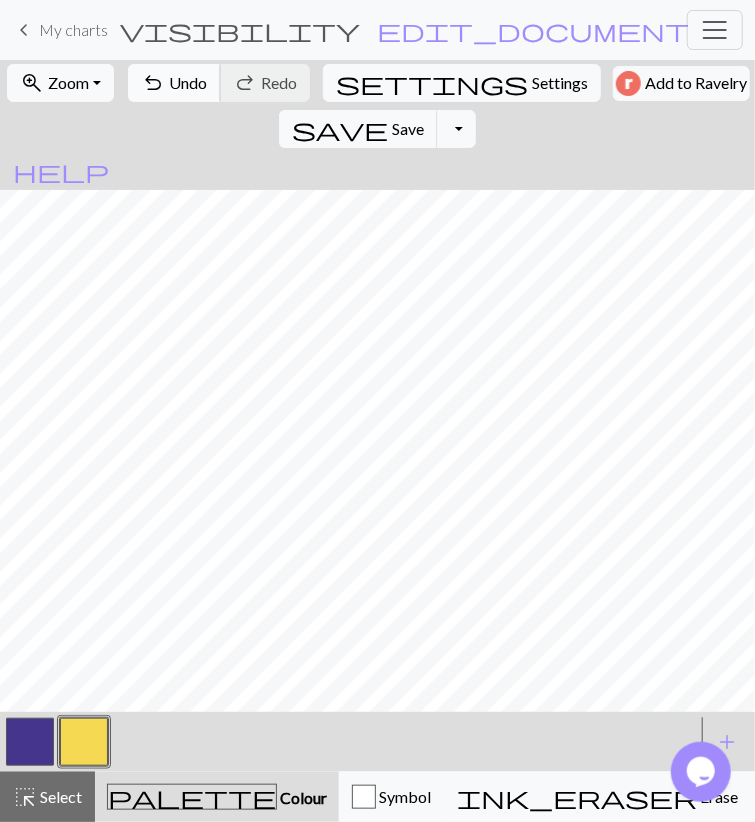 click on "undo Undo Undo" at bounding box center (174, 83) 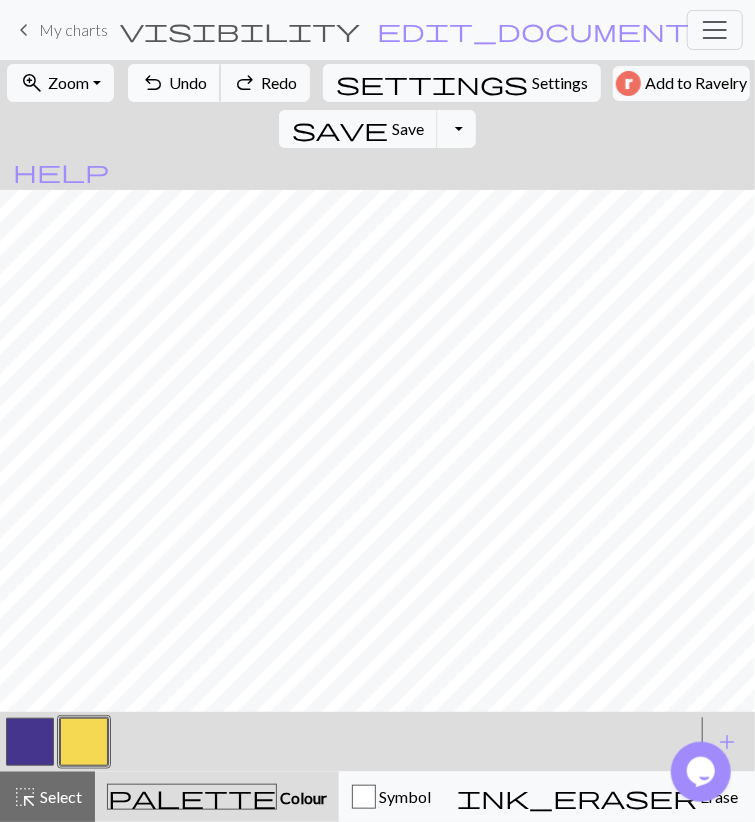 click on "Undo" at bounding box center (188, 82) 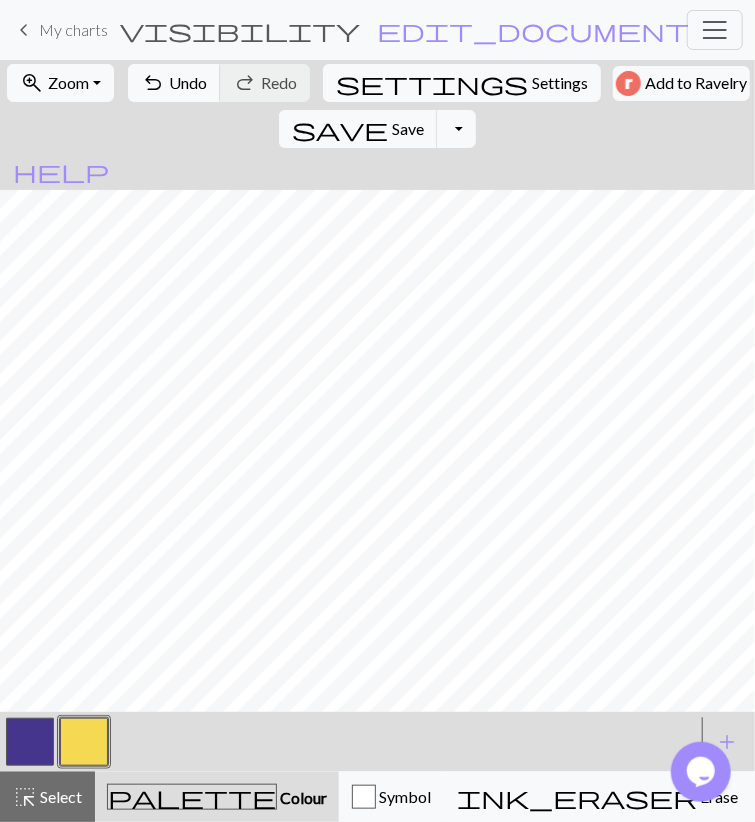 click at bounding box center (30, 742) 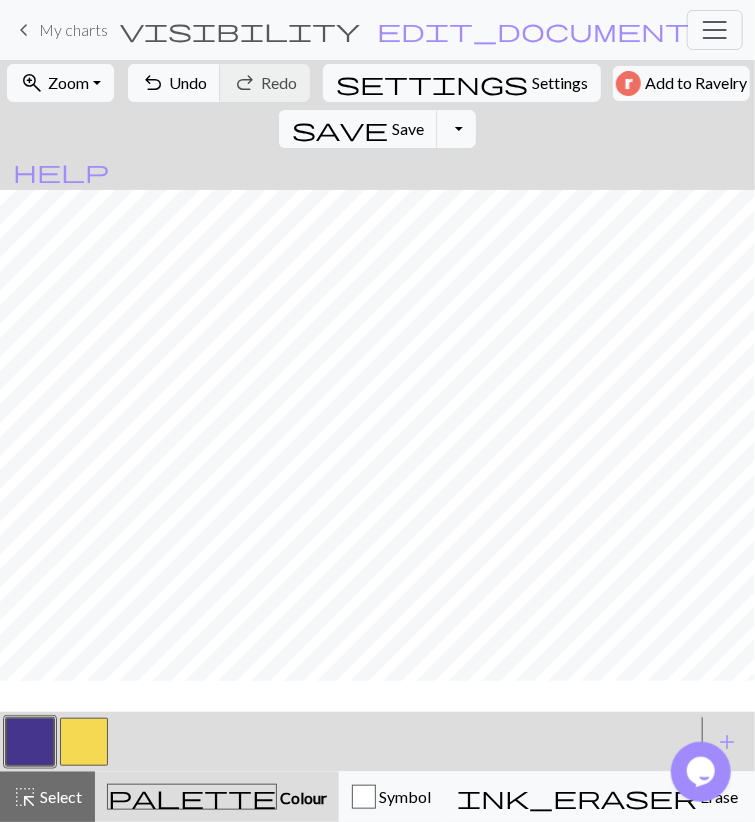 scroll, scrollTop: 2347, scrollLeft: 0, axis: vertical 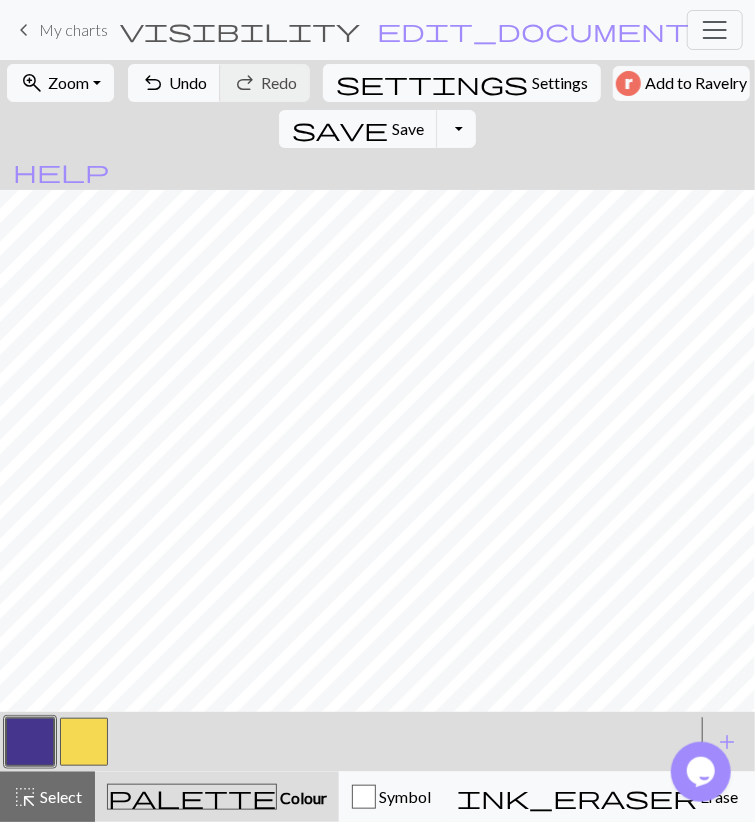 click at bounding box center [84, 742] 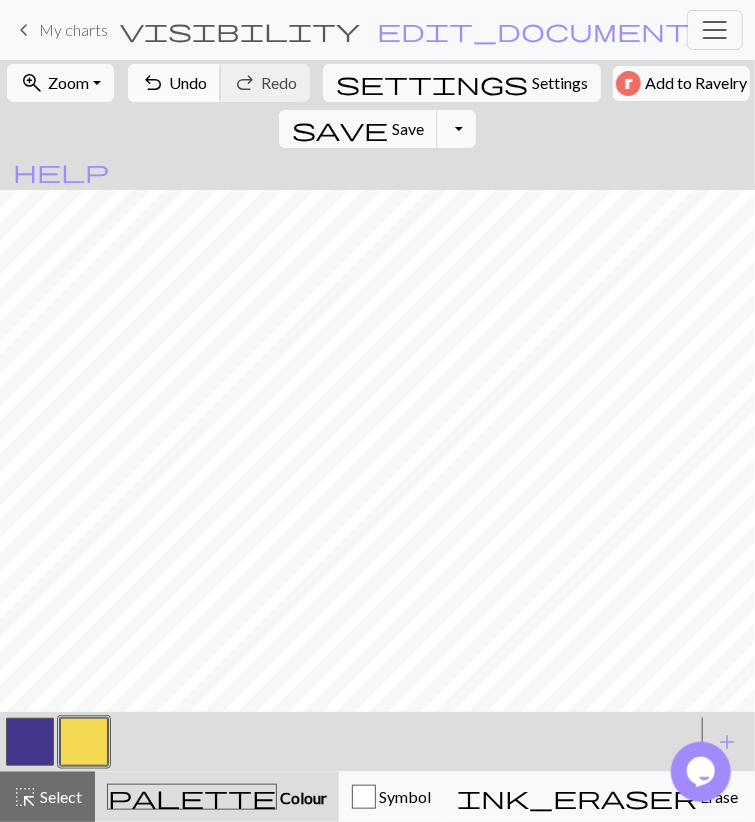 click on "undo Undo Undo" at bounding box center [174, 83] 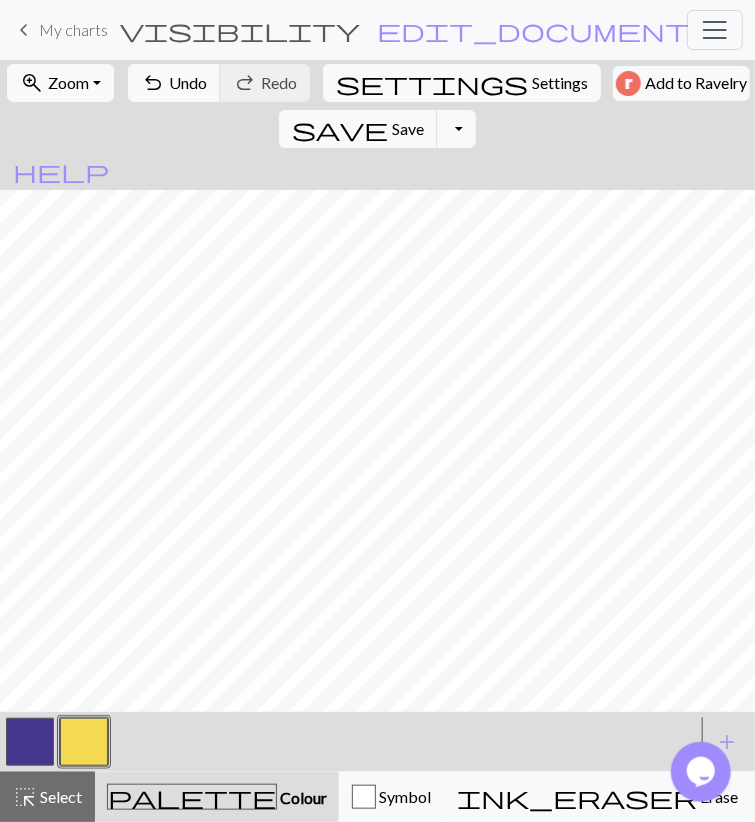 click at bounding box center [30, 742] 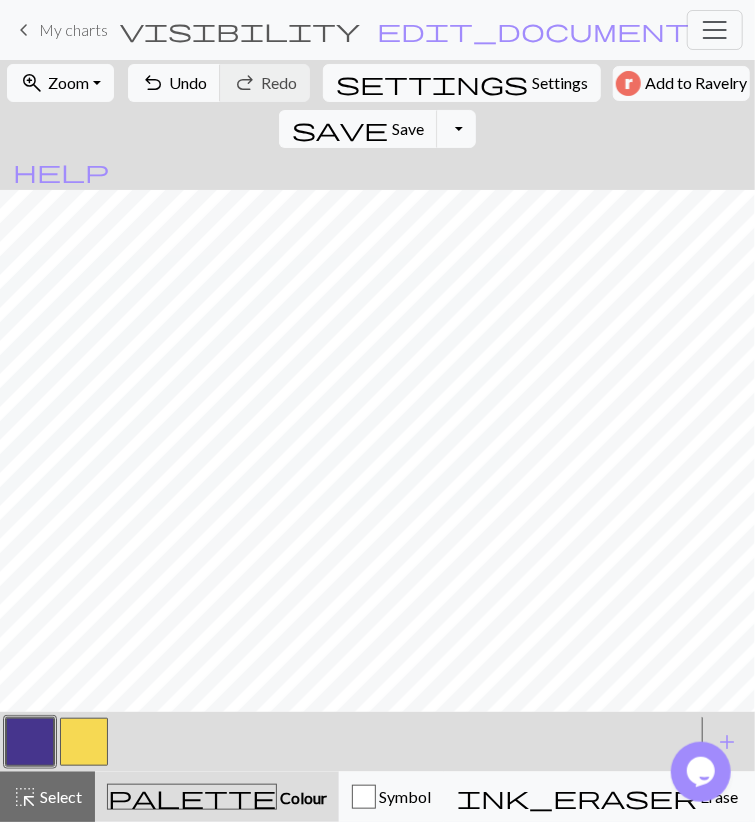 click at bounding box center [84, 742] 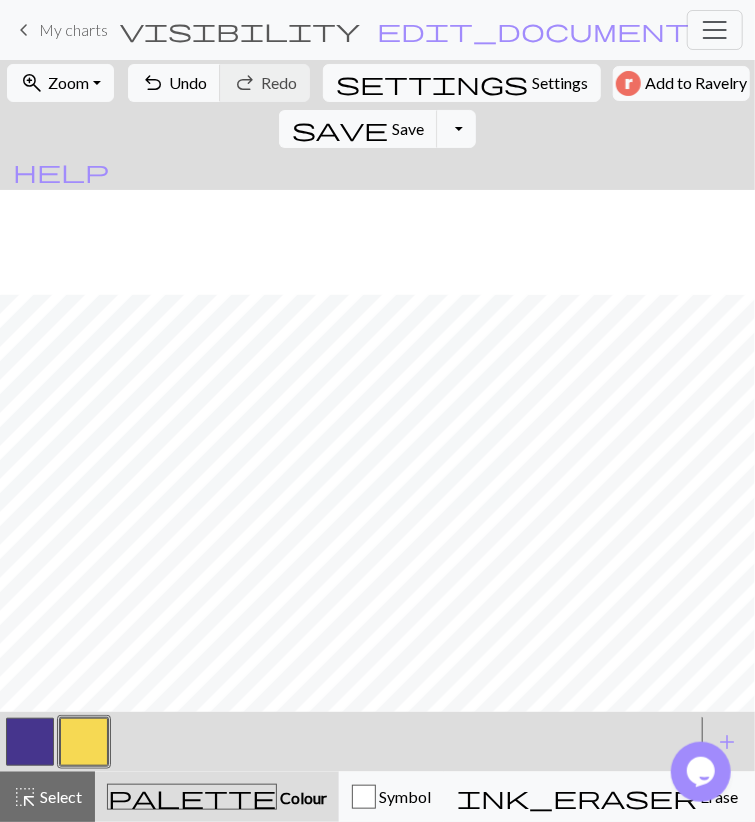 scroll, scrollTop: 2463, scrollLeft: 0, axis: vertical 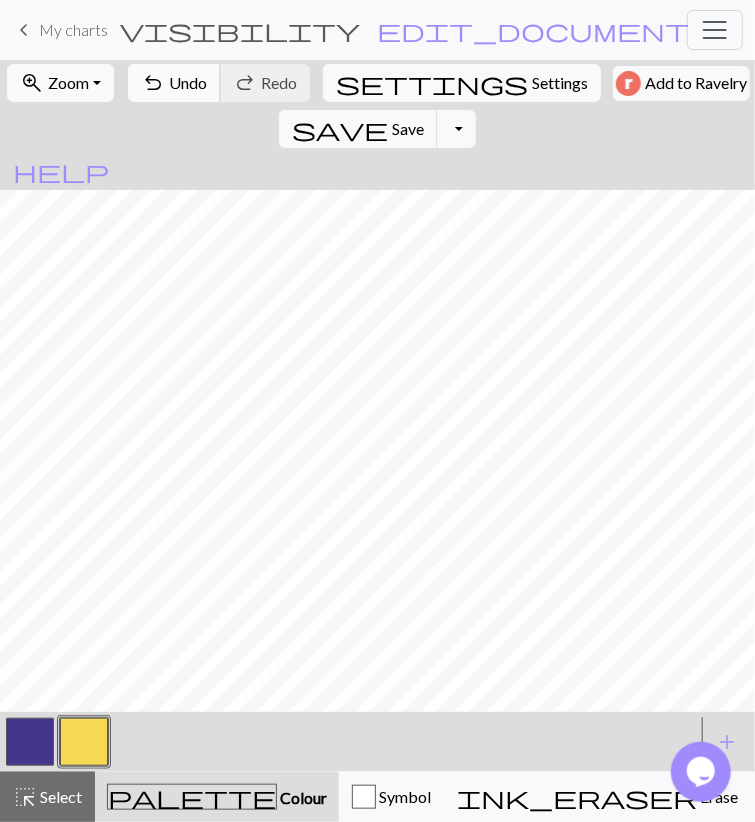 click on "Undo" at bounding box center [188, 82] 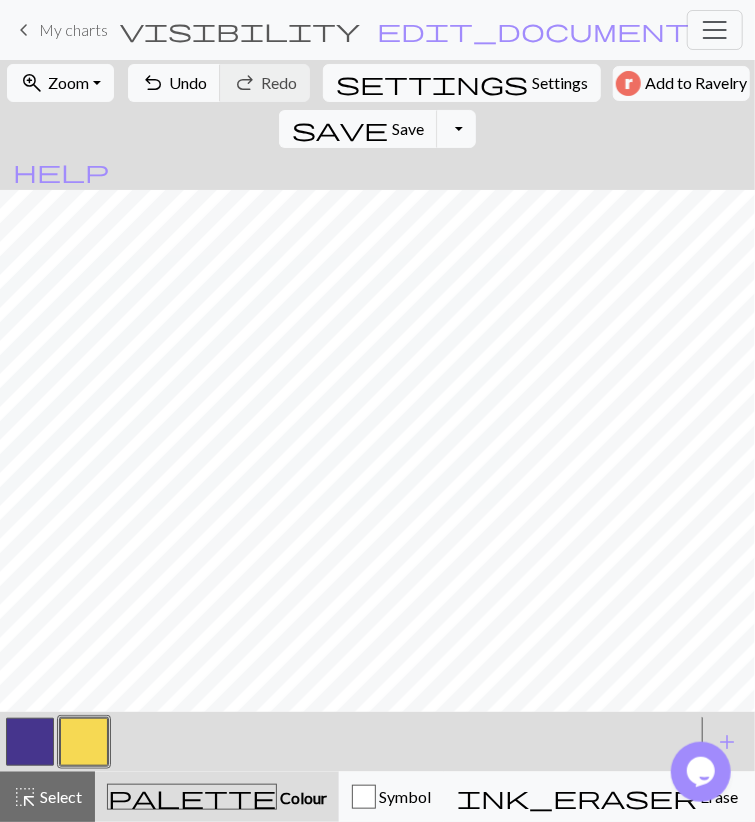 click at bounding box center [30, 742] 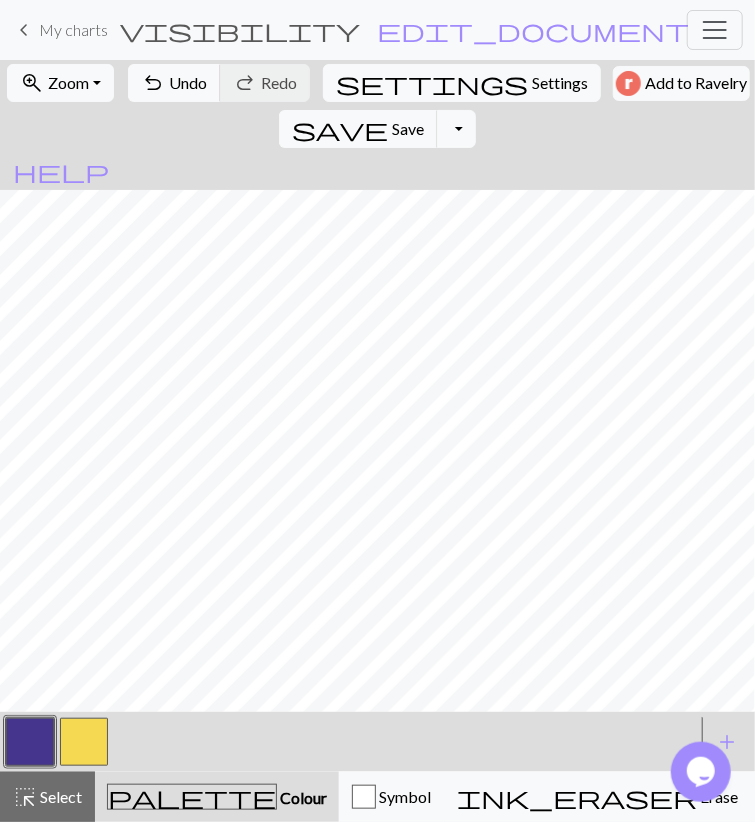 click at bounding box center [84, 742] 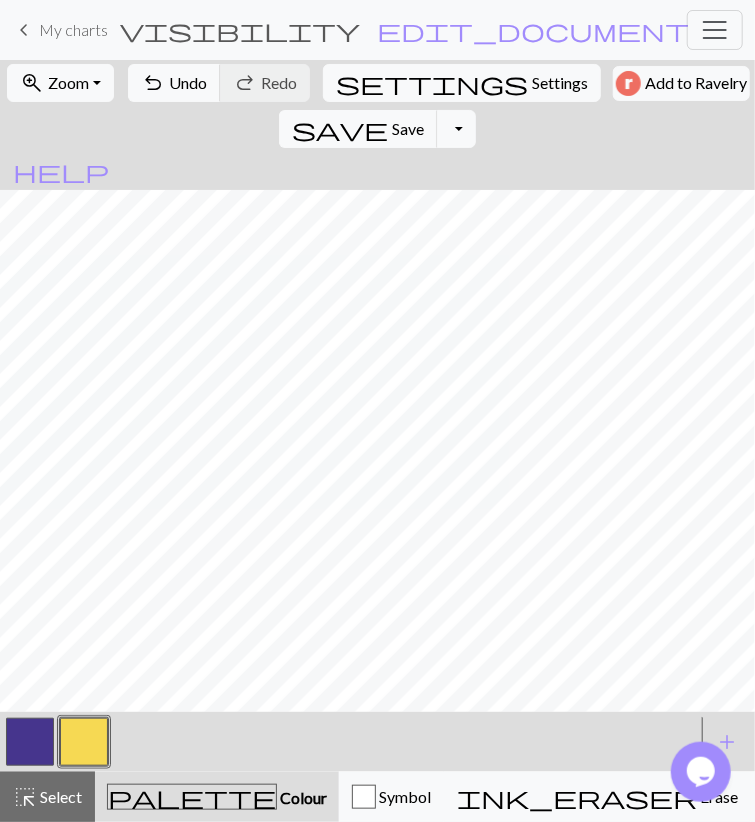 drag, startPoint x: 36, startPoint y: 723, endPoint x: 35, endPoint y: 712, distance: 11.045361 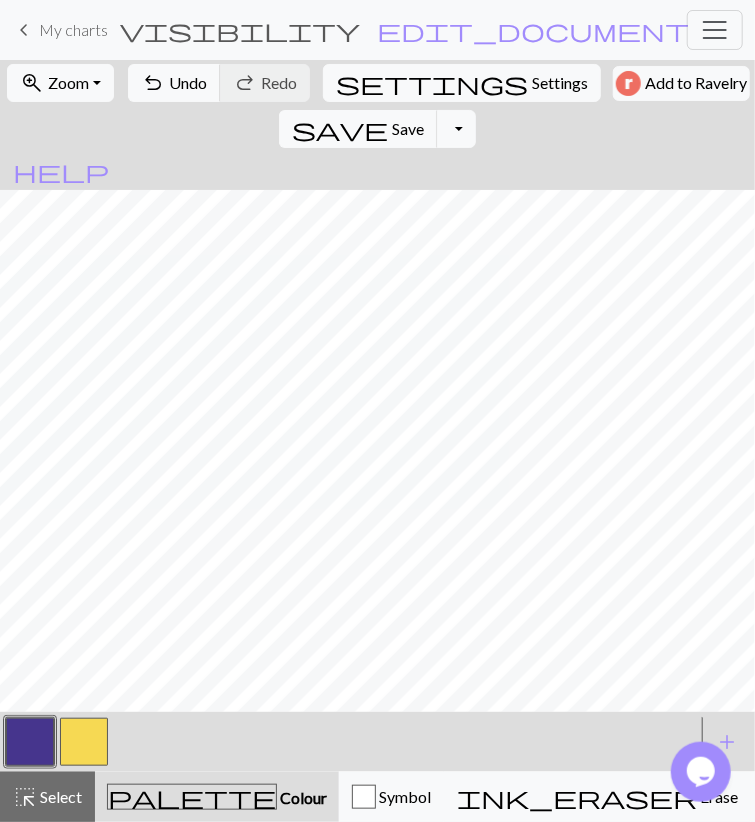 click at bounding box center (84, 742) 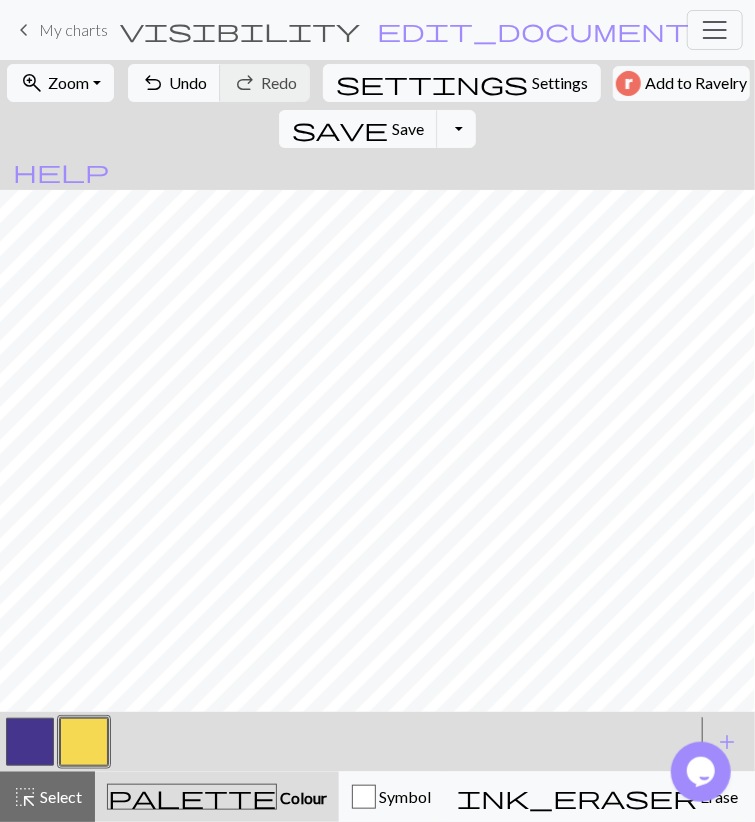click at bounding box center (30, 742) 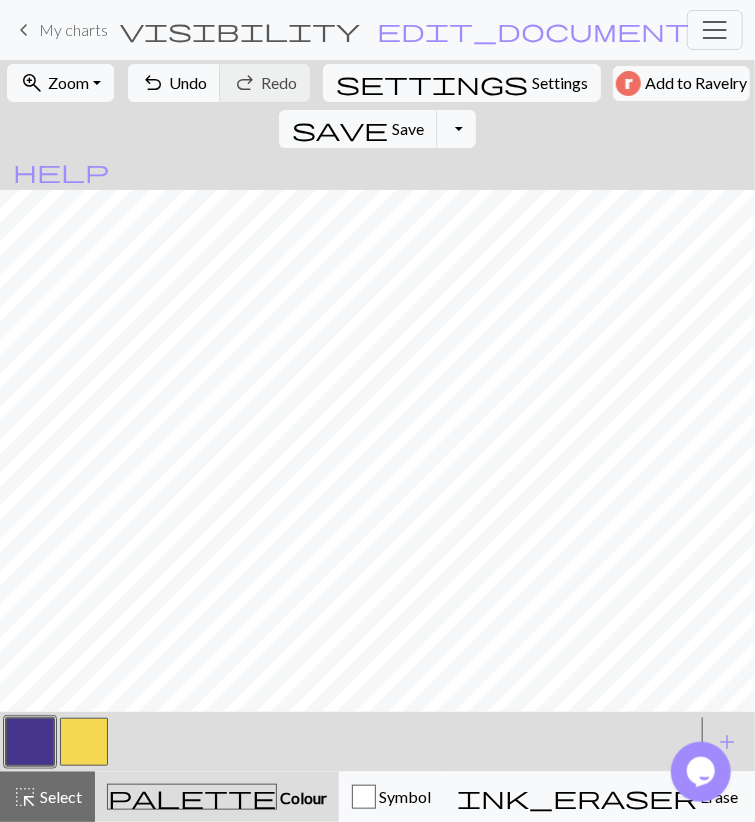 click at bounding box center (84, 742) 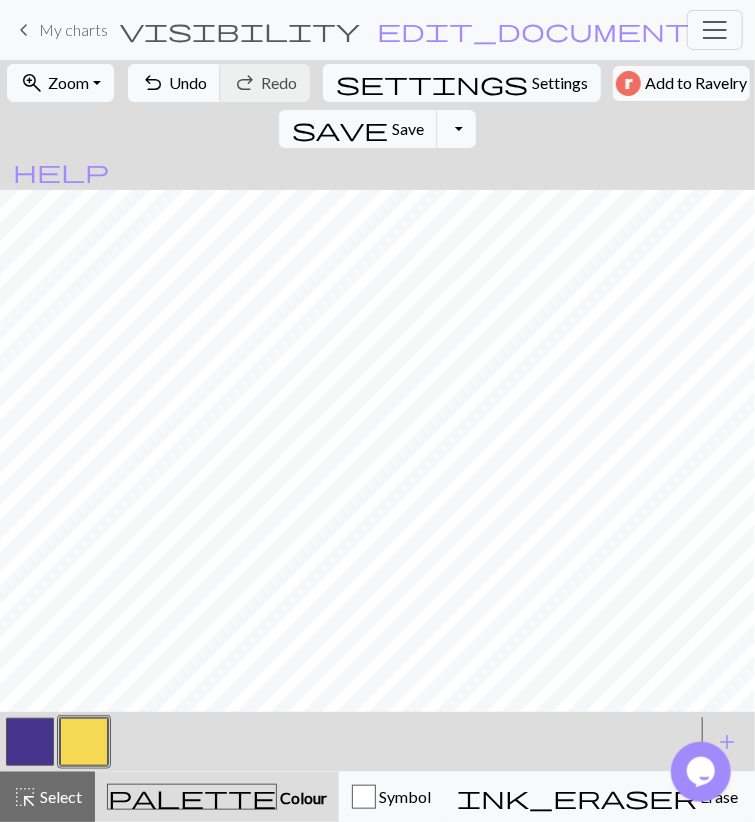 click at bounding box center [30, 742] 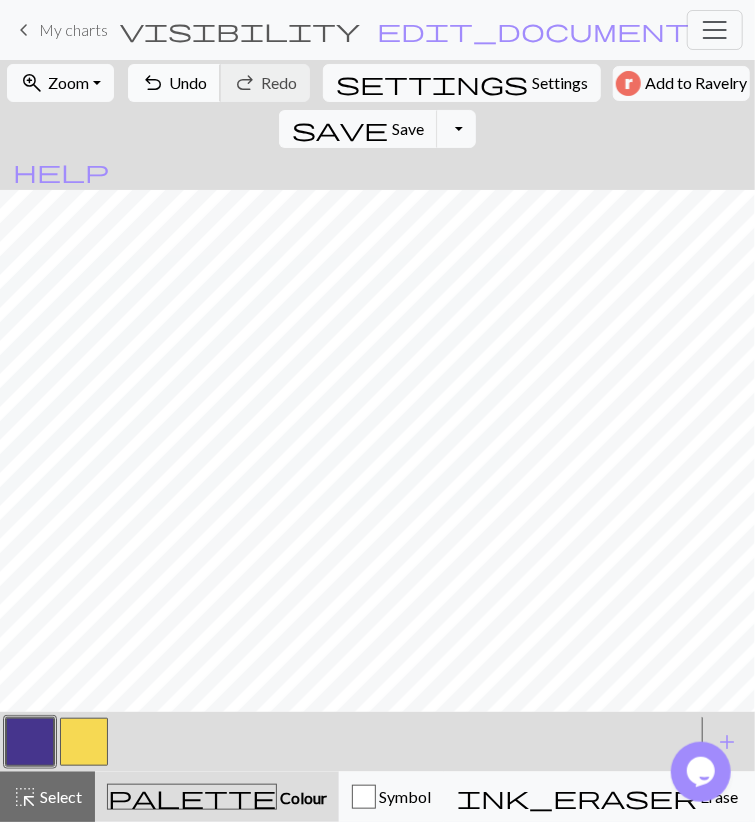 click on "undo" at bounding box center (153, 83) 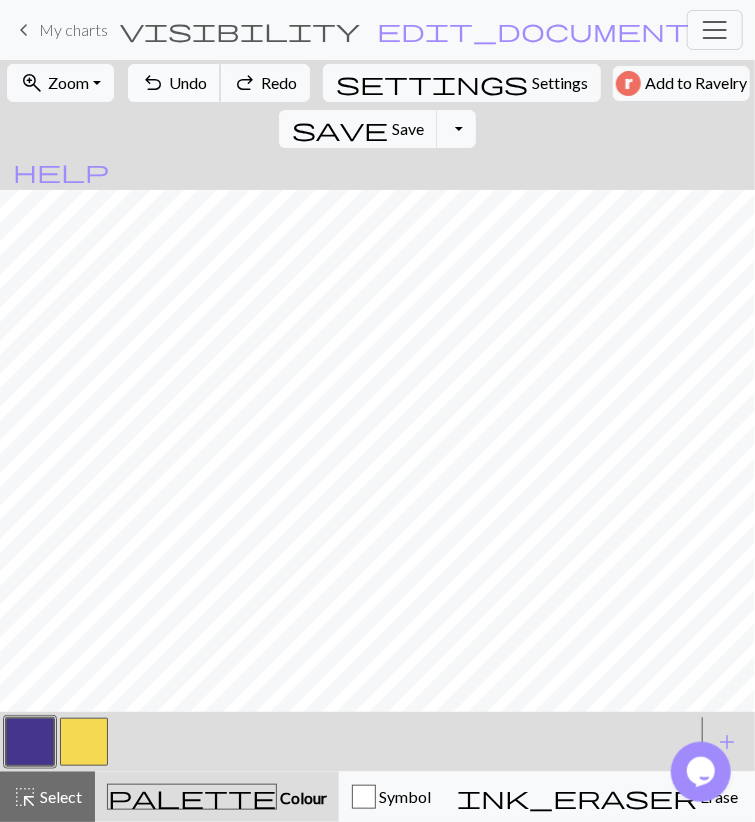 click on "undo" at bounding box center (153, 83) 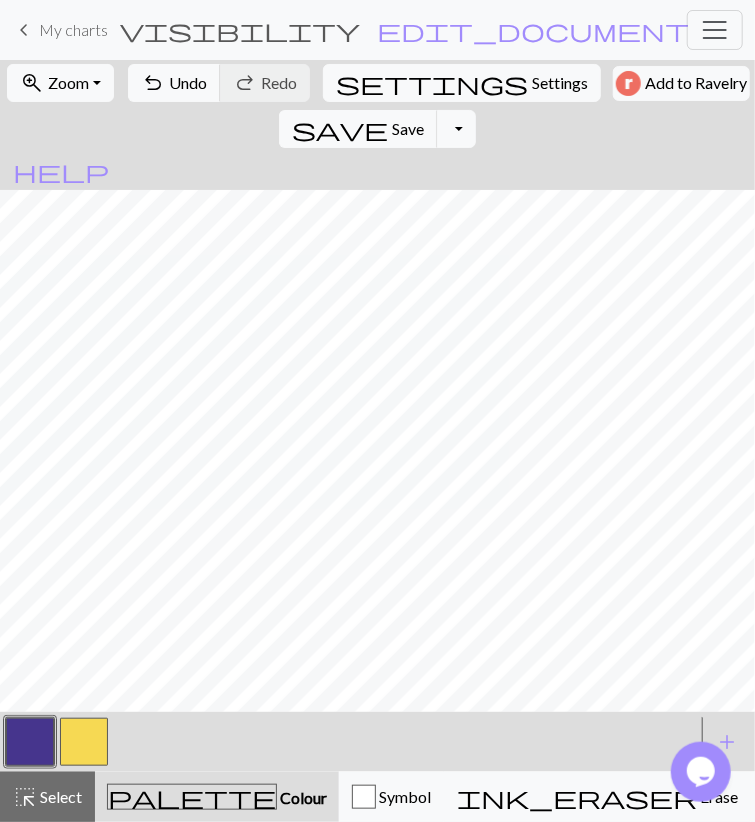 click at bounding box center [84, 742] 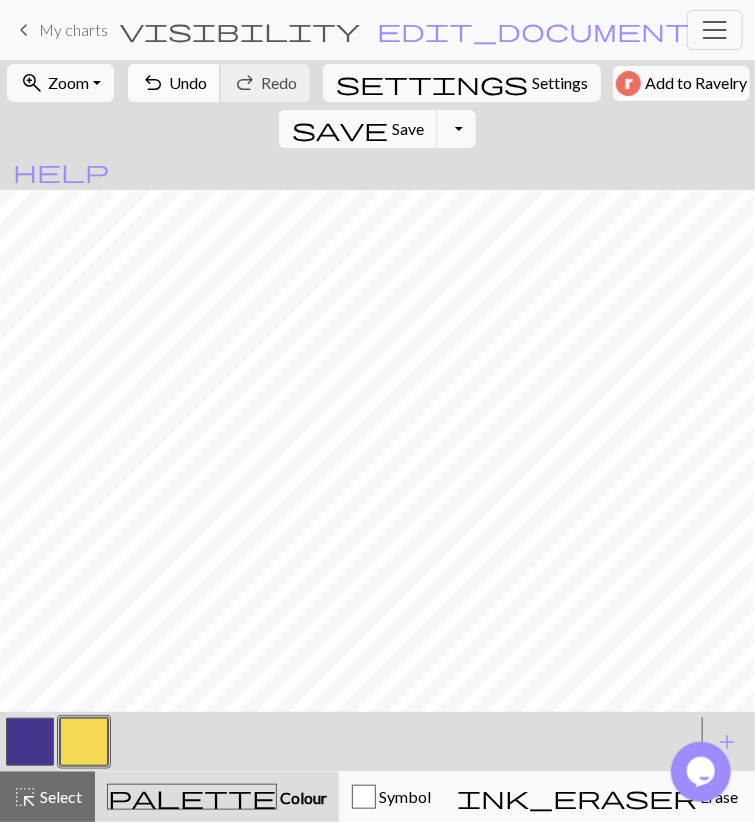 click on "undo Undo Undo" at bounding box center [174, 83] 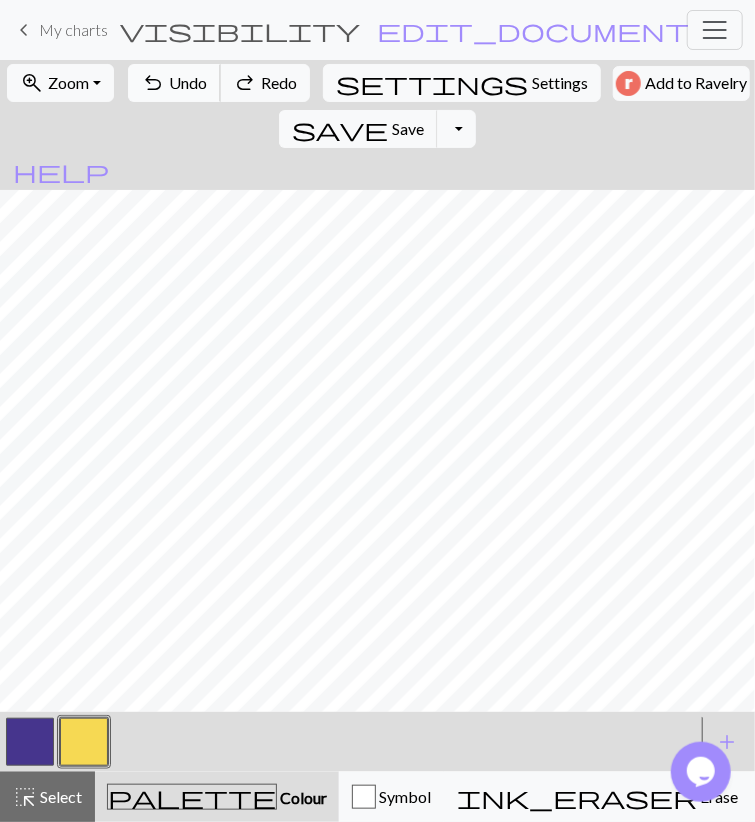 click on "undo Undo Undo" at bounding box center (174, 83) 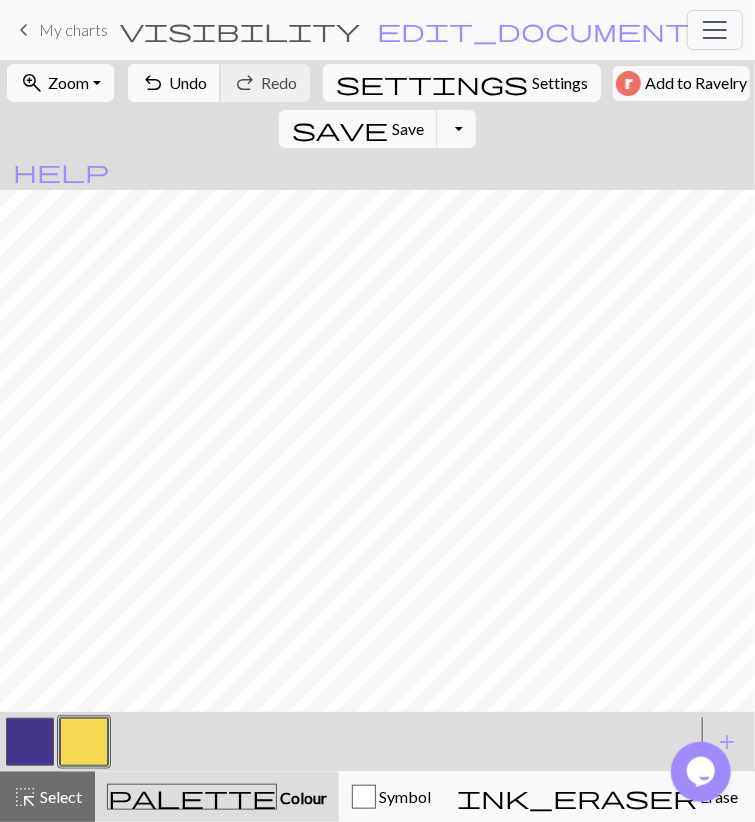 click on "Undo" at bounding box center (188, 82) 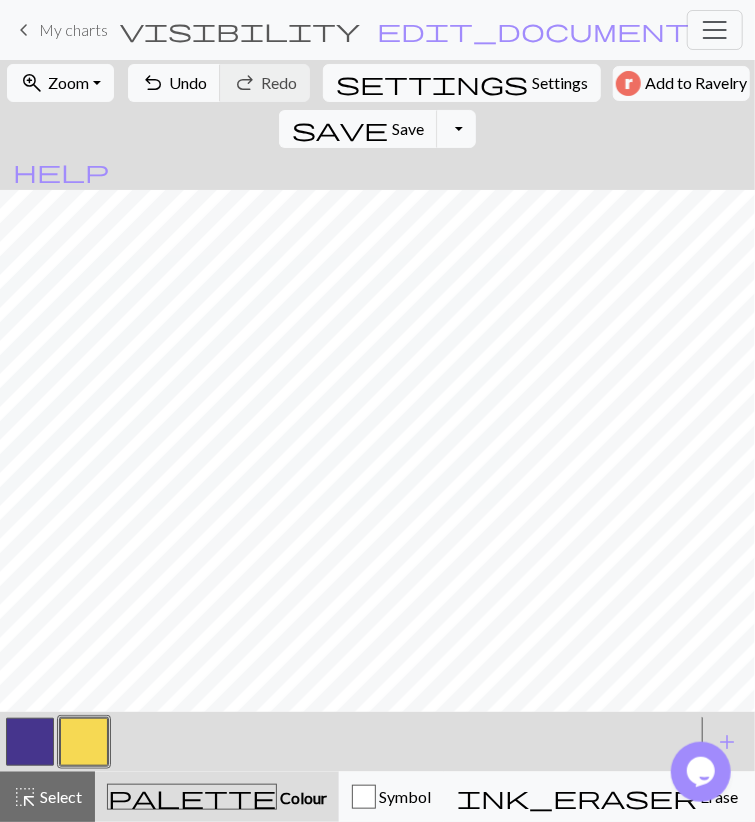 click at bounding box center [30, 742] 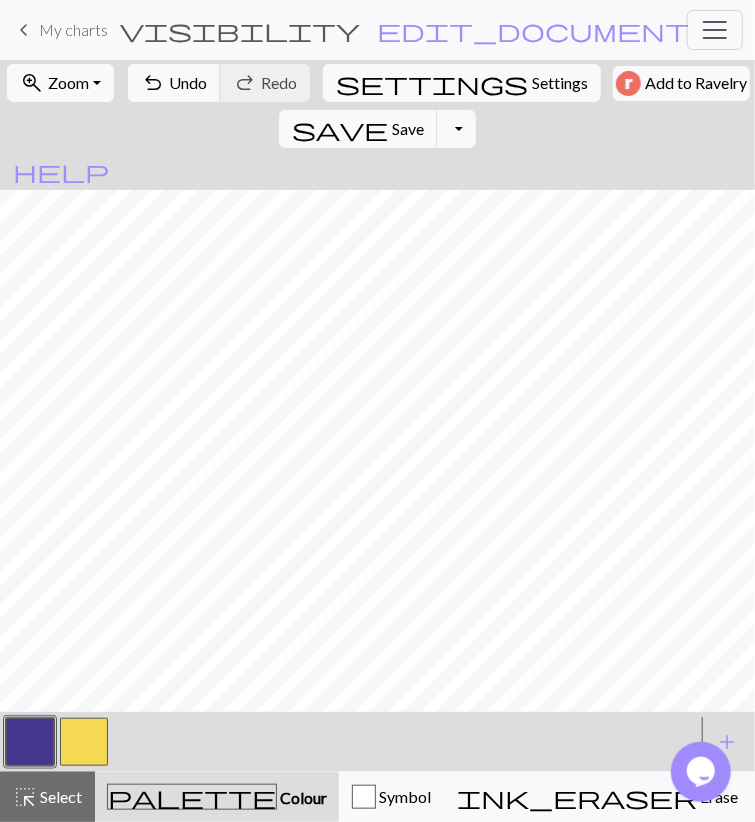 click at bounding box center (84, 742) 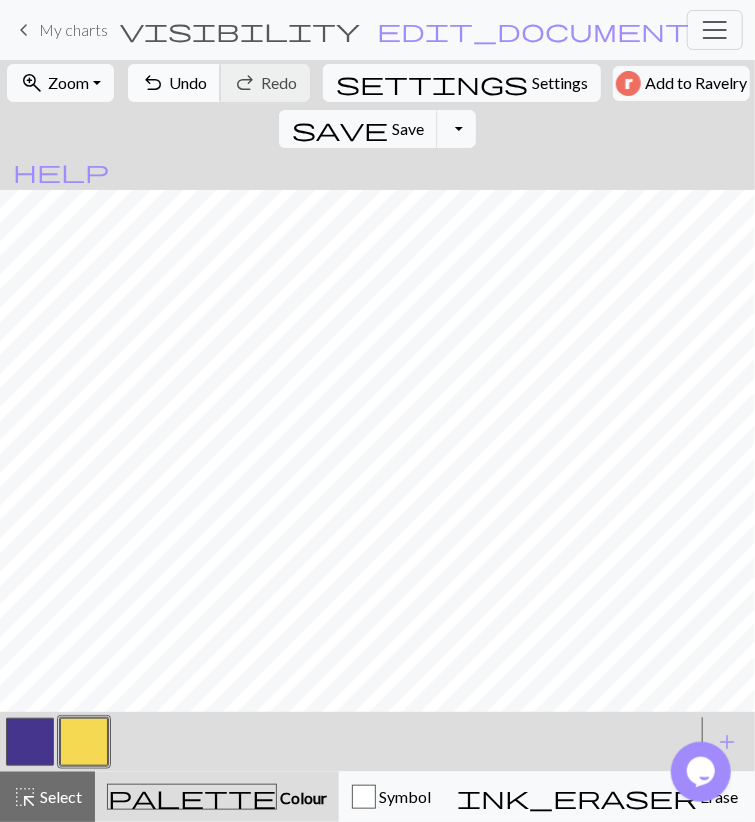 click on "undo Undo Undo" at bounding box center [174, 83] 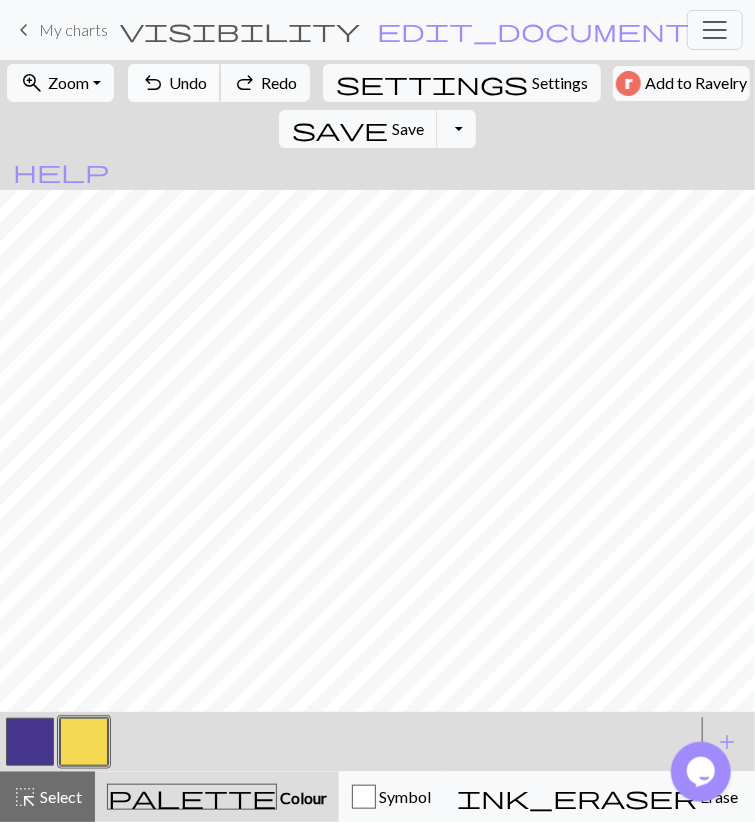 click on "Undo" at bounding box center [188, 82] 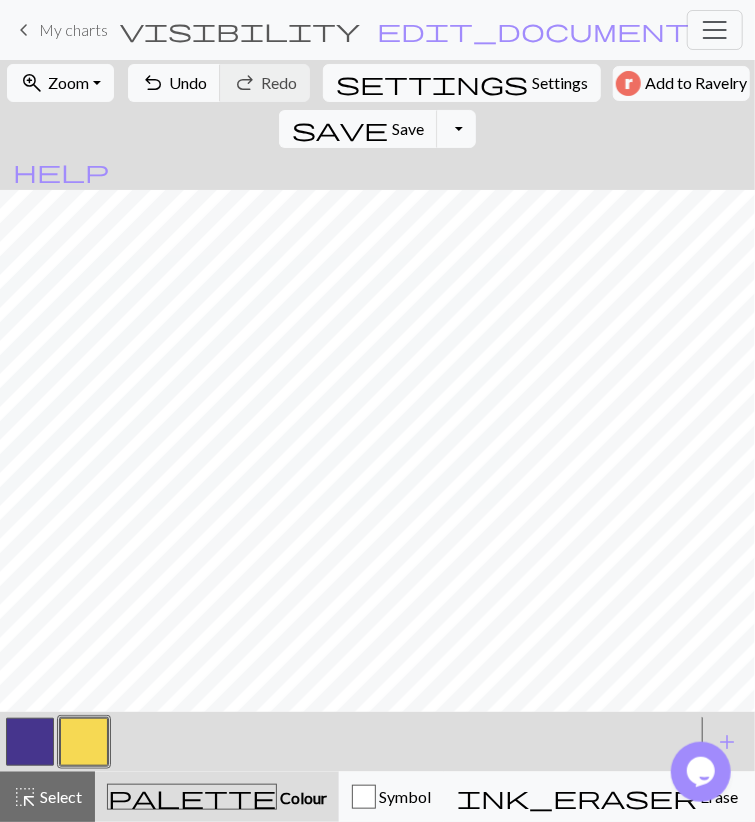 click at bounding box center [30, 742] 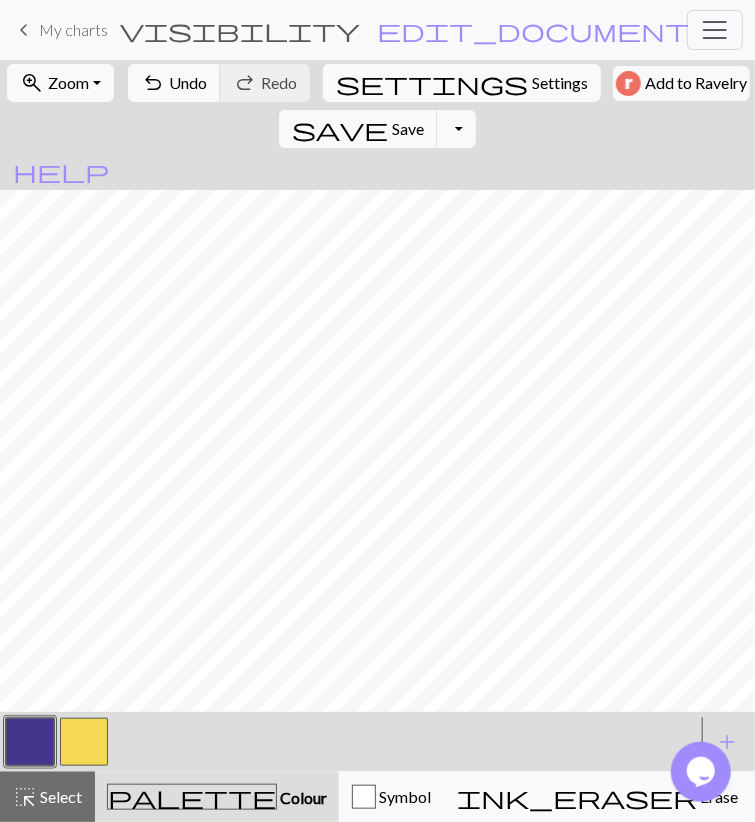 click at bounding box center (84, 742) 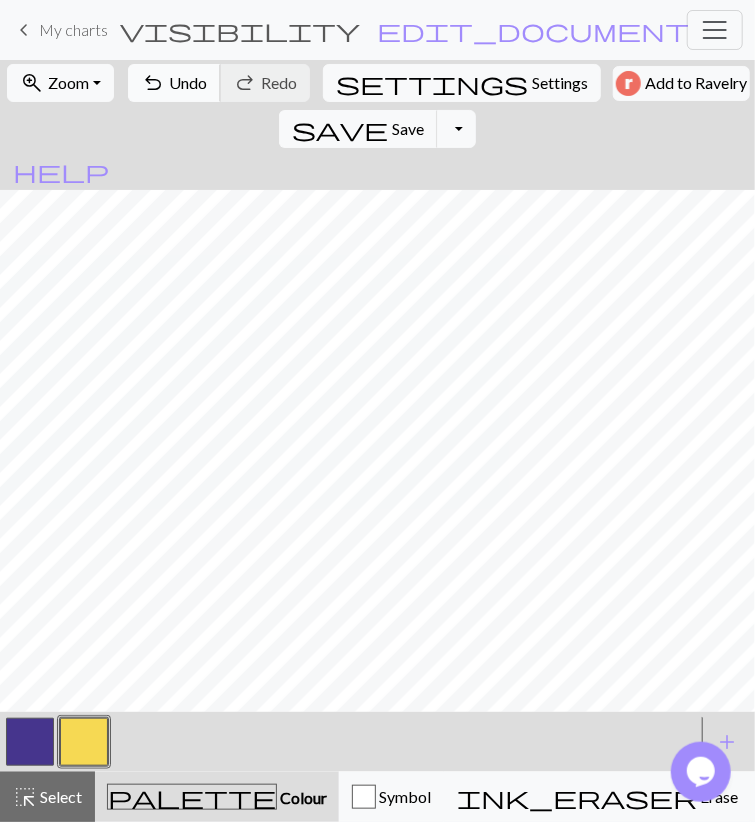 click on "undo Undo Undo" at bounding box center (174, 83) 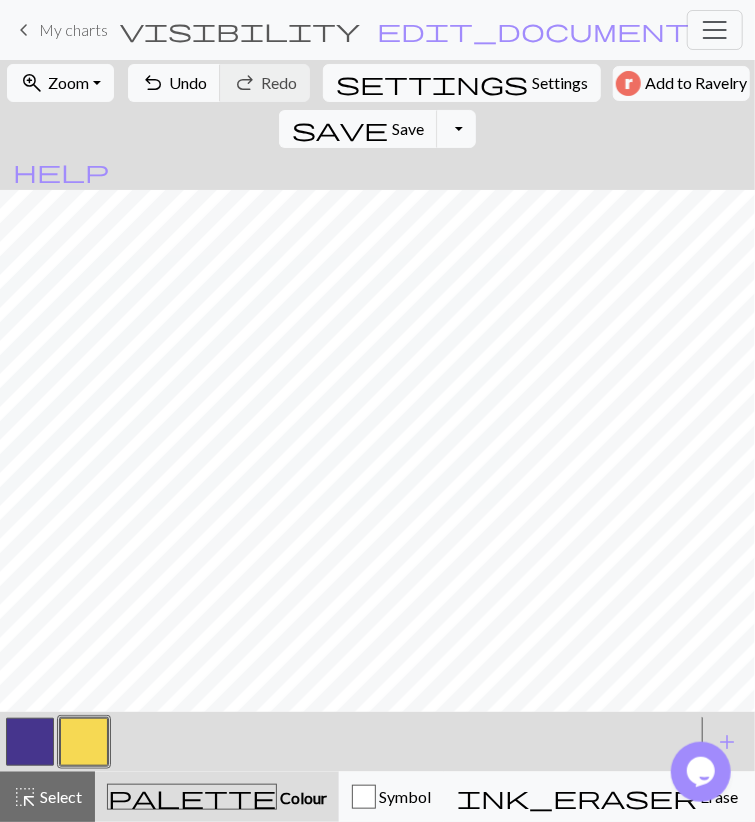 drag, startPoint x: 44, startPoint y: 744, endPoint x: 65, endPoint y: 722, distance: 30.413813 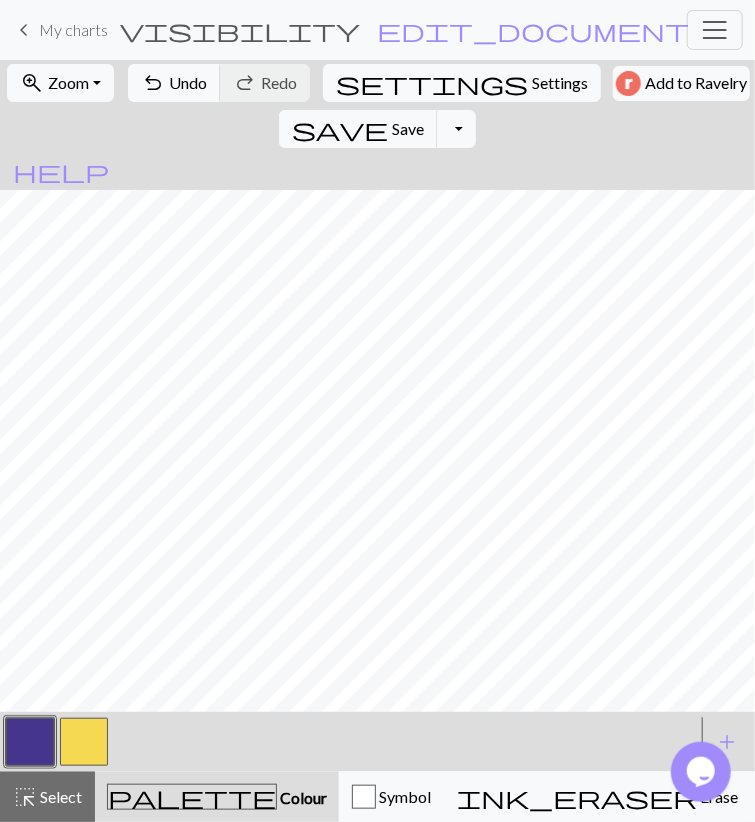 drag, startPoint x: 88, startPoint y: 732, endPoint x: 99, endPoint y: 720, distance: 16.27882 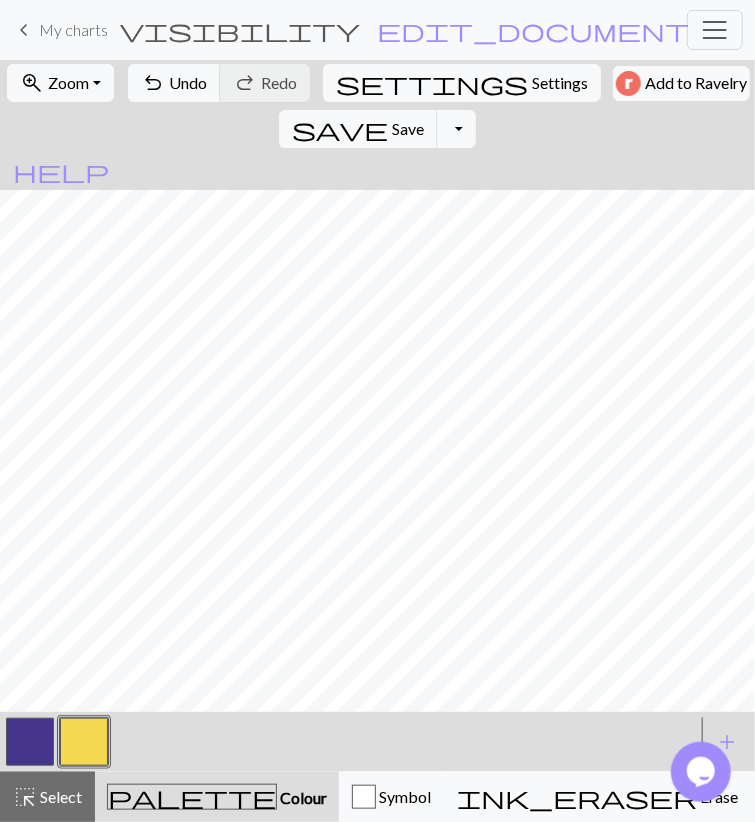 click at bounding box center [30, 742] 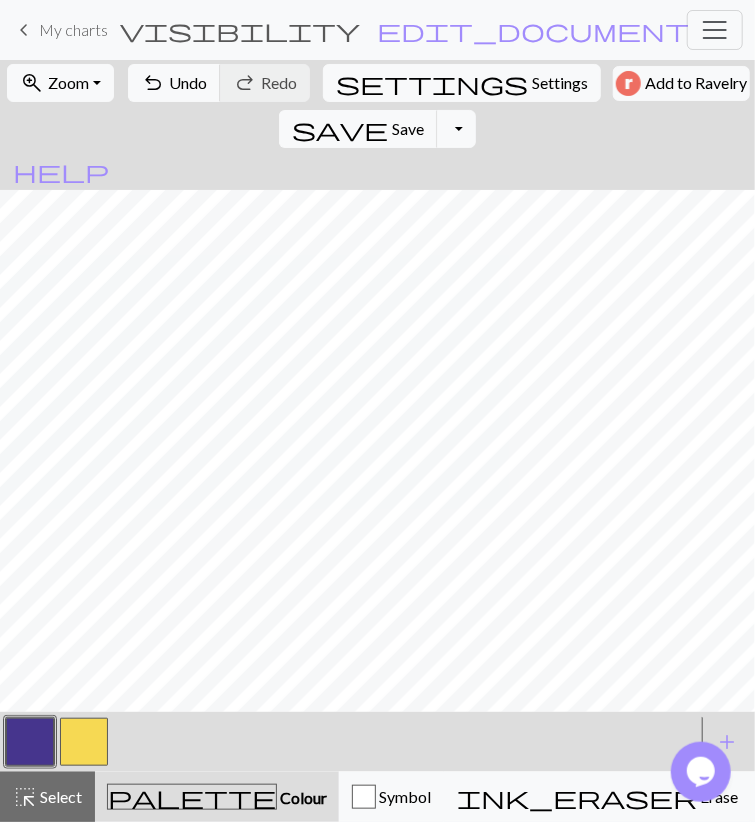 click at bounding box center (84, 742) 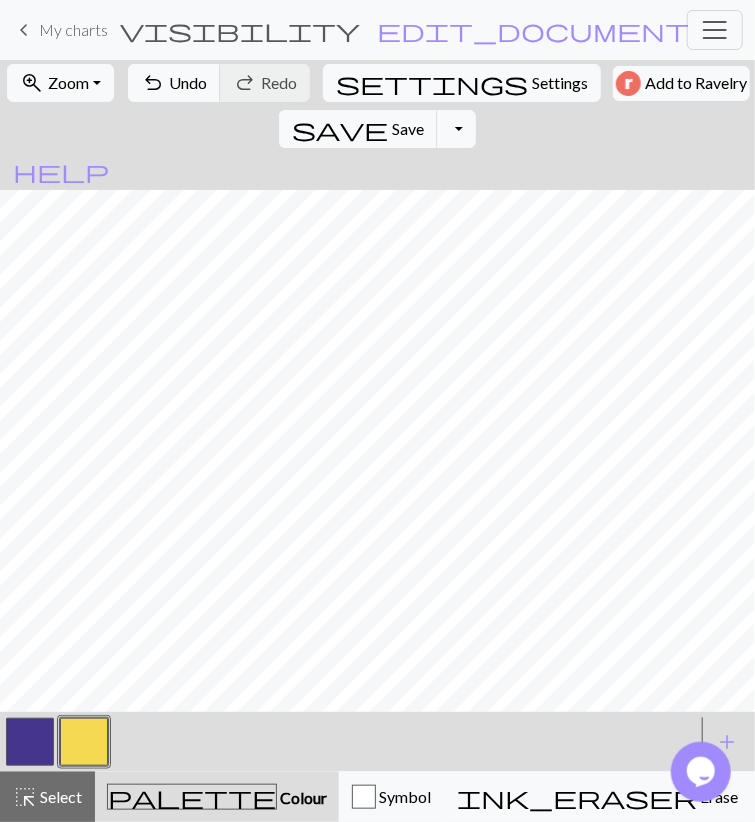 click at bounding box center (30, 742) 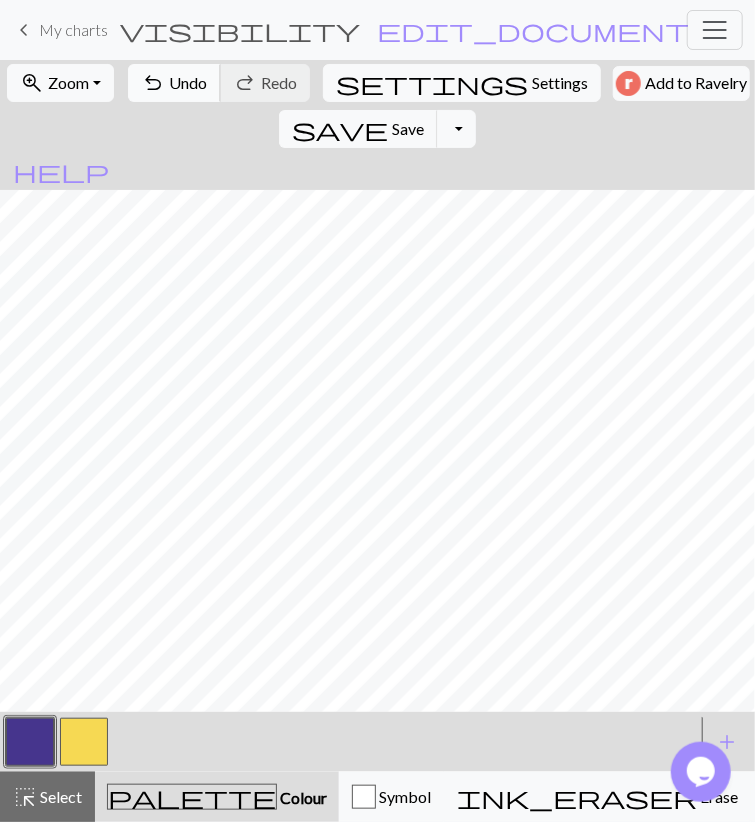 click on "Undo" at bounding box center (188, 82) 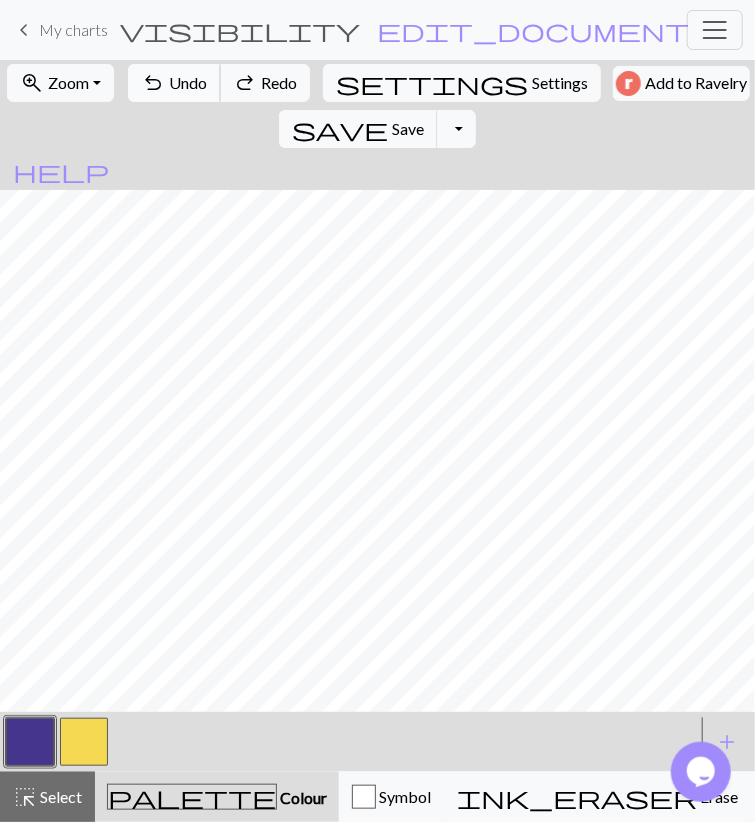 click on "Undo" at bounding box center [188, 82] 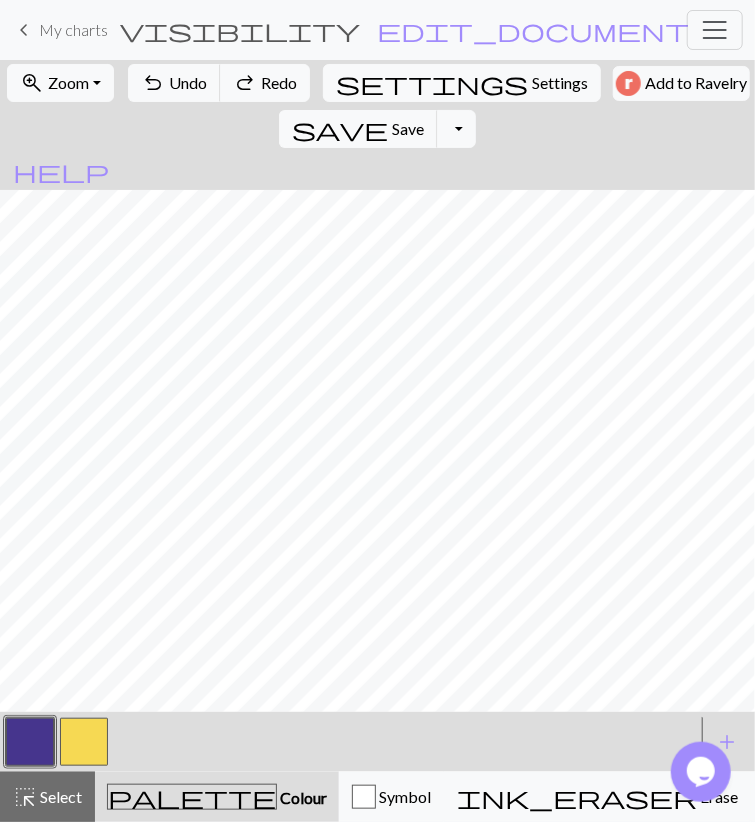 click at bounding box center [84, 742] 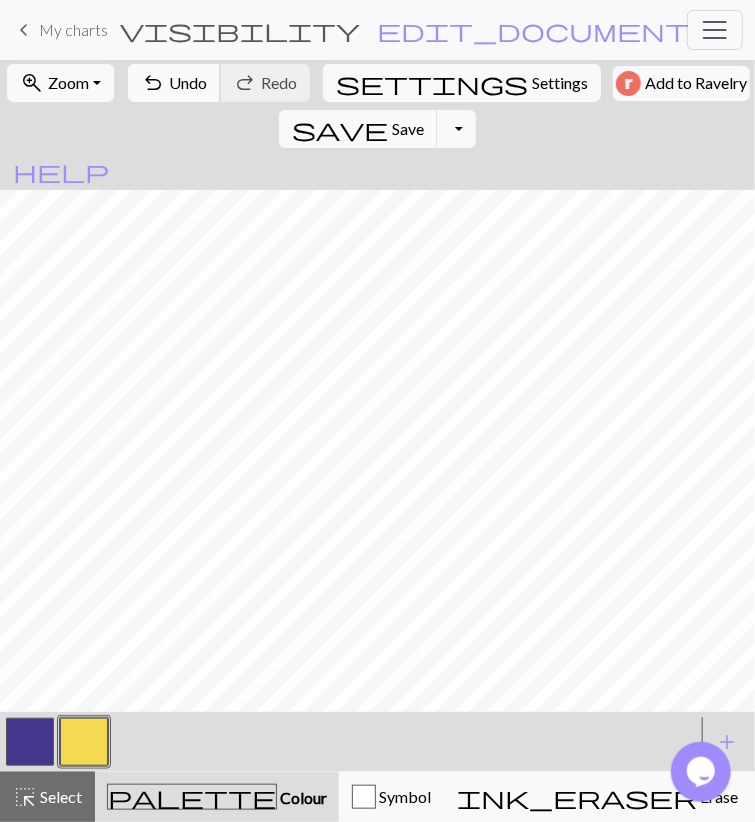 click on "Undo" at bounding box center (188, 82) 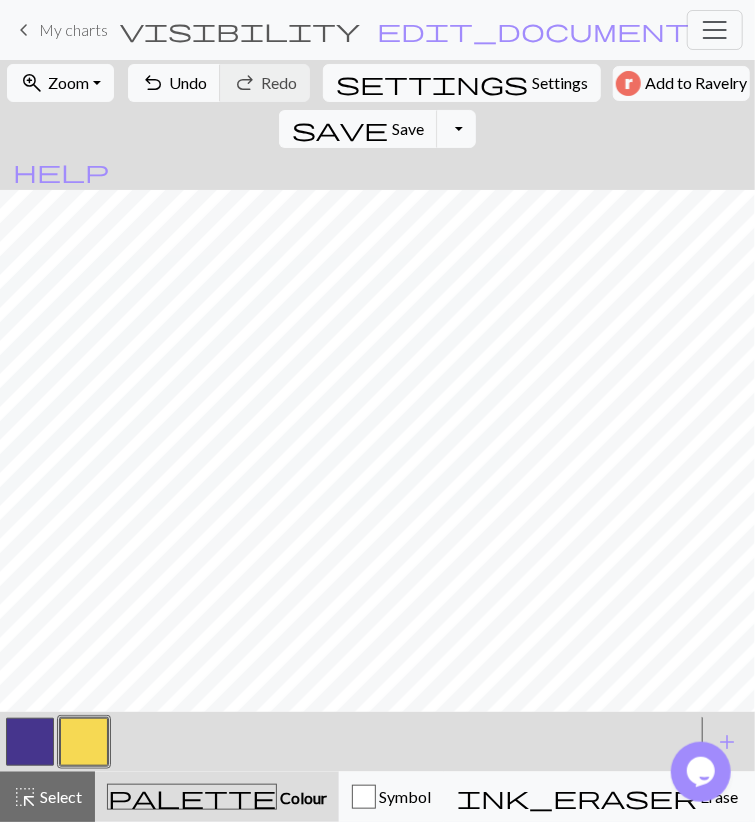 drag, startPoint x: 43, startPoint y: 741, endPoint x: 45, endPoint y: 708, distance: 33.06055 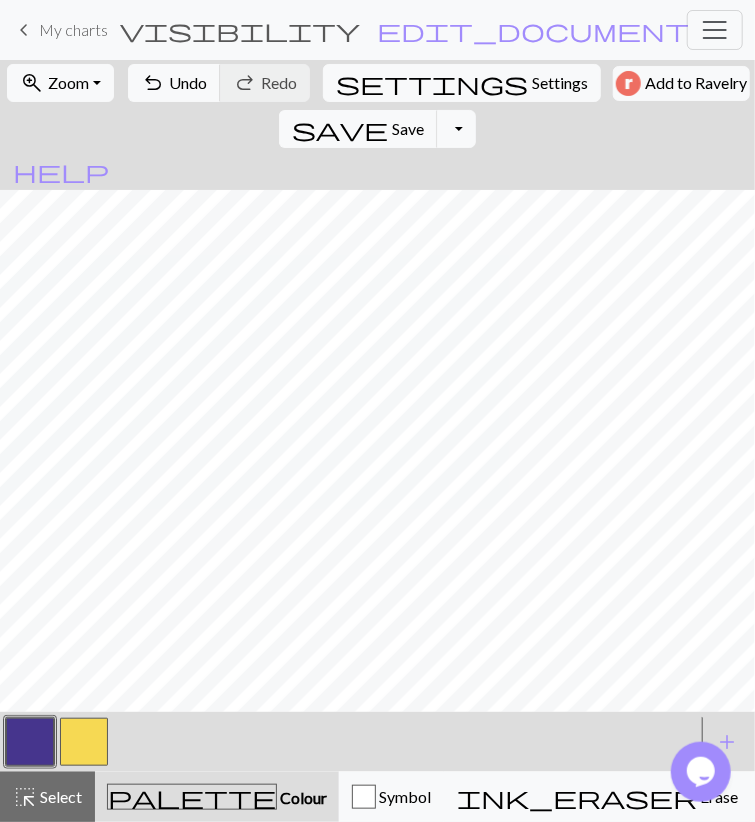 click at bounding box center [84, 742] 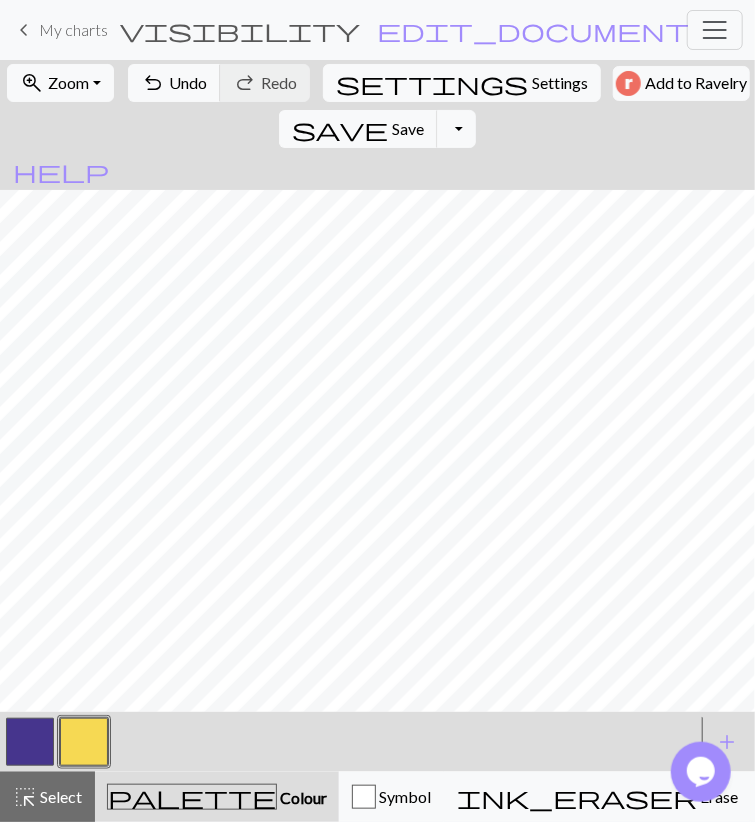 click at bounding box center [30, 742] 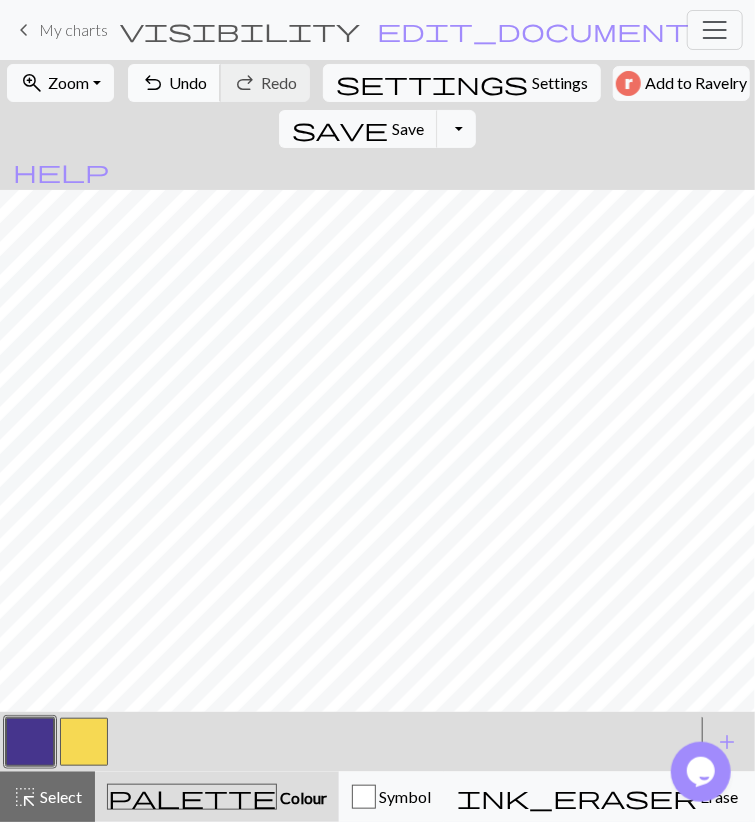 click on "undo" at bounding box center (153, 83) 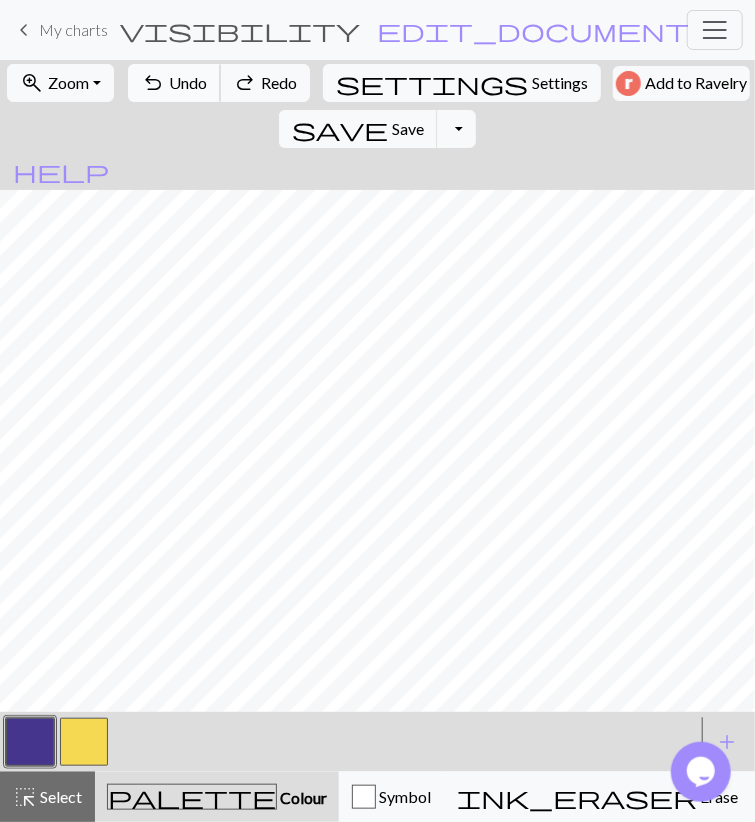 click on "undo" at bounding box center (153, 83) 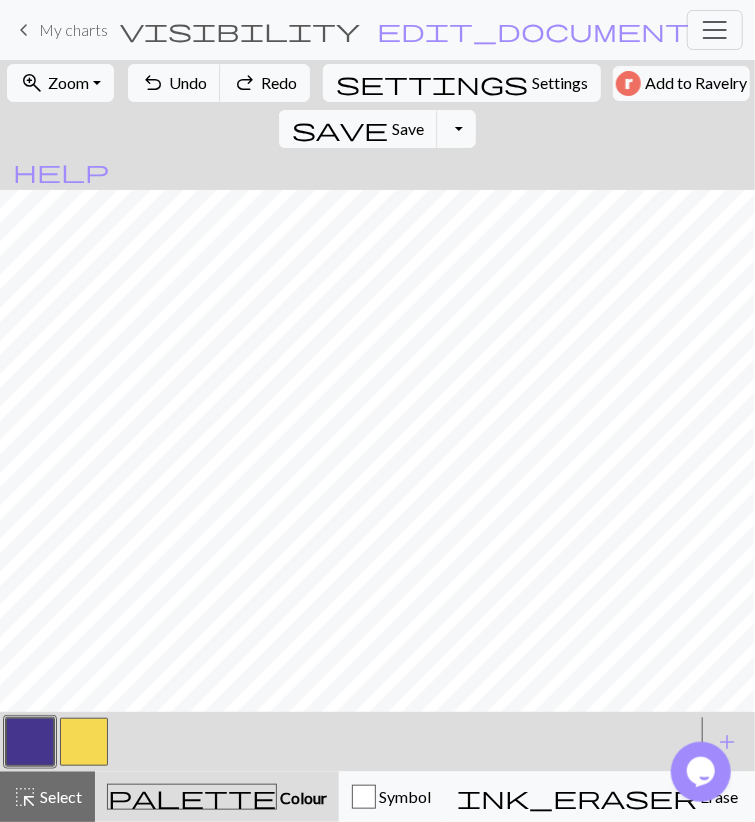 click at bounding box center (84, 742) 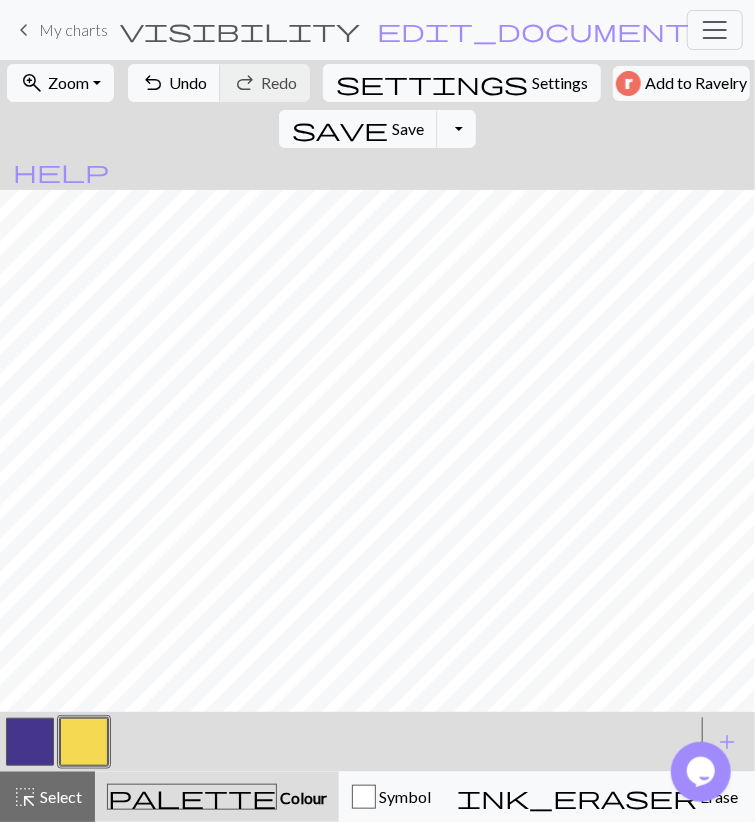 click at bounding box center [30, 742] 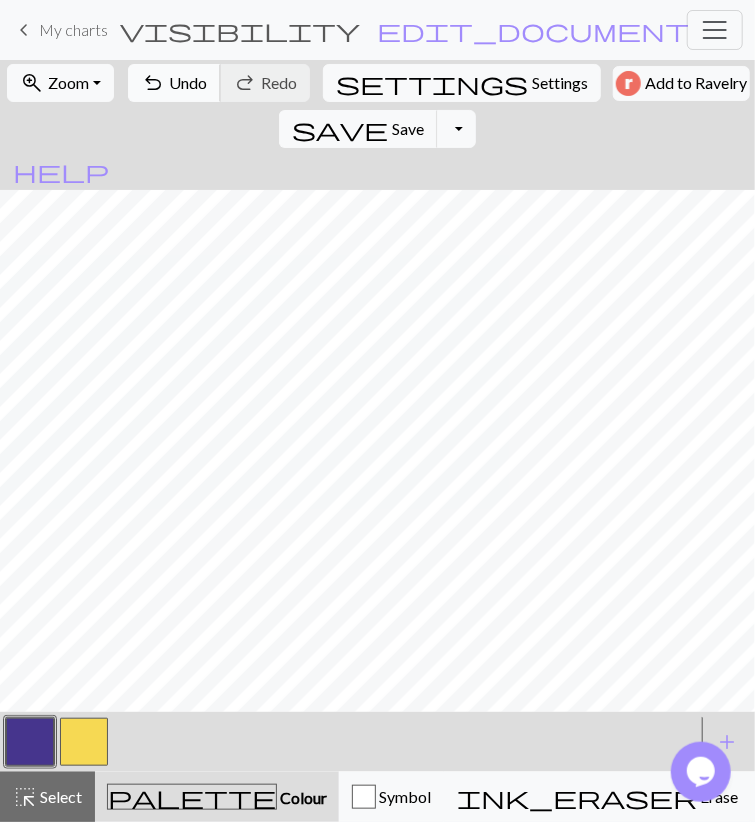 click on "Undo" at bounding box center [188, 82] 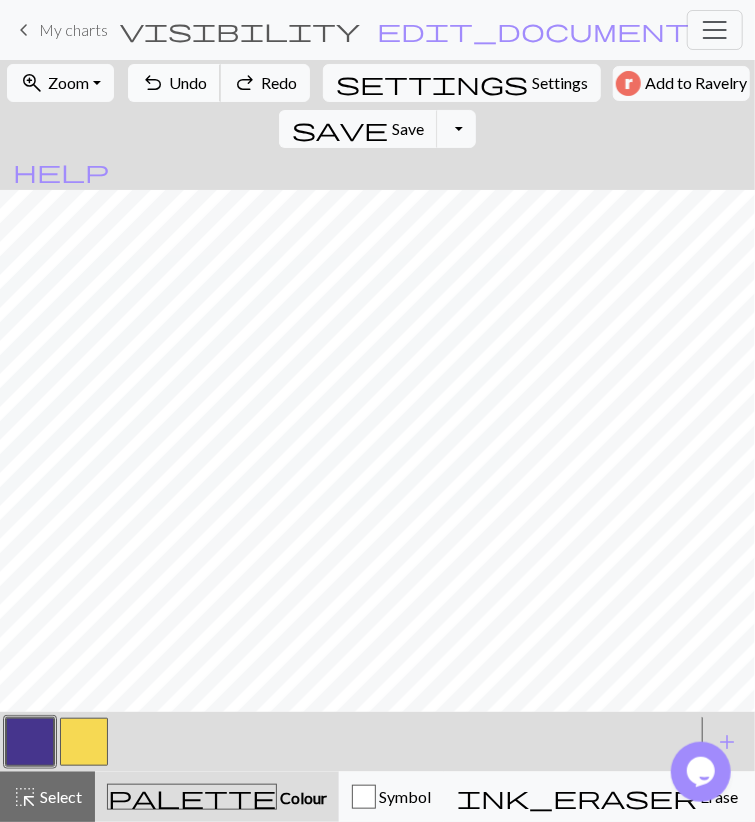 click on "Undo" at bounding box center (188, 82) 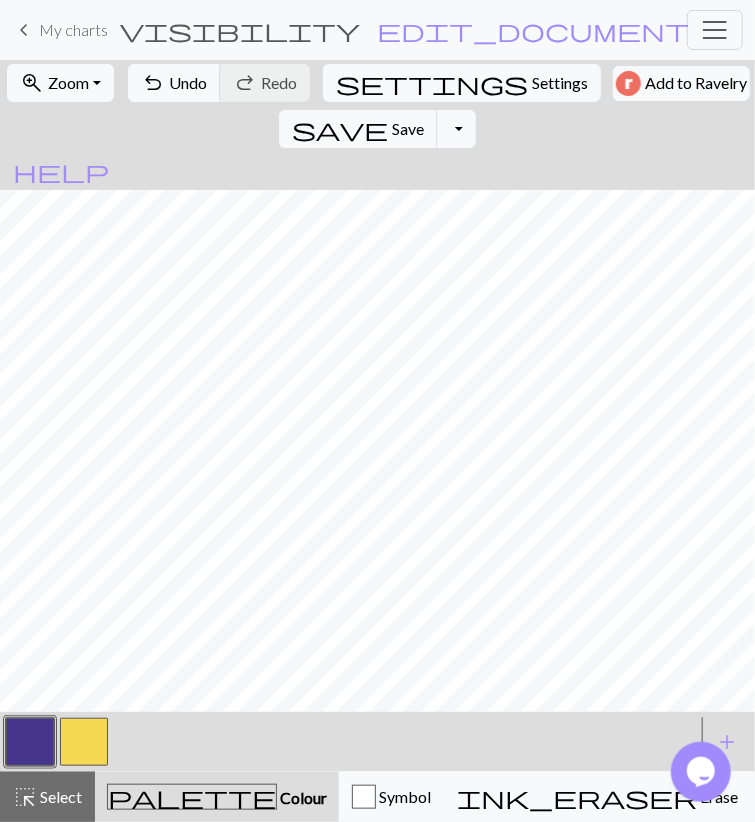 click at bounding box center (84, 742) 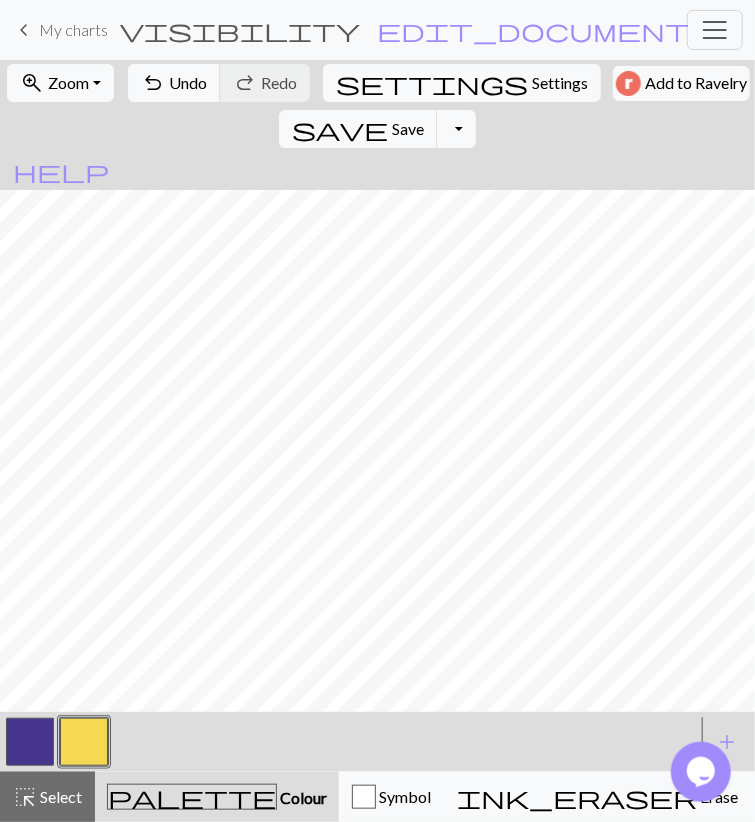 click at bounding box center [30, 742] 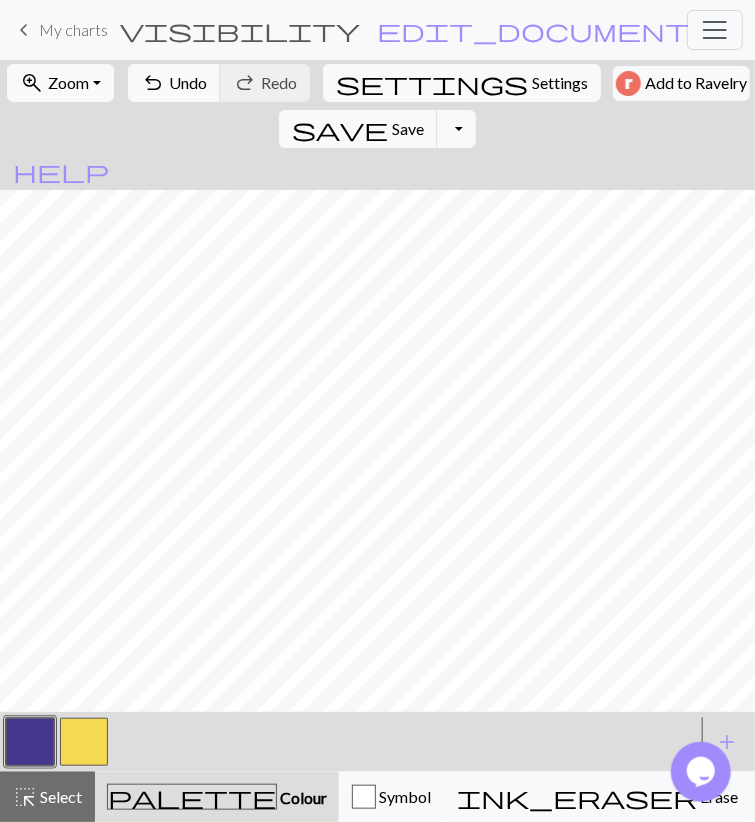 click at bounding box center [84, 742] 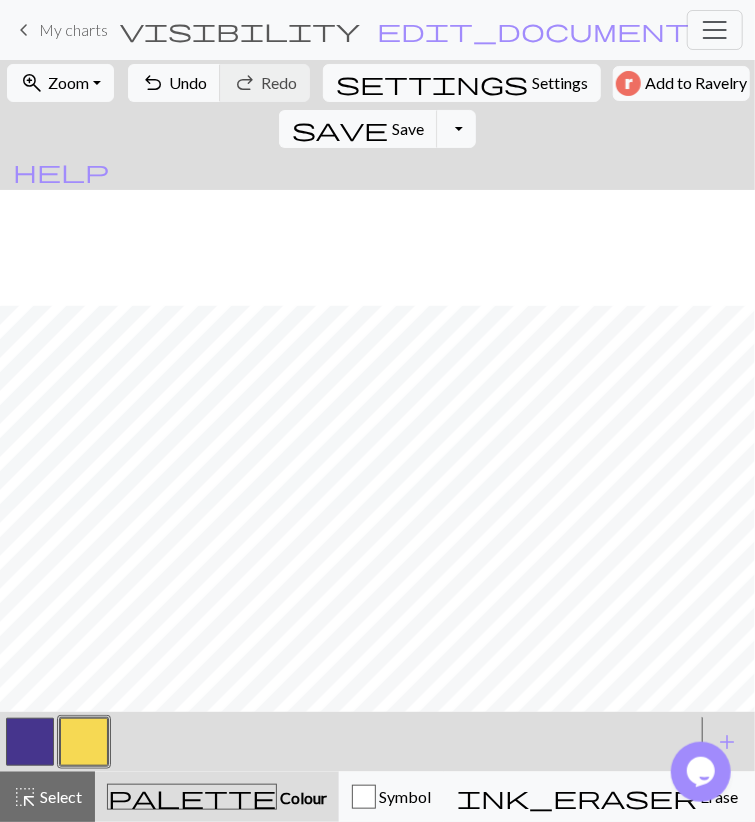 scroll, scrollTop: 2347, scrollLeft: 0, axis: vertical 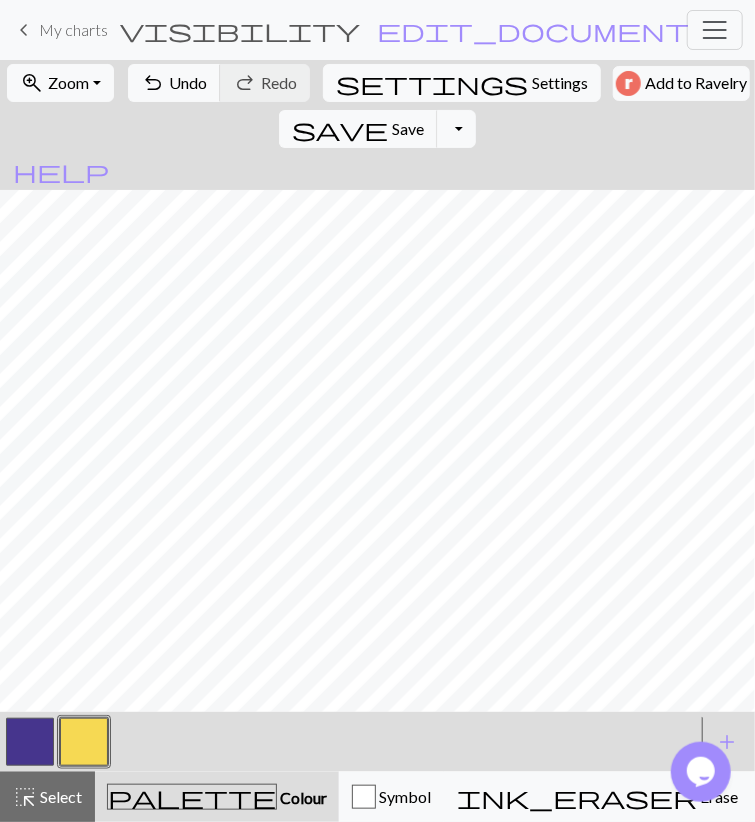 drag, startPoint x: 44, startPoint y: 737, endPoint x: 63, endPoint y: 711, distance: 32.202484 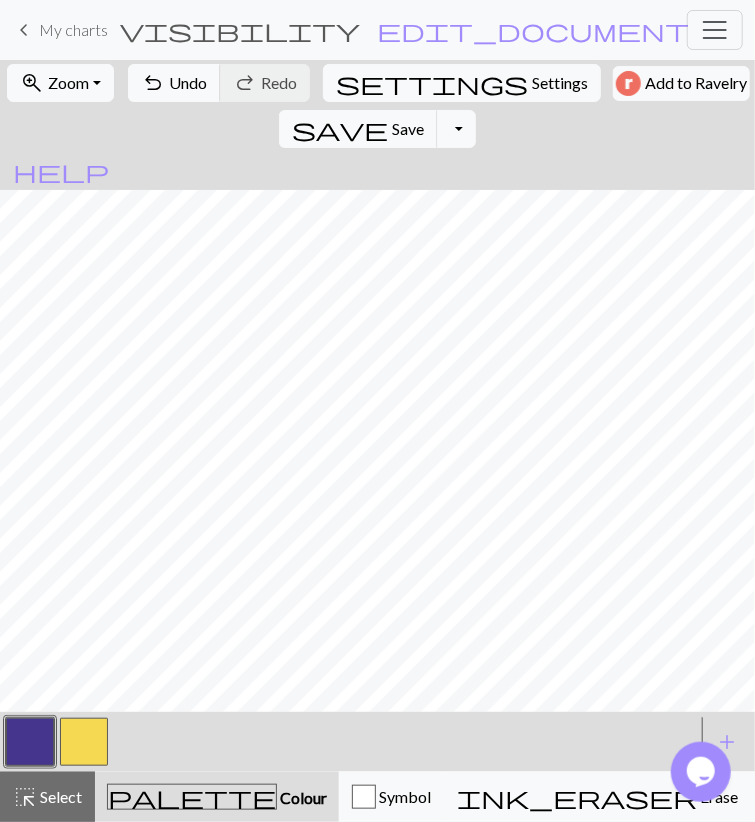 click at bounding box center (84, 742) 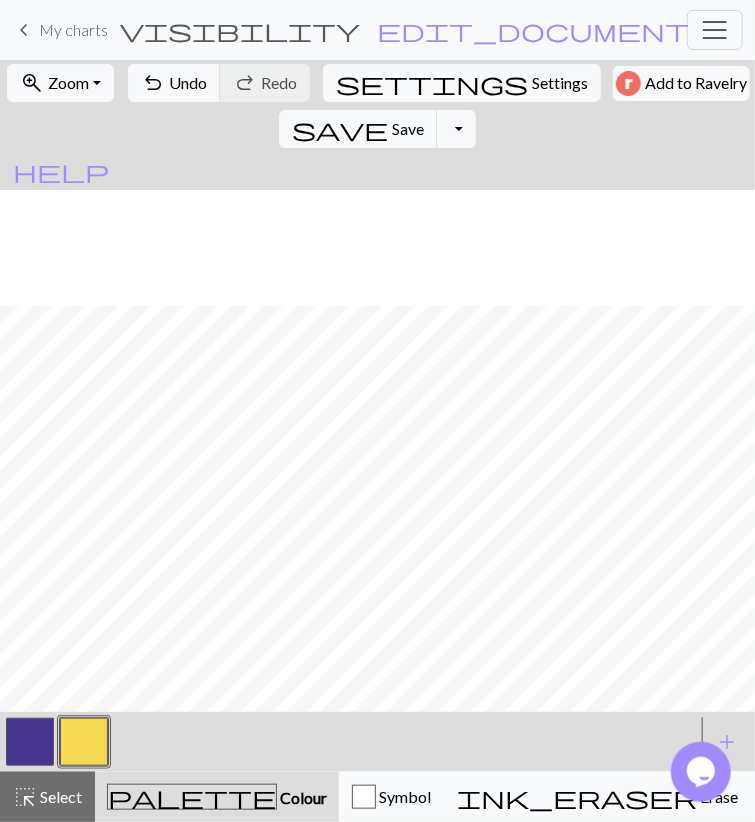 scroll, scrollTop: 2347, scrollLeft: 0, axis: vertical 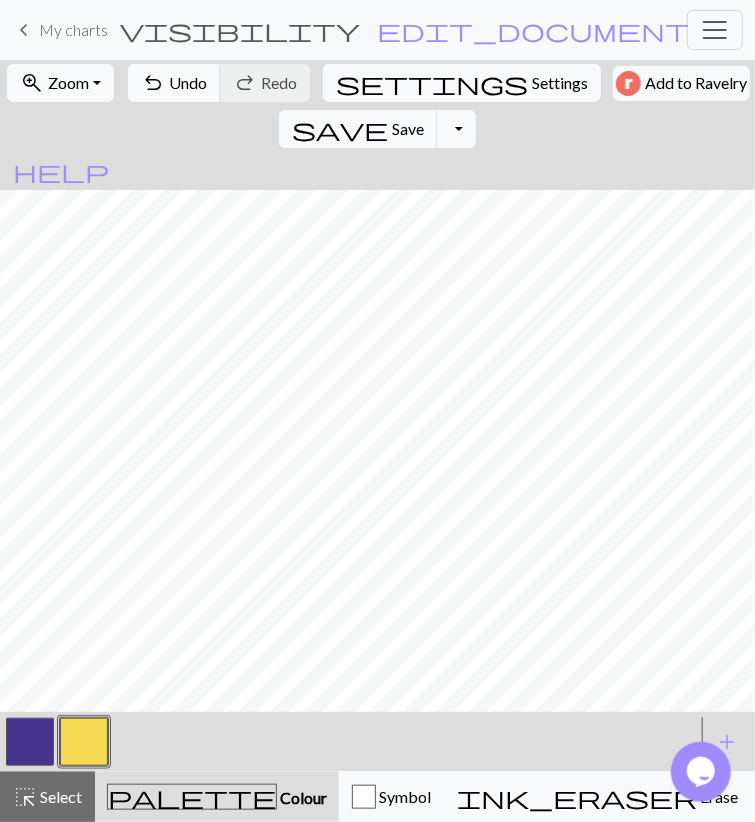 click at bounding box center (30, 742) 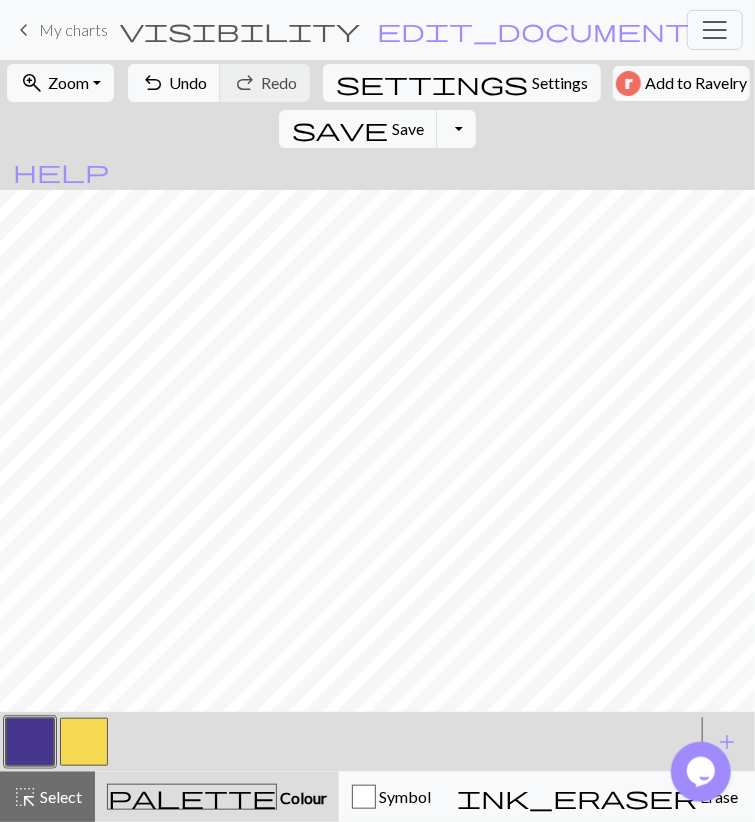 click at bounding box center (84, 742) 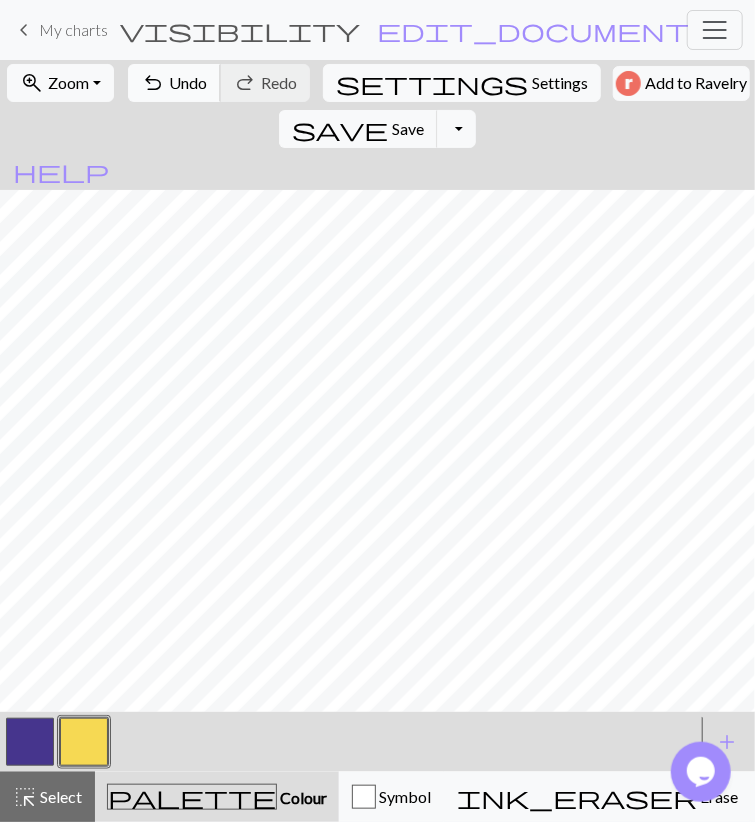 click on "undo Undo Undo" at bounding box center (174, 83) 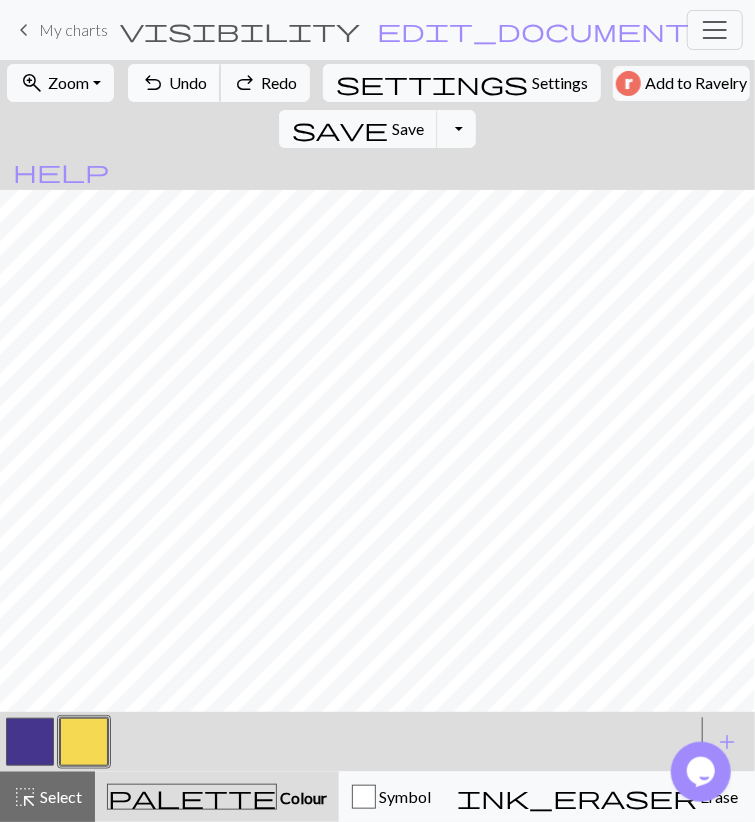 click on "undo Undo Undo" at bounding box center (174, 83) 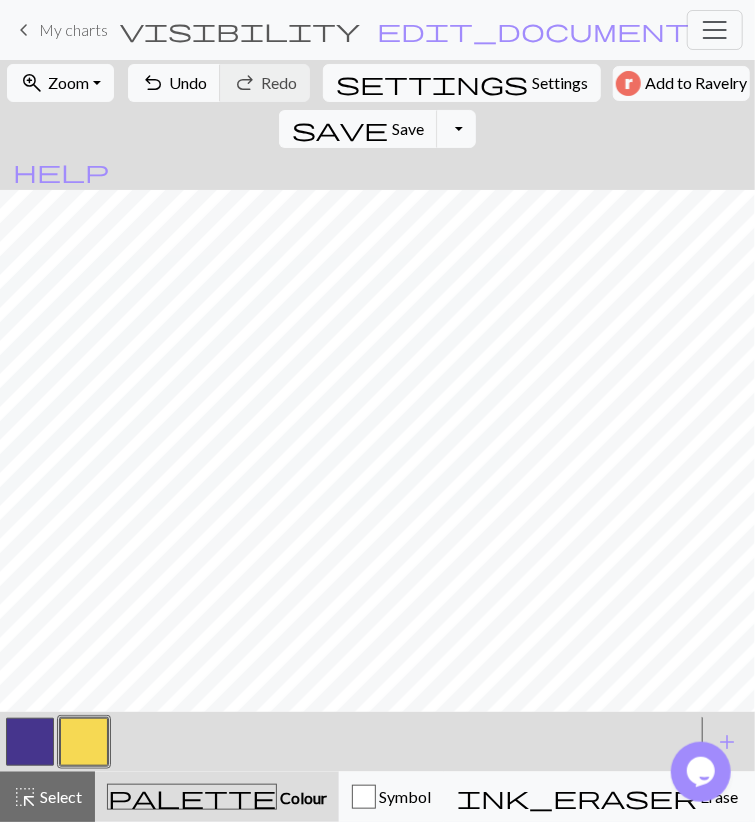 click at bounding box center [30, 742] 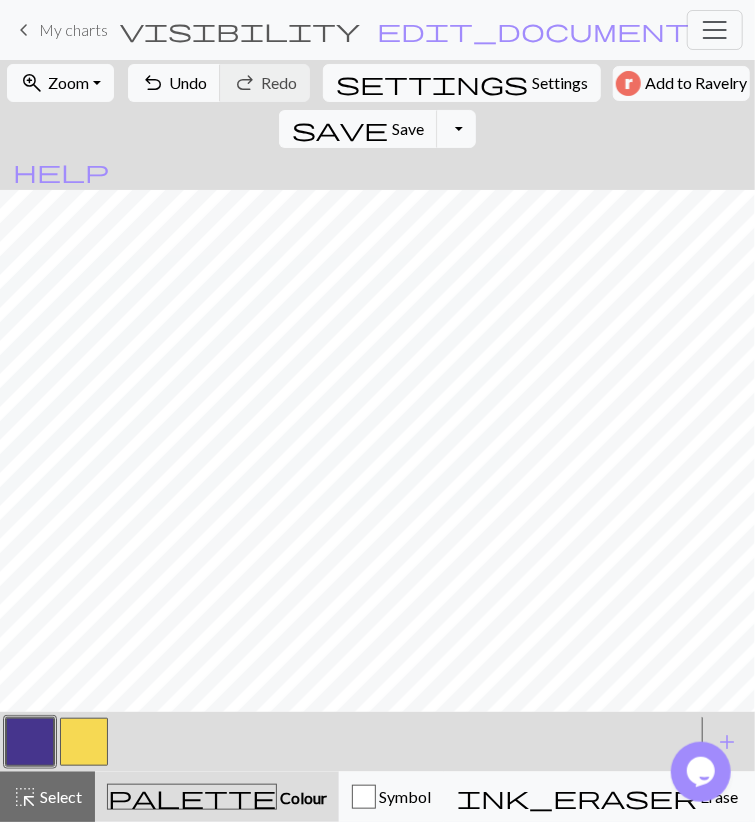 click at bounding box center (84, 742) 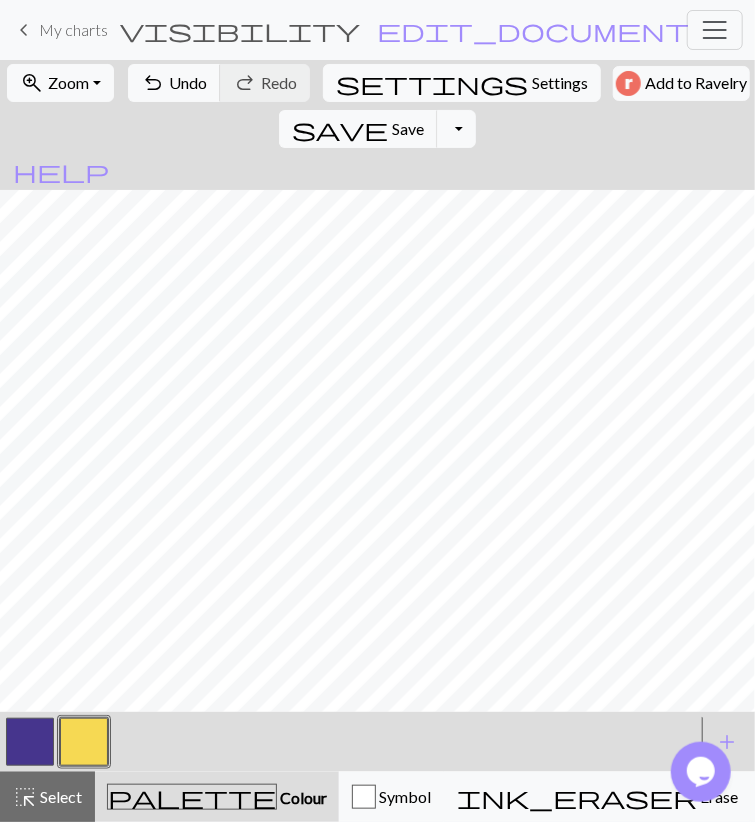 drag, startPoint x: 41, startPoint y: 735, endPoint x: 64, endPoint y: 709, distance: 34.713108 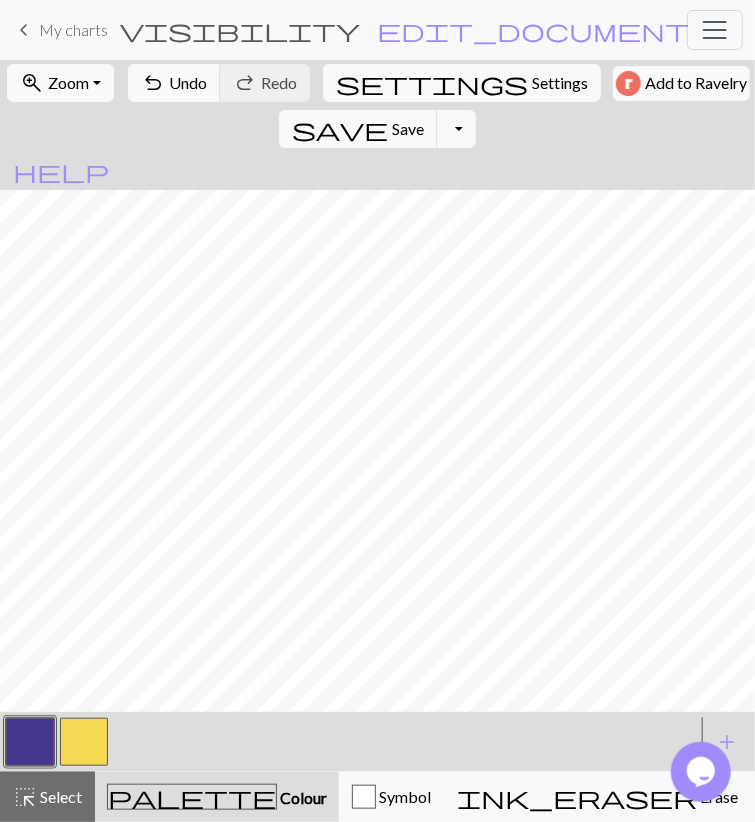 click at bounding box center [84, 742] 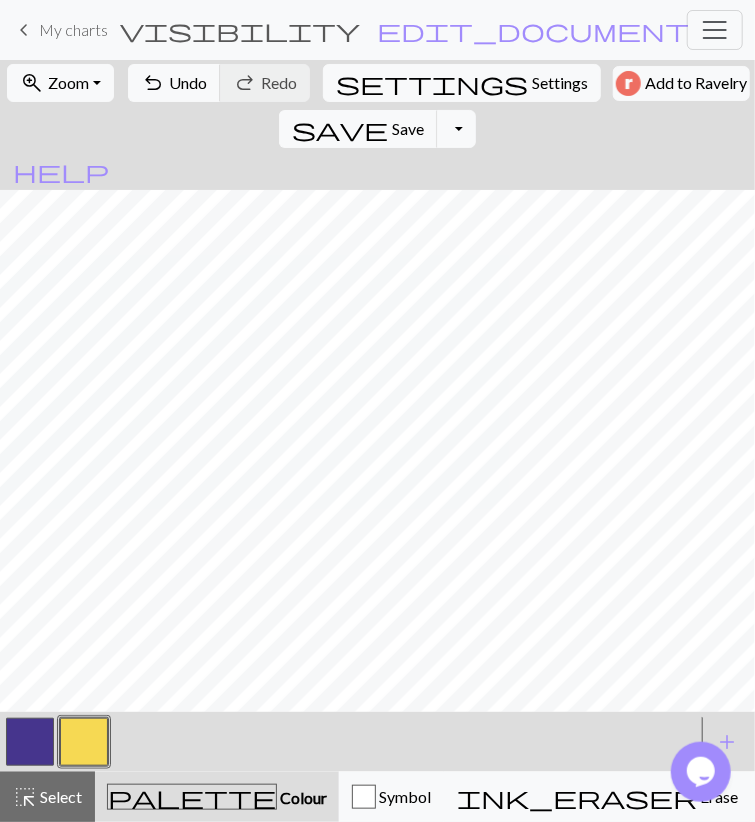 drag, startPoint x: 33, startPoint y: 740, endPoint x: 59, endPoint y: 708, distance: 41.231056 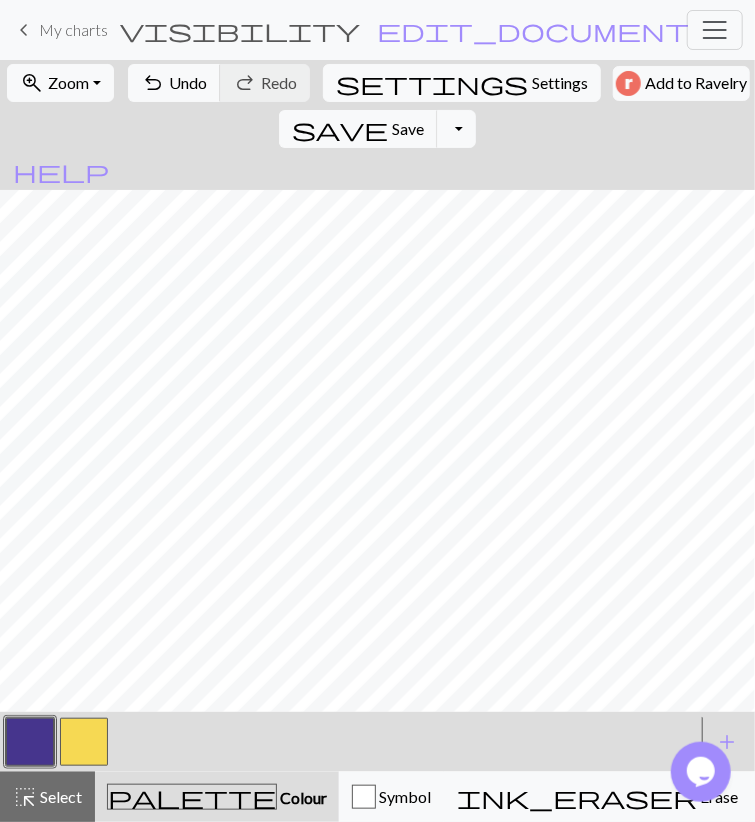 click at bounding box center [84, 742] 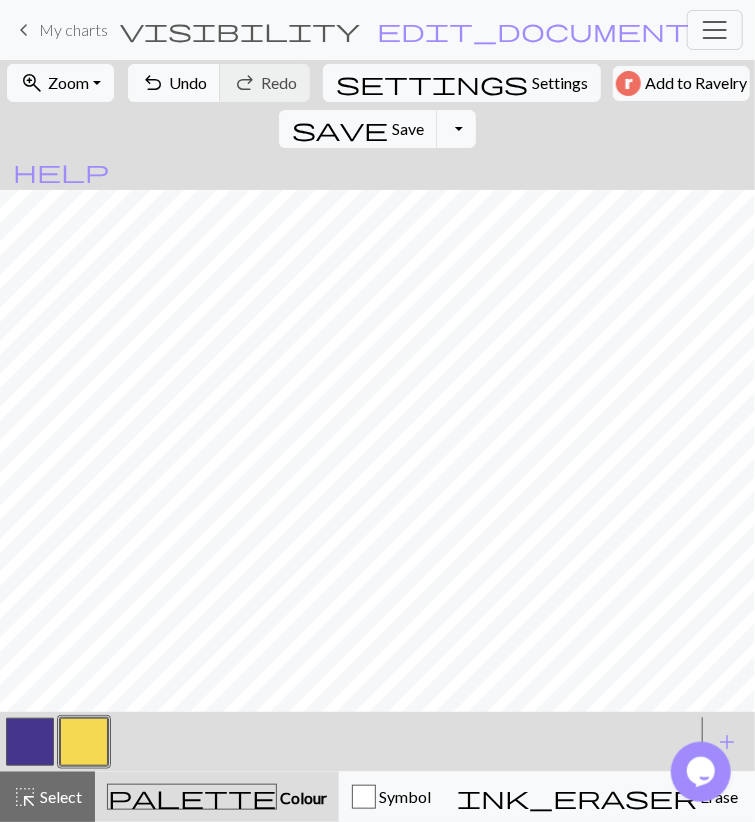 click at bounding box center [30, 742] 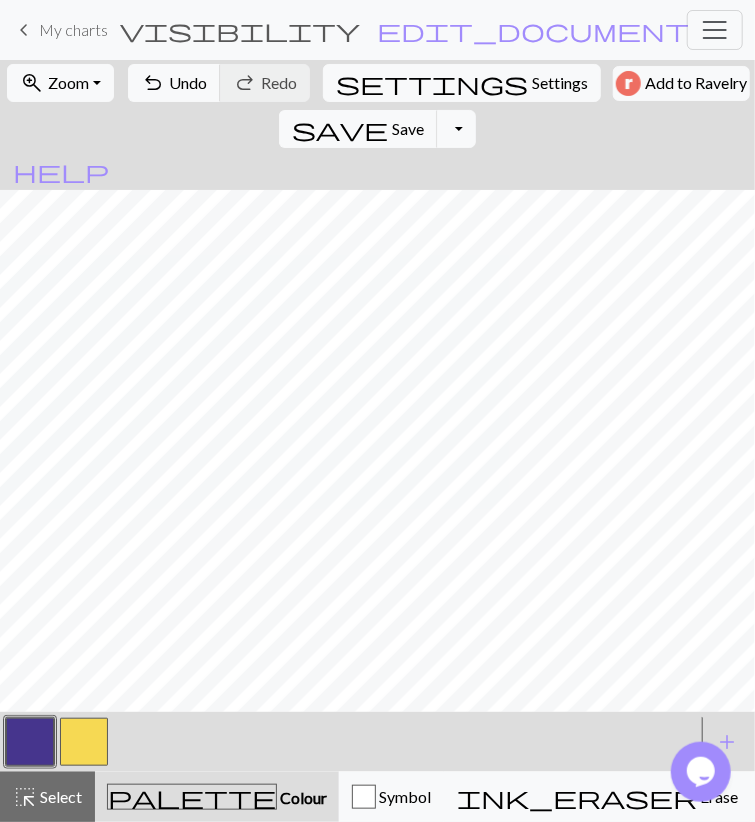 click at bounding box center (84, 742) 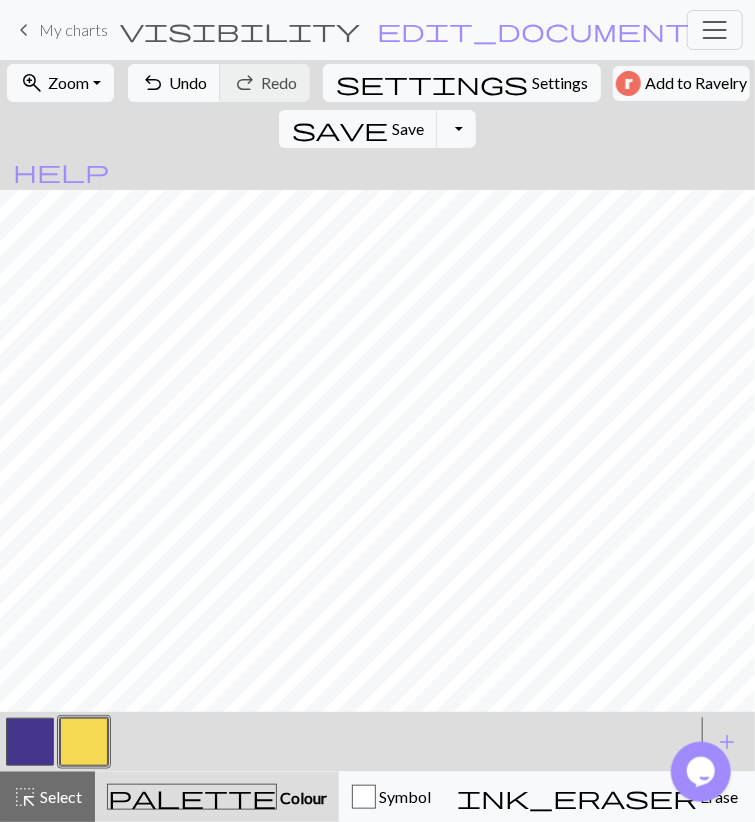 click at bounding box center [30, 742] 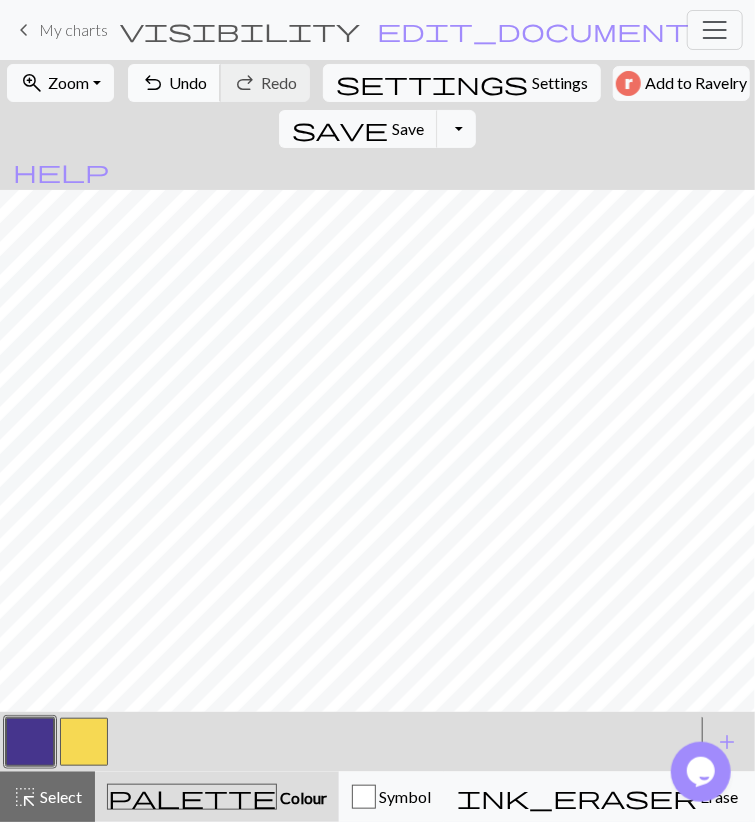 click on "Undo" at bounding box center [188, 82] 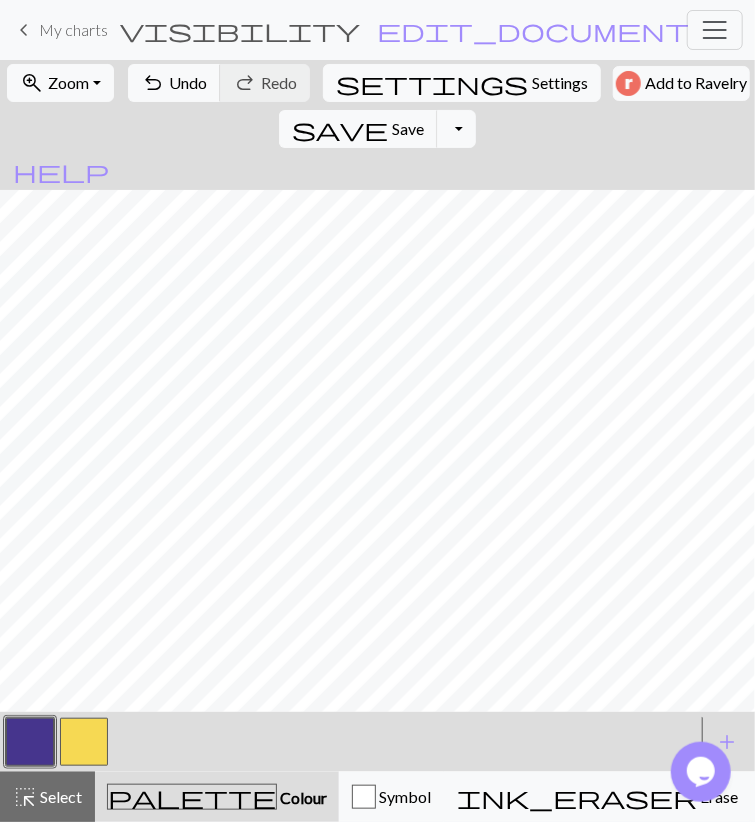 click at bounding box center [84, 742] 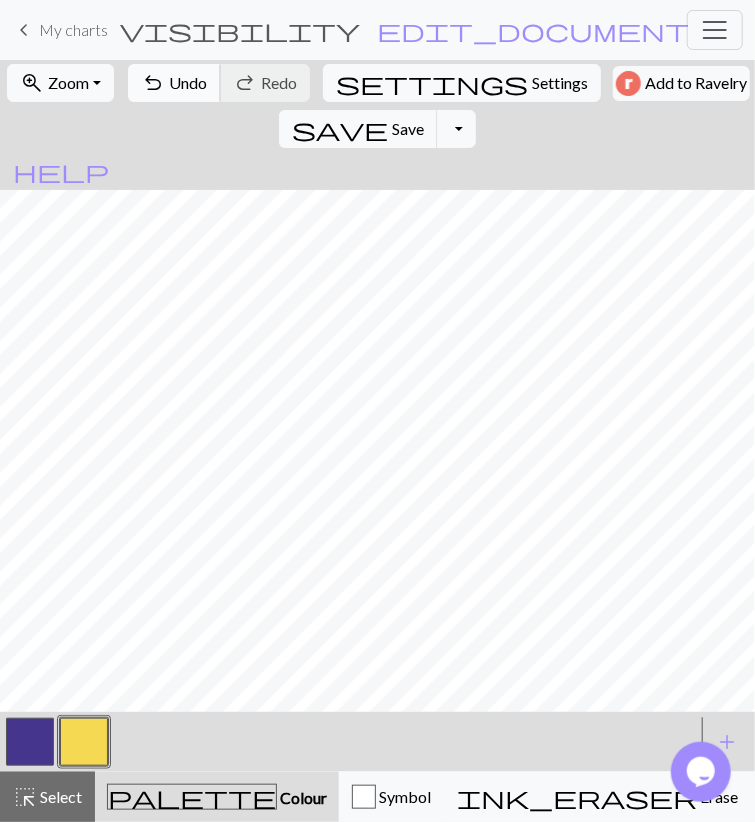 click on "undo Undo Undo" at bounding box center (174, 83) 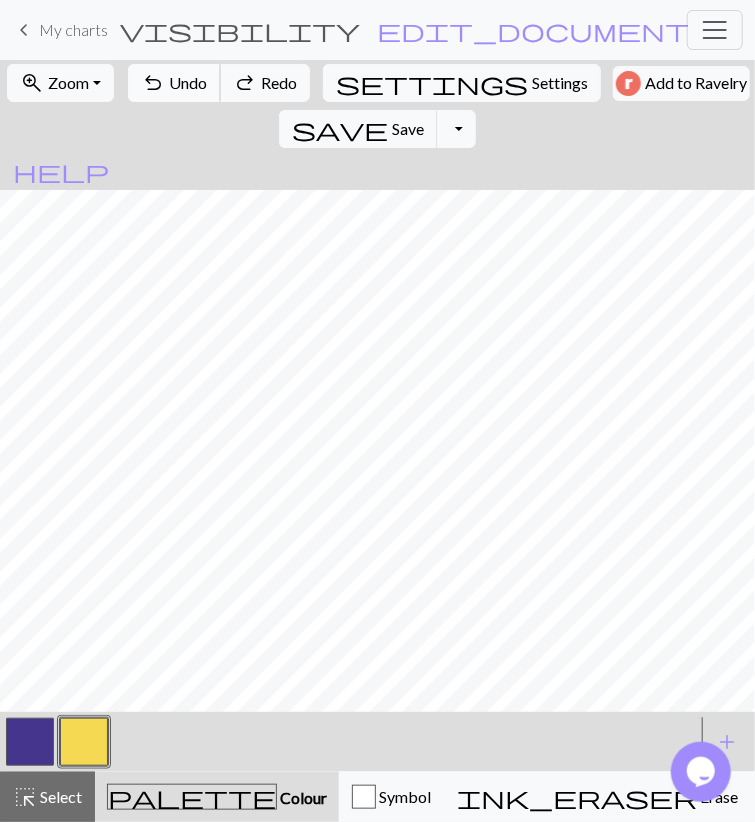 click on "undo" at bounding box center [153, 83] 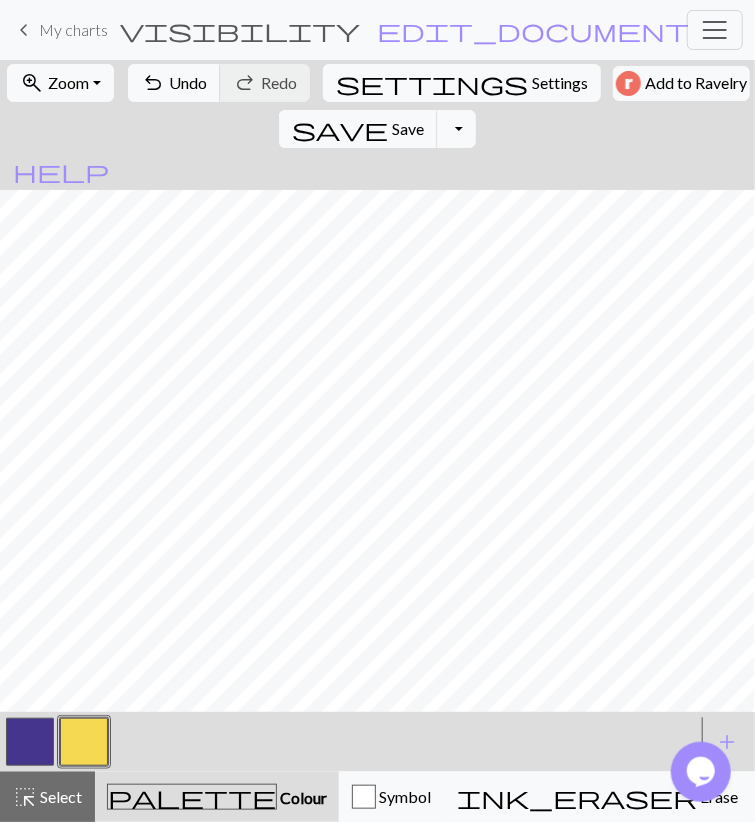 click at bounding box center [30, 742] 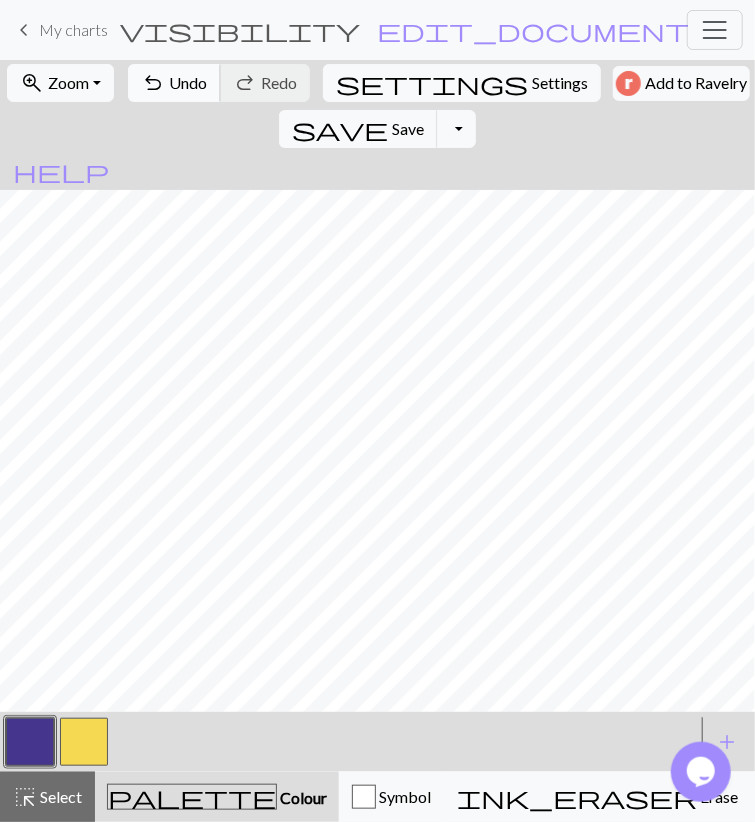 click on "Undo" at bounding box center [188, 82] 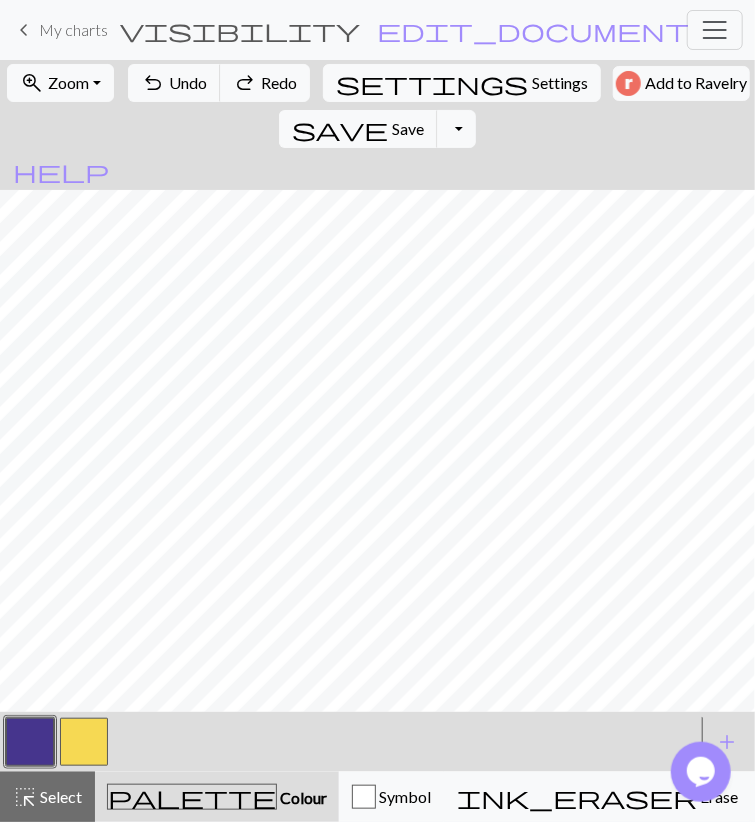 drag, startPoint x: 77, startPoint y: 748, endPoint x: 93, endPoint y: 725, distance: 28.01785 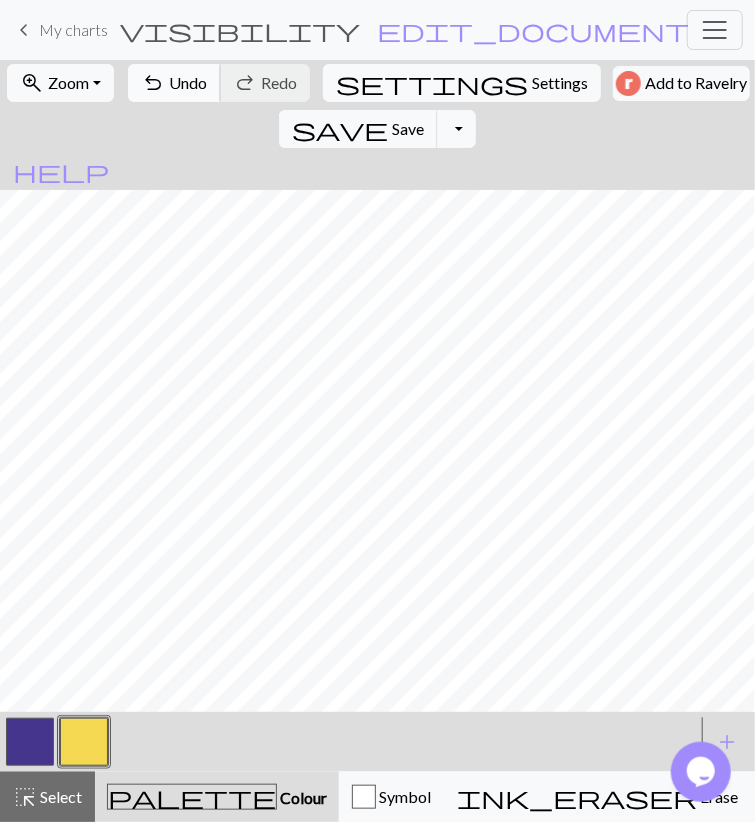 click on "Undo" at bounding box center [188, 82] 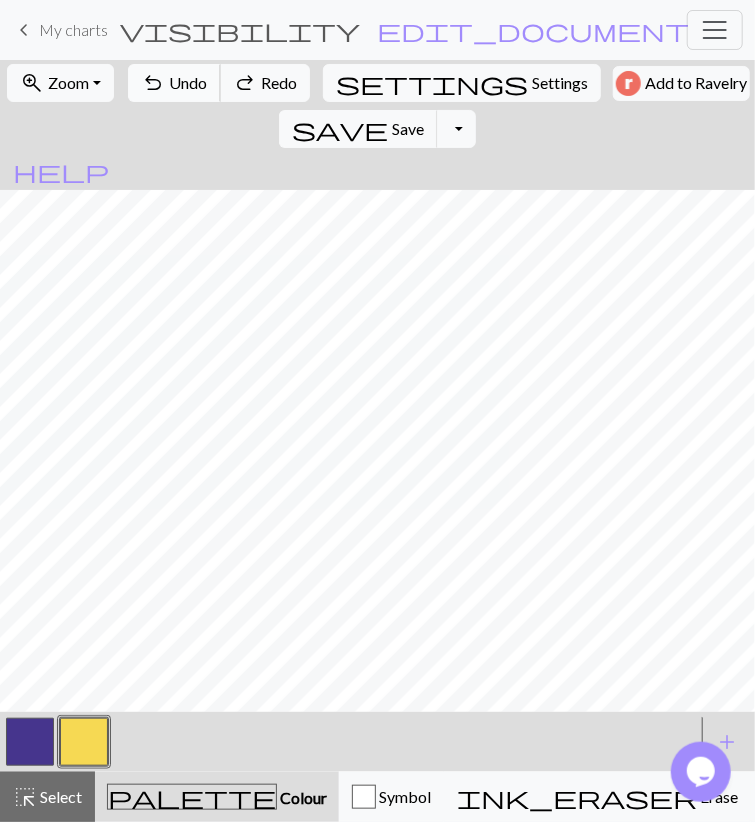 click on "Undo" at bounding box center [188, 82] 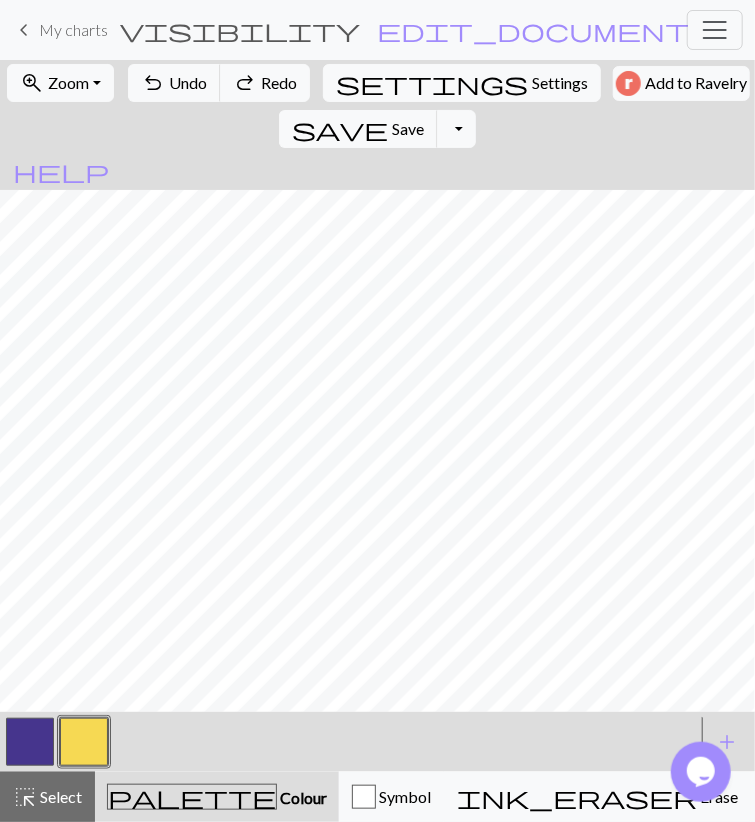click on "undo Undo Undo redo Redo Redo" at bounding box center [219, 83] 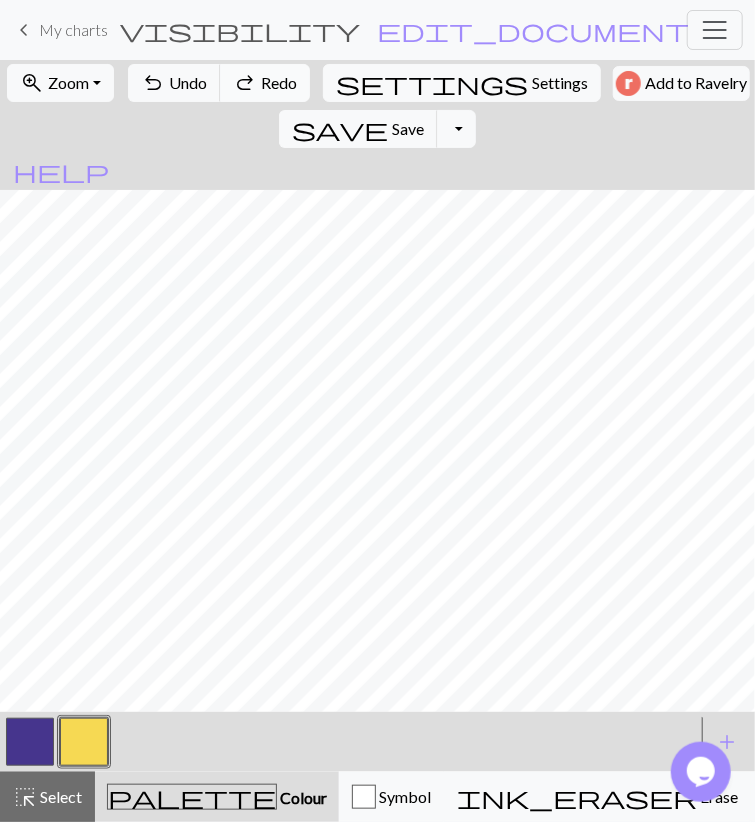 click on "redo" at bounding box center [245, 83] 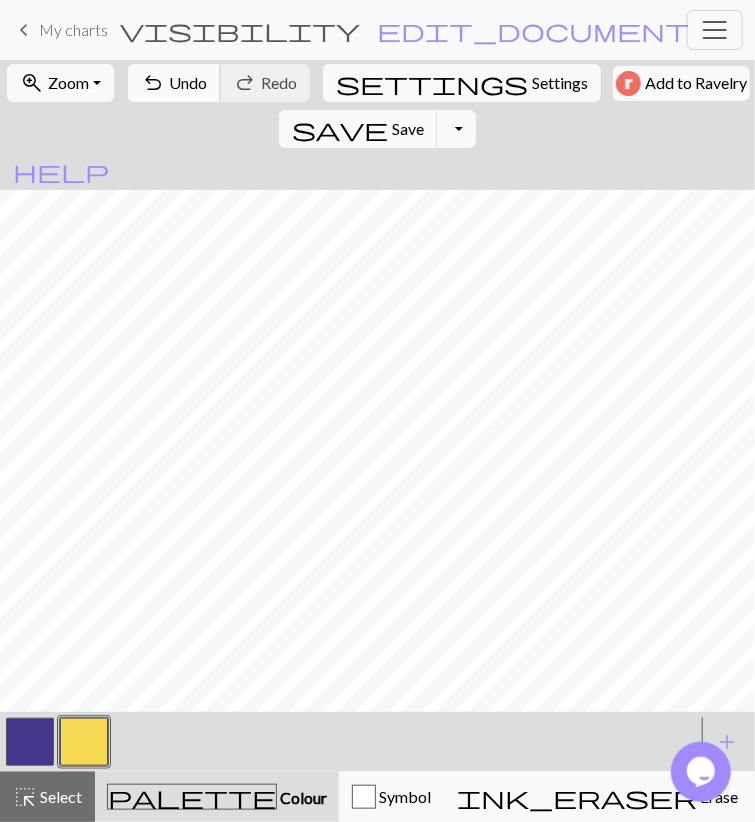 click on "undo Undo Undo" at bounding box center [174, 83] 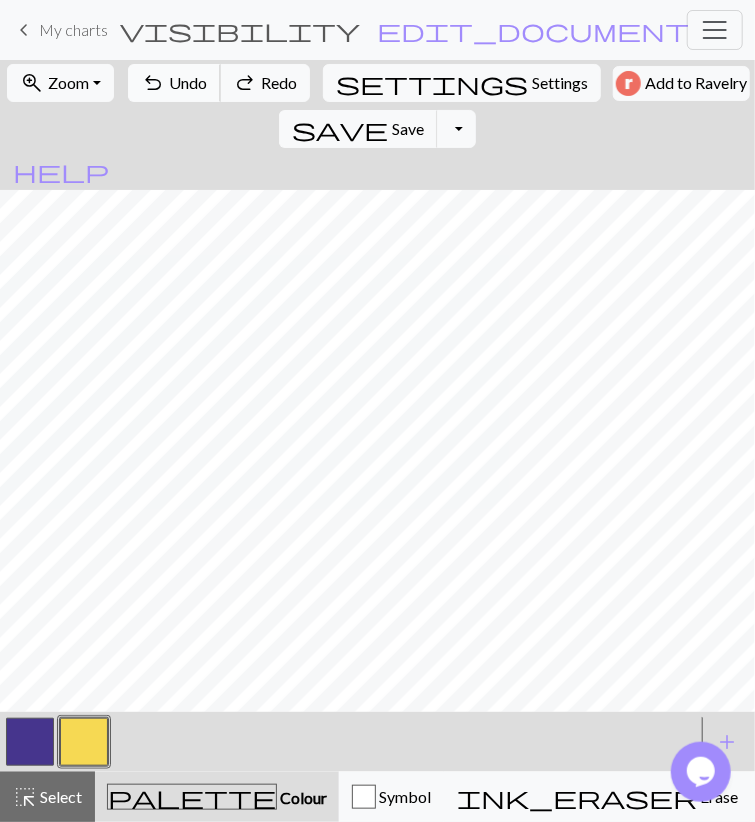 click on "Undo" at bounding box center (188, 82) 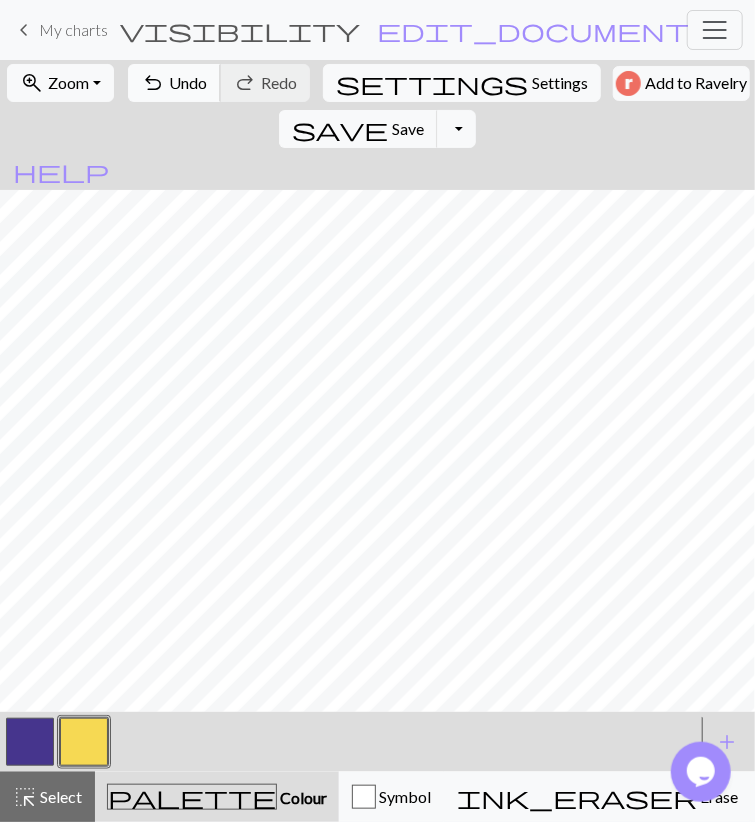 click on "Undo" at bounding box center (188, 82) 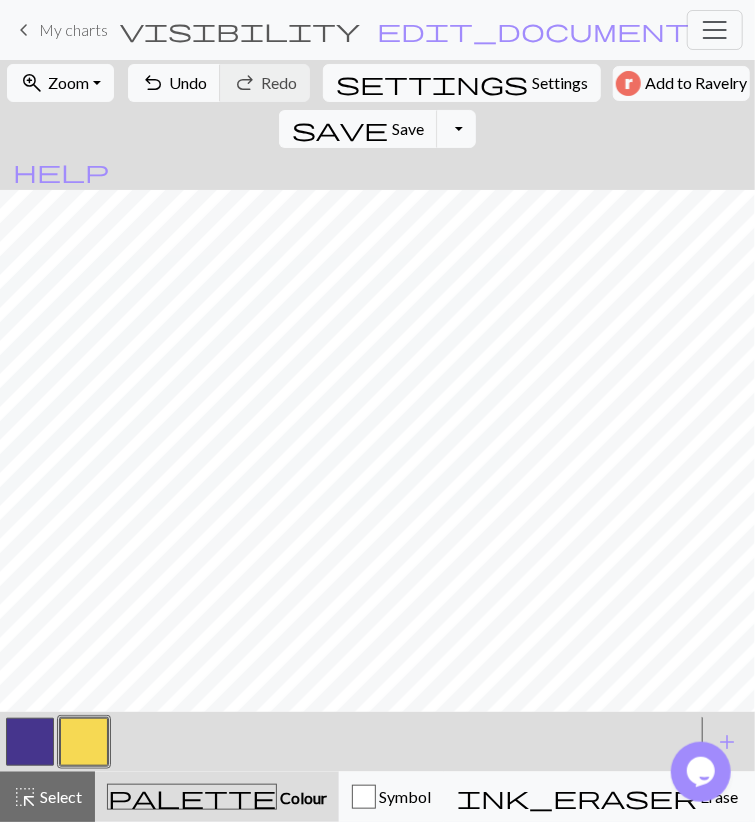 click at bounding box center [30, 742] 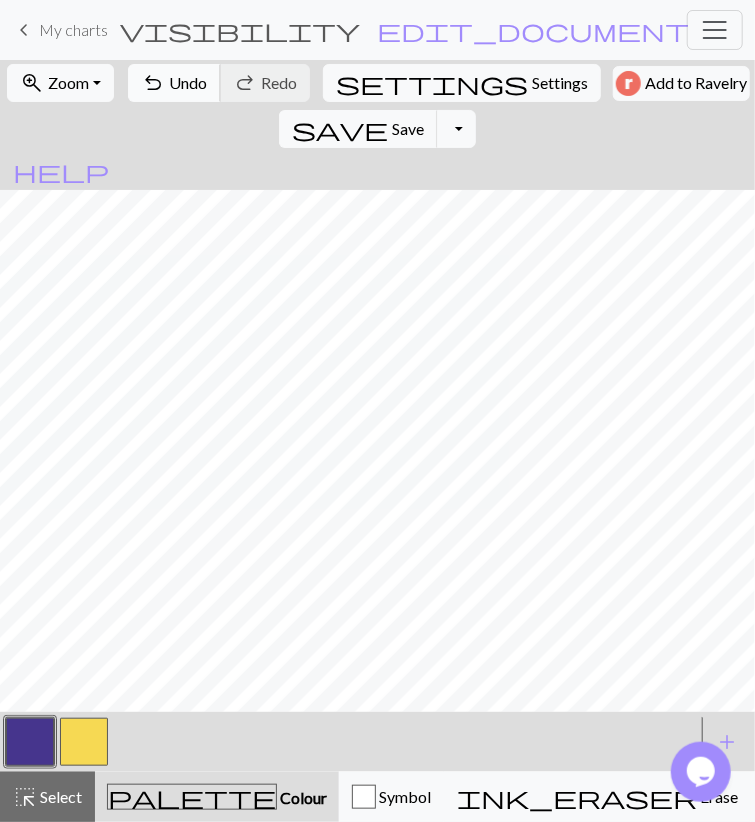 click on "Undo" at bounding box center (188, 82) 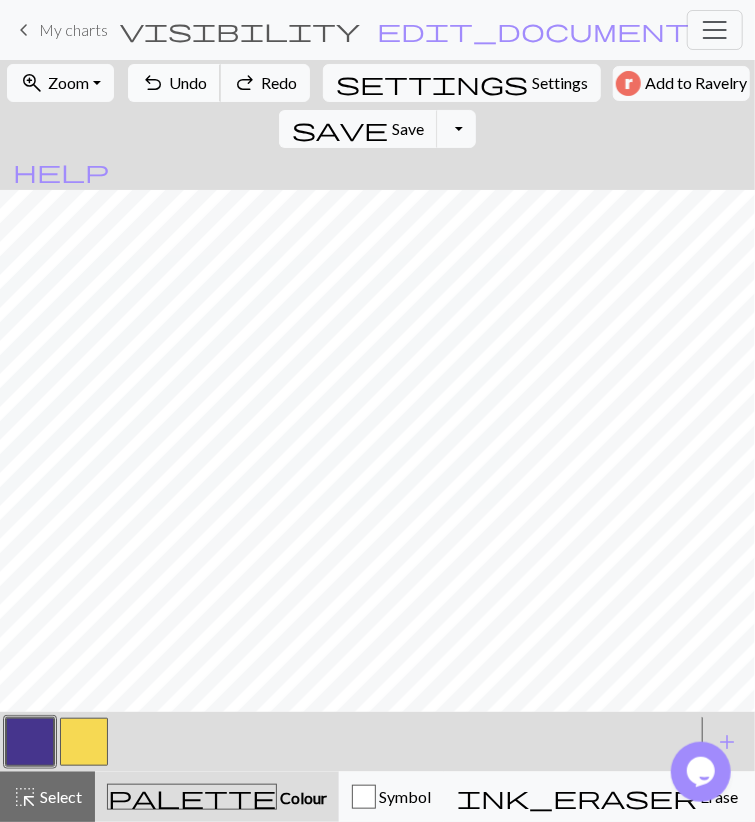 click on "Undo" at bounding box center [188, 82] 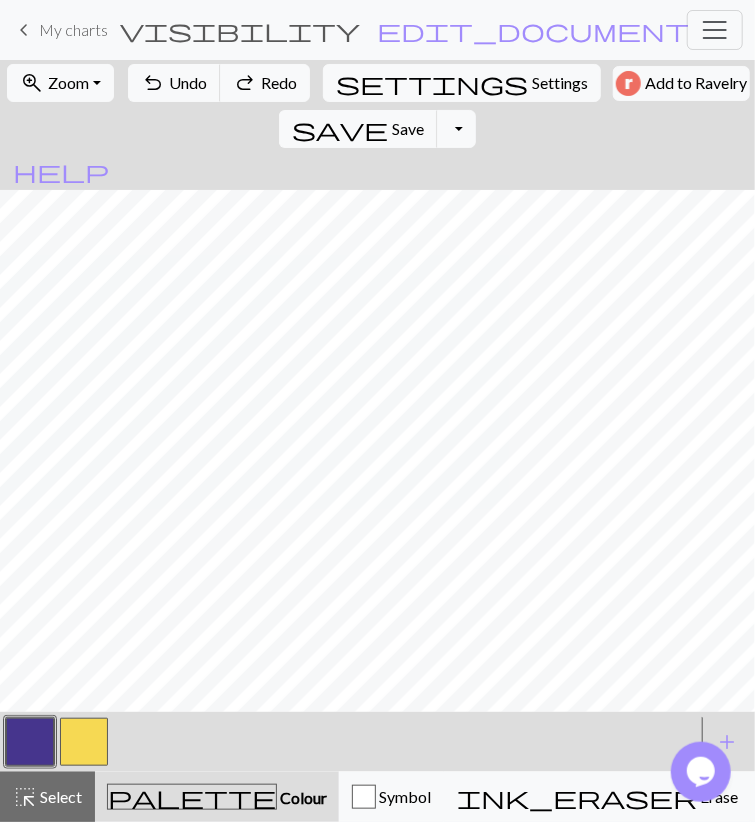 click at bounding box center (84, 742) 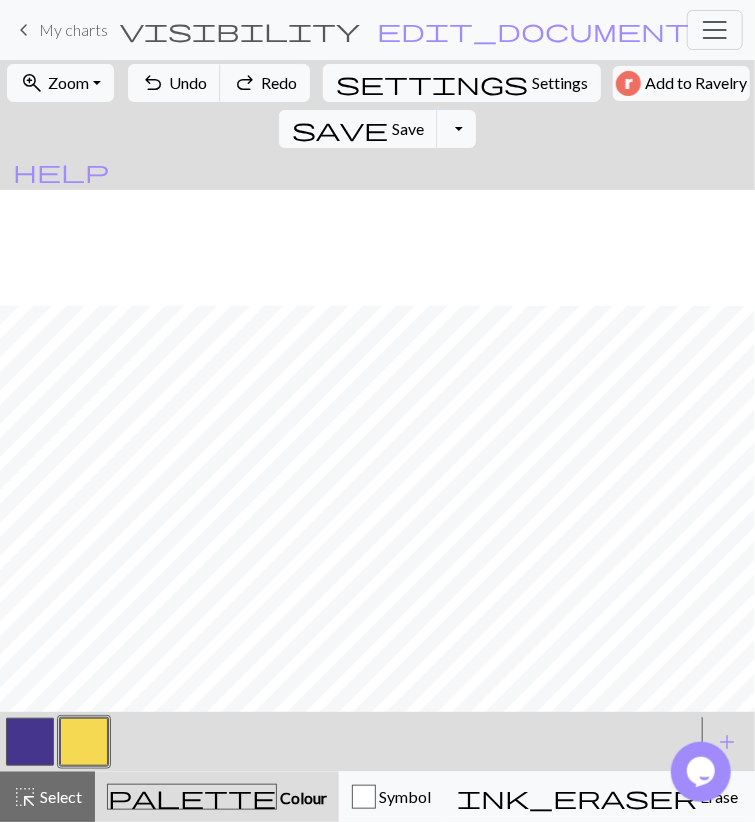 scroll, scrollTop: 2463, scrollLeft: 0, axis: vertical 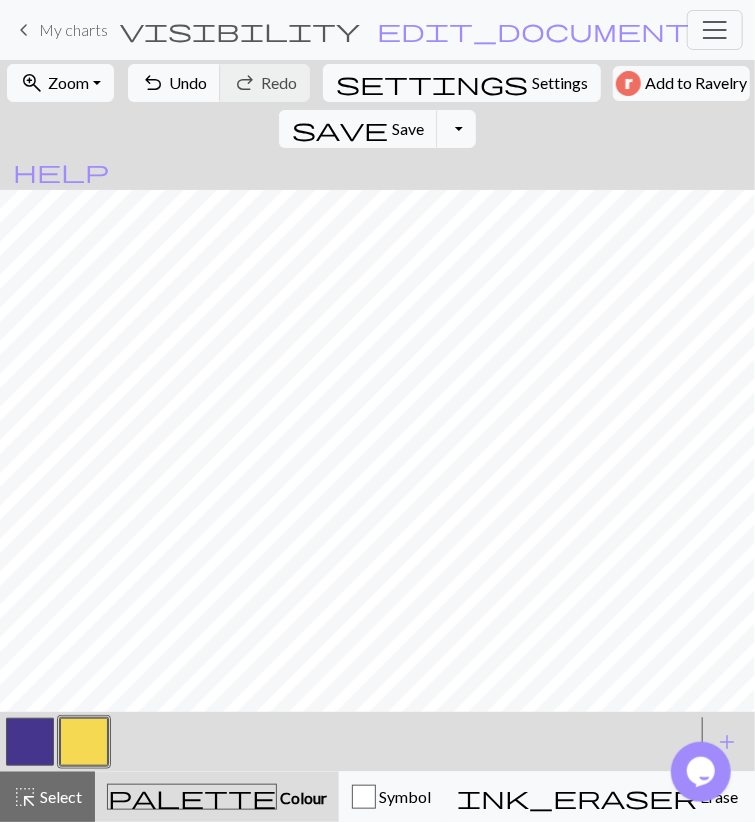 click at bounding box center (30, 742) 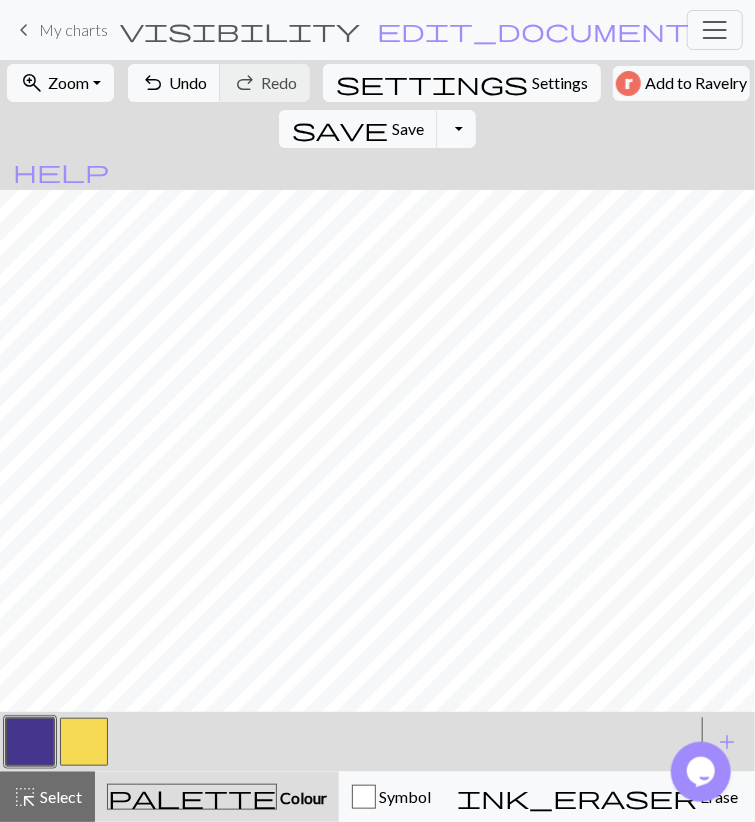 drag, startPoint x: 33, startPoint y: 796, endPoint x: 133, endPoint y: 749, distance: 110.49435 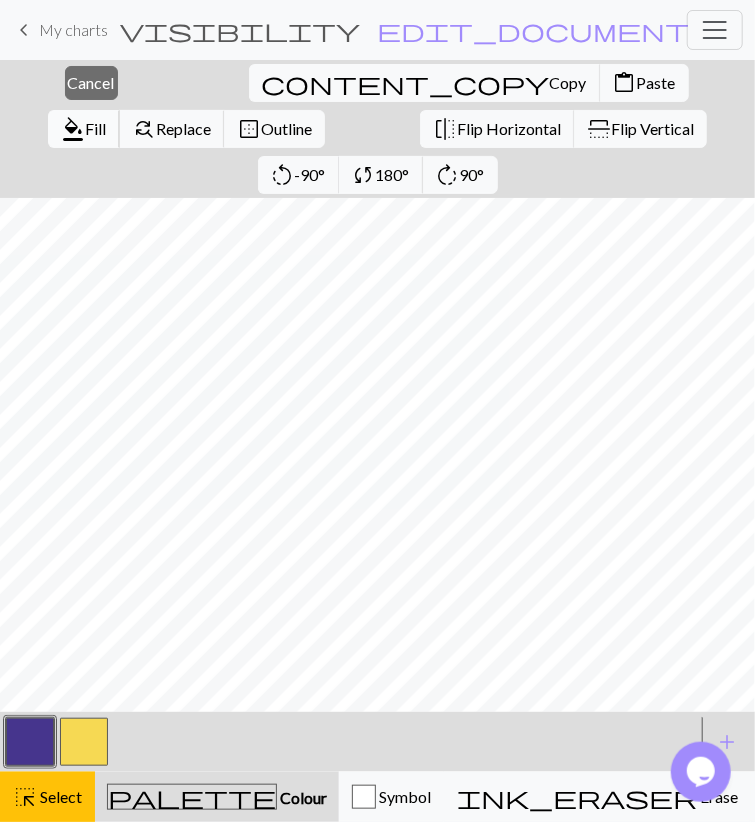 click on "Fill" at bounding box center (95, 128) 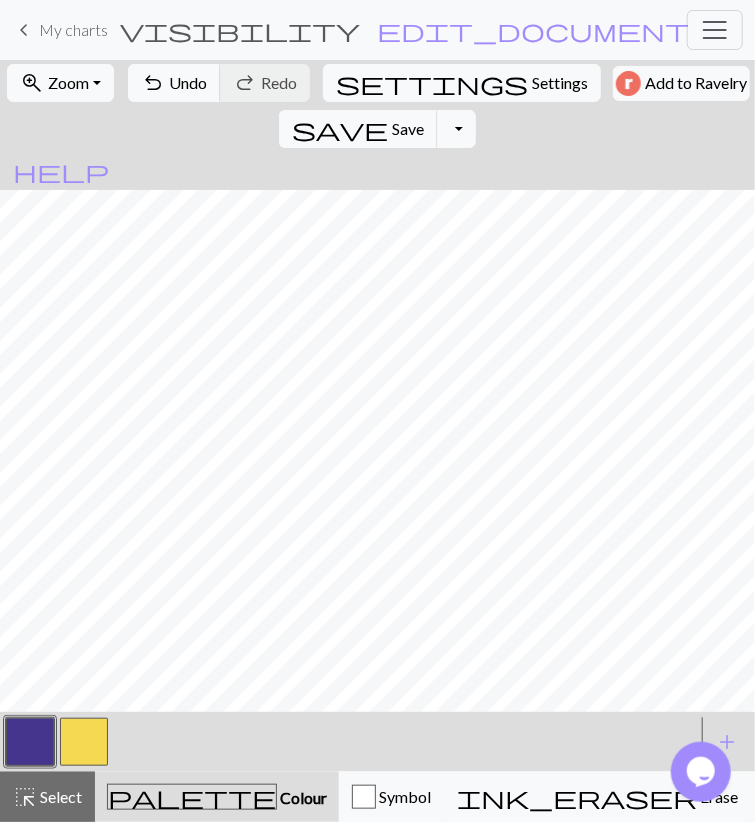 click at bounding box center [84, 742] 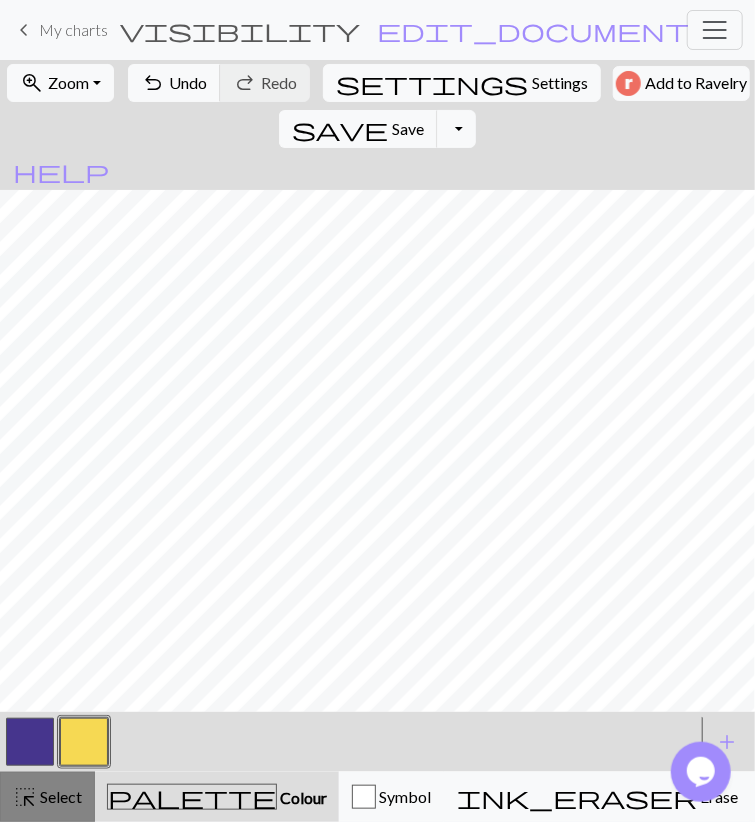 click on "Select" at bounding box center (59, 796) 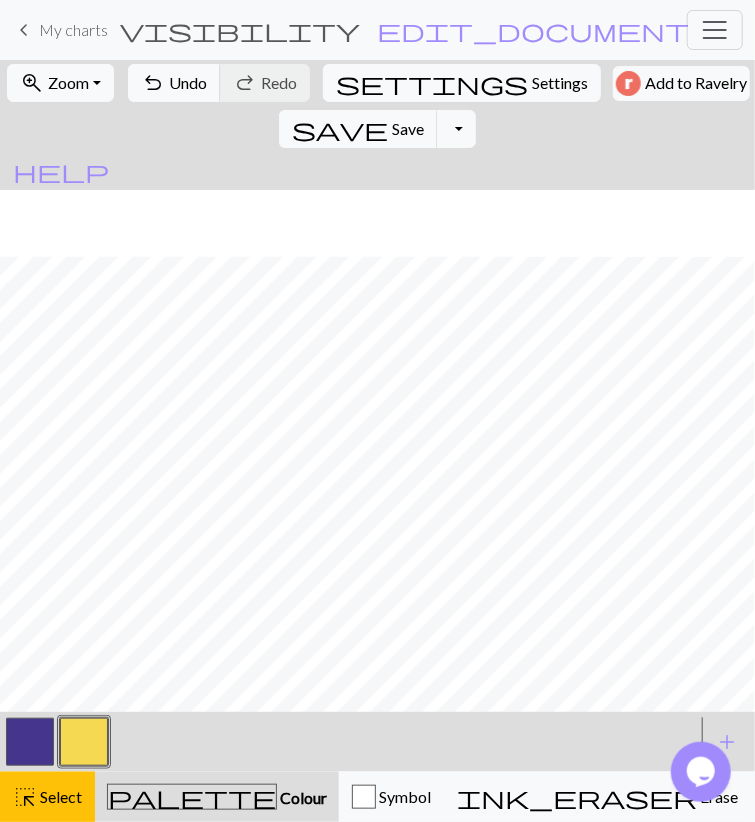 scroll, scrollTop: 2463, scrollLeft: 0, axis: vertical 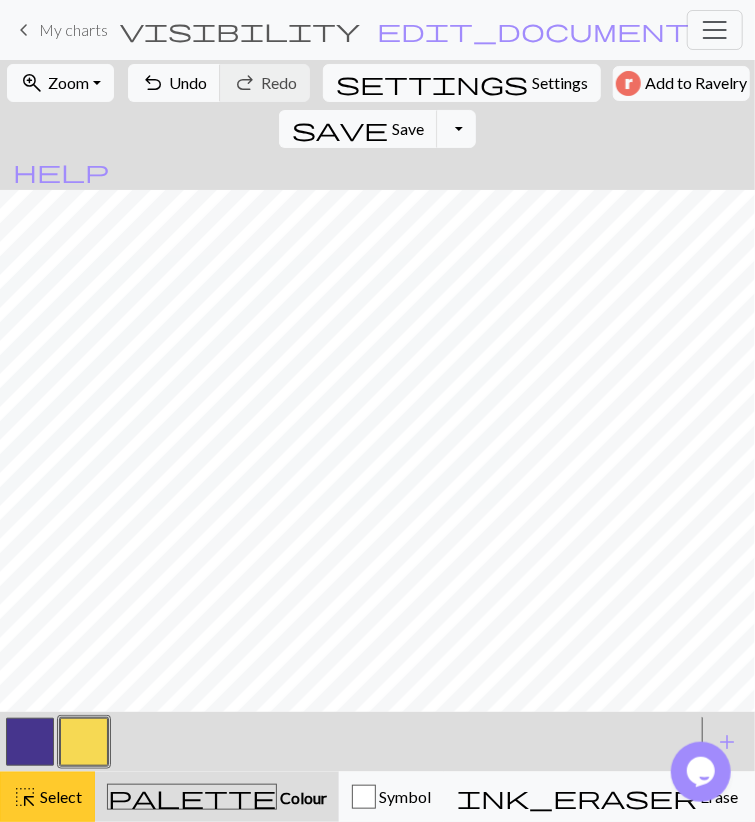 click on "Select" at bounding box center (59, 796) 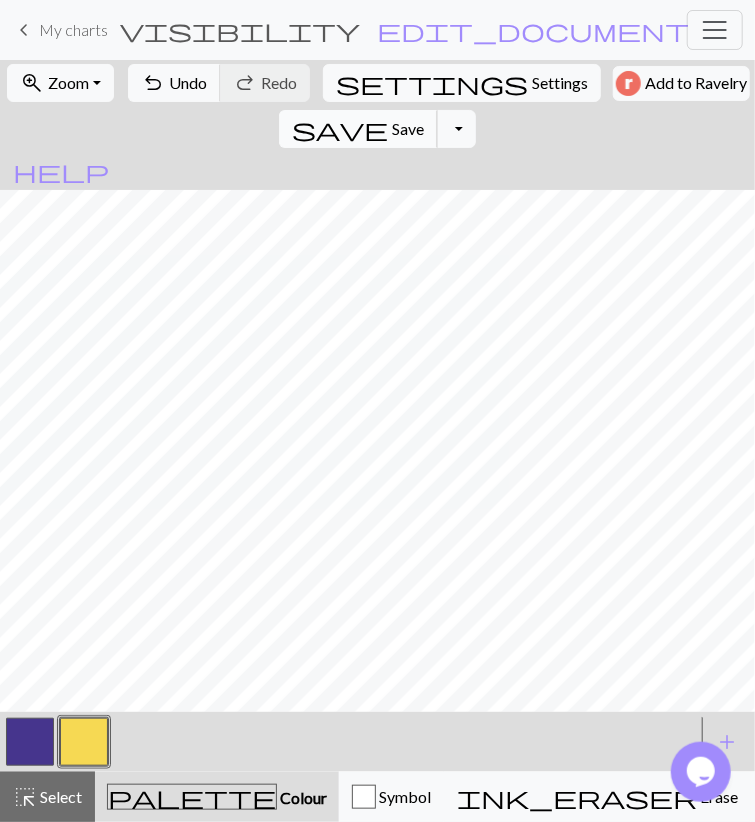 click on "Save" at bounding box center (408, 128) 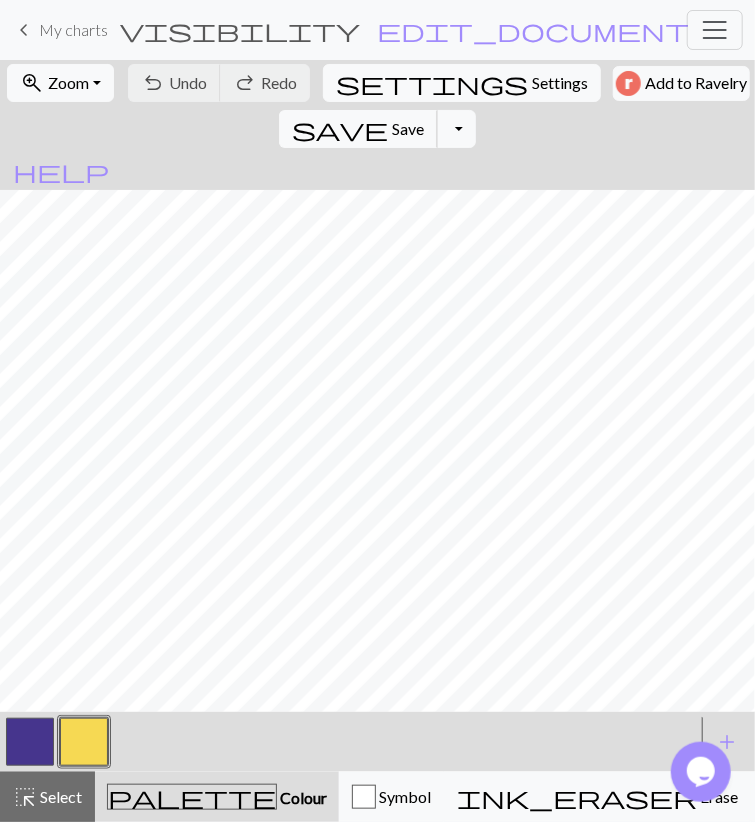 type 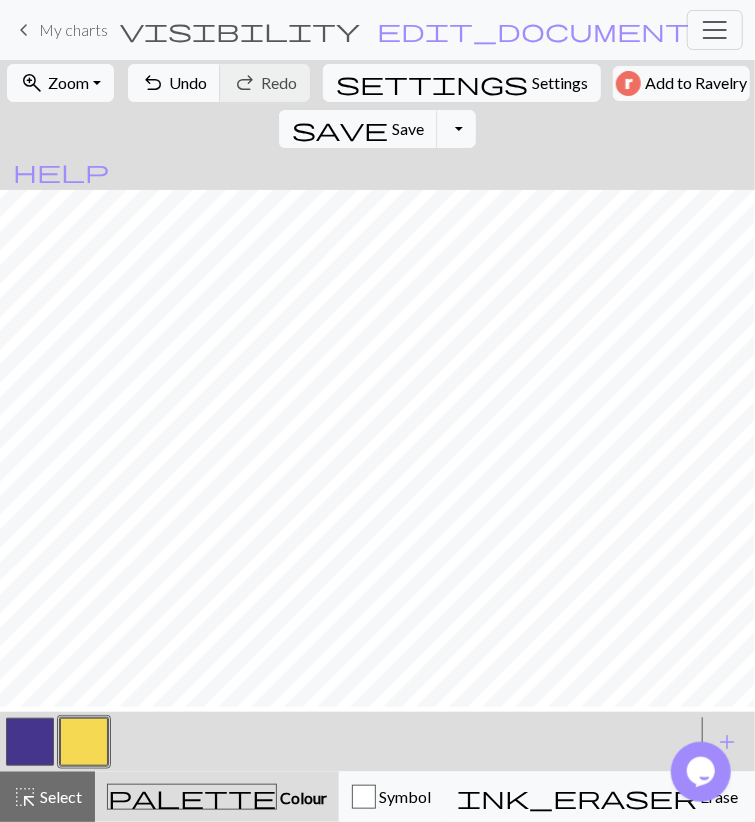 scroll, scrollTop: 2347, scrollLeft: 0, axis: vertical 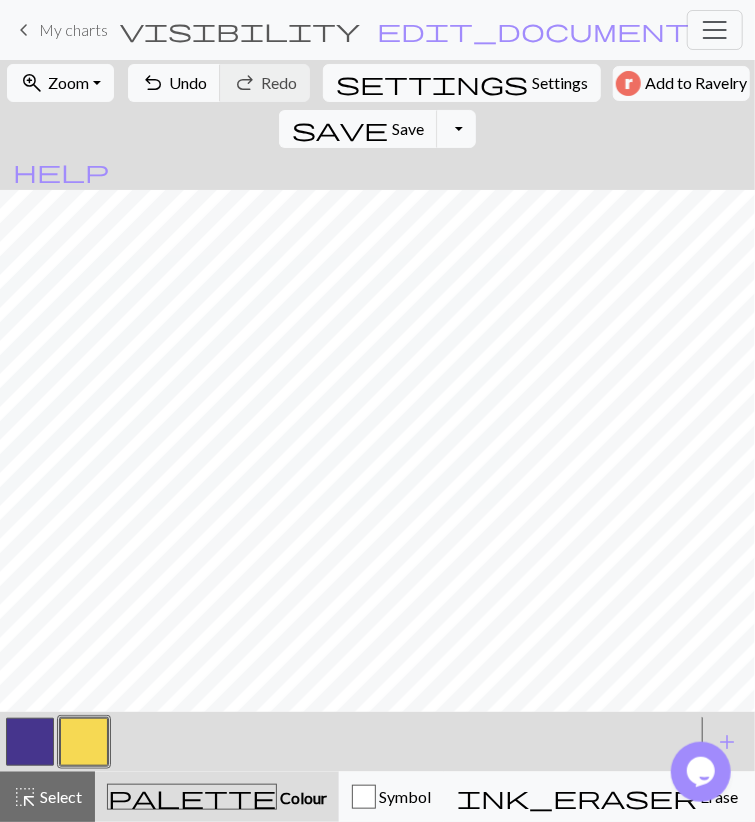 click at bounding box center [30, 742] 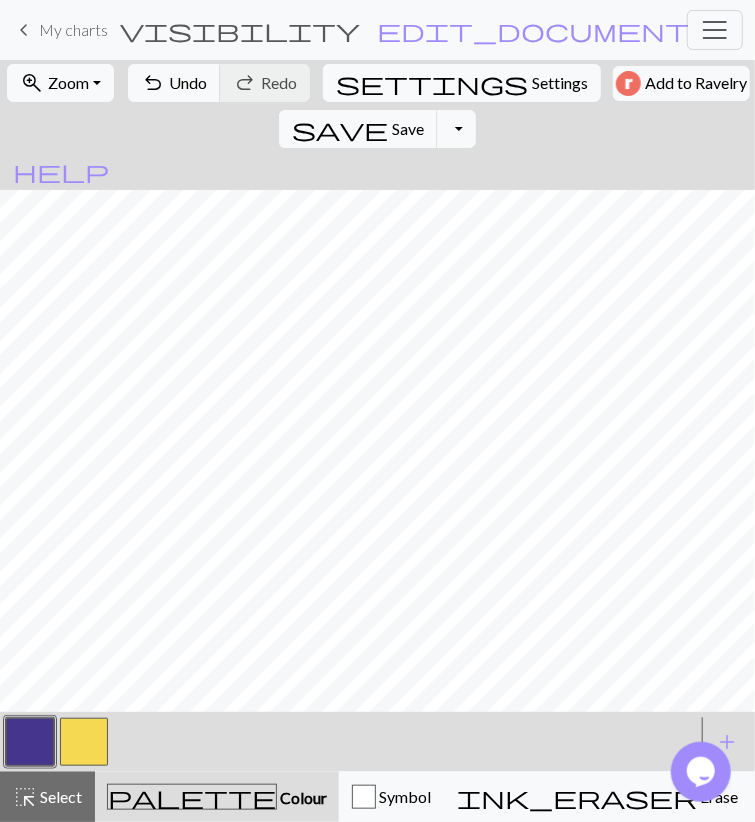 click at bounding box center (84, 742) 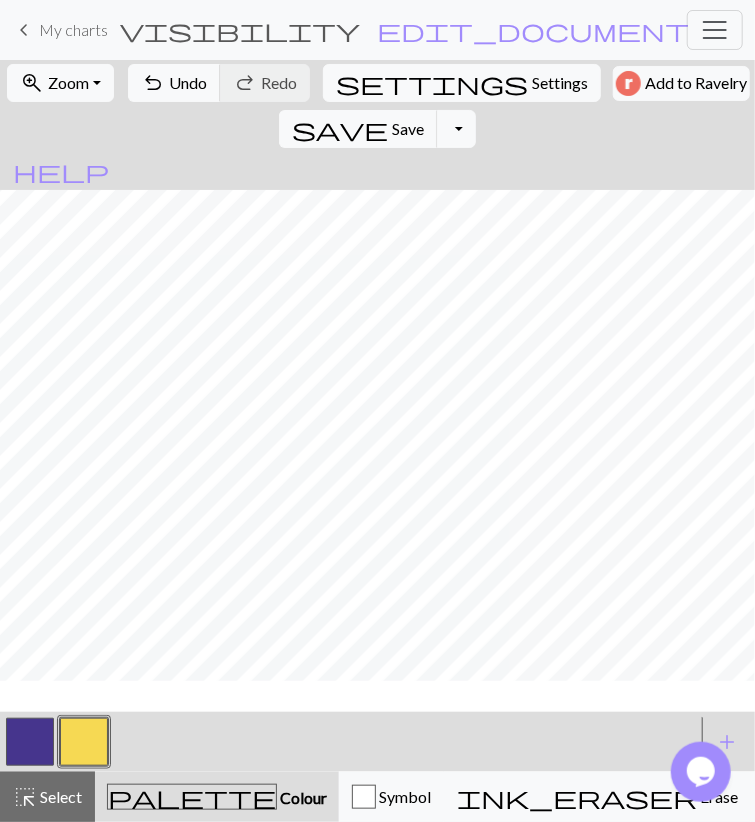 scroll, scrollTop: 2347, scrollLeft: 0, axis: vertical 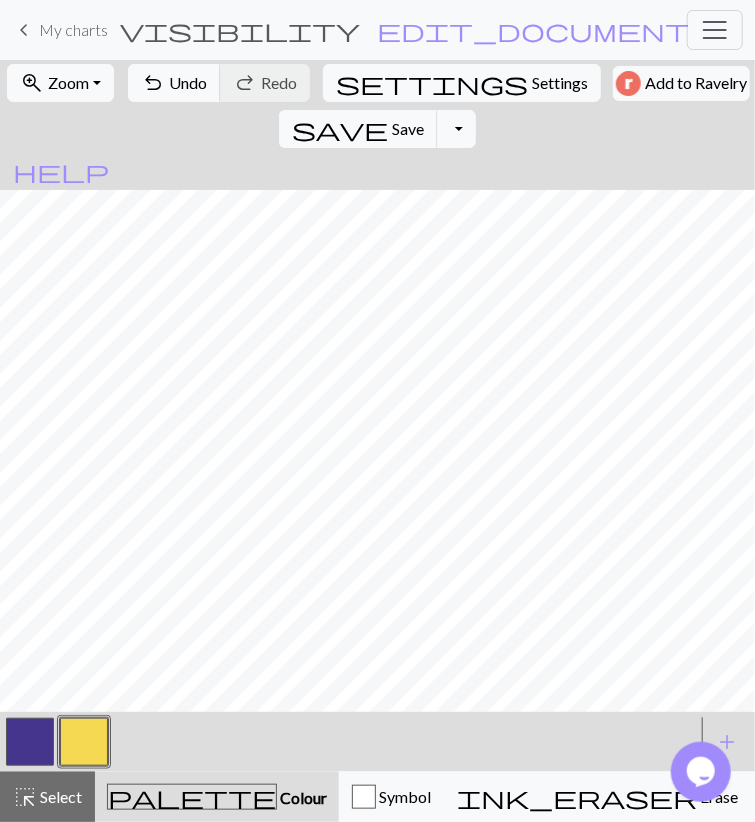 click at bounding box center (30, 742) 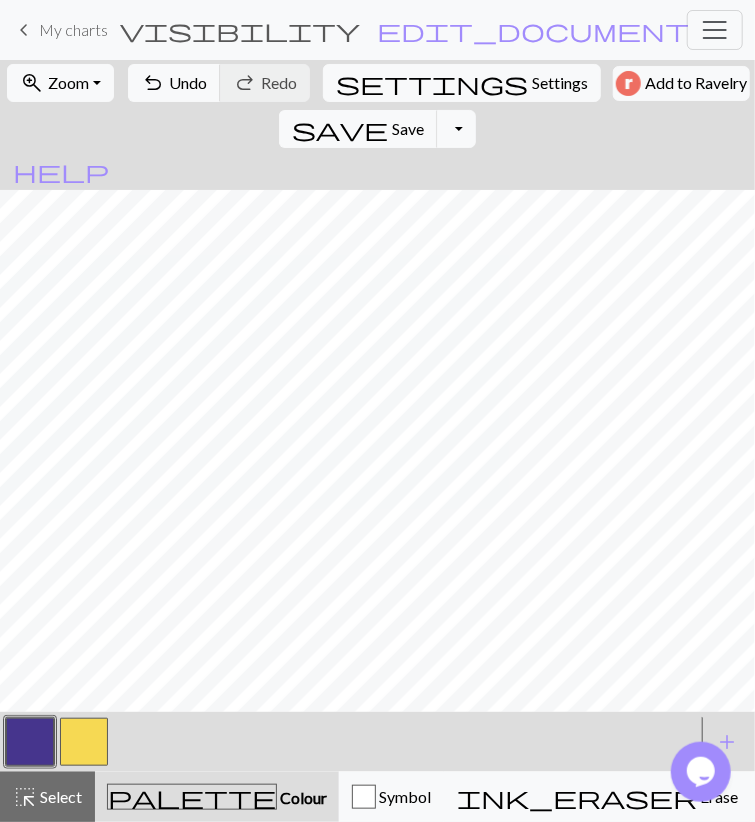 drag, startPoint x: 103, startPoint y: 741, endPoint x: 111, endPoint y: 717, distance: 25.298222 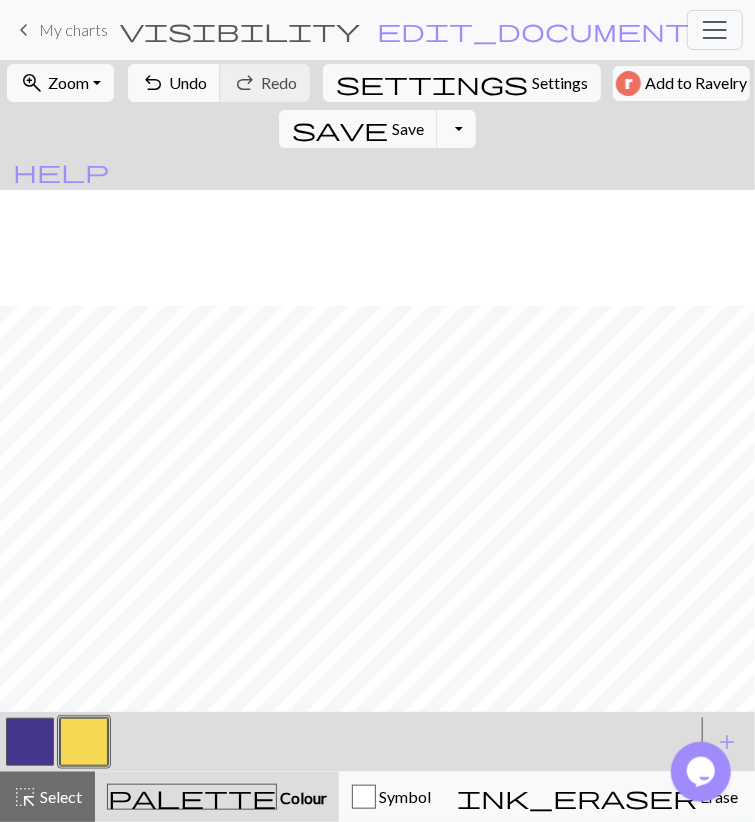 scroll, scrollTop: 2463, scrollLeft: 0, axis: vertical 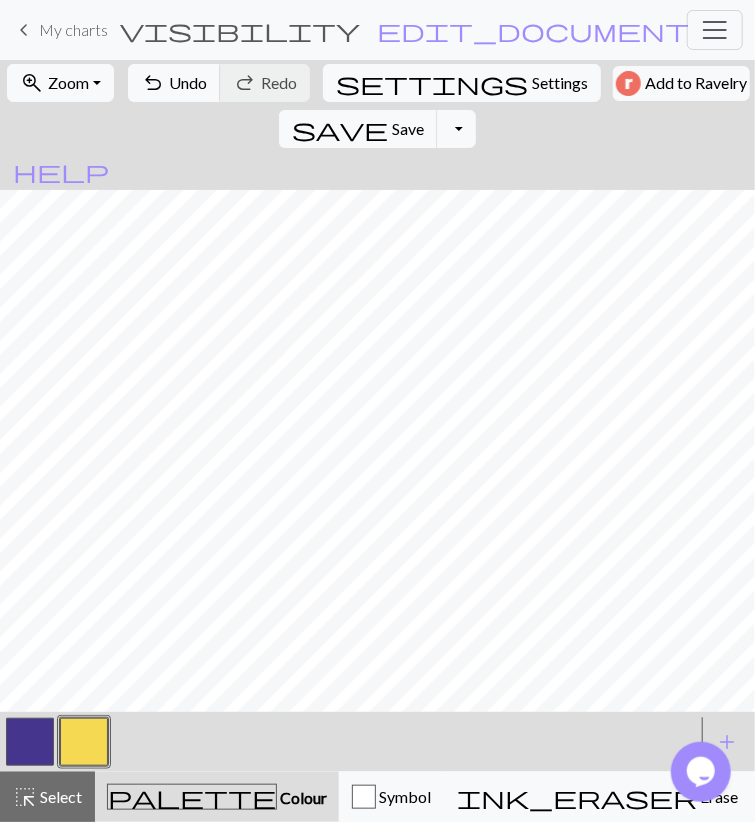 click at bounding box center (30, 742) 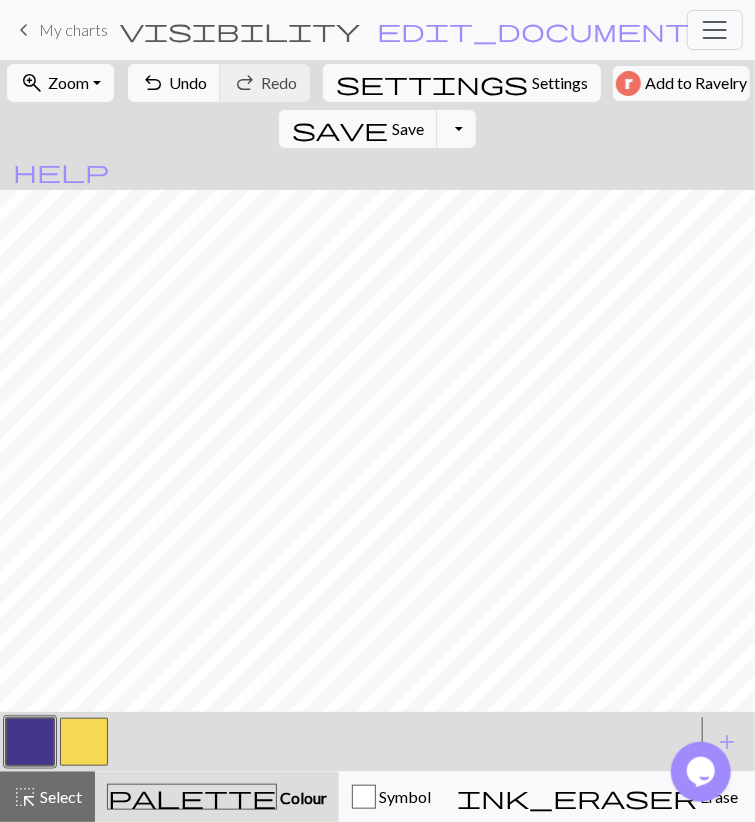 click at bounding box center [30, 742] 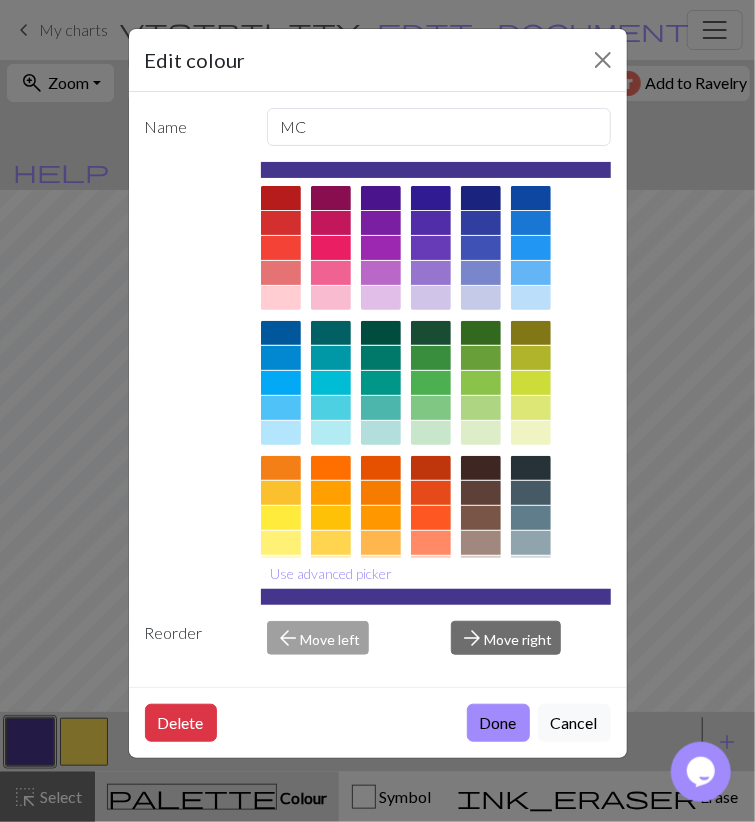 click on "Edit colour Name MC Use advanced picker Reorder arrow_back Move left arrow_forward Move right Delete Done Cancel" at bounding box center [377, 411] 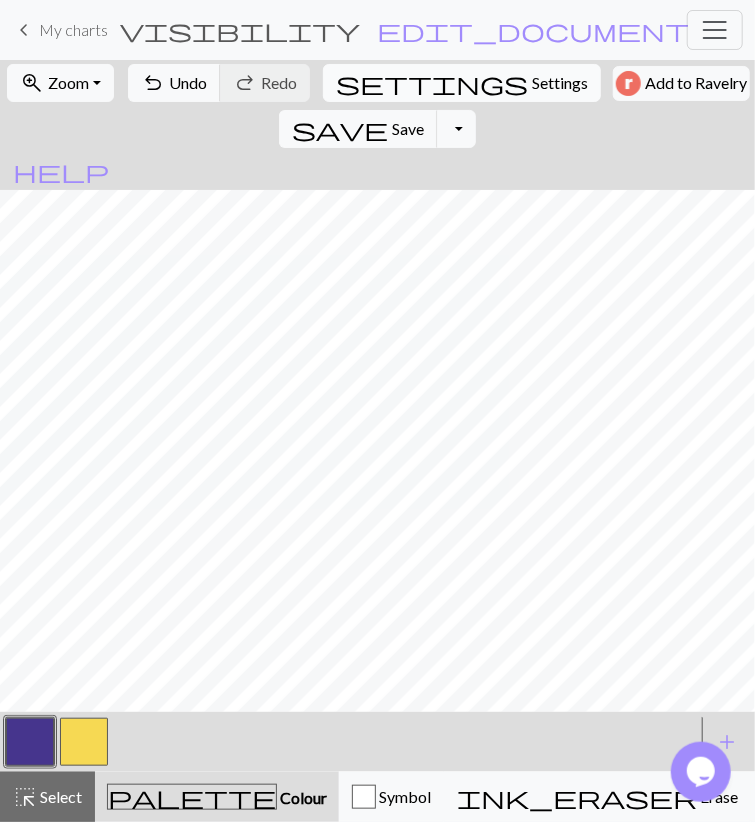 click on "Settings" at bounding box center [560, 83] 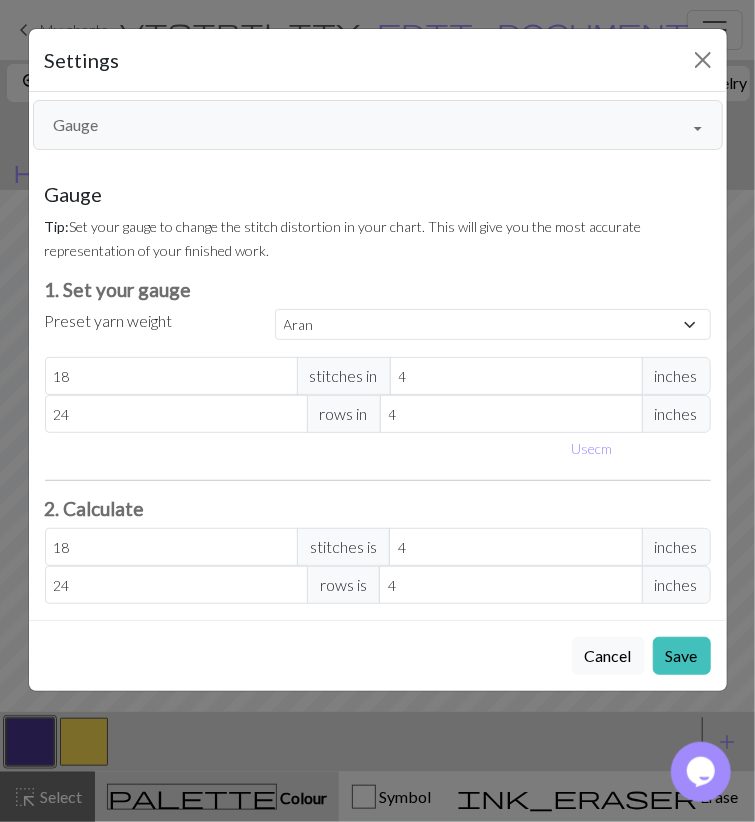 click on "Gauge" at bounding box center (378, 125) 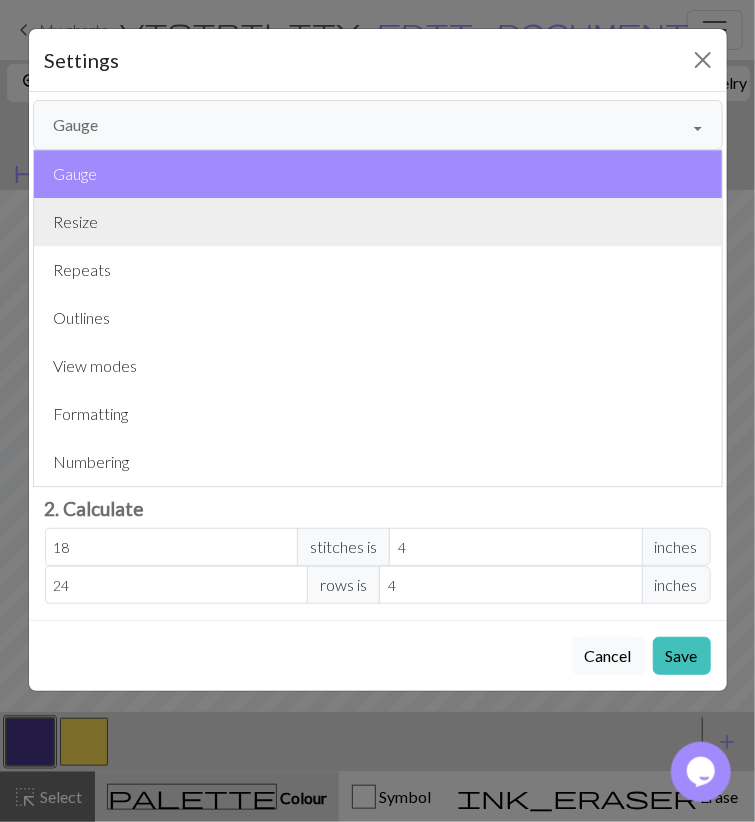 click on "Resize" at bounding box center [378, 222] 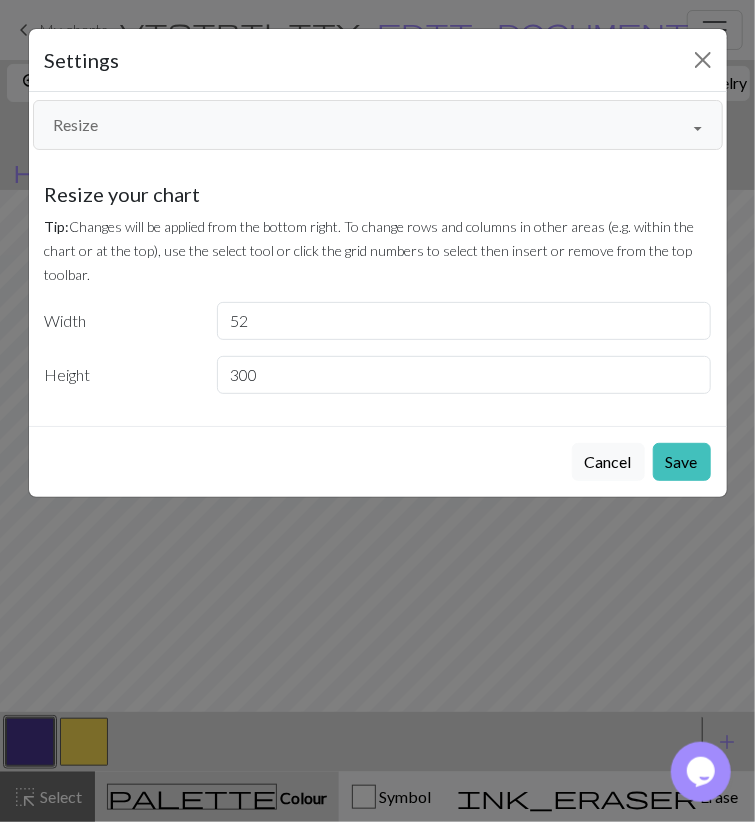 click on "52" at bounding box center (464, 321) 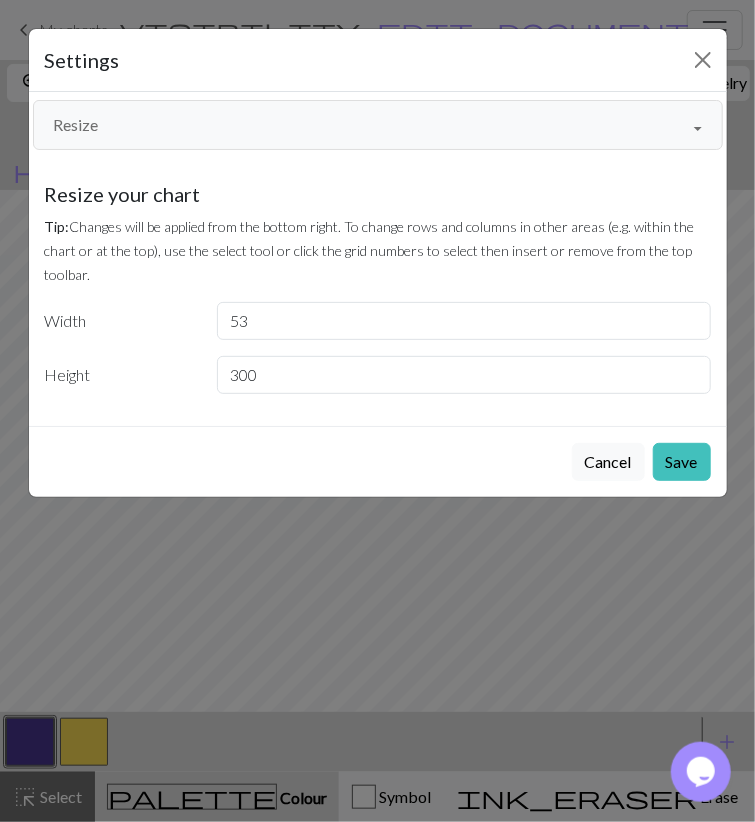 click on "53" at bounding box center (464, 321) 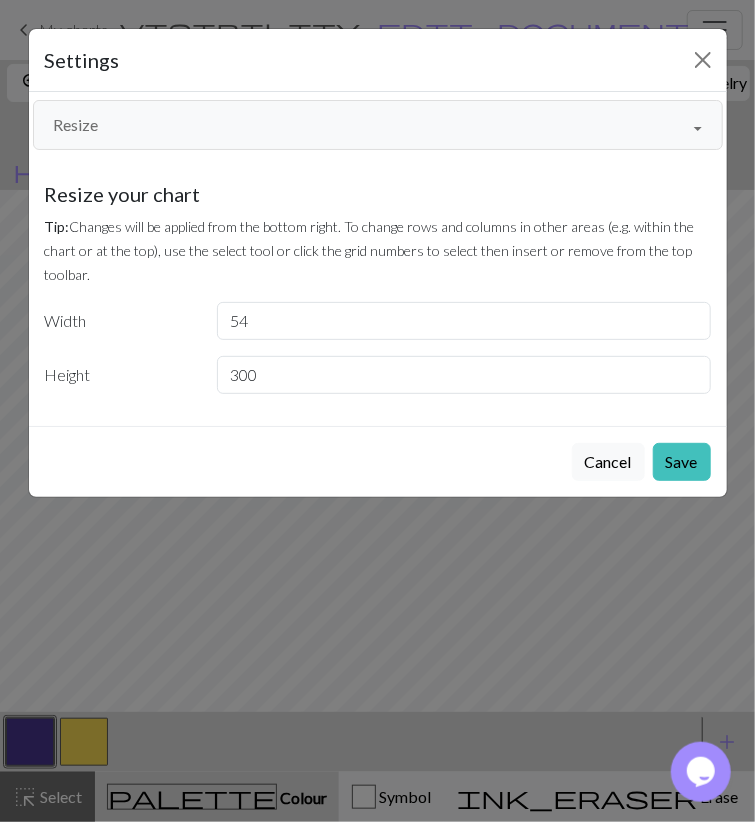 click on "54" at bounding box center (464, 321) 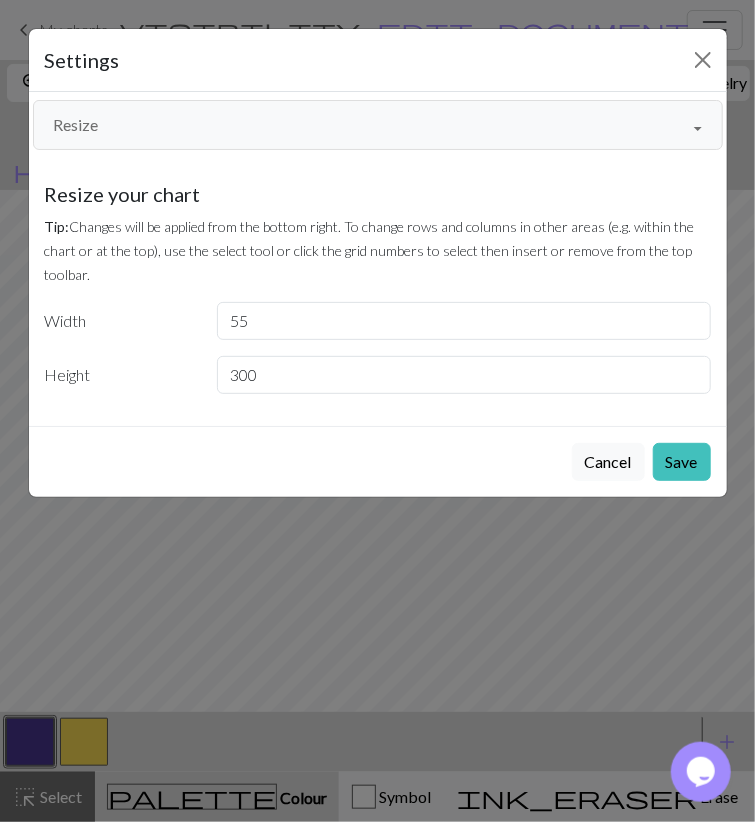 type on "55" 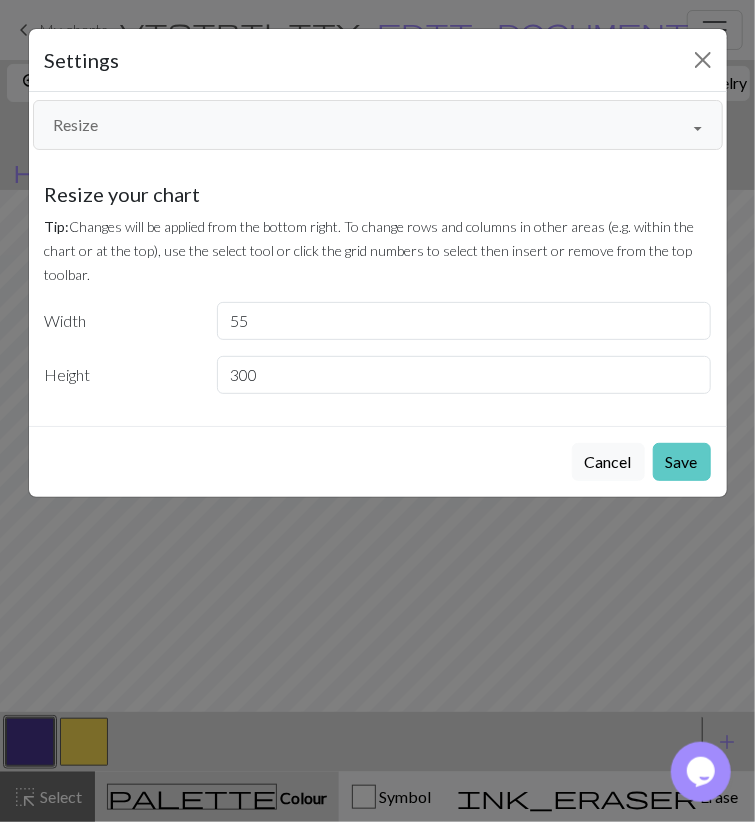 click on "Save" at bounding box center (682, 462) 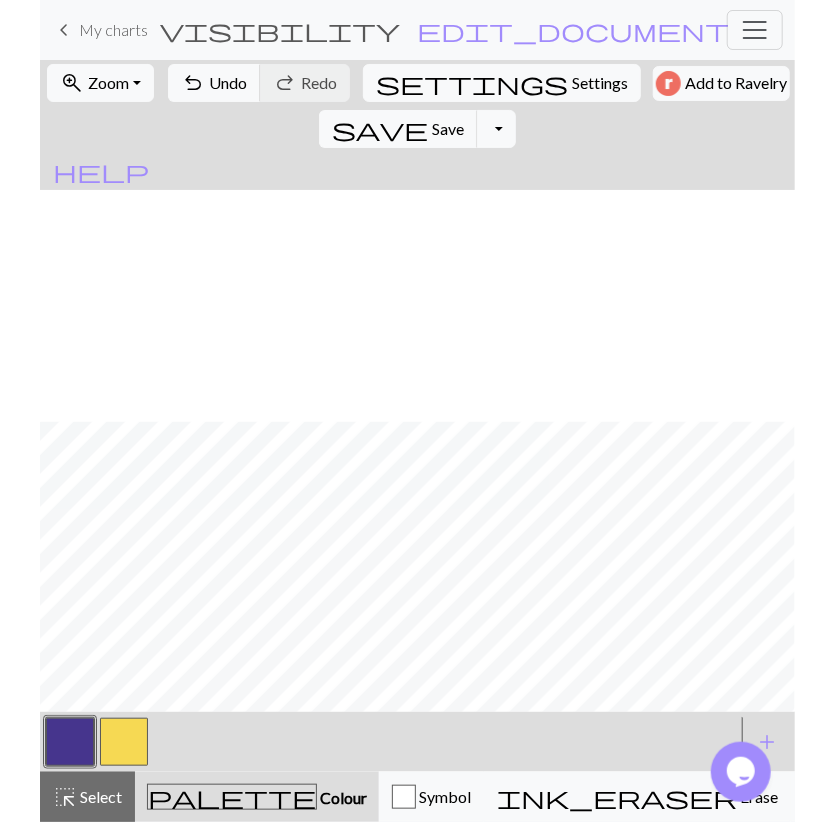 scroll, scrollTop: 2463, scrollLeft: 0, axis: vertical 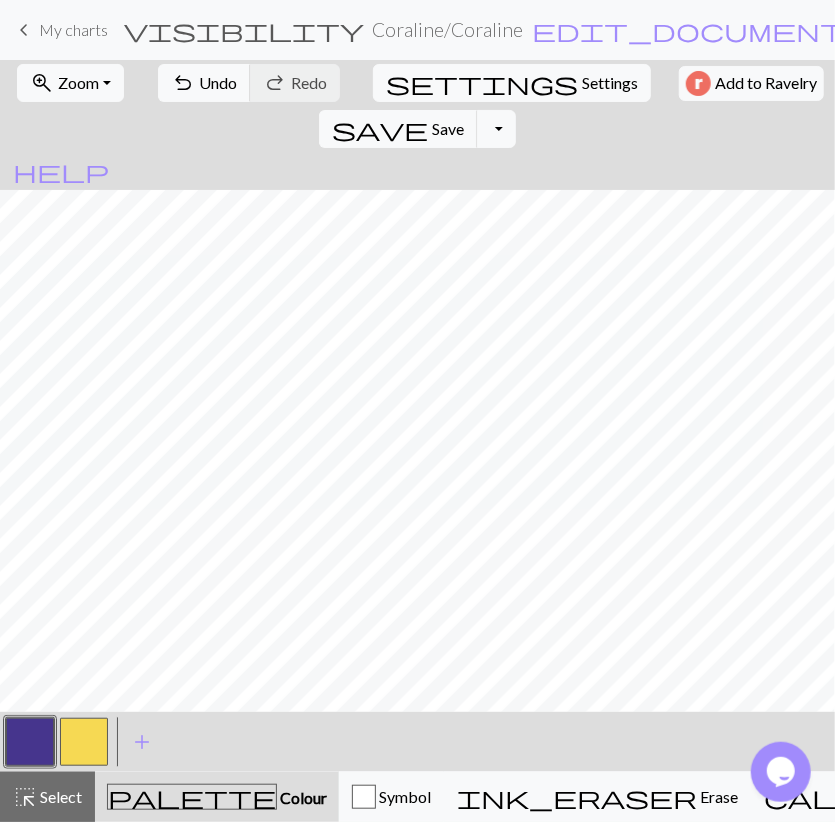 click at bounding box center [84, 742] 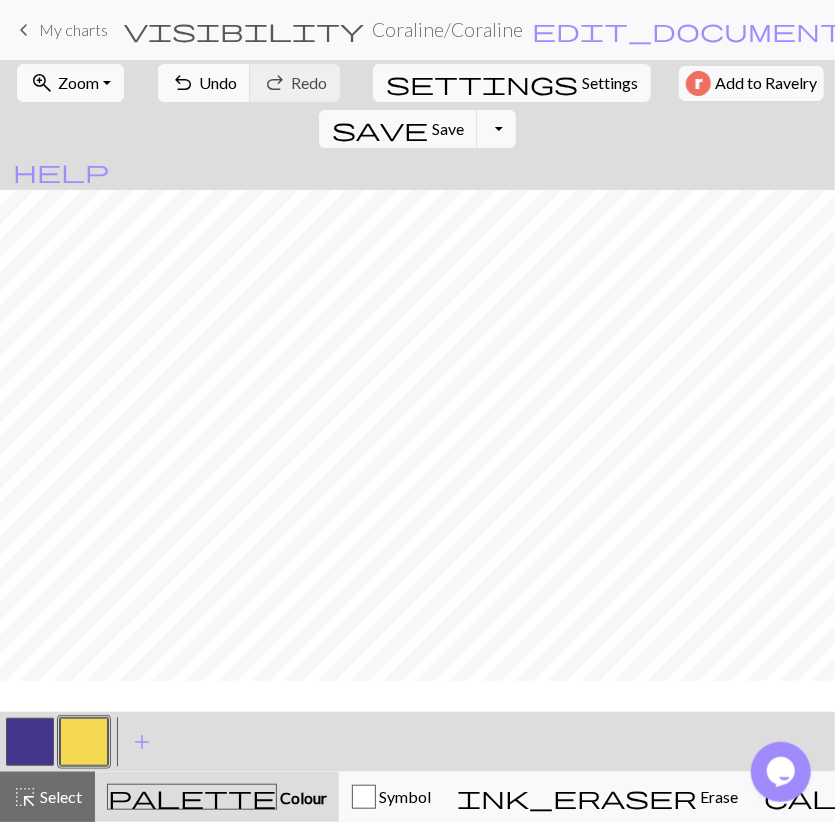 scroll, scrollTop: 2347, scrollLeft: 0, axis: vertical 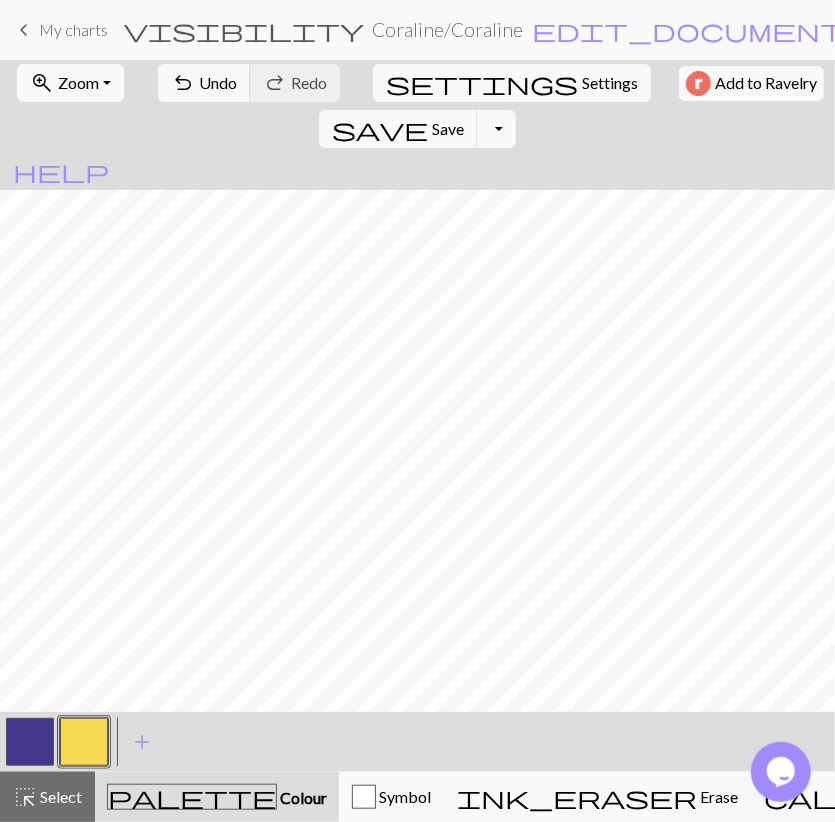 click at bounding box center (30, 742) 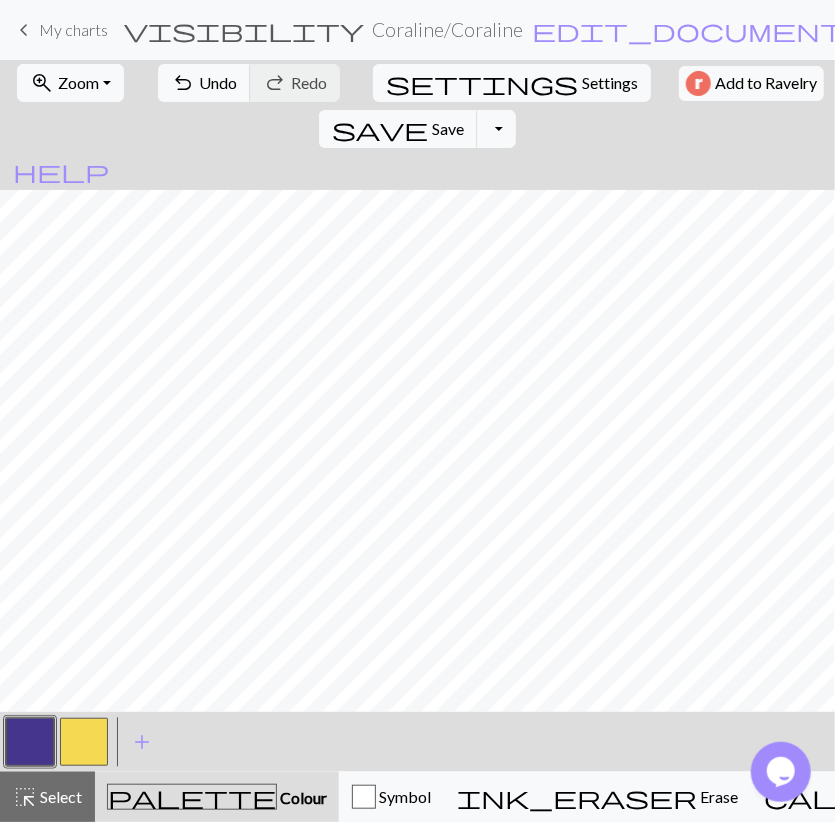 click at bounding box center [84, 742] 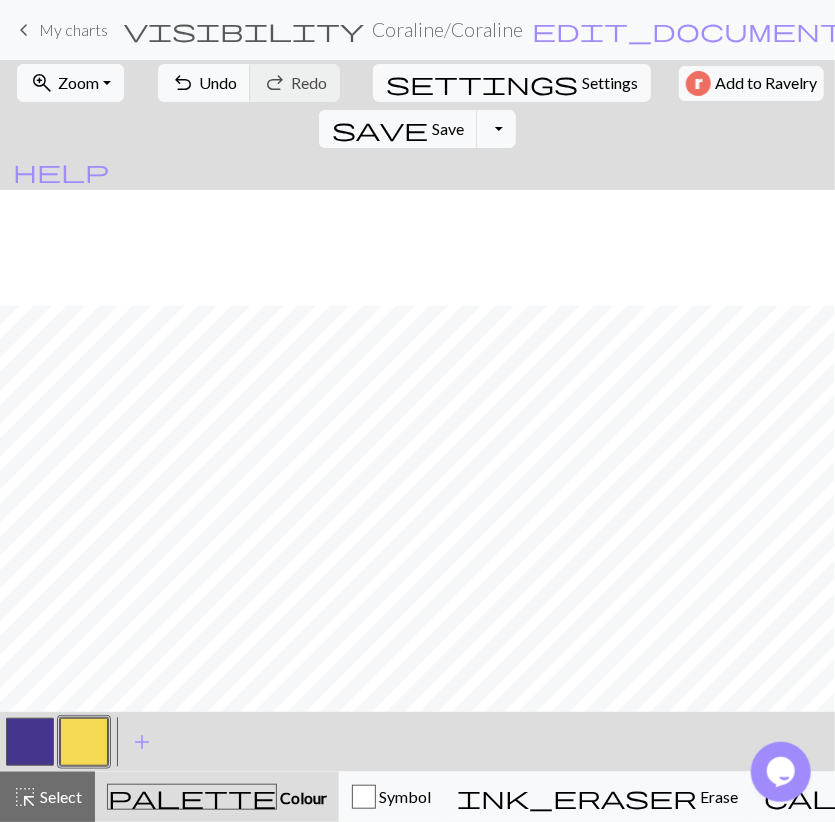 scroll, scrollTop: 2463, scrollLeft: 0, axis: vertical 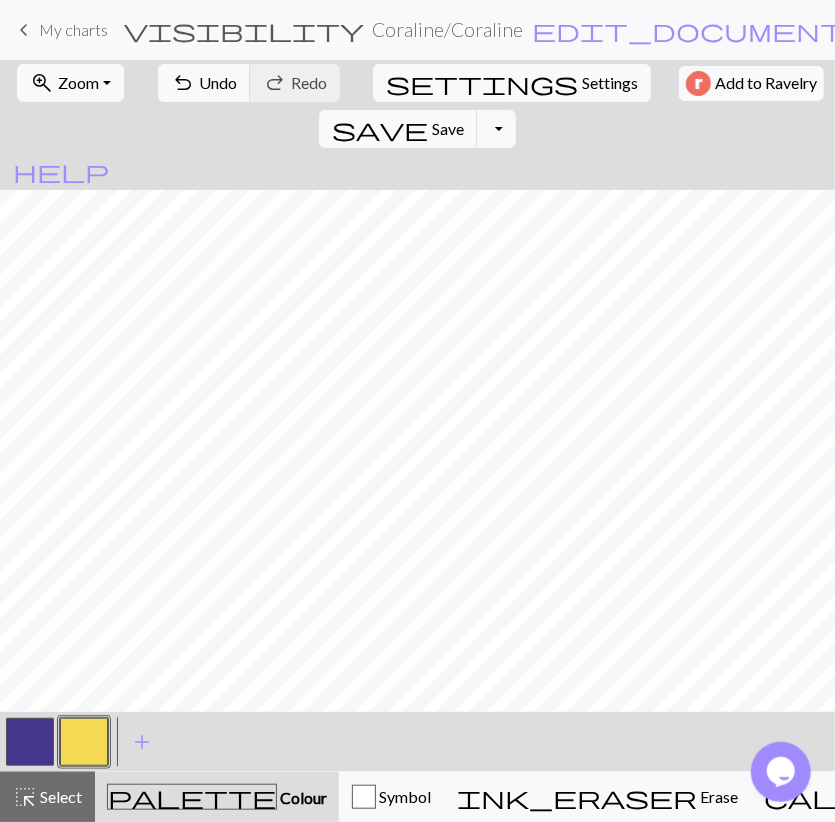 drag, startPoint x: 52, startPoint y: 731, endPoint x: 52, endPoint y: 769, distance: 38 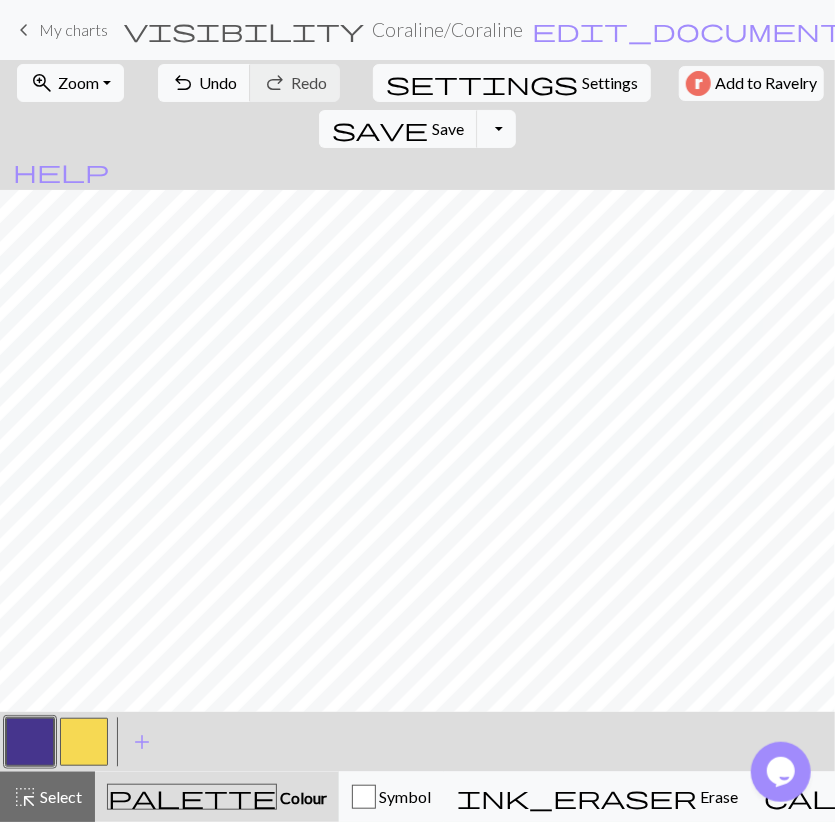 click on "< >" at bounding box center [57, 742] 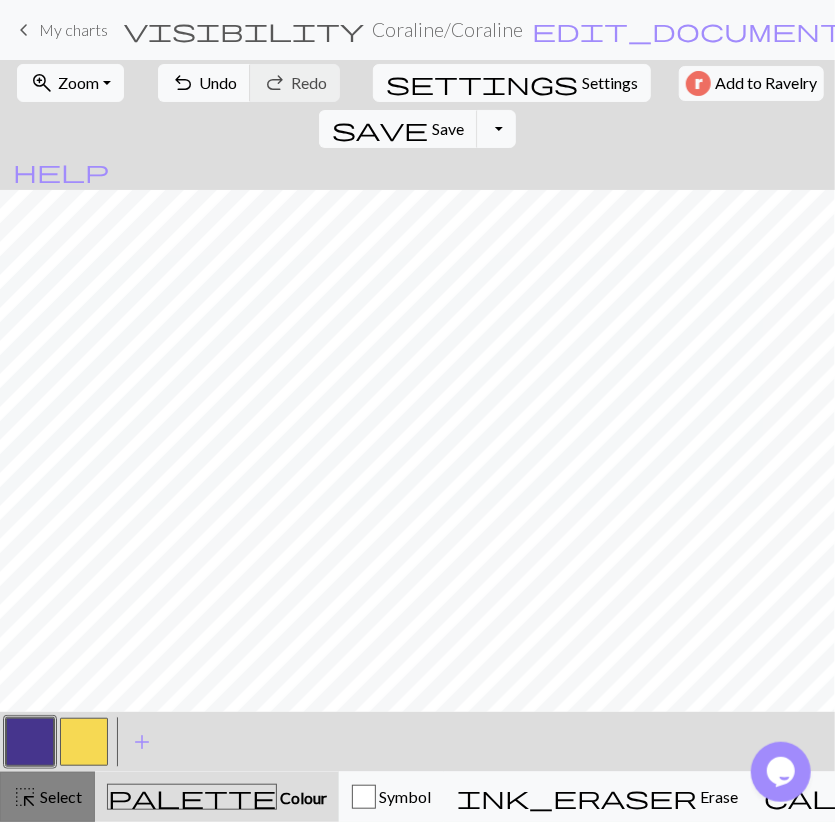 click on "highlight_alt   Select   Select" at bounding box center (47, 797) 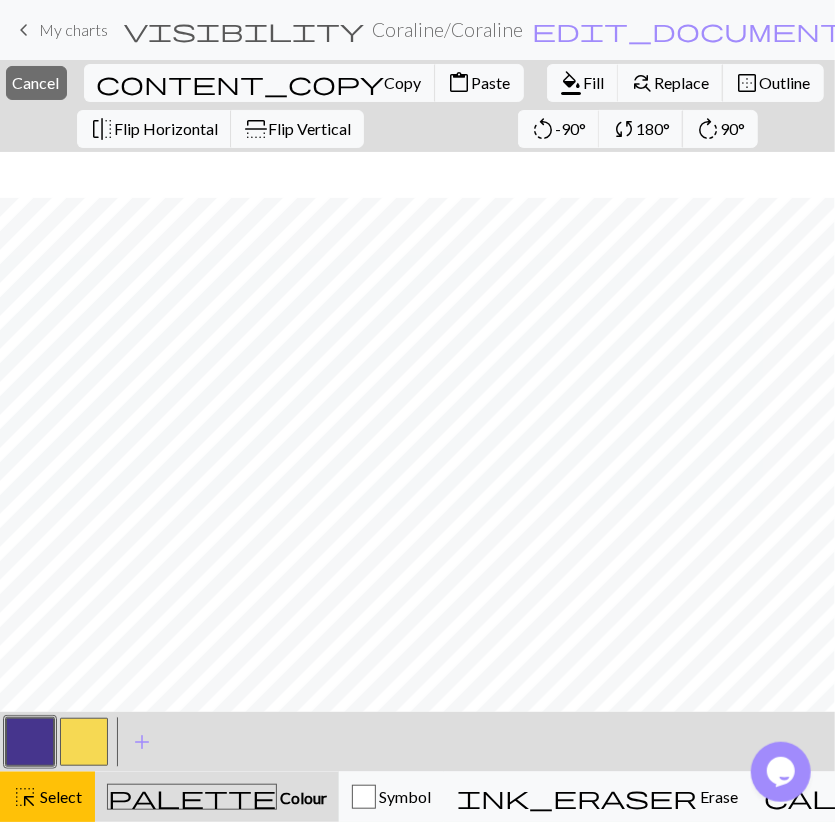 scroll, scrollTop: 2509, scrollLeft: 0, axis: vertical 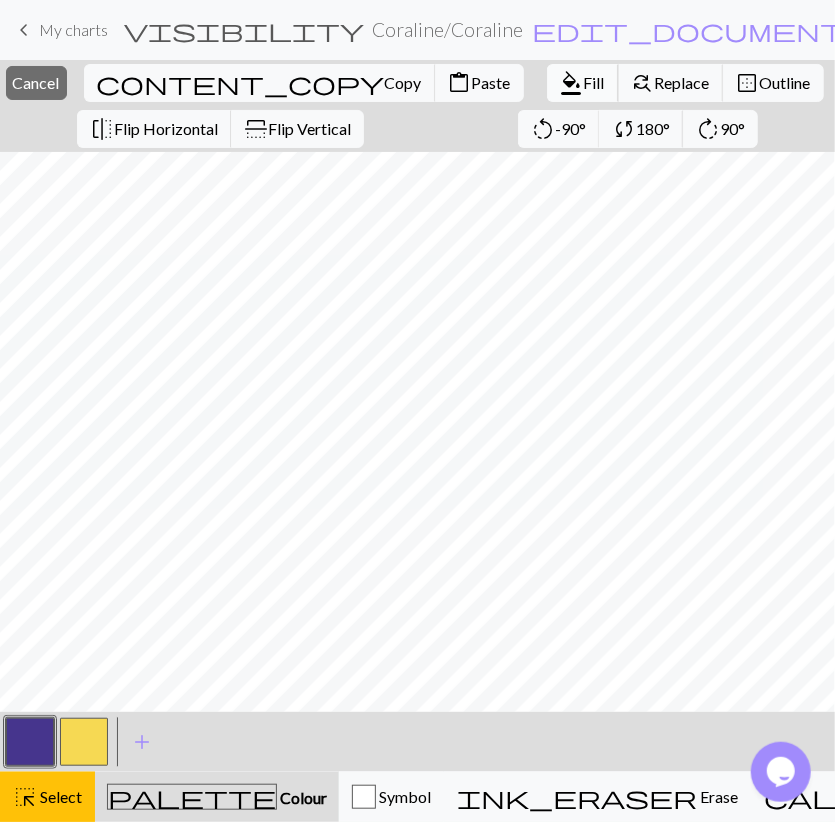 click on "Fill" at bounding box center (594, 82) 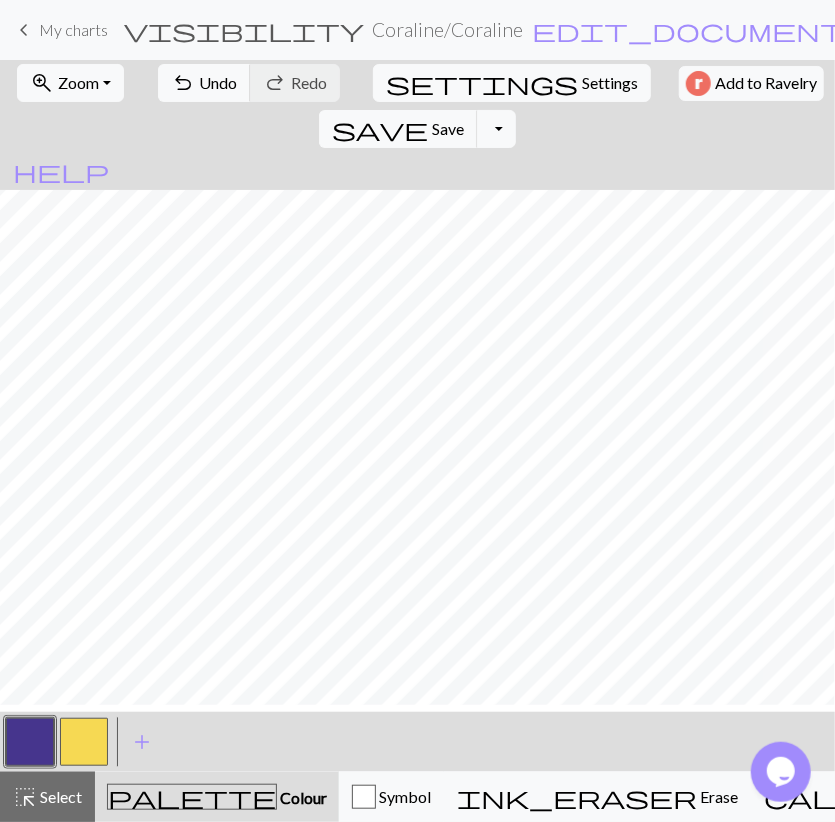 scroll, scrollTop: 2463, scrollLeft: 0, axis: vertical 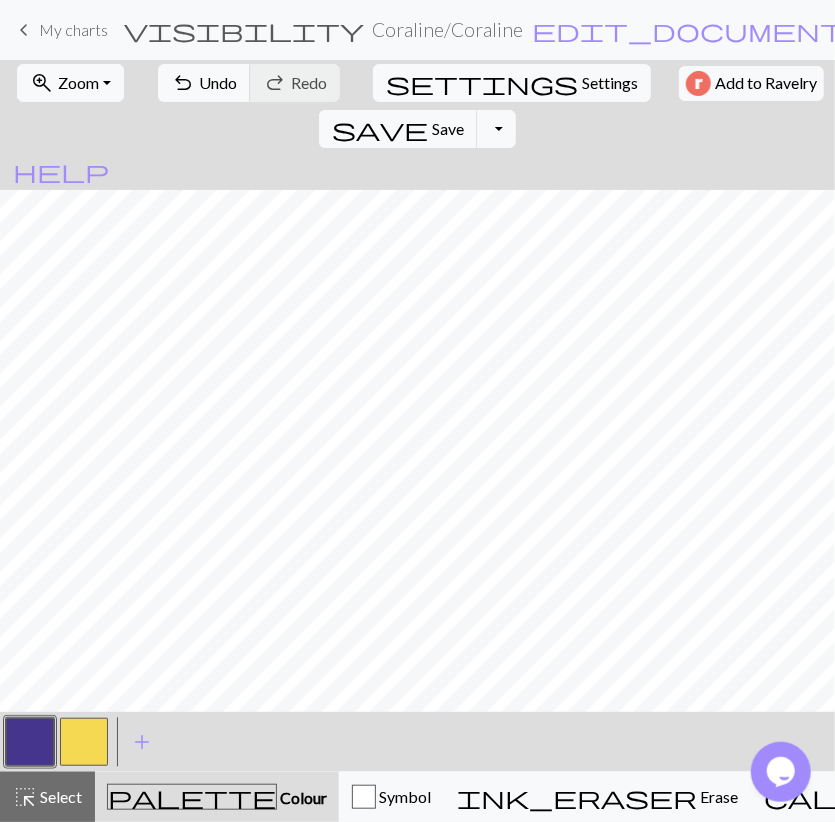 click at bounding box center [84, 742] 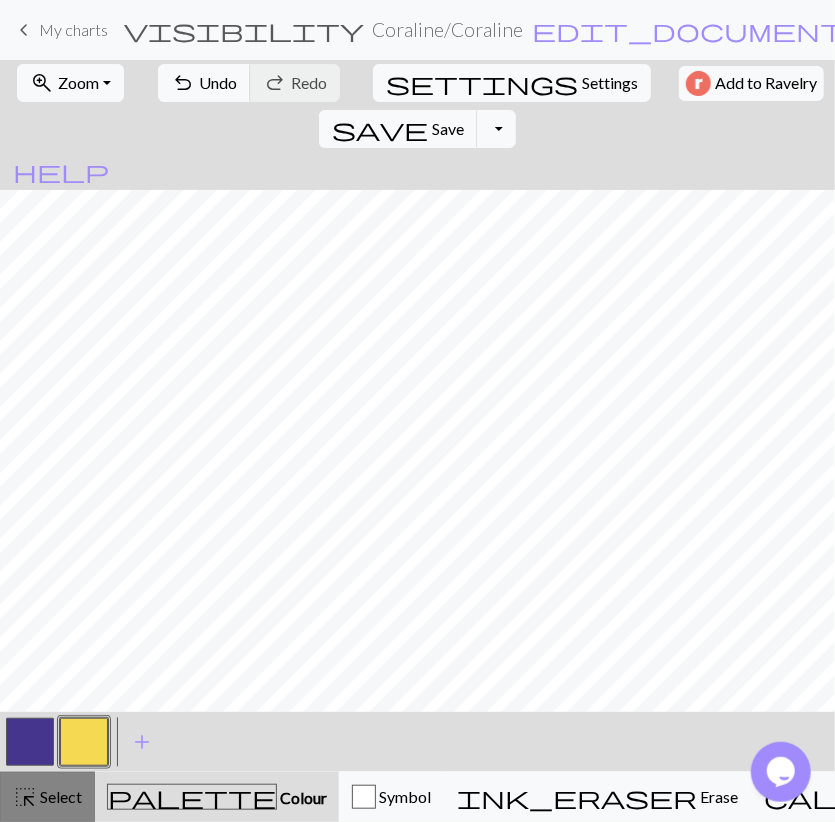 click on "Select" at bounding box center (59, 796) 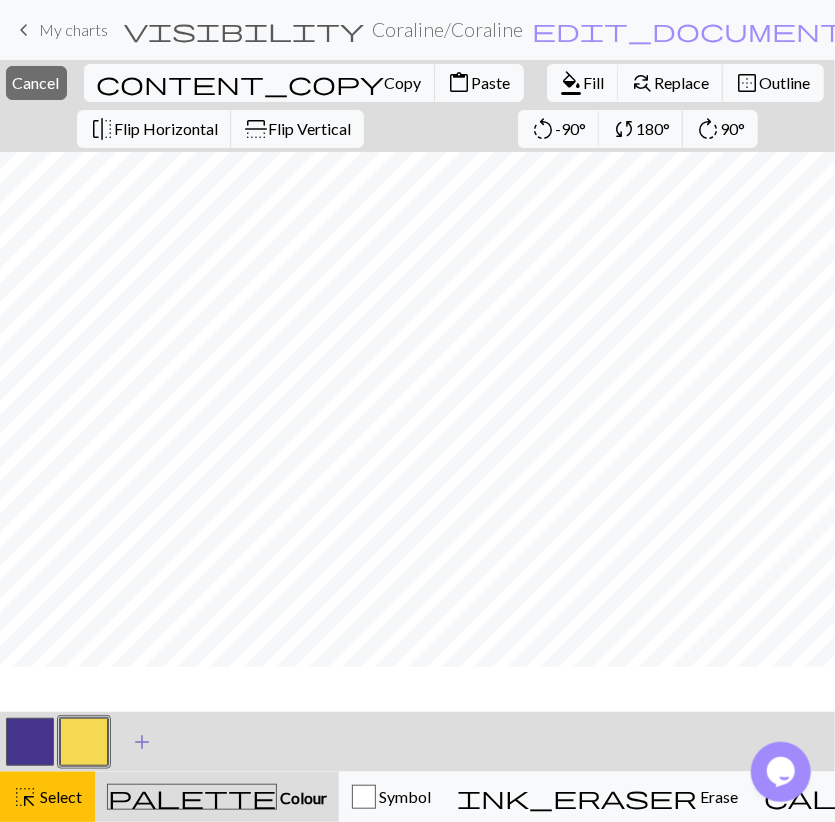 scroll, scrollTop: 2509, scrollLeft: 0, axis: vertical 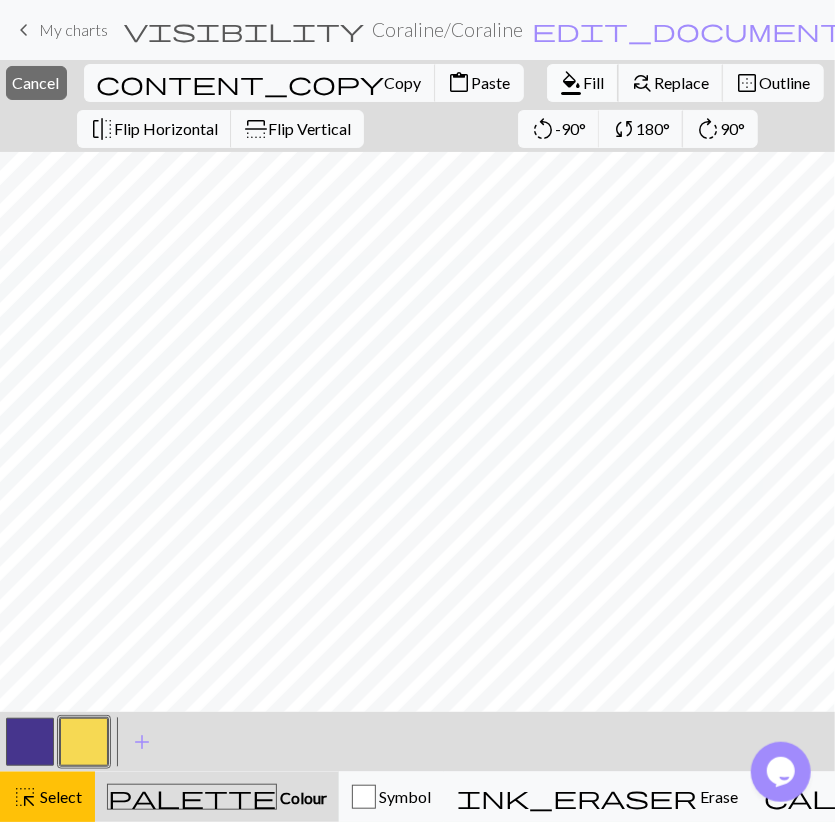 click on "Fill" at bounding box center [594, 82] 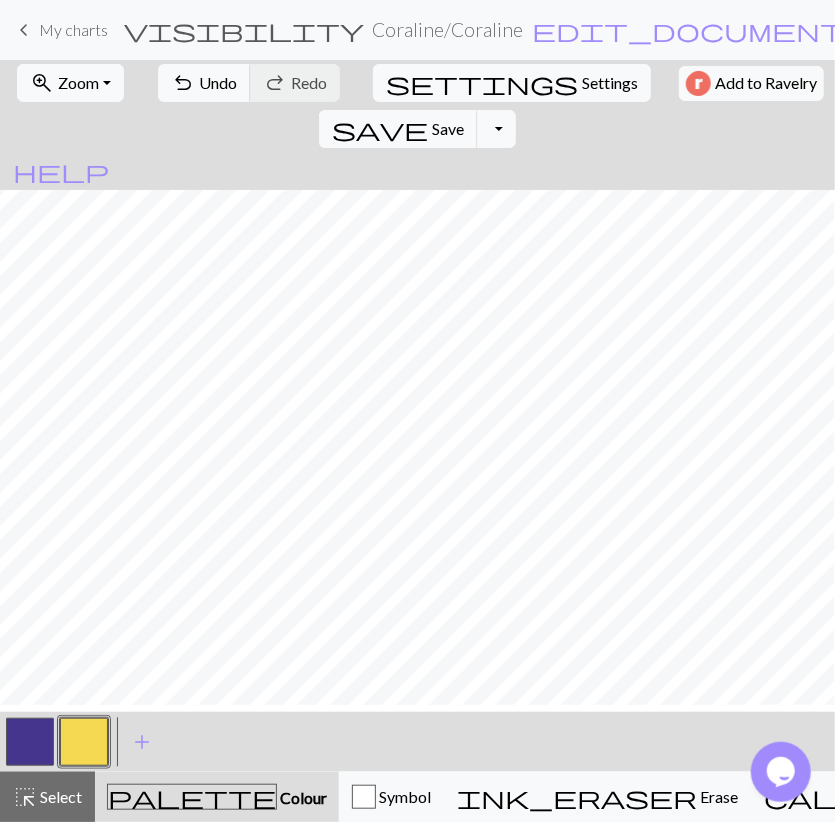 scroll, scrollTop: 2463, scrollLeft: 0, axis: vertical 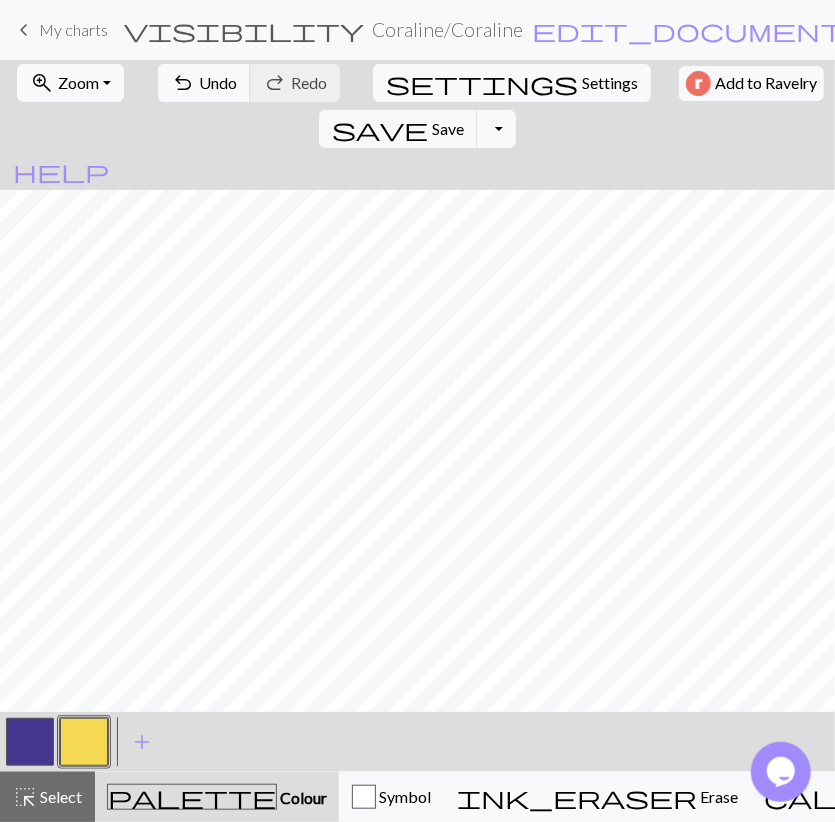 click at bounding box center [30, 742] 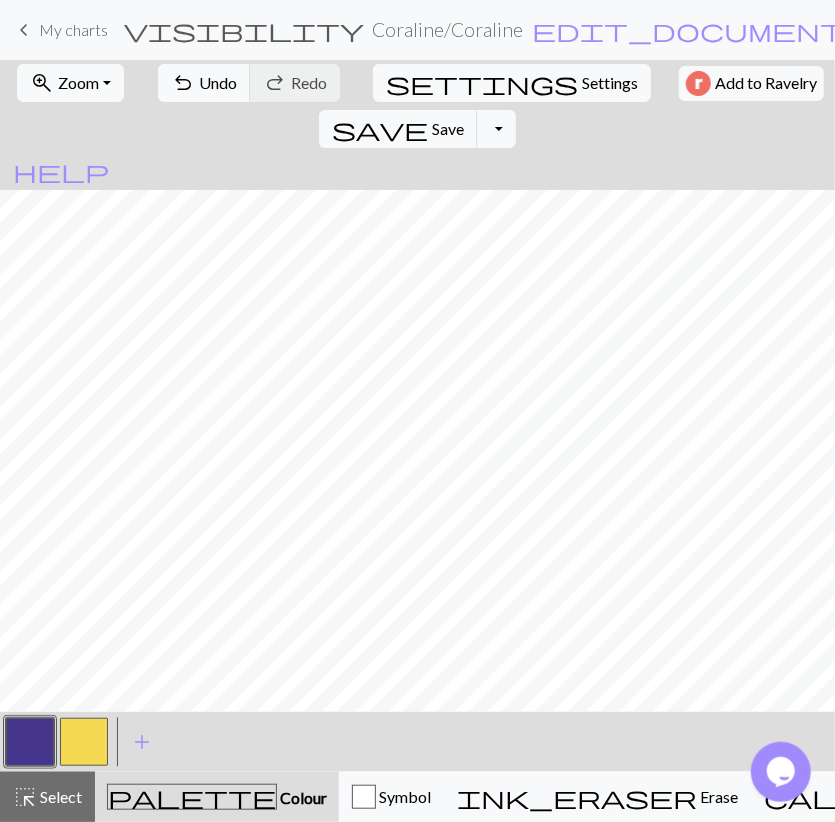 click at bounding box center (84, 742) 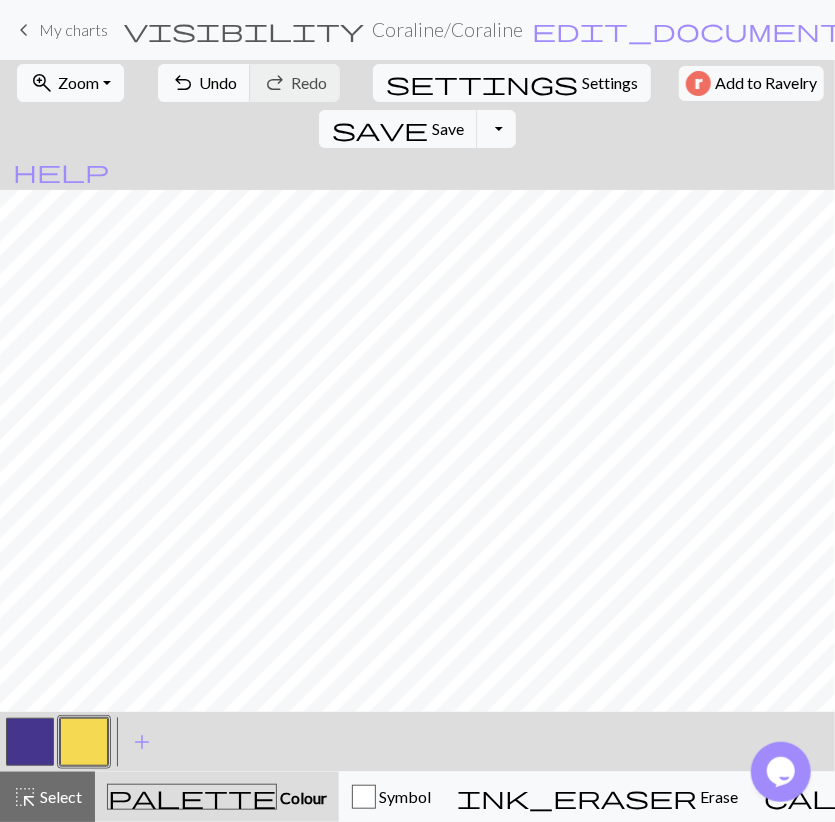 drag, startPoint x: 47, startPoint y: 745, endPoint x: 61, endPoint y: 731, distance: 19.79899 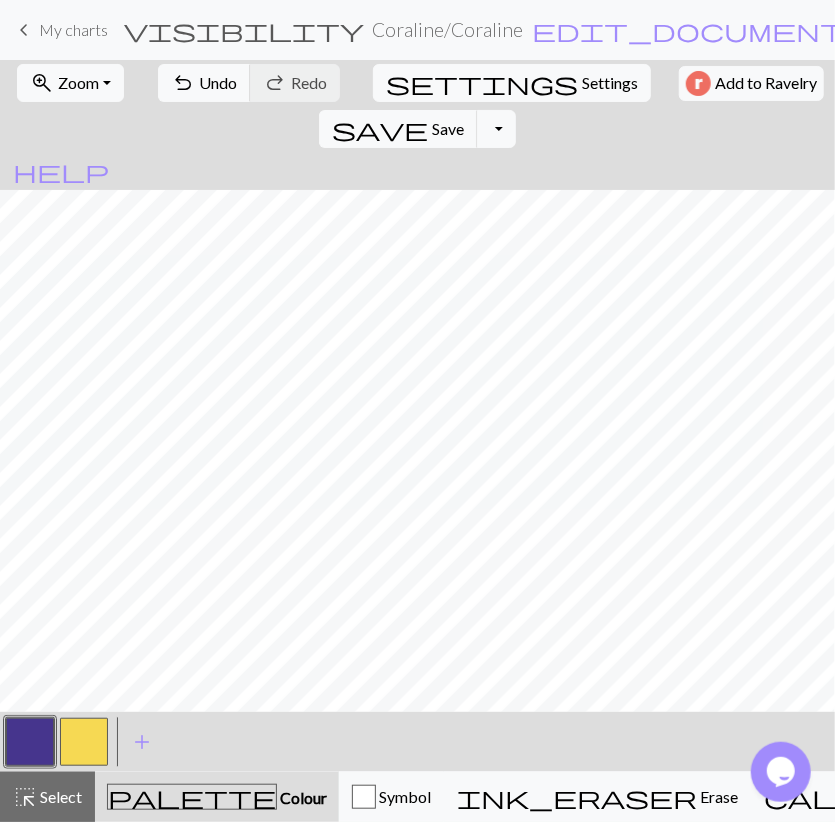 drag, startPoint x: 95, startPoint y: 733, endPoint x: 102, endPoint y: 724, distance: 11.401754 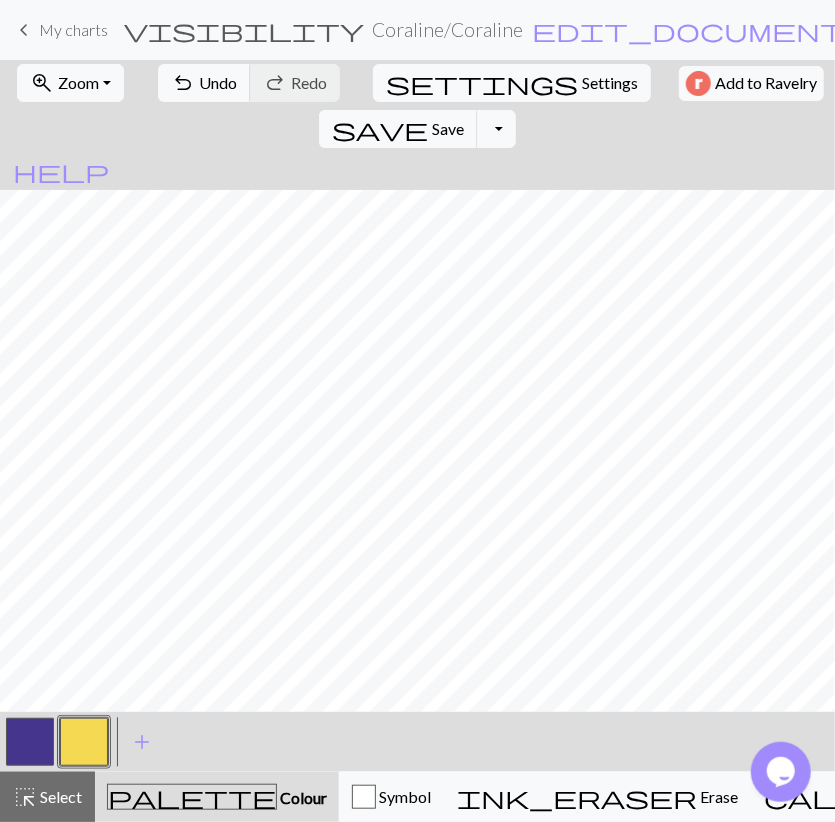click at bounding box center [30, 742] 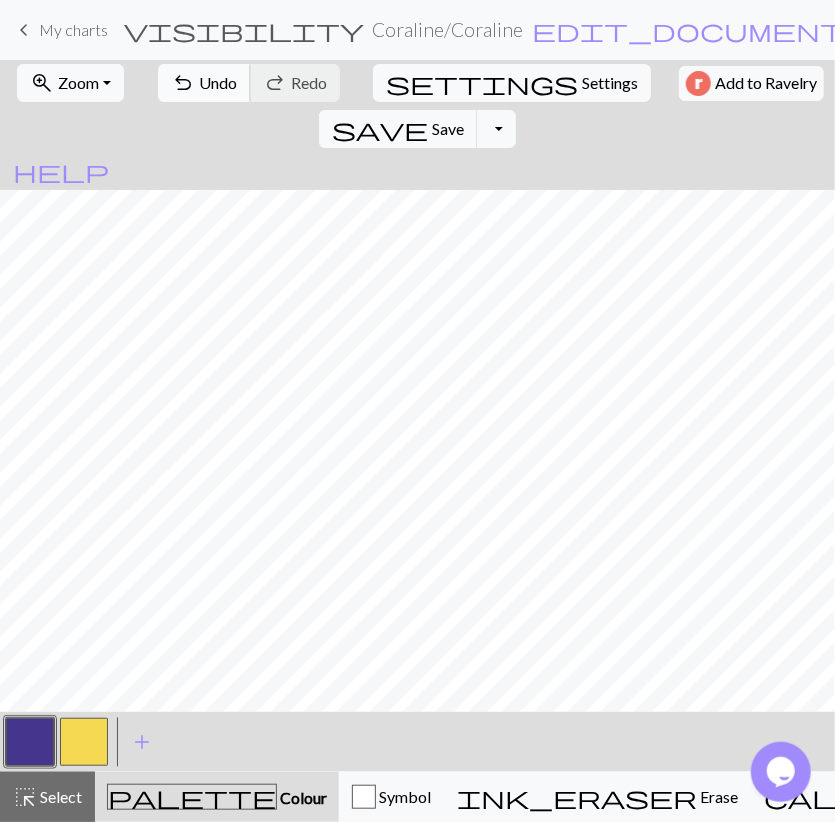 click on "Undo" at bounding box center [218, 82] 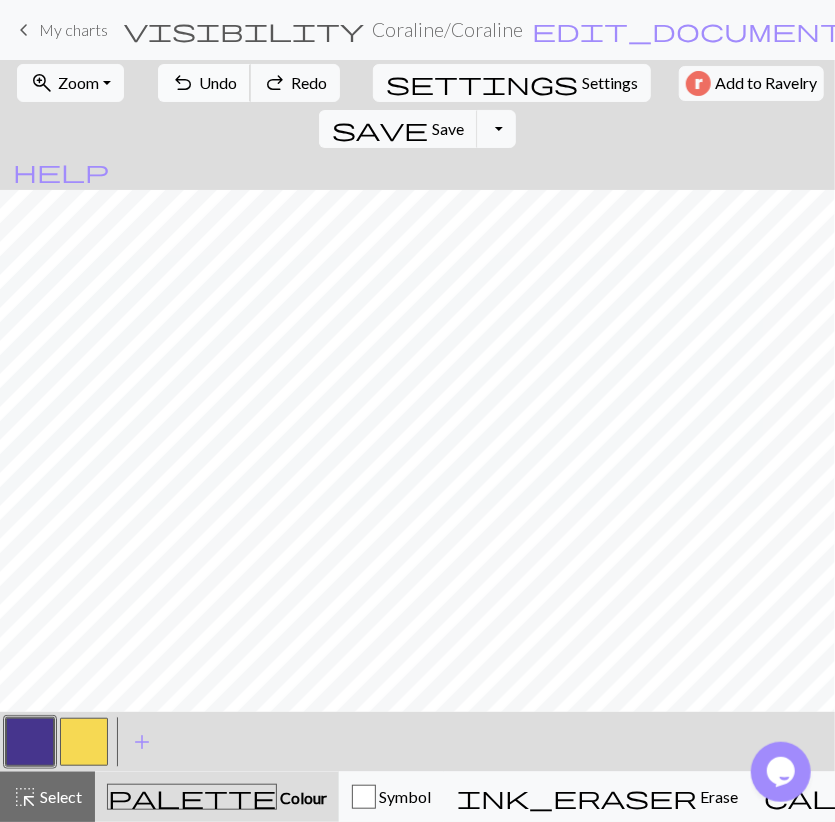 click on "Undo" at bounding box center (218, 82) 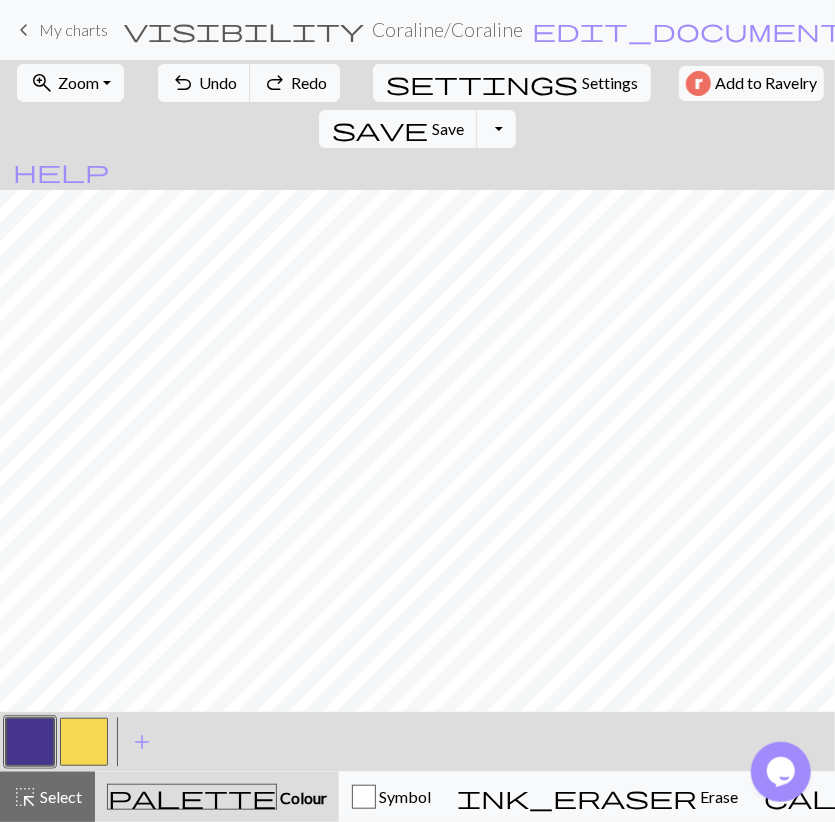 click at bounding box center (84, 742) 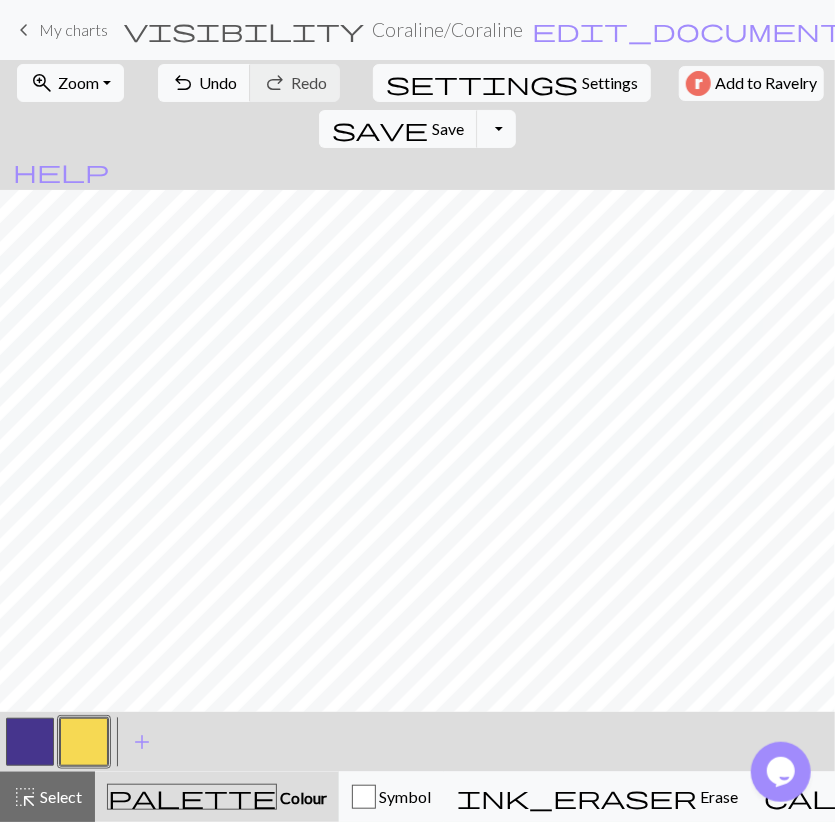 drag, startPoint x: 75, startPoint y: 781, endPoint x: 198, endPoint y: 713, distance: 140.54536 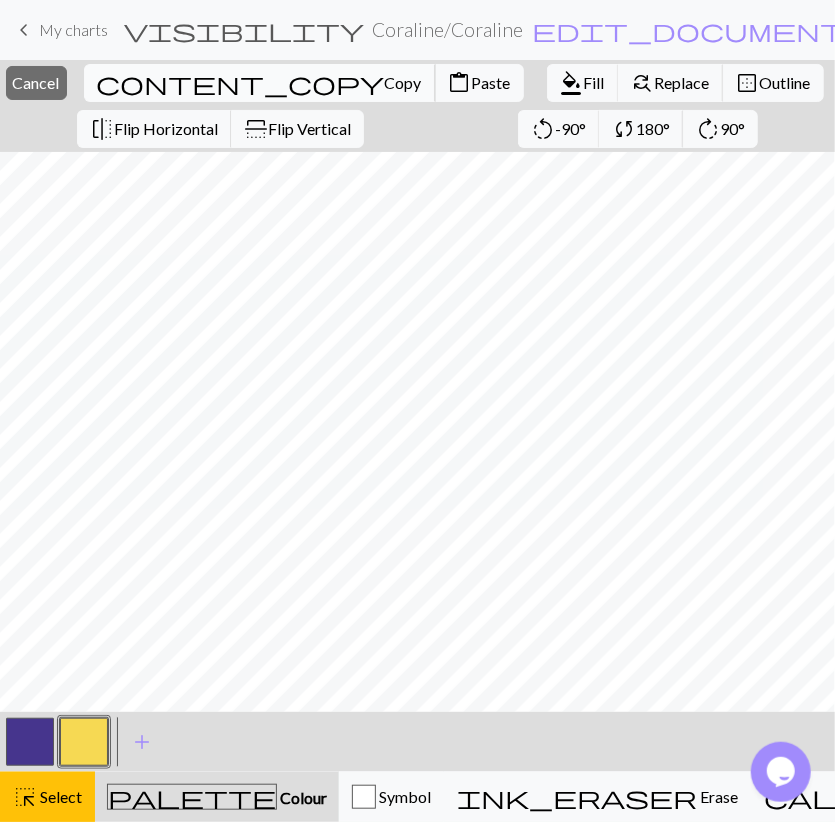 click on "Copy" at bounding box center (403, 82) 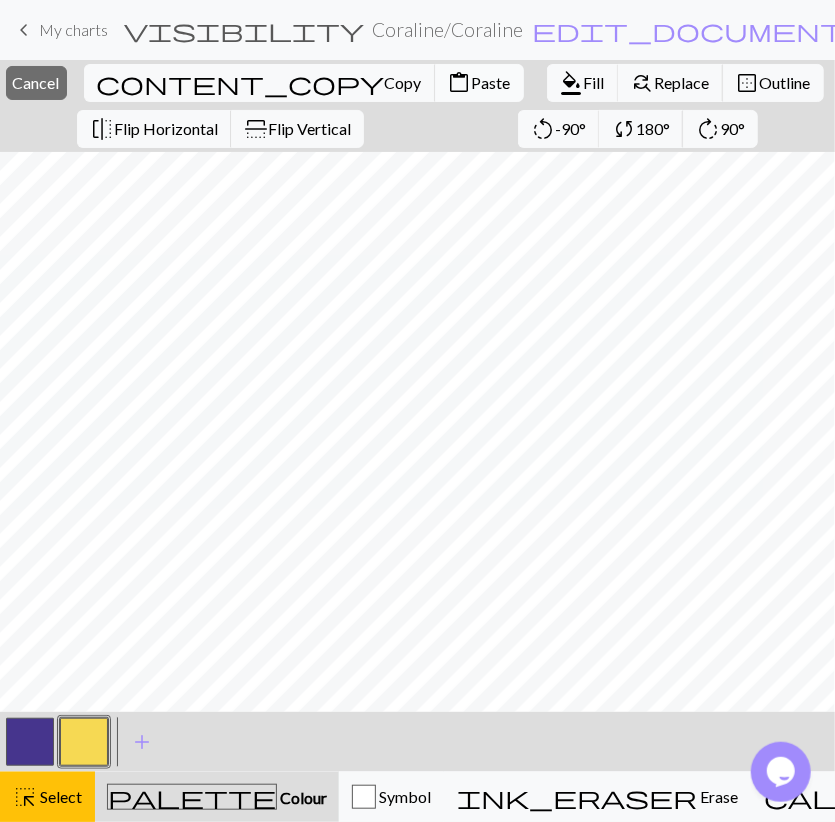 click on "Paste" at bounding box center [491, 82] 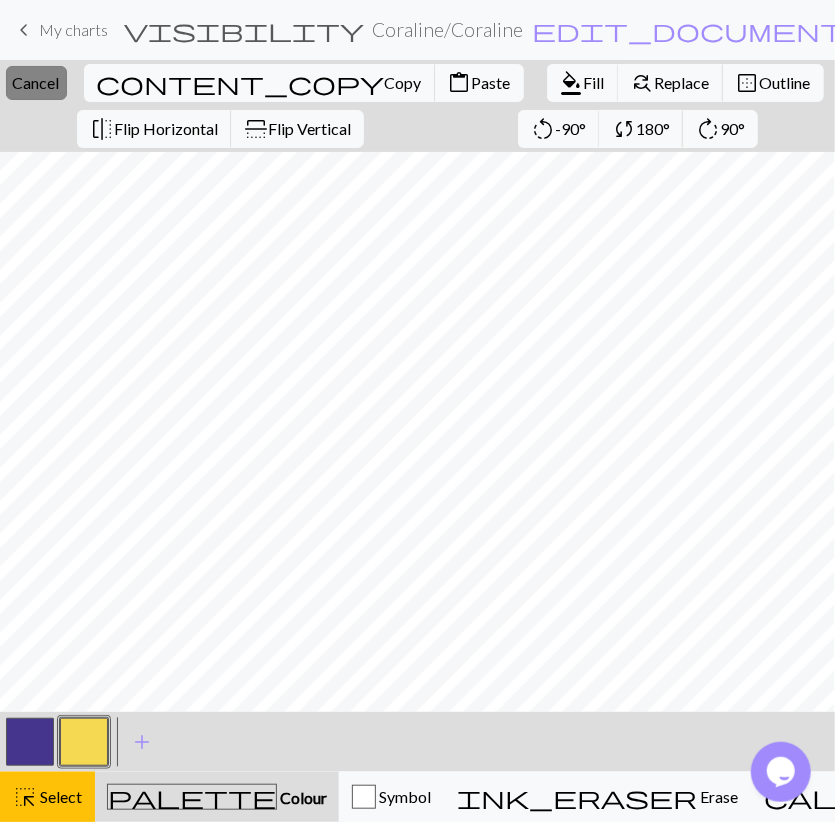 click on "Cancel" at bounding box center (36, 82) 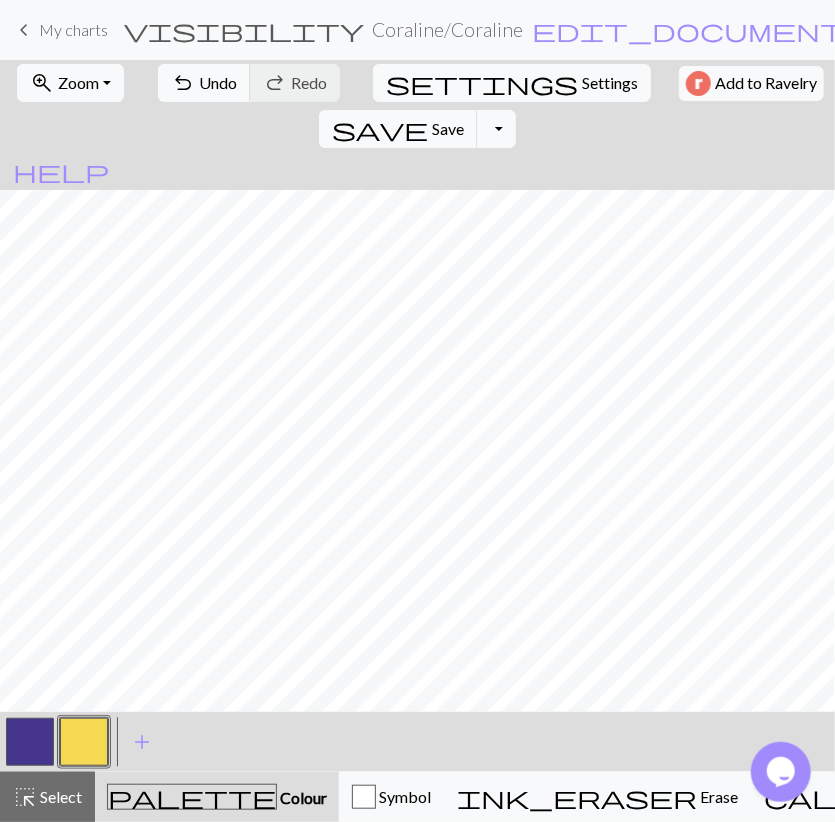 click on "< > add Add a  colour" at bounding box center [417, 742] 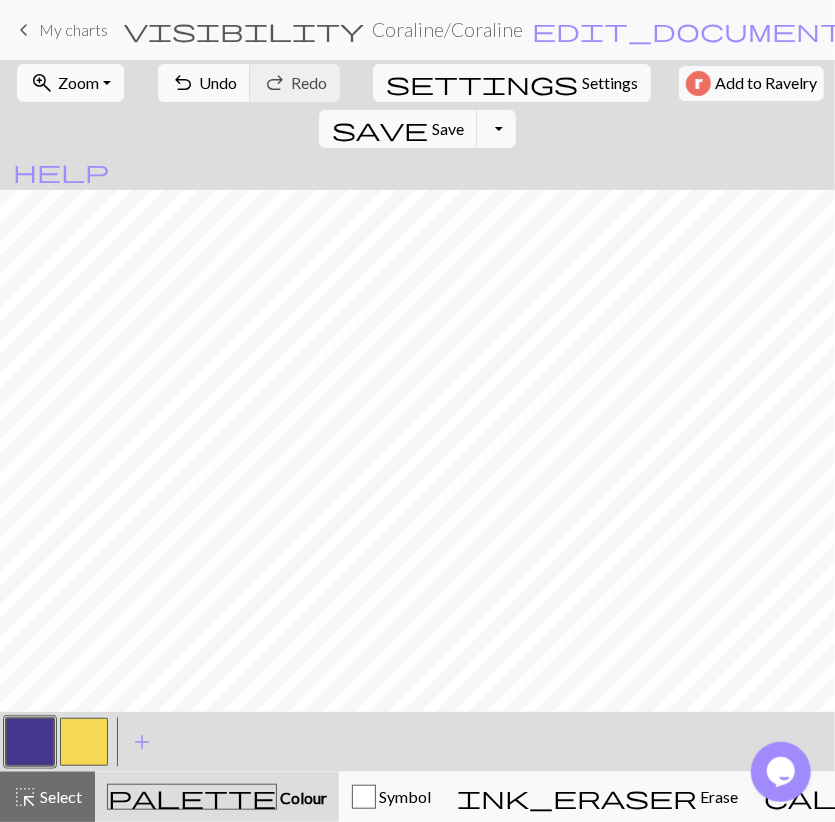 click at bounding box center [84, 742] 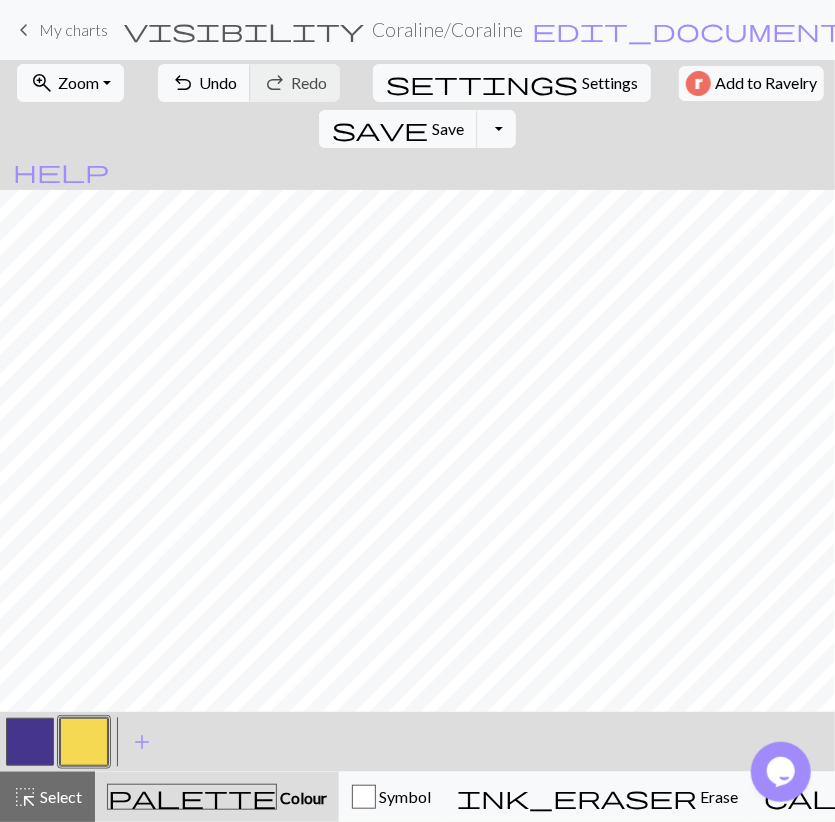 click at bounding box center [84, 742] 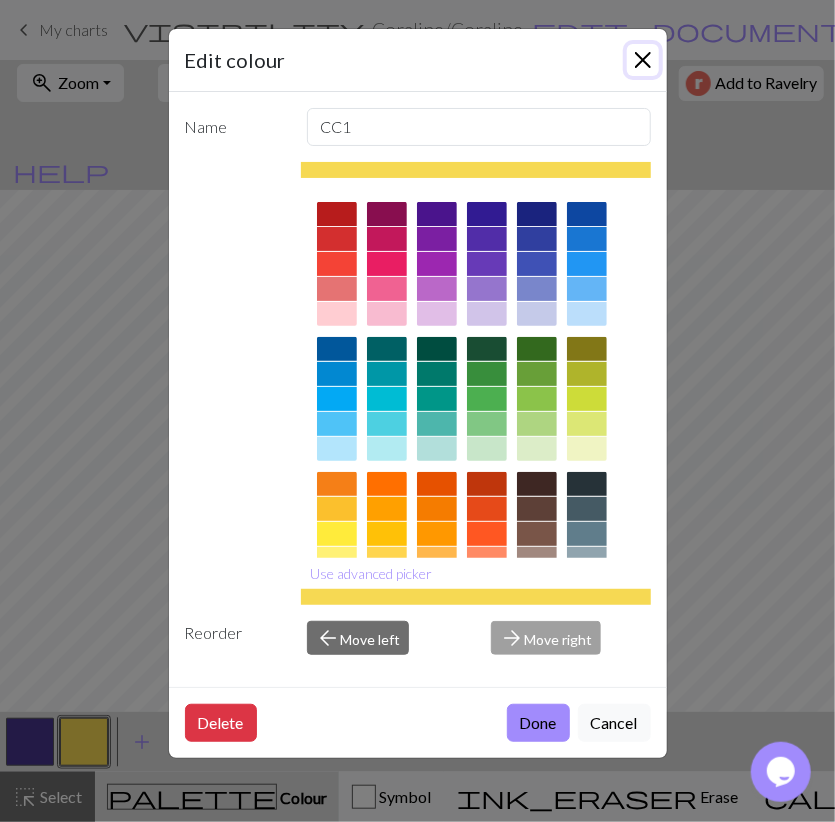 click at bounding box center [643, 60] 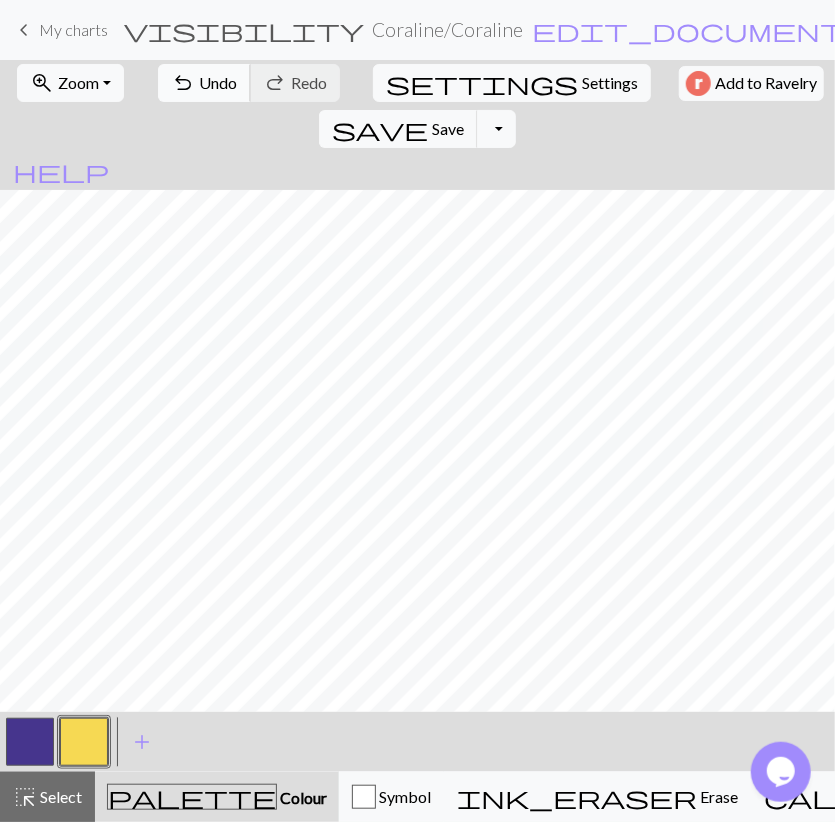click on "undo Undo Undo" at bounding box center [204, 83] 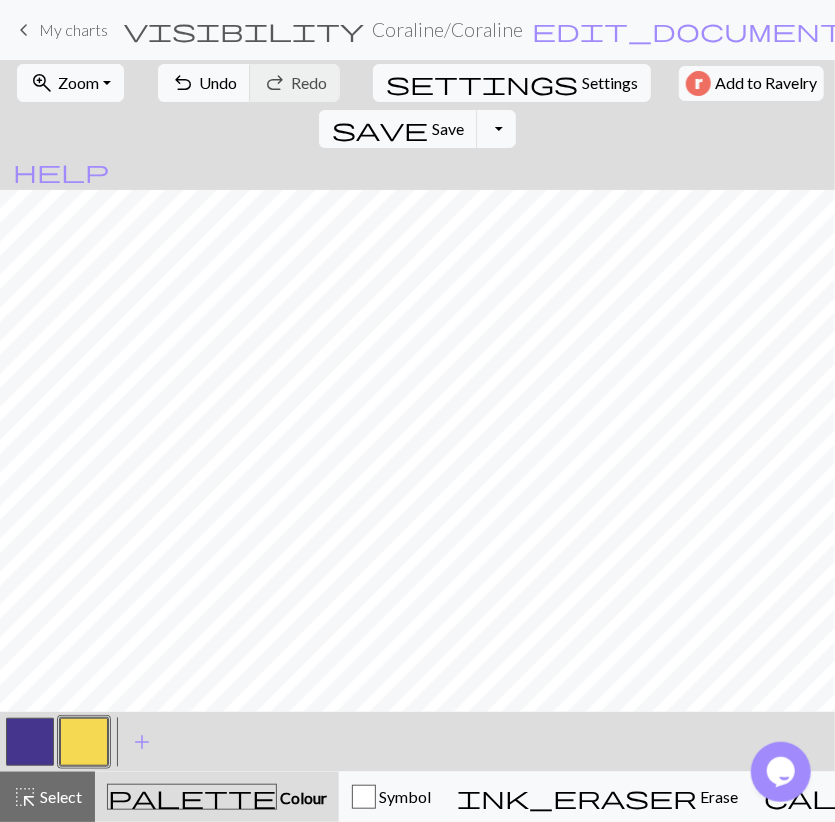 click at bounding box center (30, 742) 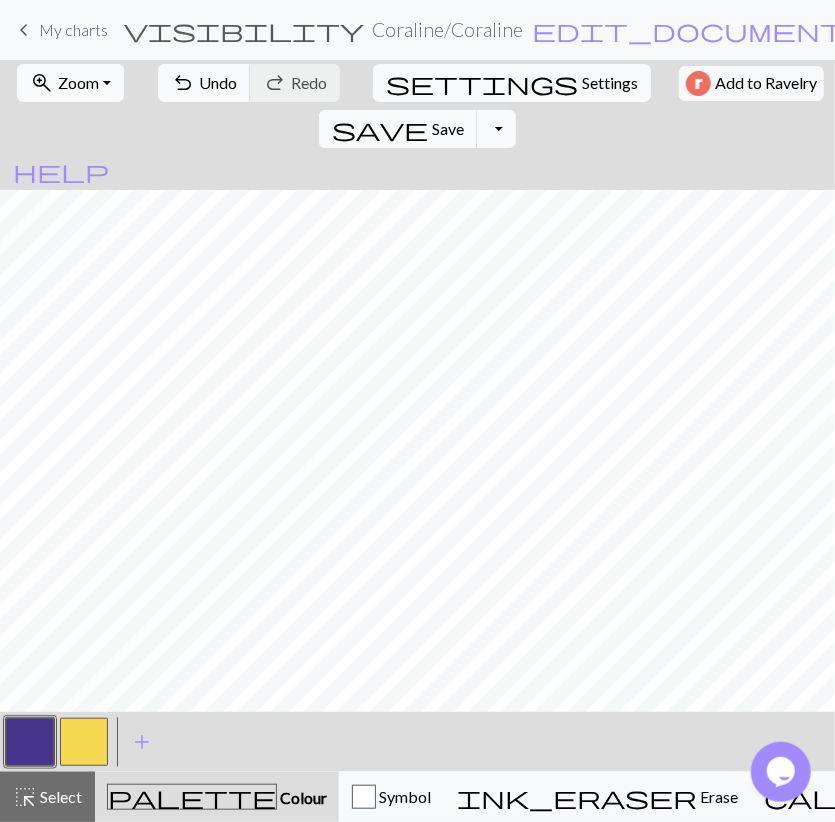 click at bounding box center [84, 742] 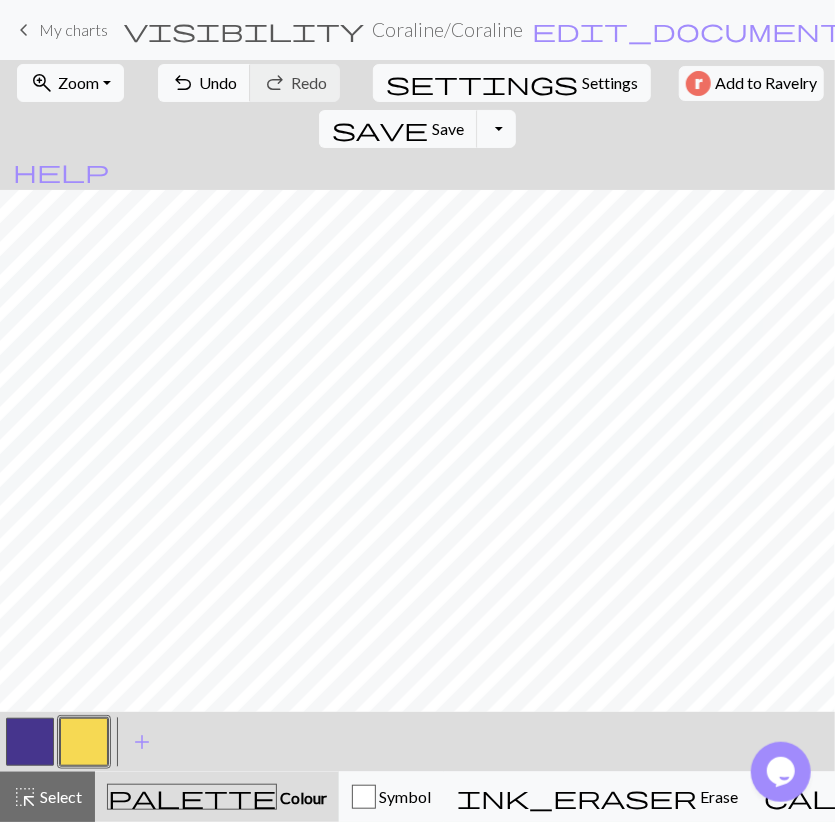click at bounding box center [30, 742] 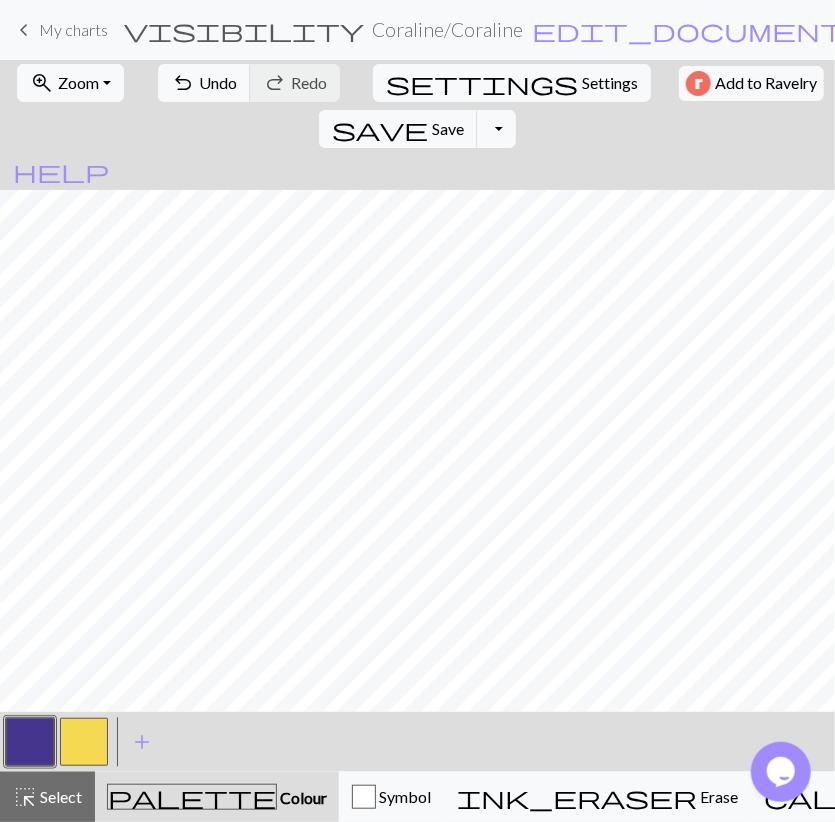 click at bounding box center [84, 742] 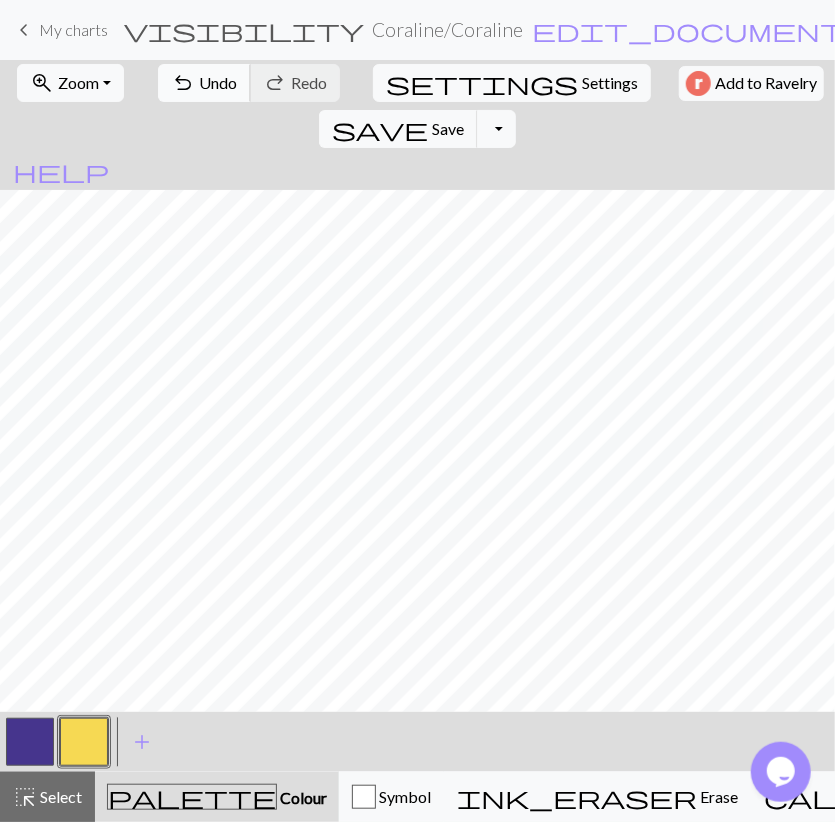 click on "Undo" at bounding box center [218, 82] 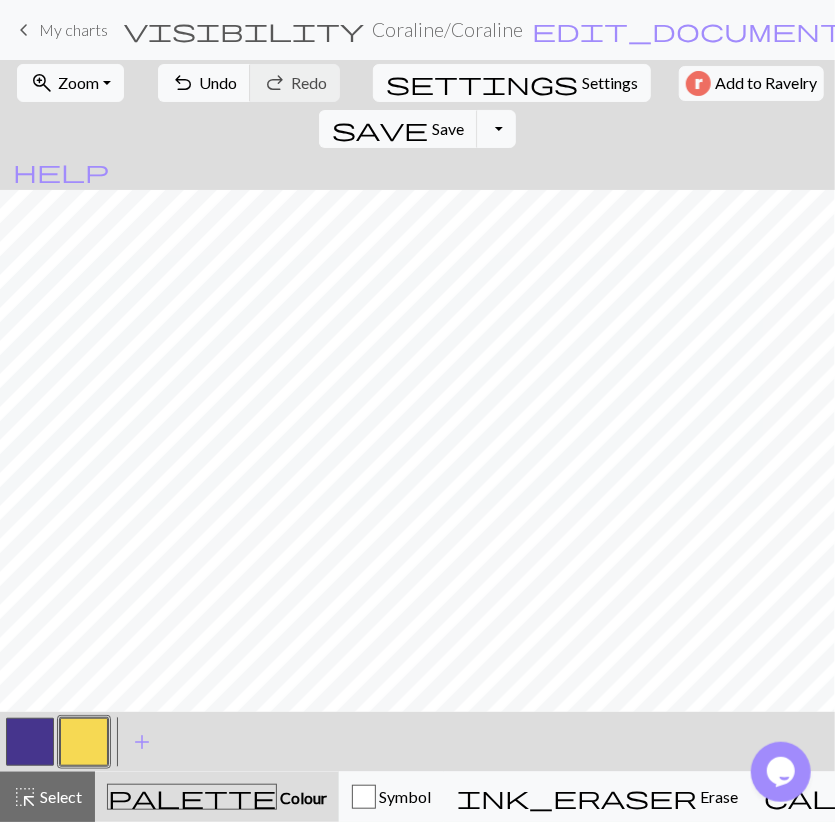 click at bounding box center (84, 742) 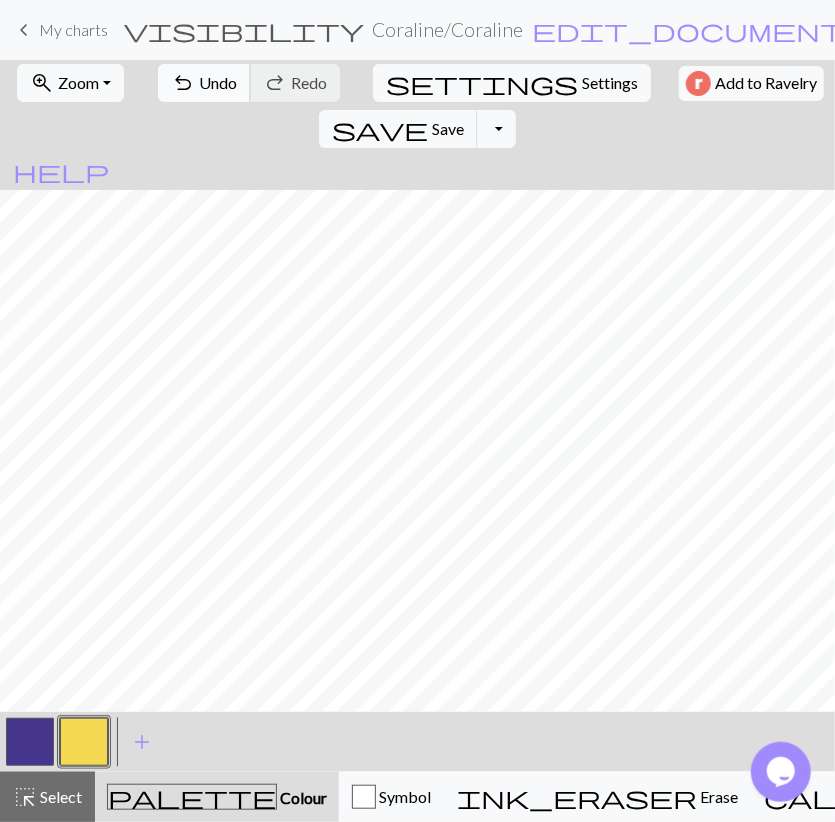 click on "undo Undo Undo" at bounding box center (204, 83) 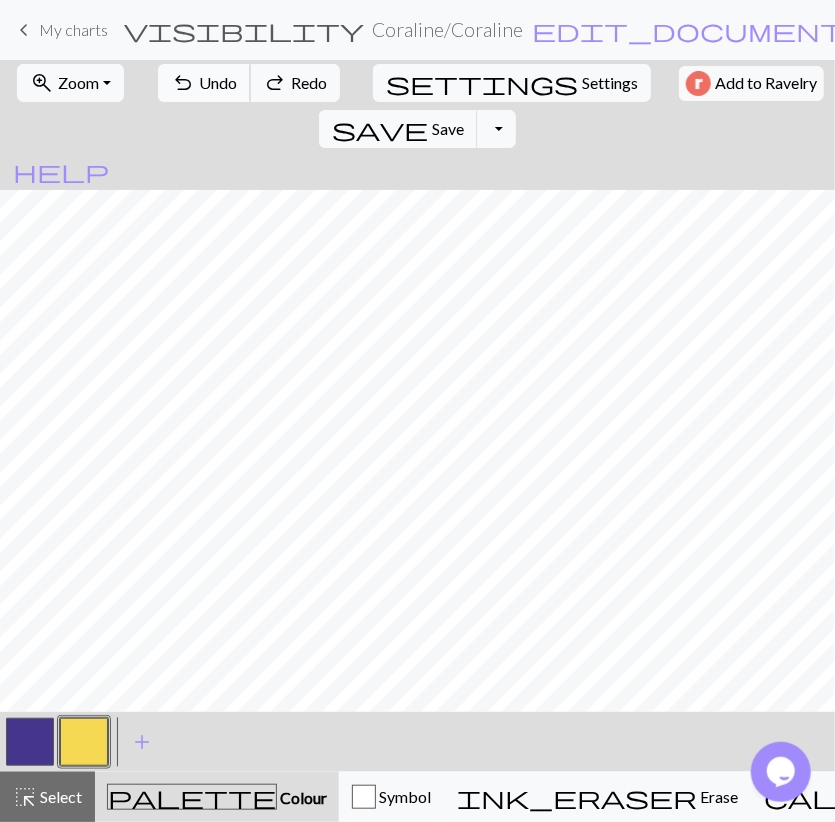 click on "undo Undo Undo" at bounding box center [204, 83] 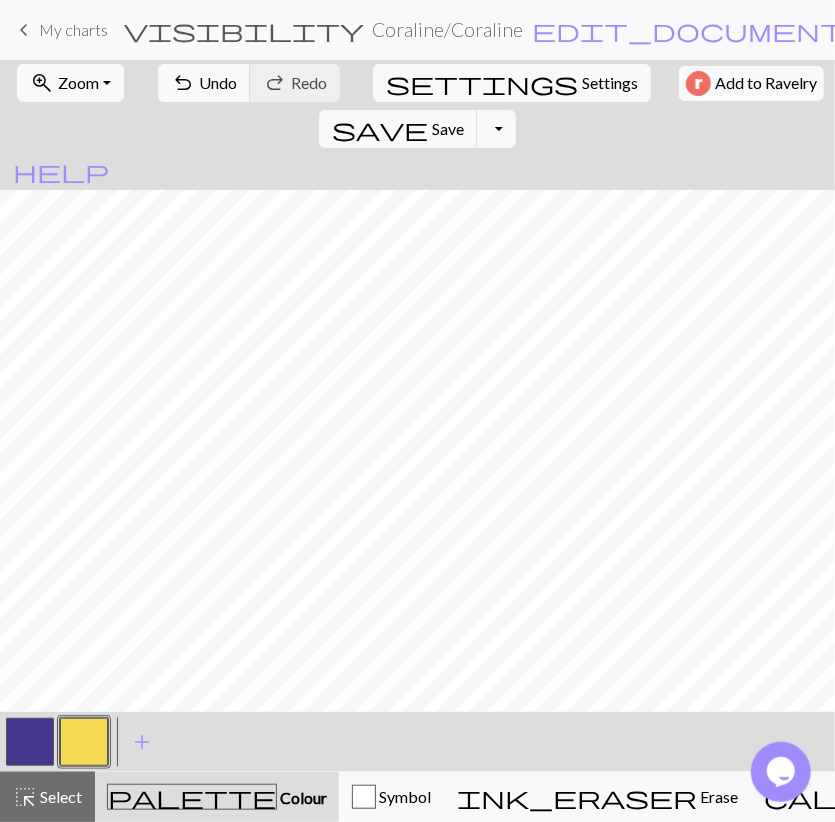 click at bounding box center (30, 742) 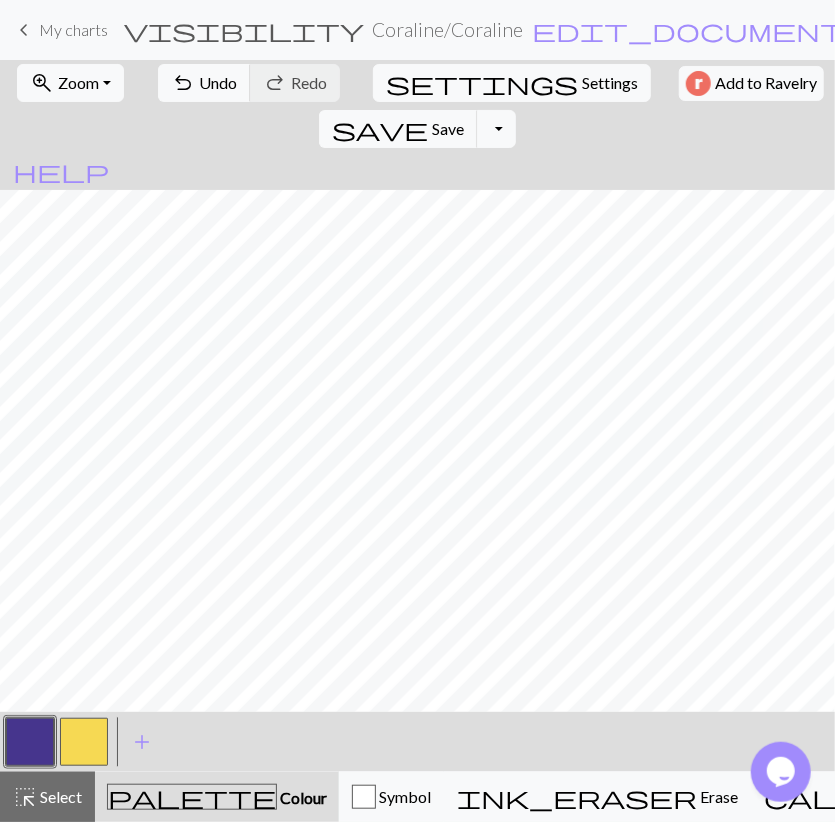 click at bounding box center [84, 742] 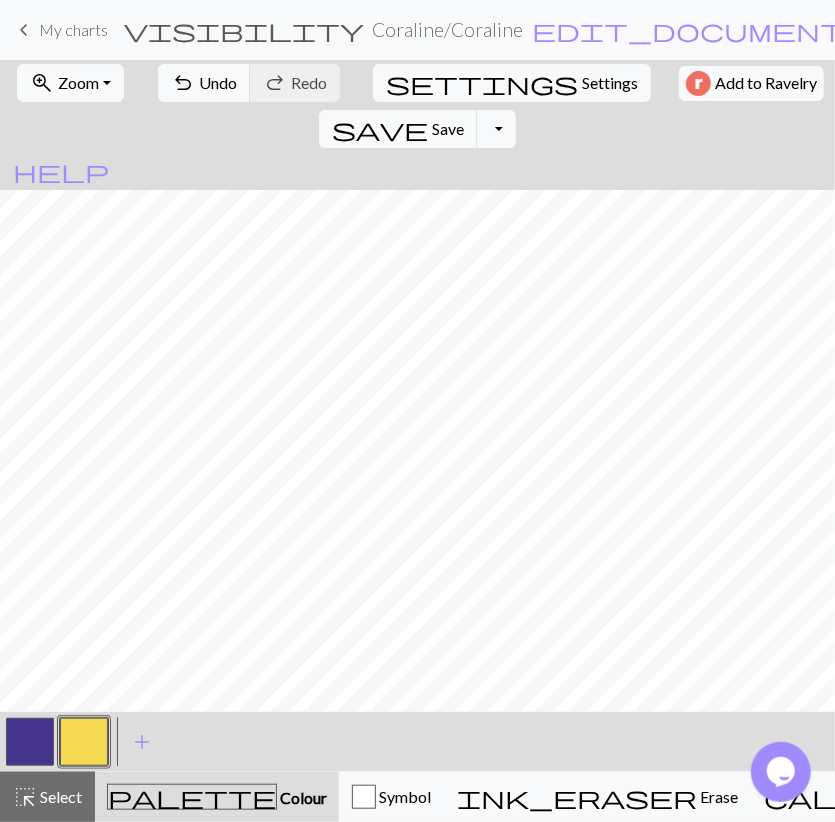 click at bounding box center [30, 742] 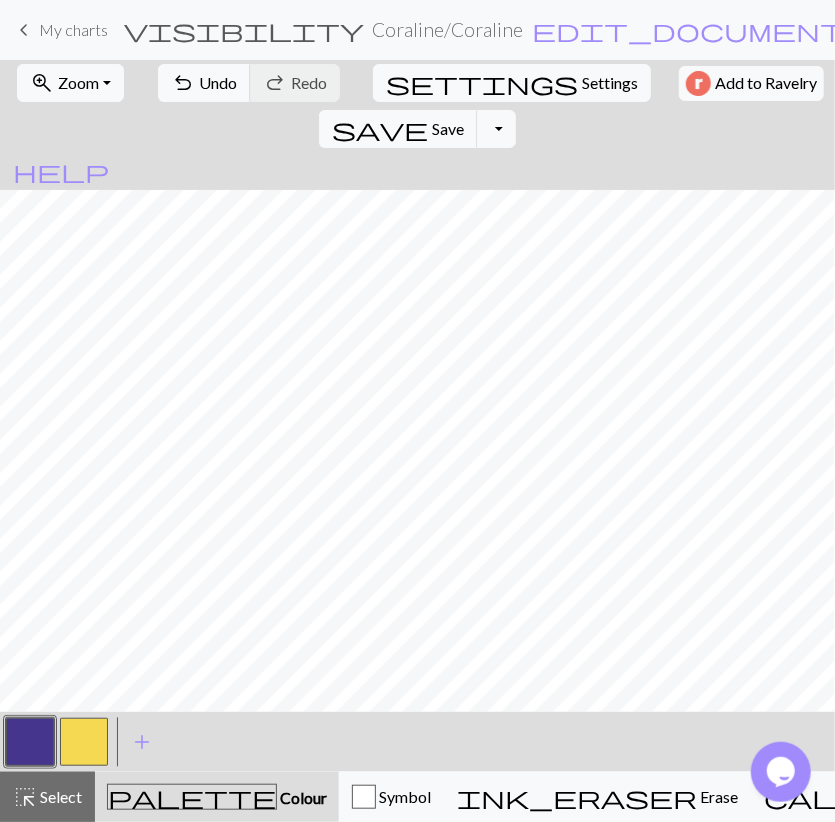click at bounding box center (84, 742) 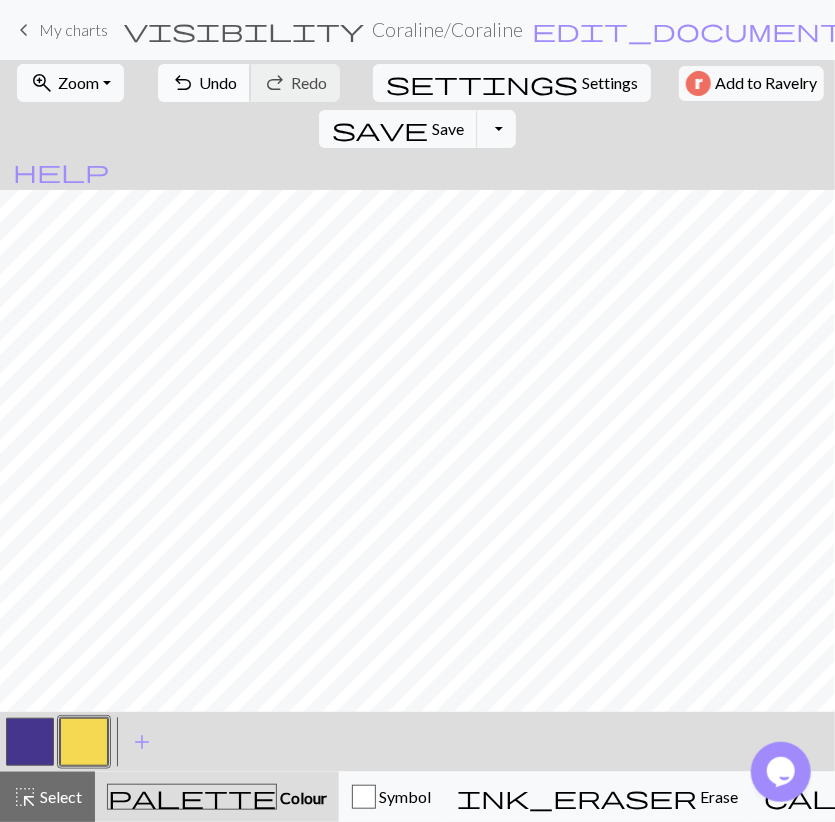 click on "Undo" at bounding box center [218, 82] 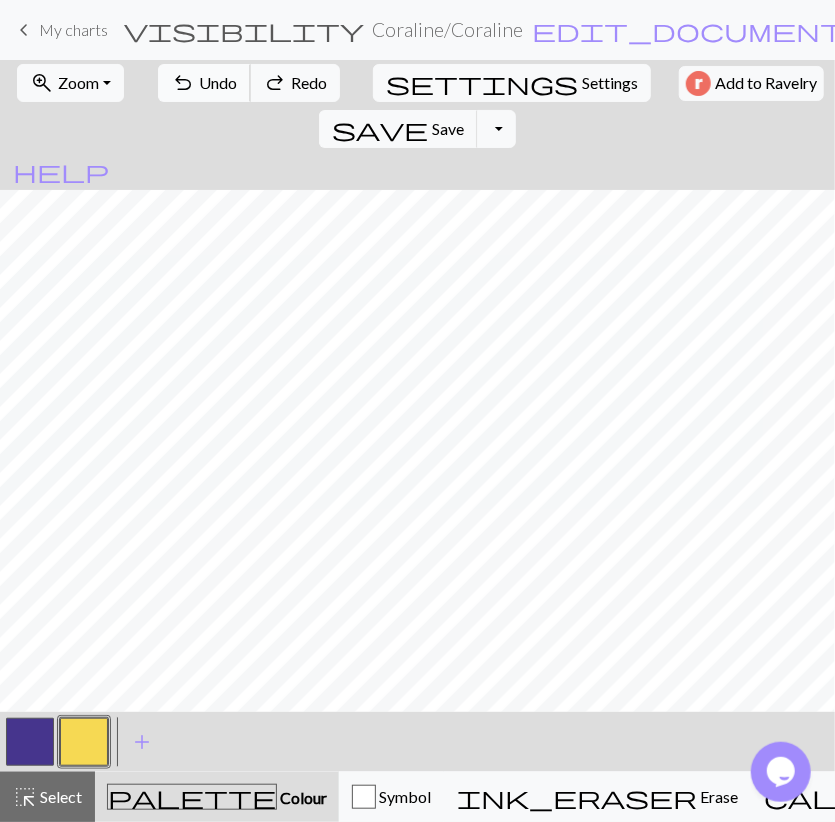 click on "Undo" at bounding box center (218, 82) 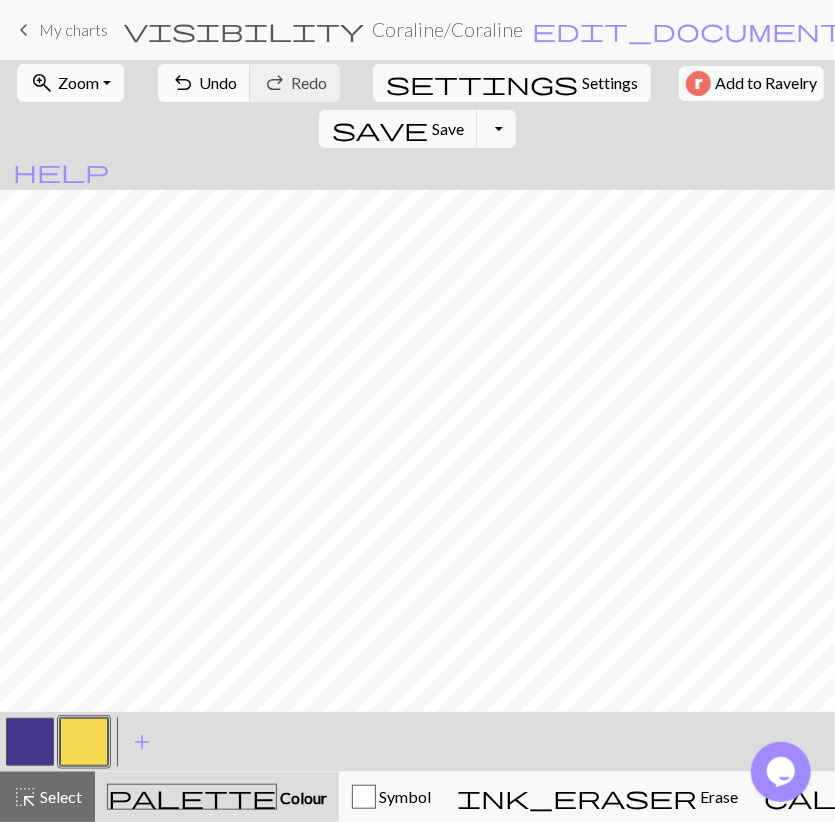 drag, startPoint x: 47, startPoint y: 756, endPoint x: 98, endPoint y: 721, distance: 61.854668 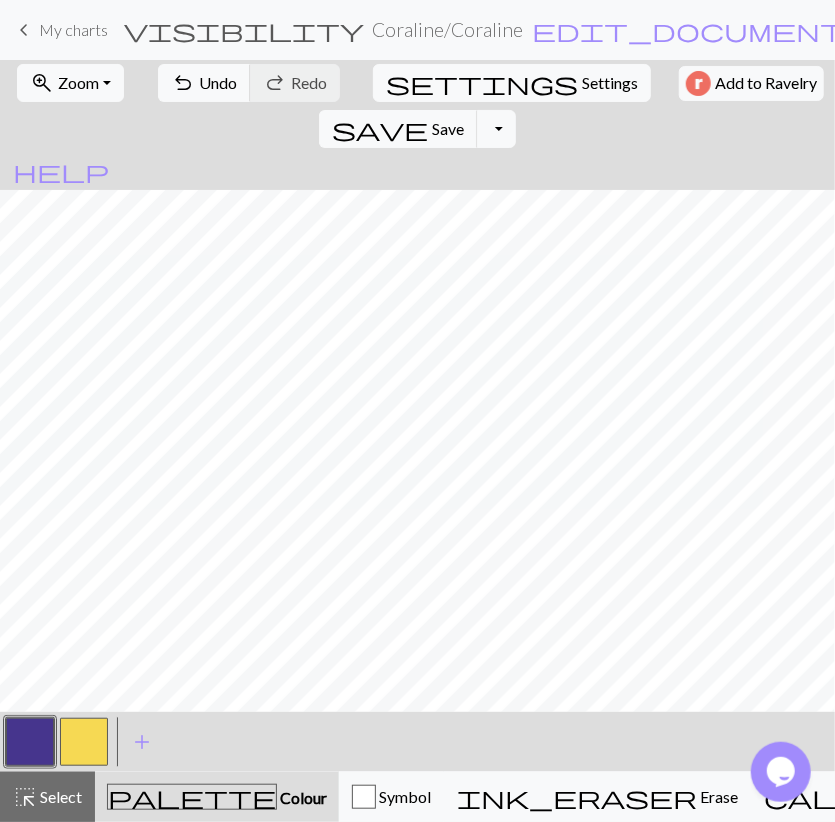 click at bounding box center (84, 742) 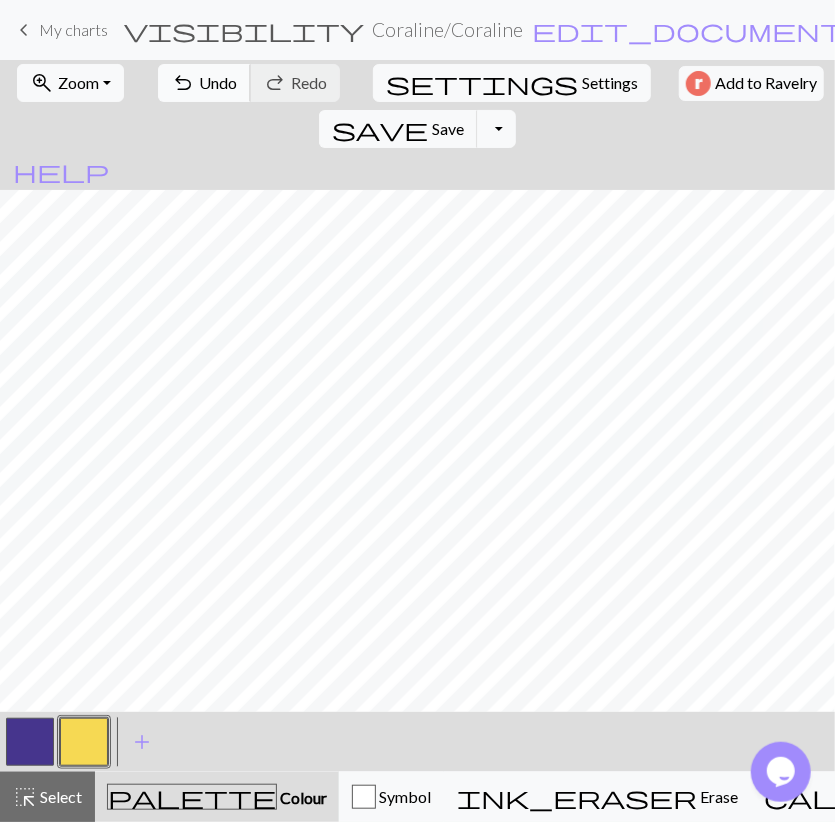 click on "Undo" at bounding box center (218, 82) 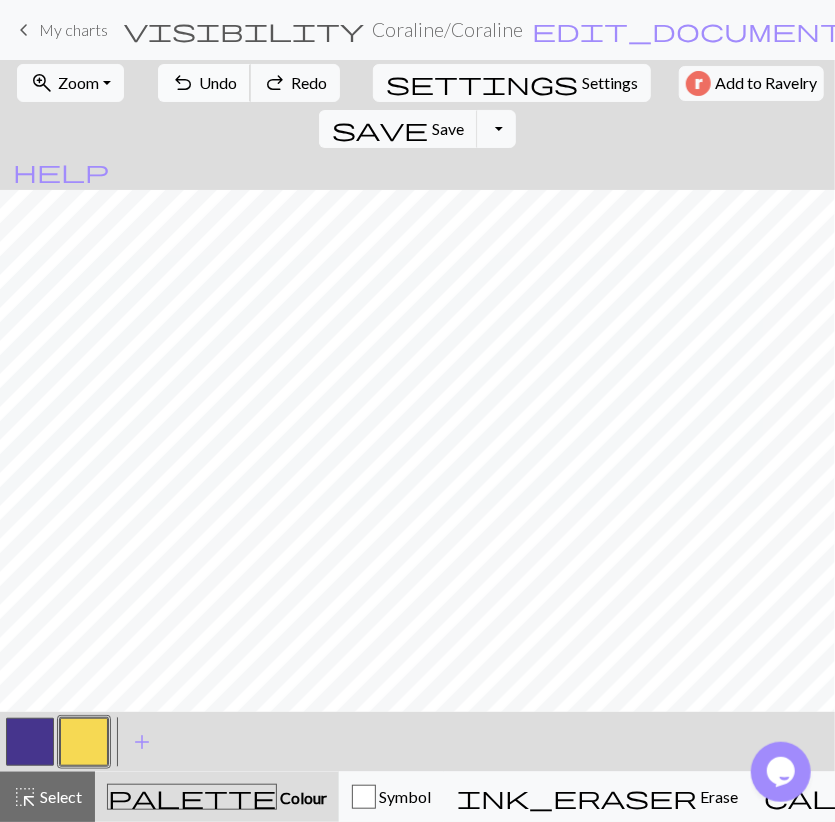 click on "Undo" at bounding box center [218, 82] 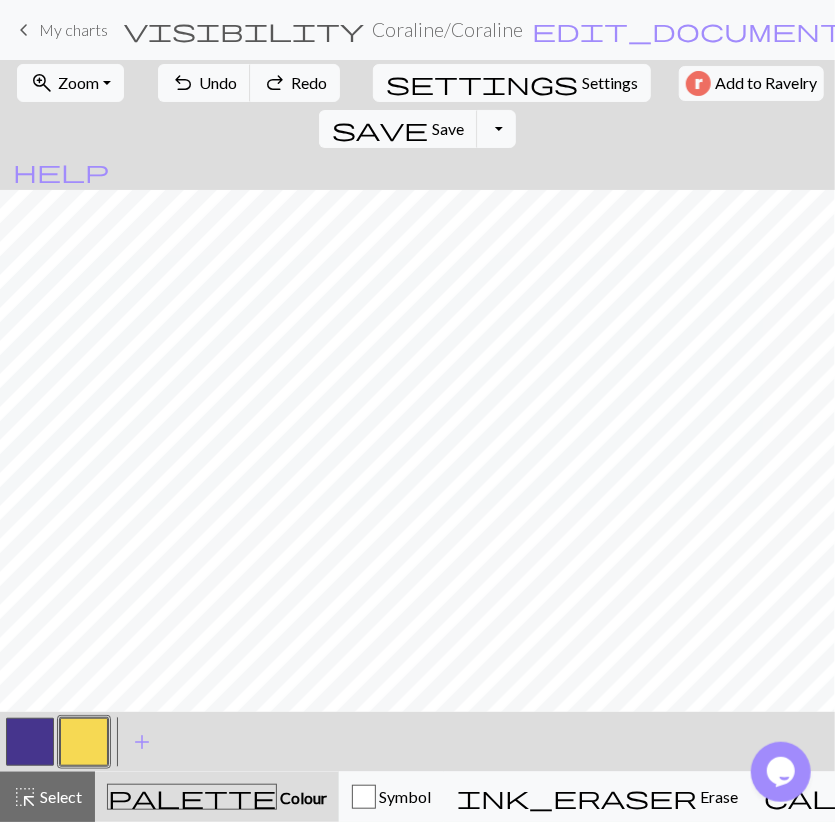 click at bounding box center [84, 742] 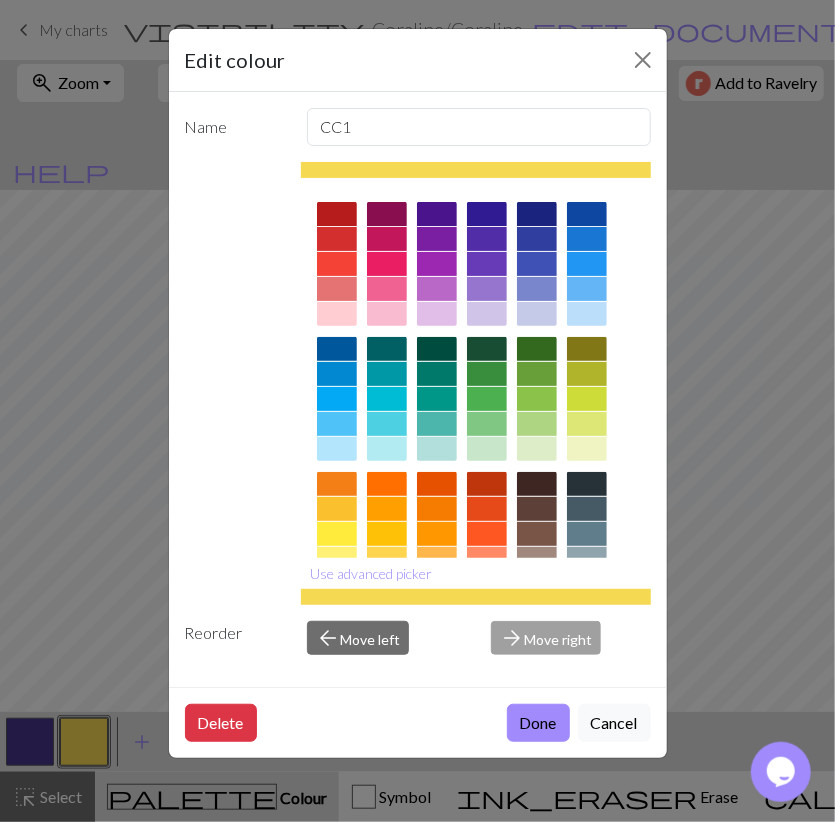click on "Edit colour Name CC1 Use advanced picker Reorder arrow_back Move left arrow_forward Move right Delete Done Cancel" at bounding box center [417, 411] 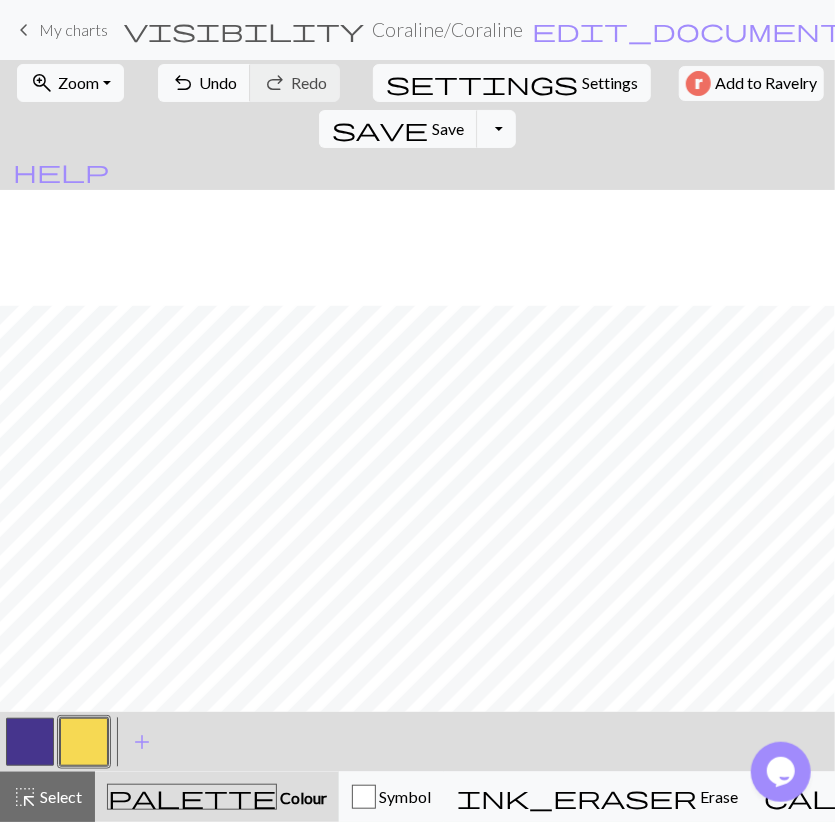 scroll, scrollTop: 2463, scrollLeft: 0, axis: vertical 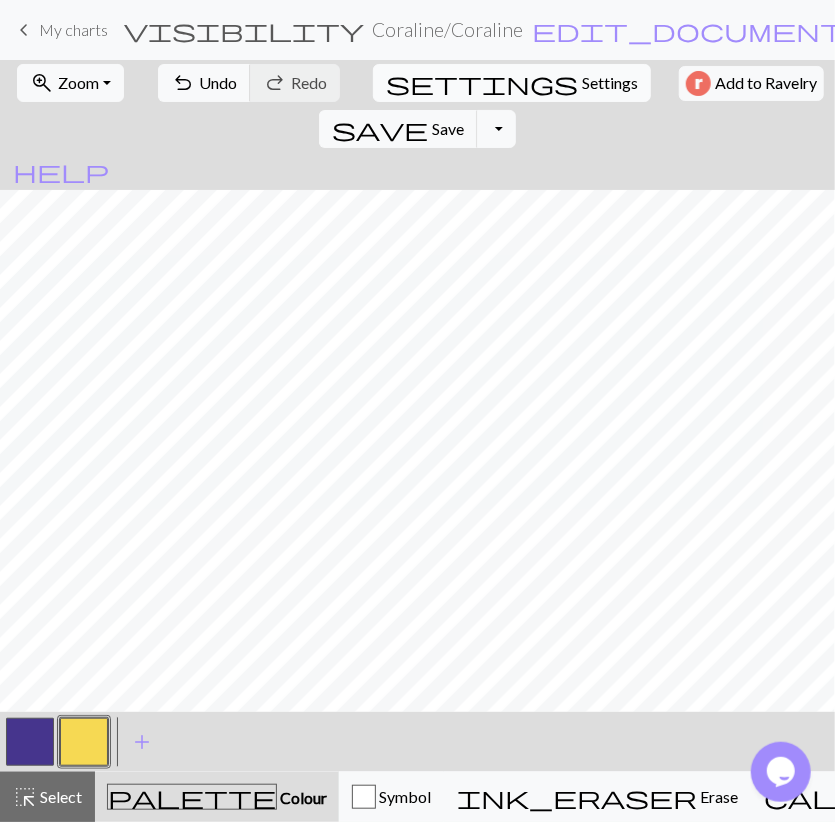 click on "Settings" at bounding box center [610, 83] 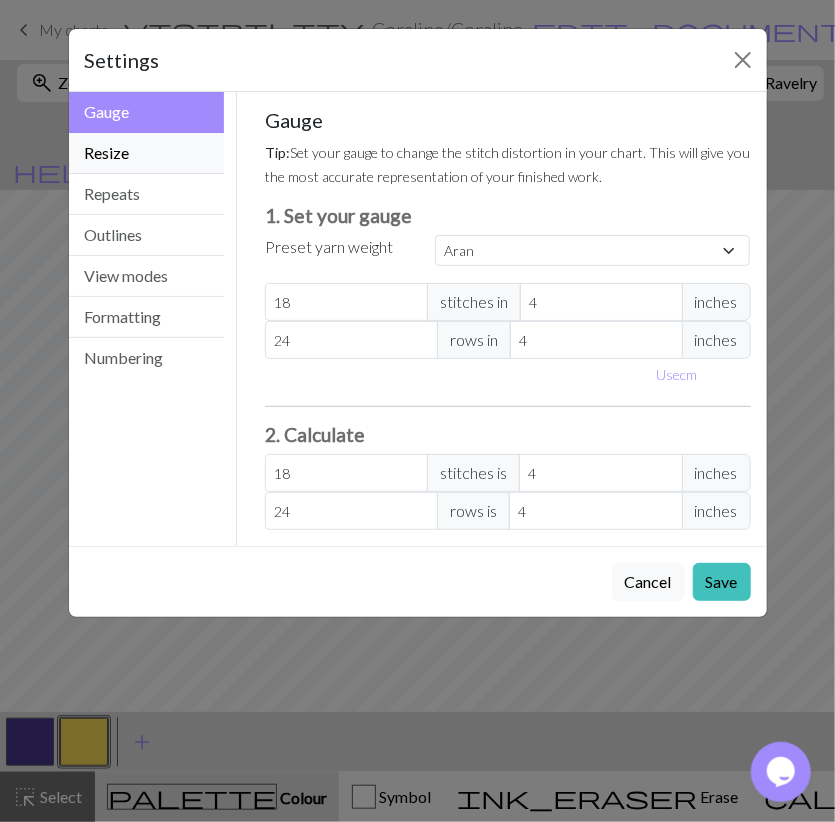 click on "Resize" at bounding box center [147, 153] 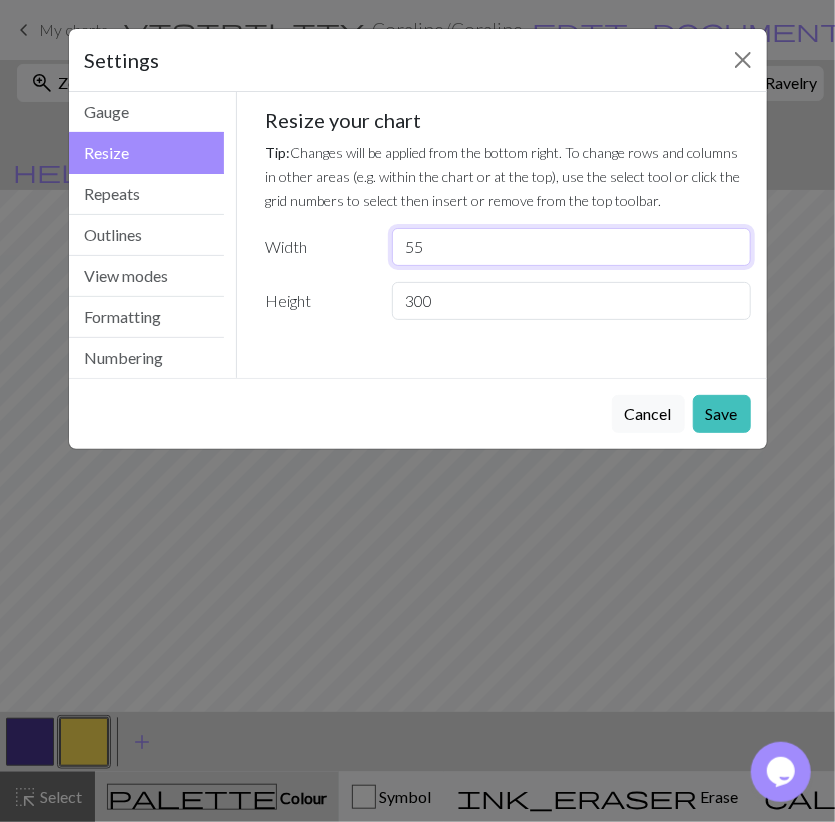 click on "55" at bounding box center (571, 247) 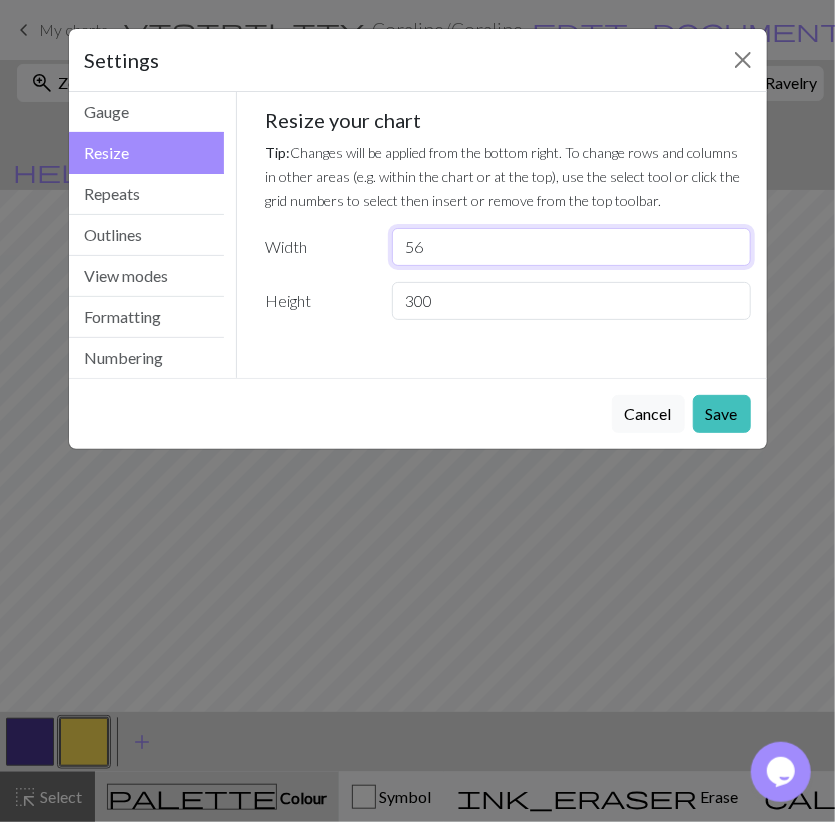 type on "56" 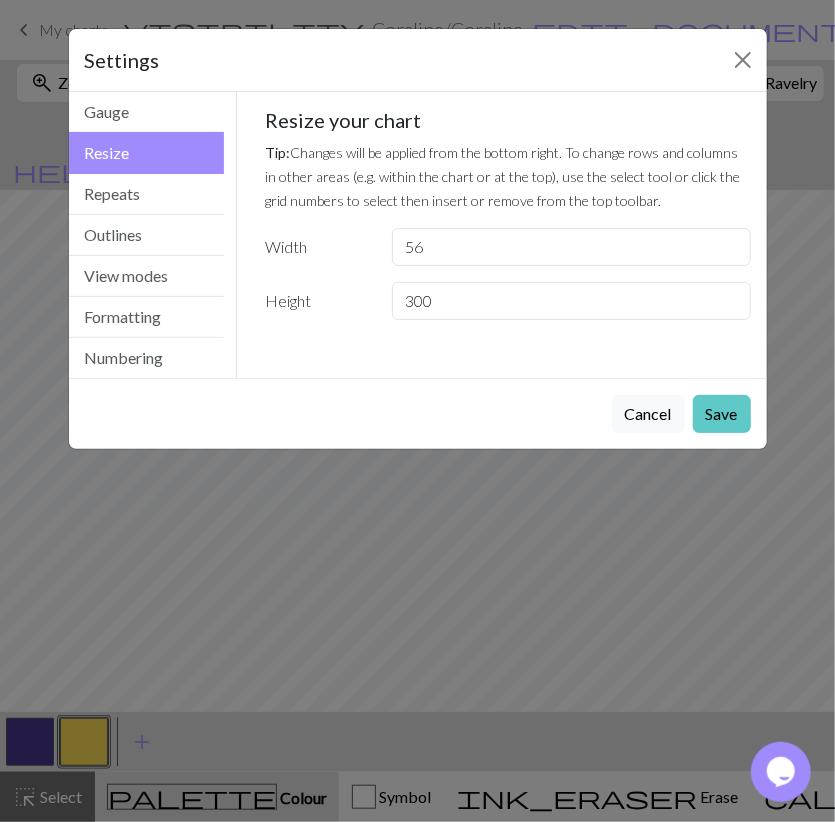 click on "Save" at bounding box center [722, 414] 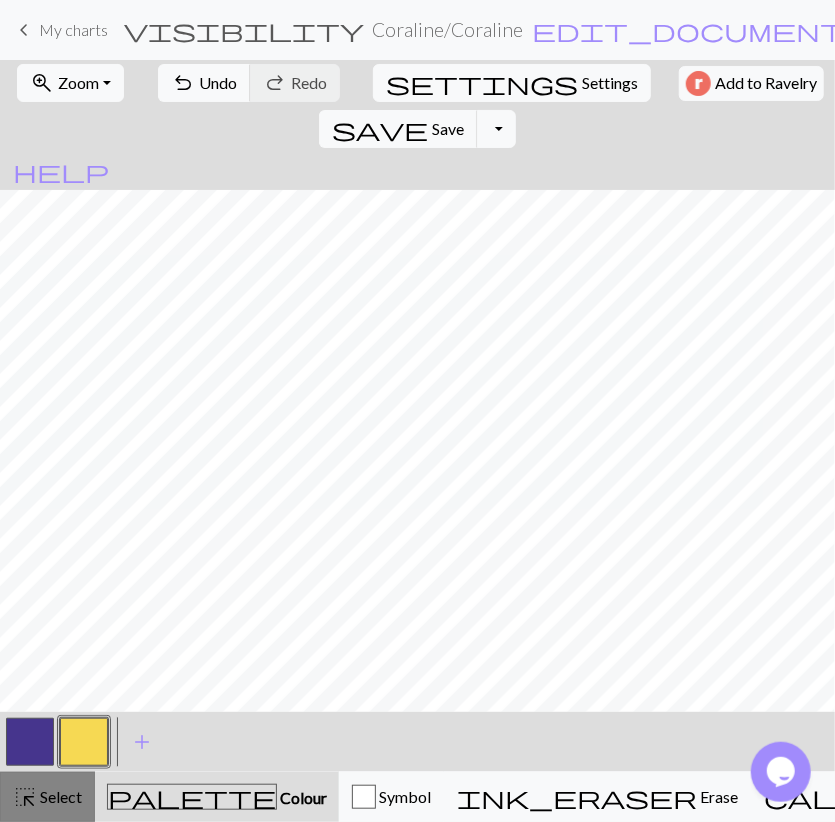 click on "Select" at bounding box center [59, 796] 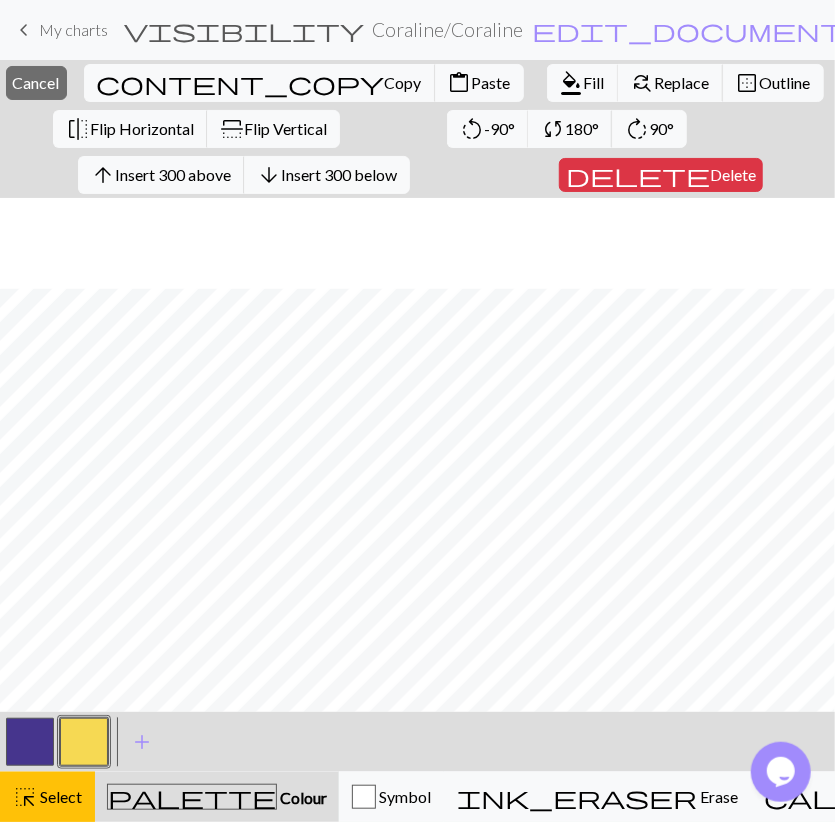 scroll, scrollTop: 2554, scrollLeft: 0, axis: vertical 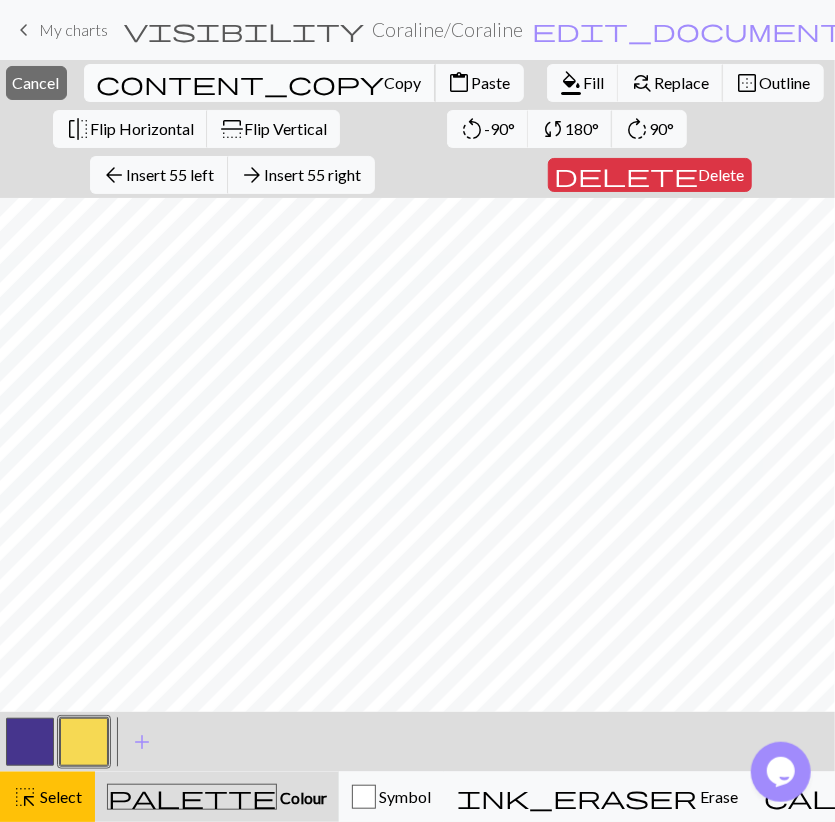 click on "Copy" at bounding box center (403, 82) 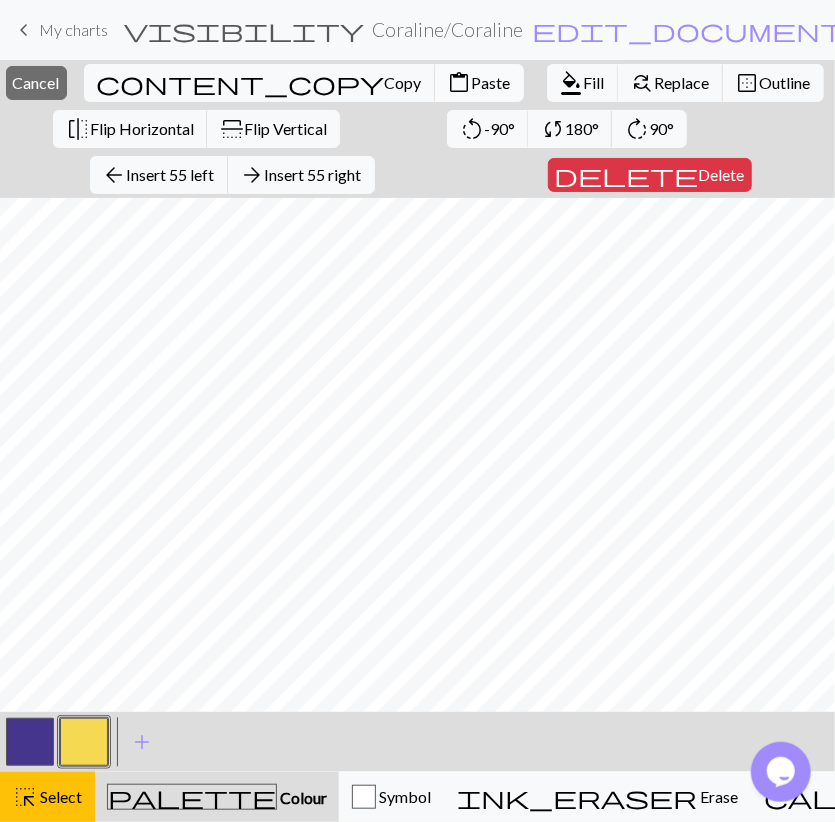 click on "Paste" at bounding box center [491, 82] 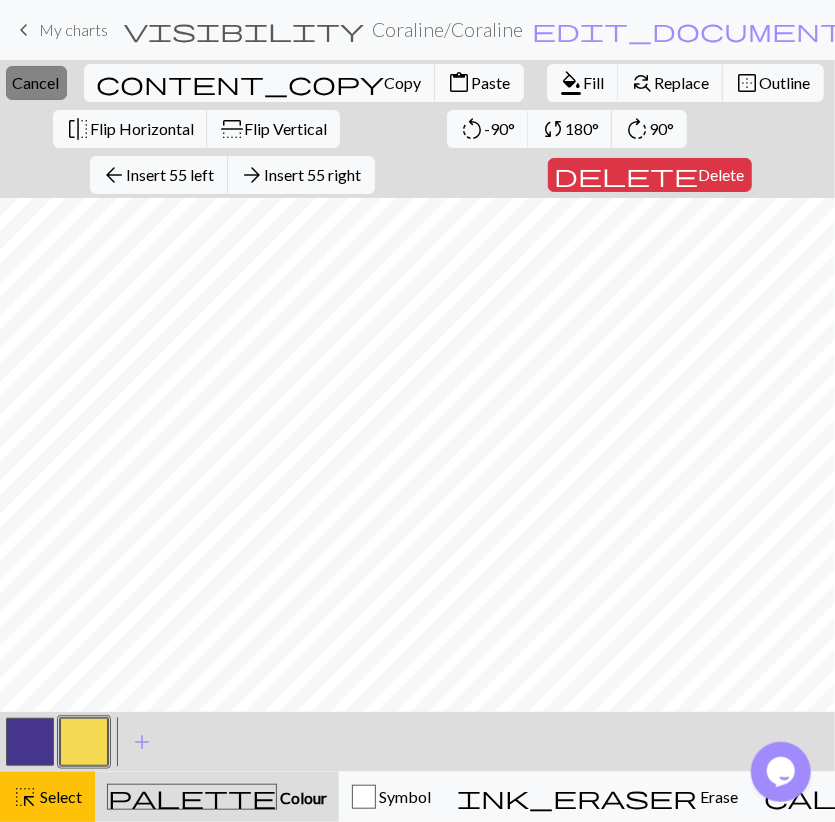 click on "Cancel" at bounding box center (36, 82) 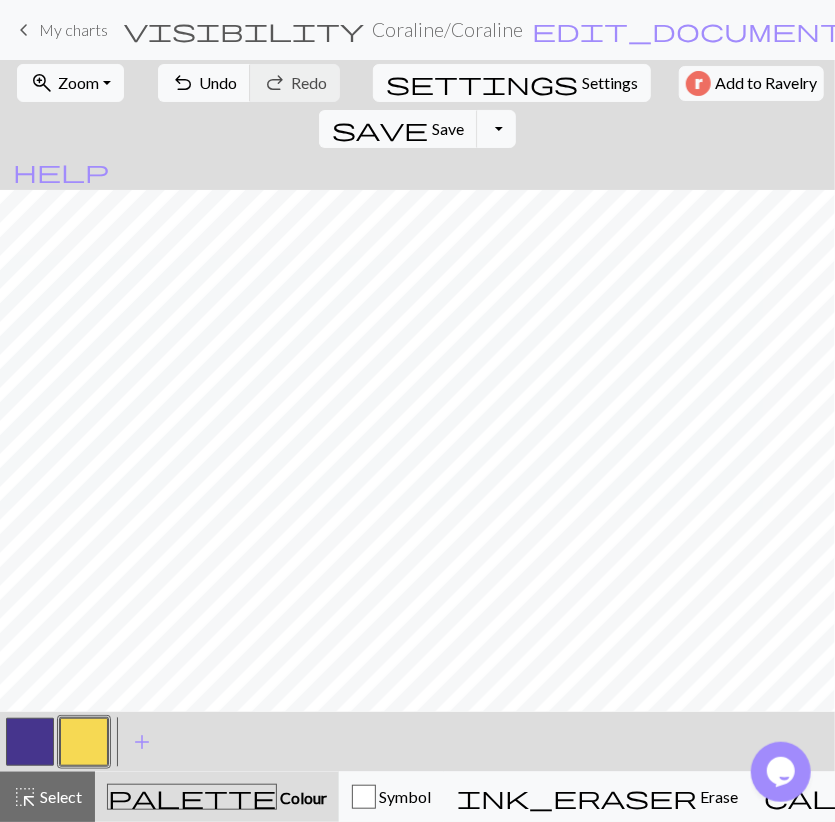 scroll, scrollTop: 2463, scrollLeft: 0, axis: vertical 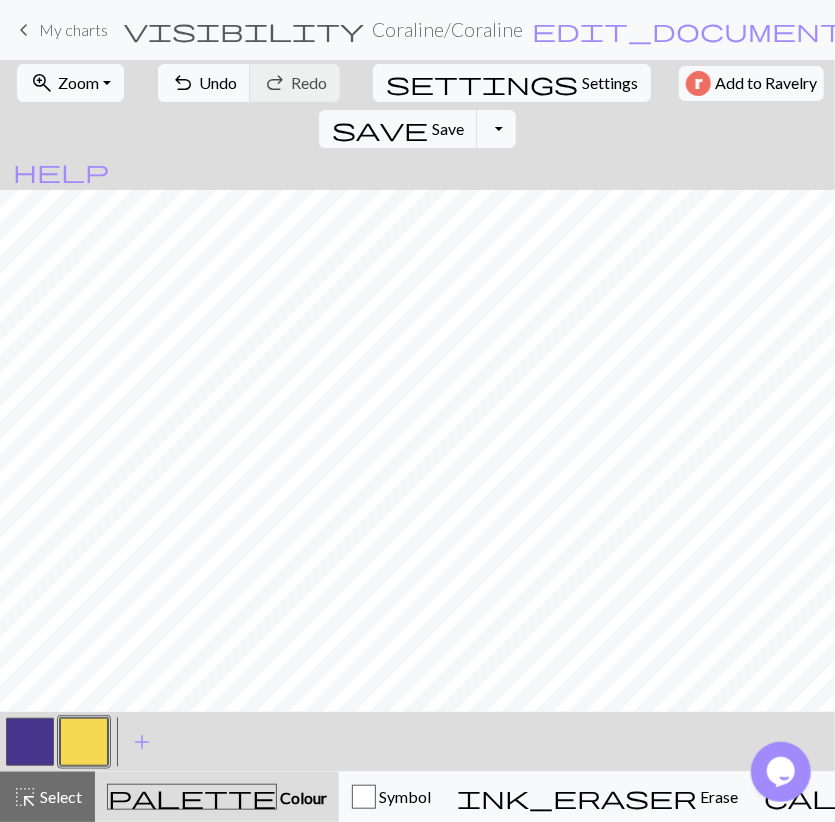 click at bounding box center [30, 742] 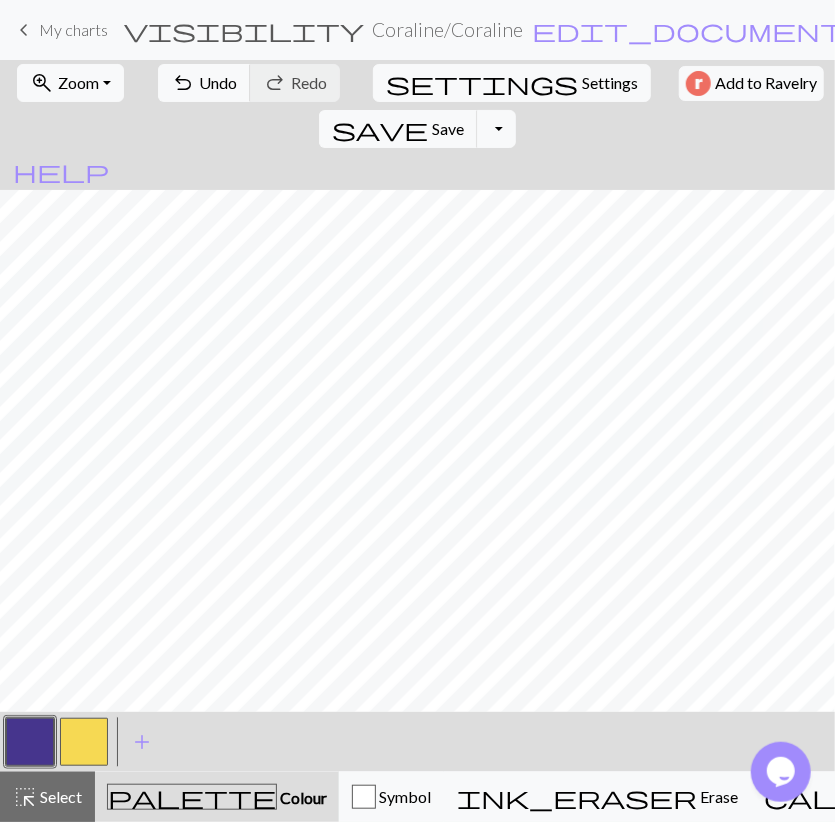 click at bounding box center [84, 742] 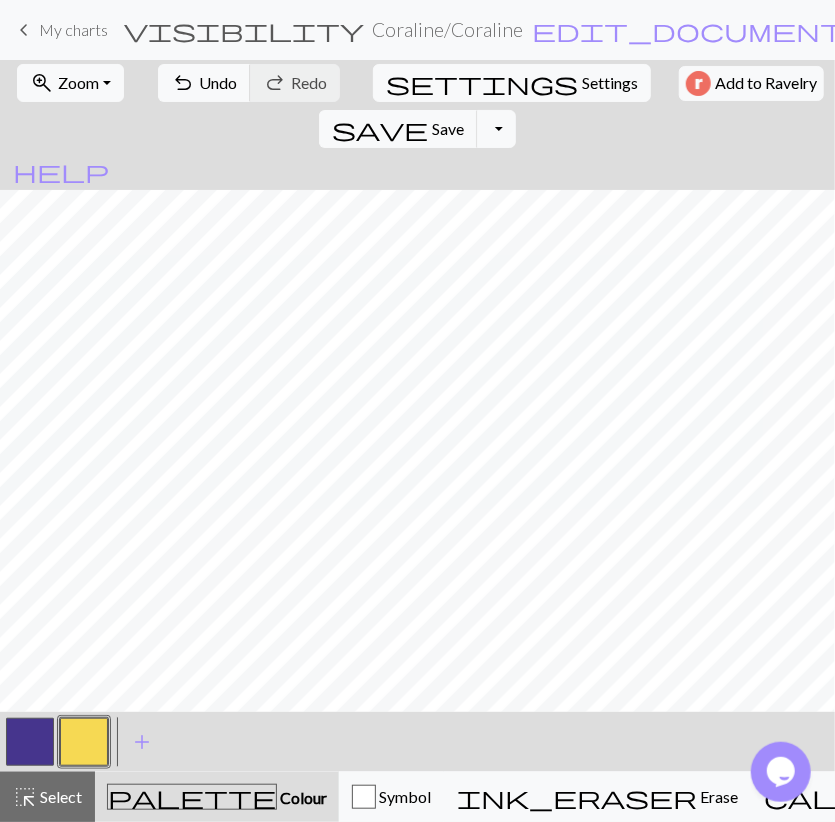 click at bounding box center (30, 742) 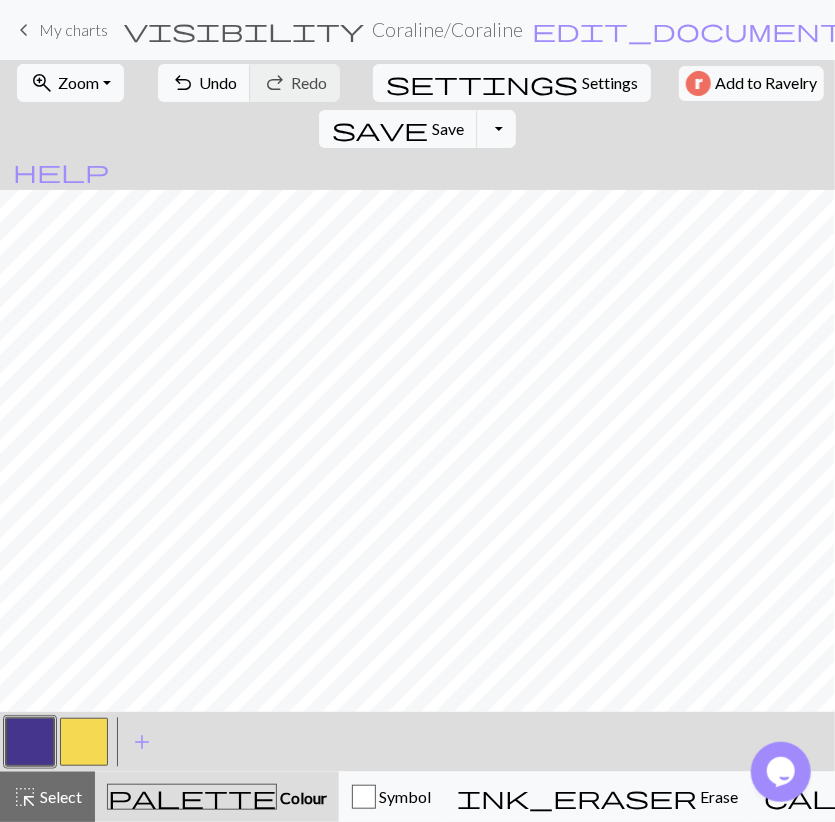 click at bounding box center (84, 742) 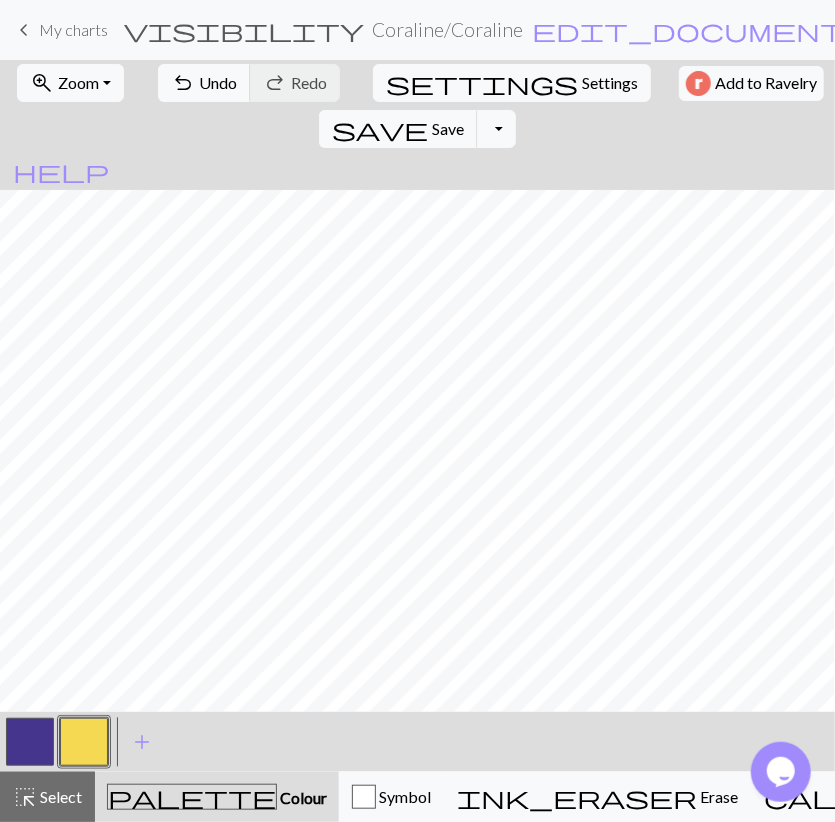 click at bounding box center [30, 742] 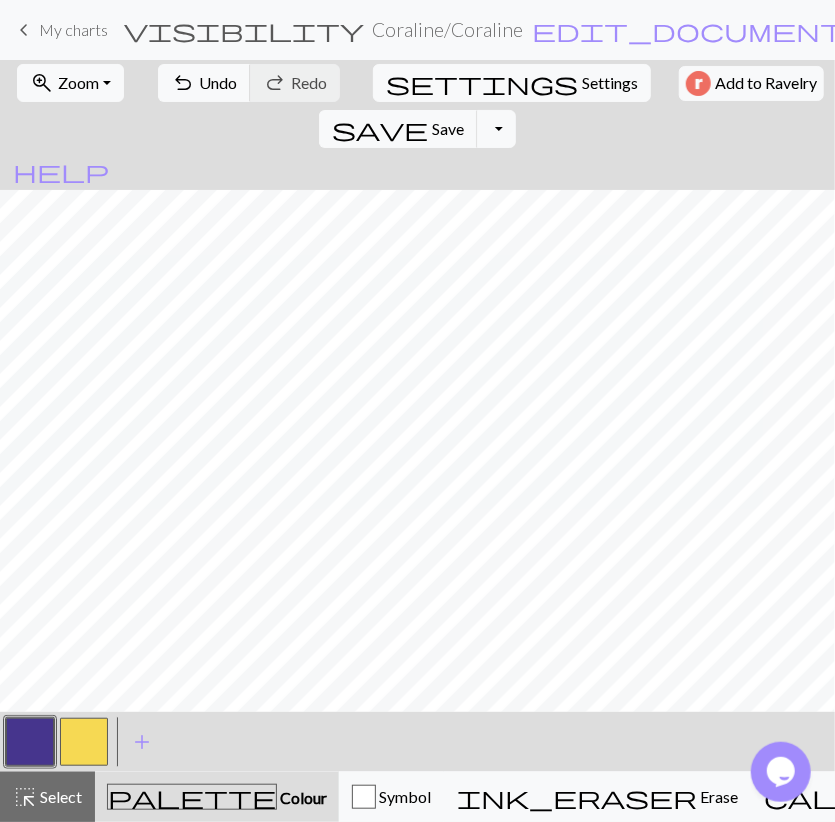 click at bounding box center [84, 742] 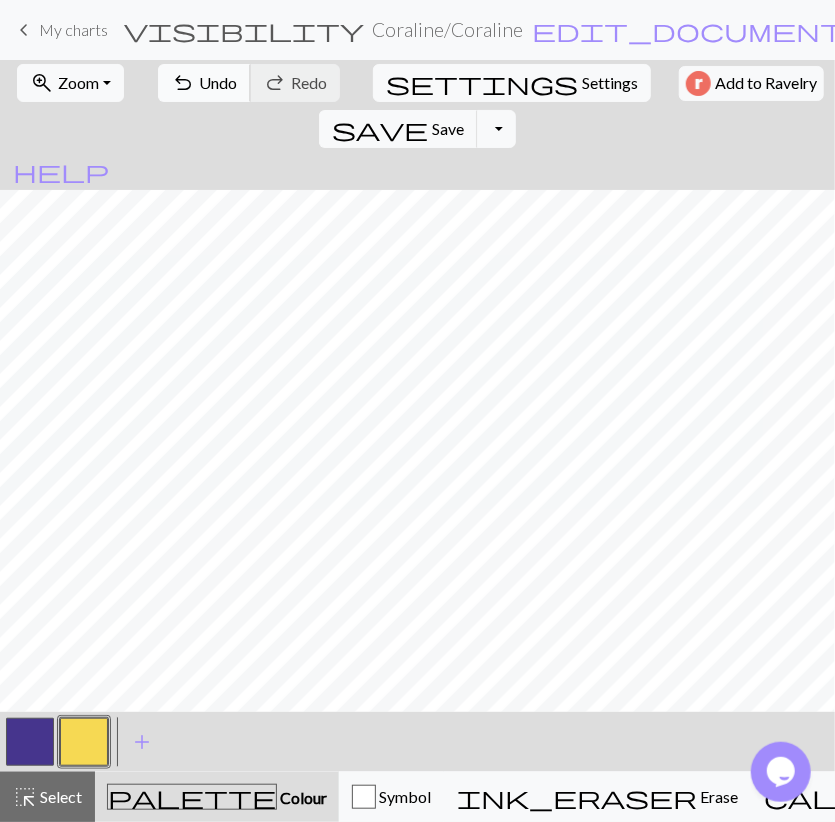 click on "Undo" at bounding box center [218, 82] 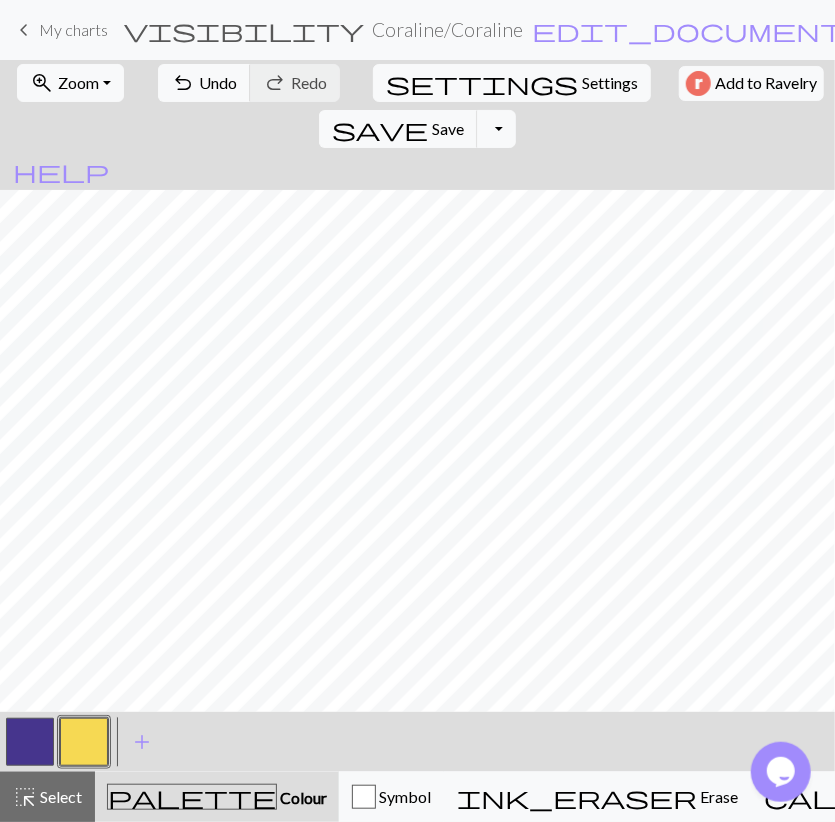 click at bounding box center (30, 742) 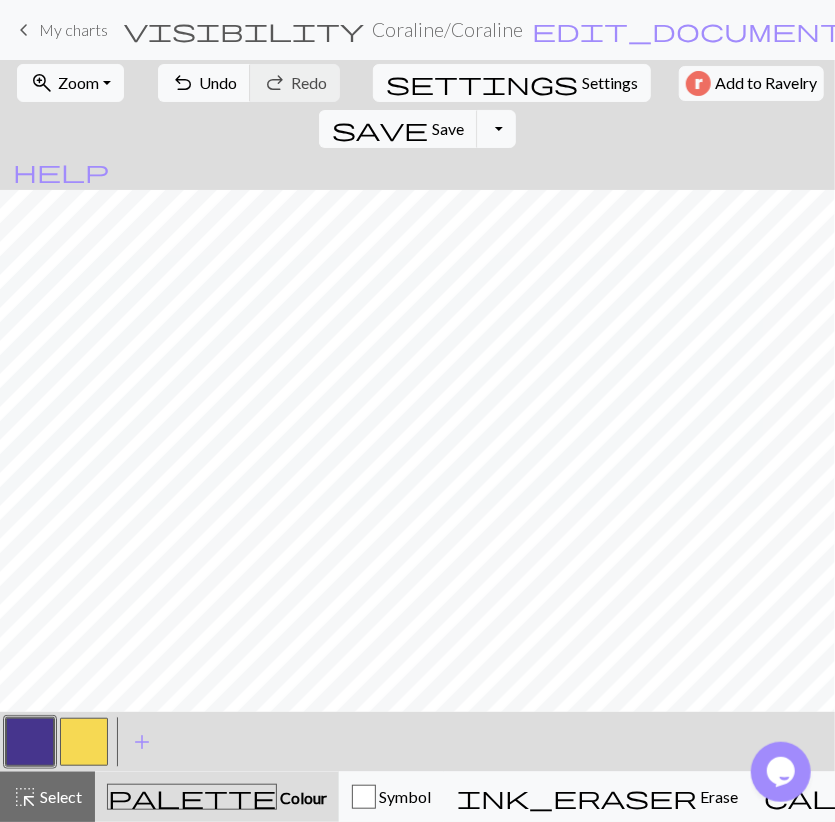 click at bounding box center (84, 742) 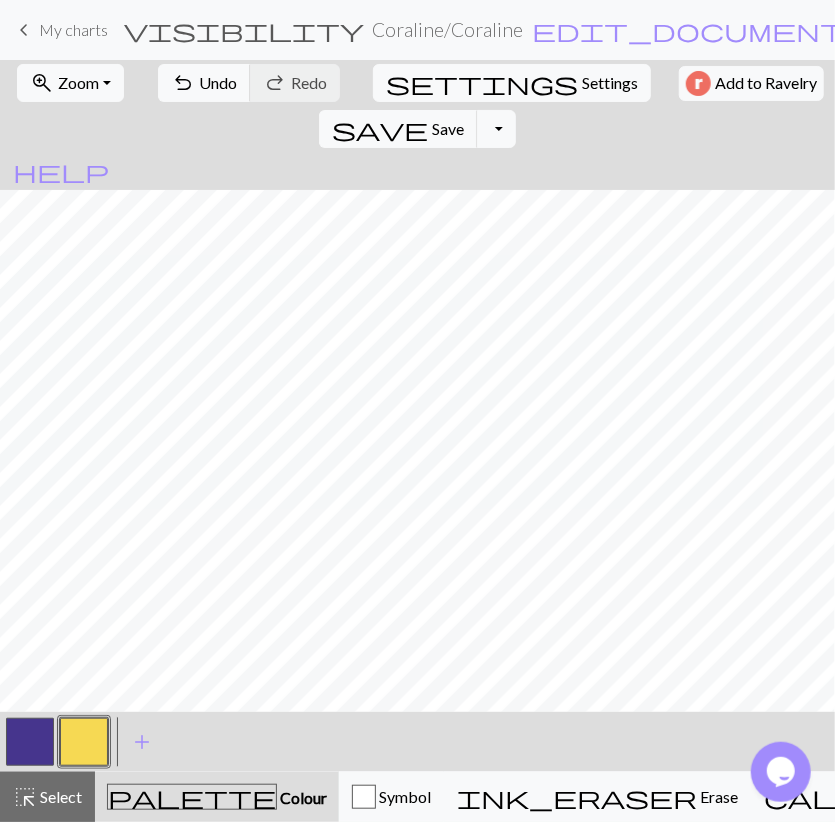 click at bounding box center (30, 742) 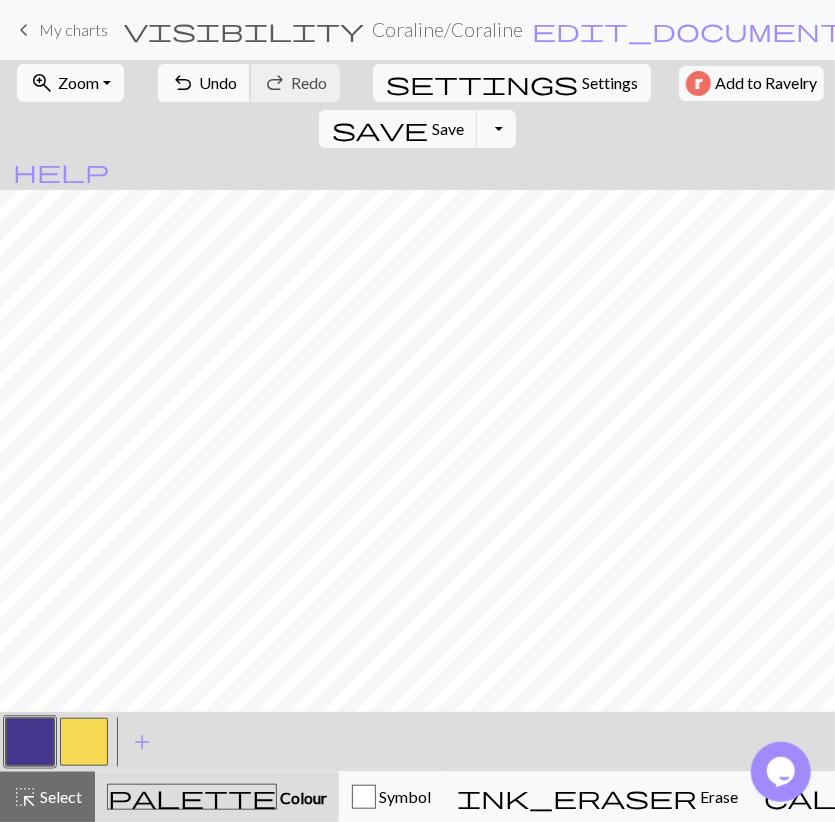 click on "Undo" at bounding box center [218, 82] 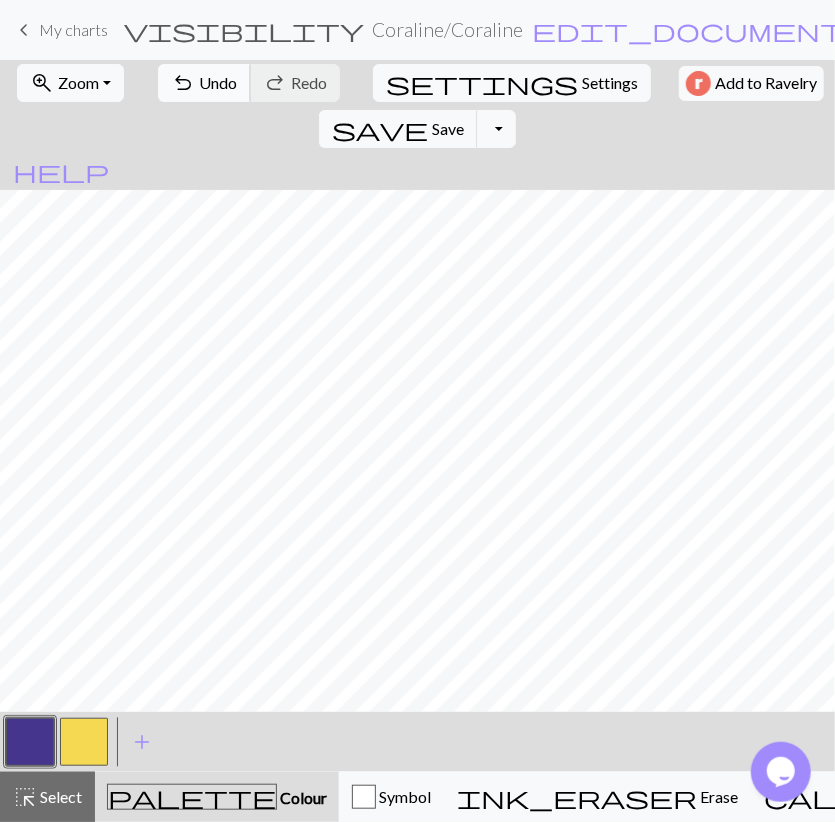 click on "undo" at bounding box center [183, 83] 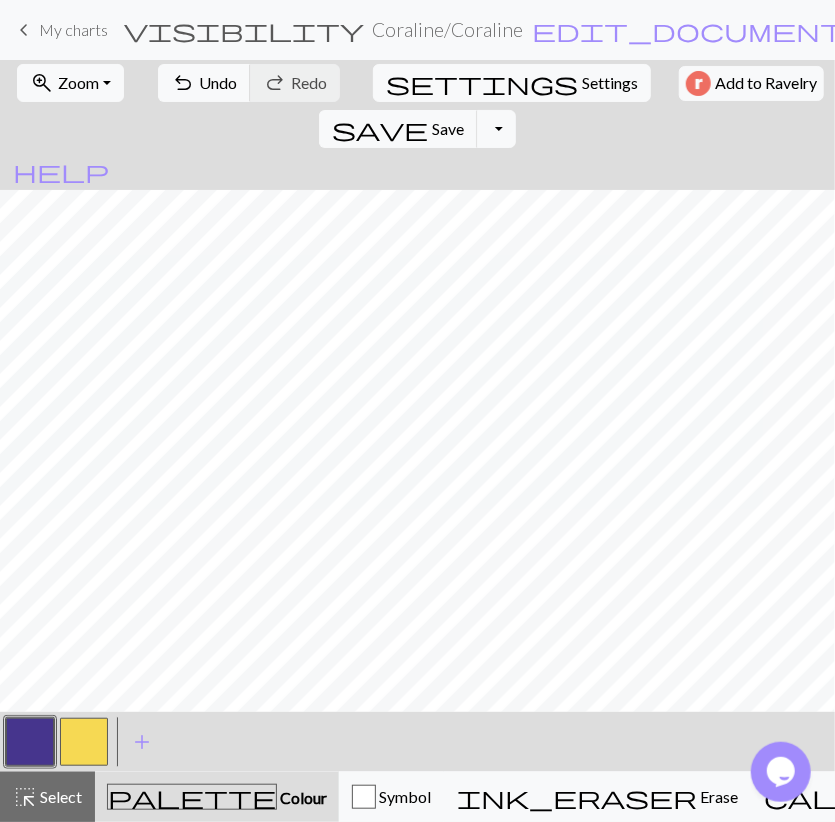 click at bounding box center [84, 742] 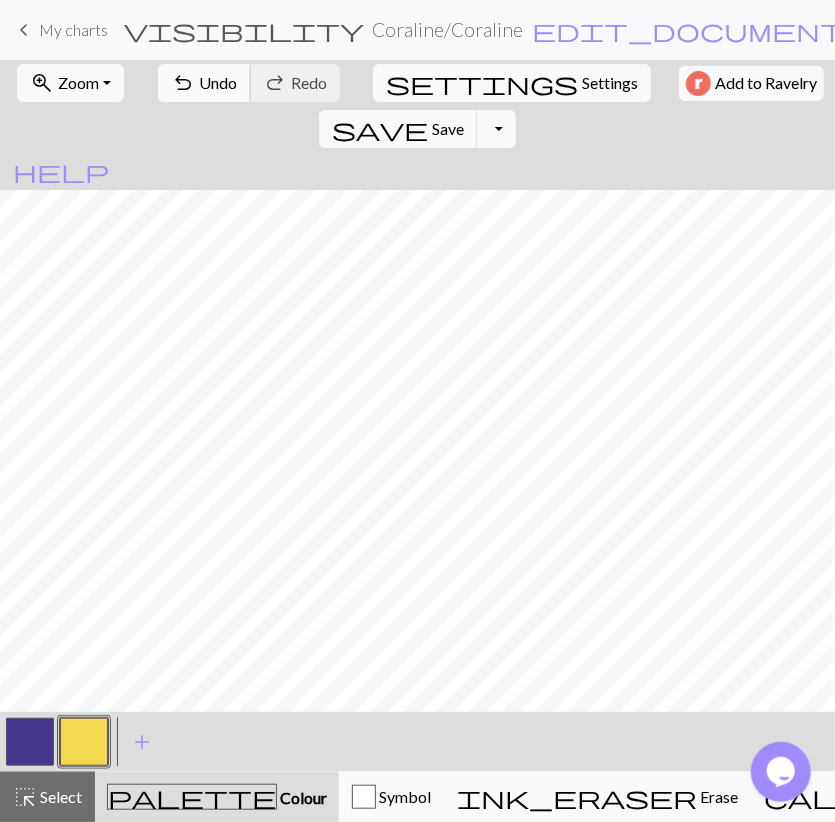 click on "Undo" at bounding box center [218, 82] 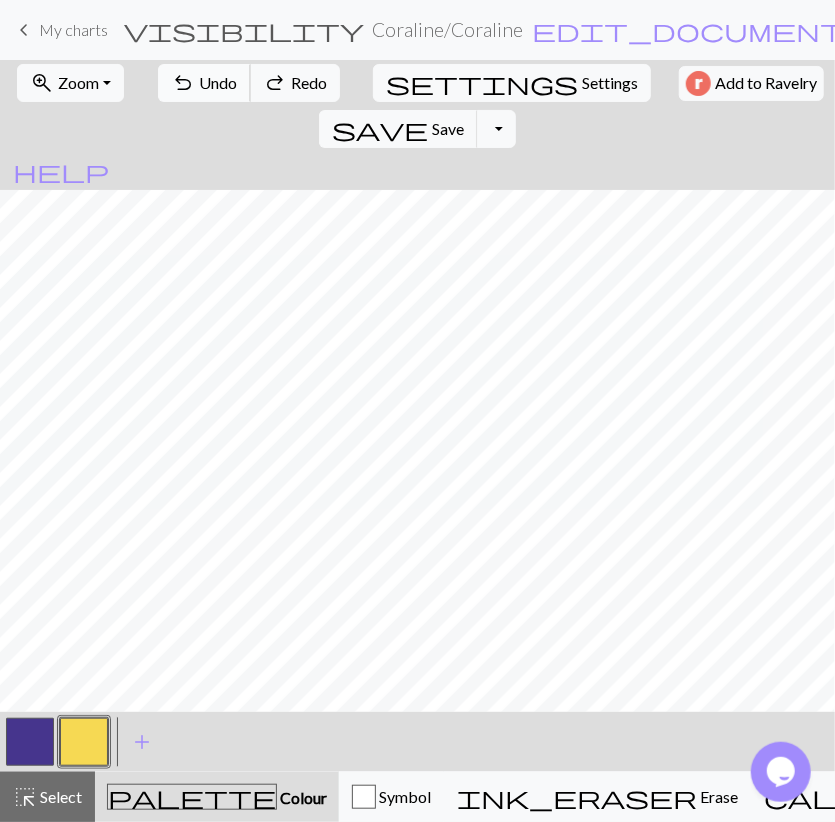 click on "Undo" at bounding box center (218, 82) 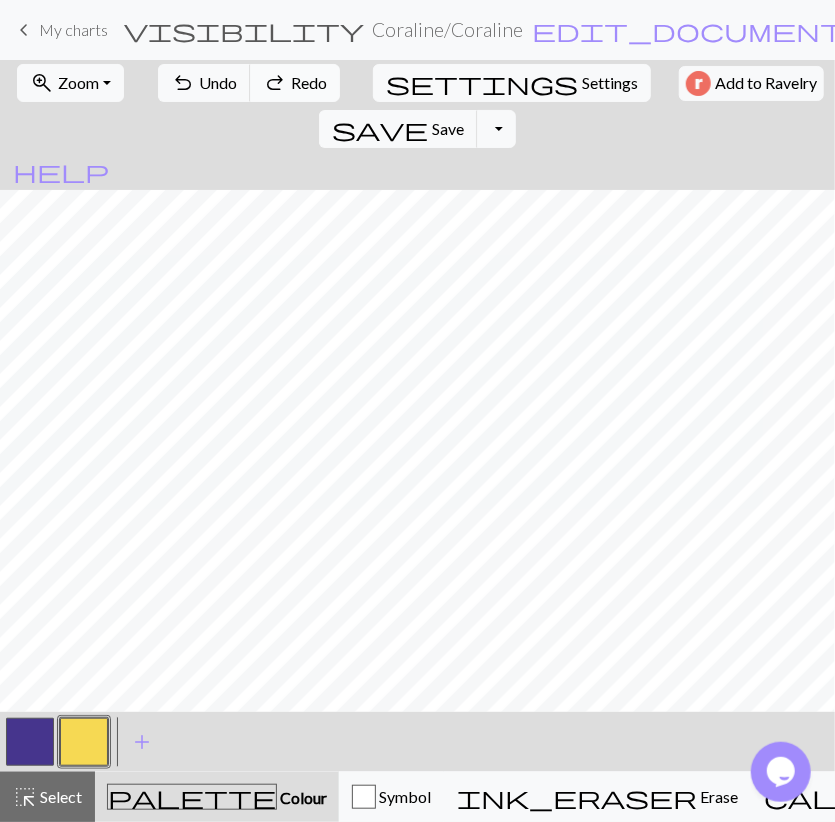 click on "redo" at bounding box center (275, 83) 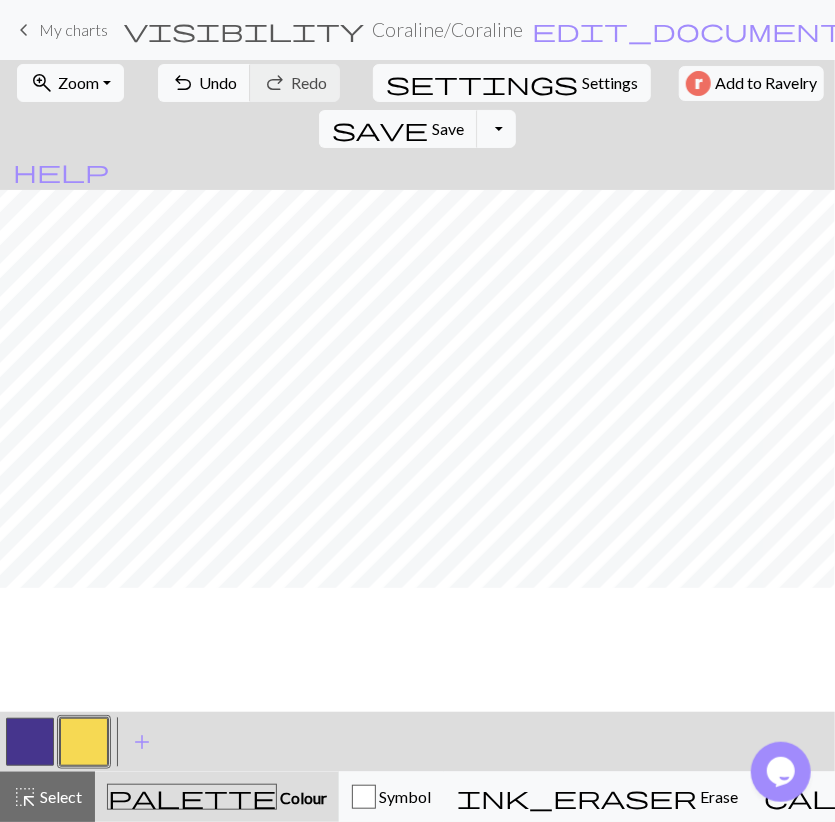 scroll, scrollTop: 2231, scrollLeft: 0, axis: vertical 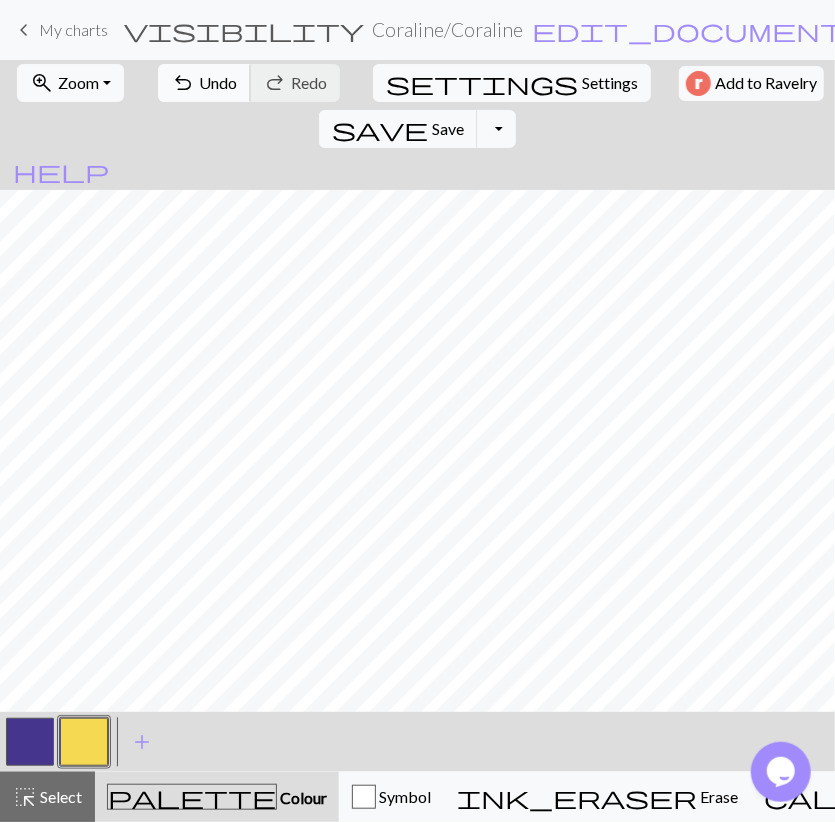 click on "Undo" at bounding box center [218, 82] 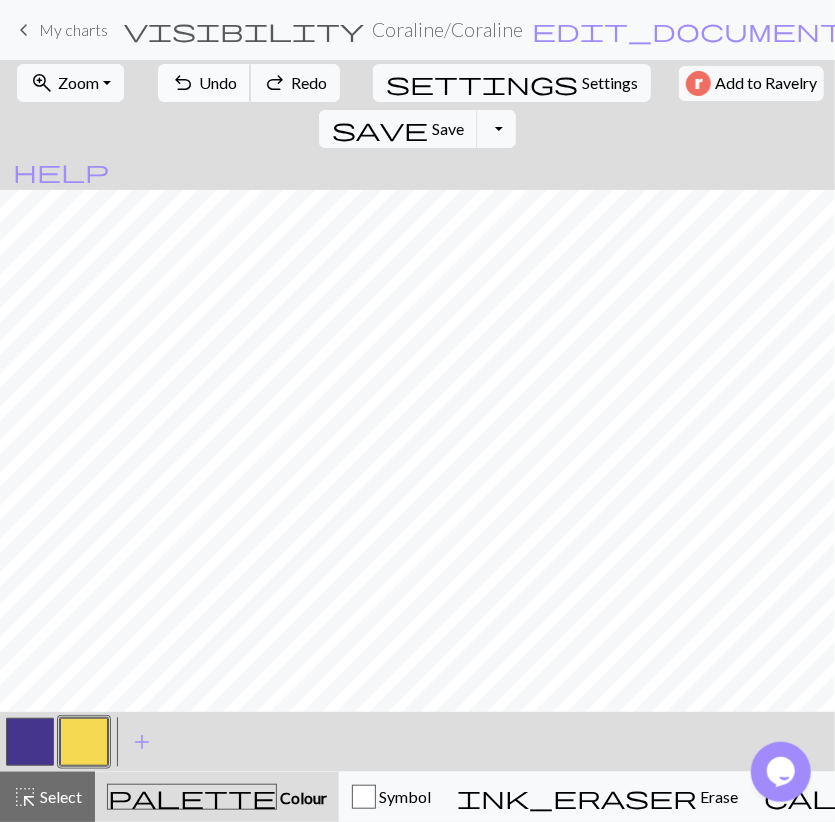 click on "Undo" at bounding box center (218, 82) 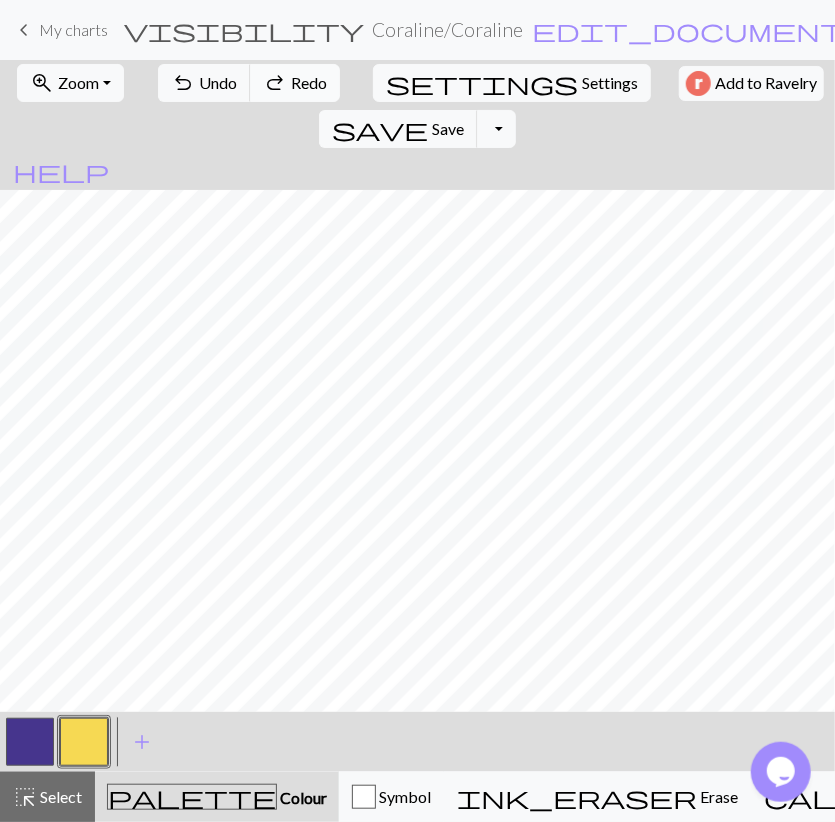 click on "redo" at bounding box center (275, 83) 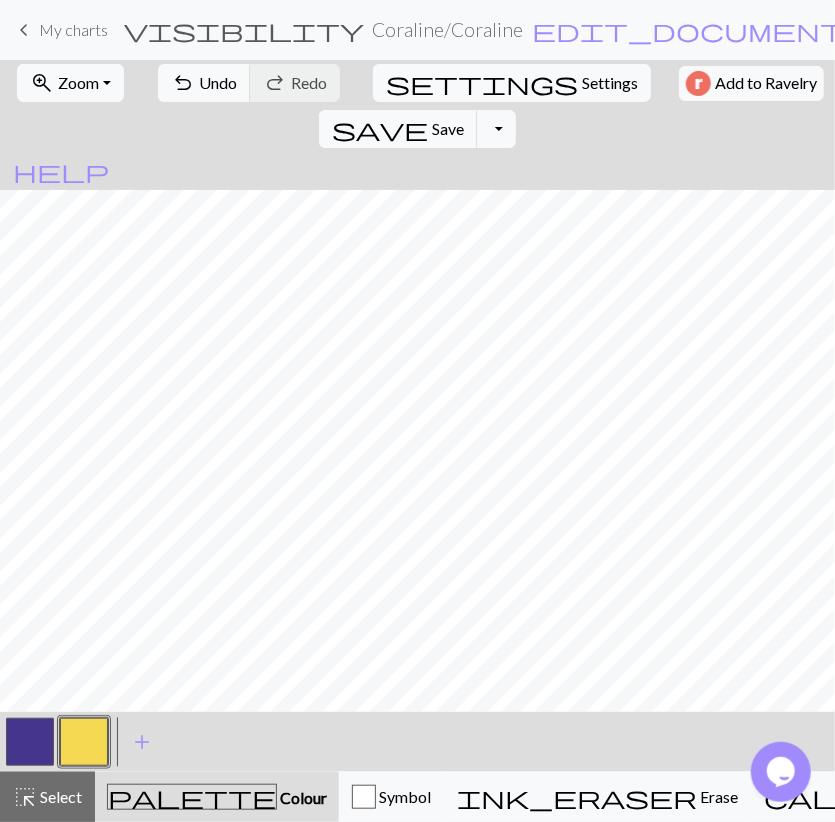 click at bounding box center (30, 742) 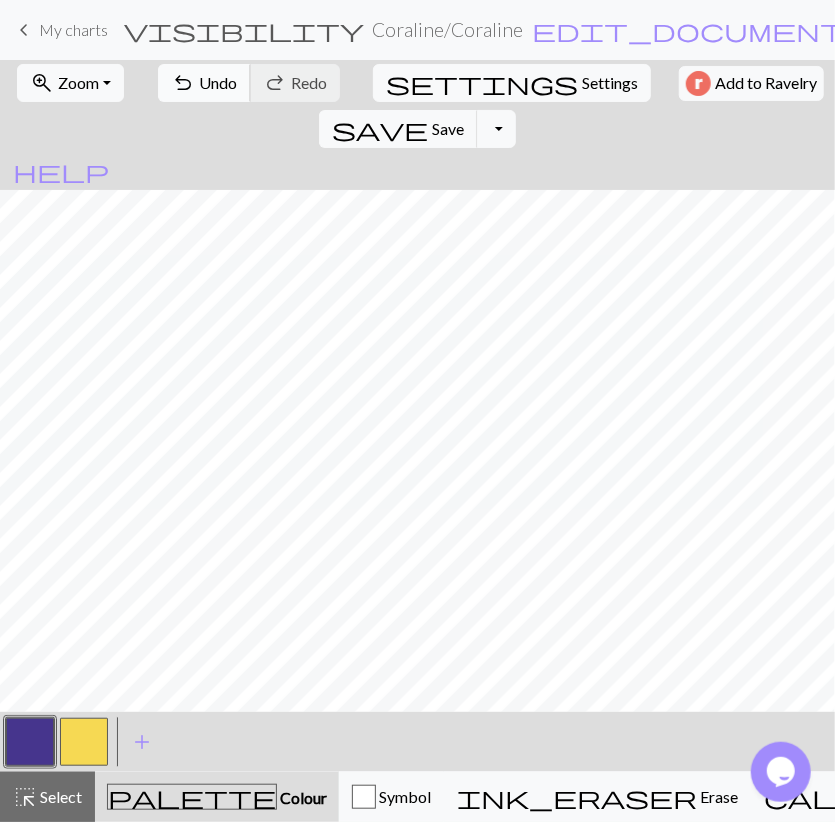 click on "Undo" at bounding box center [218, 82] 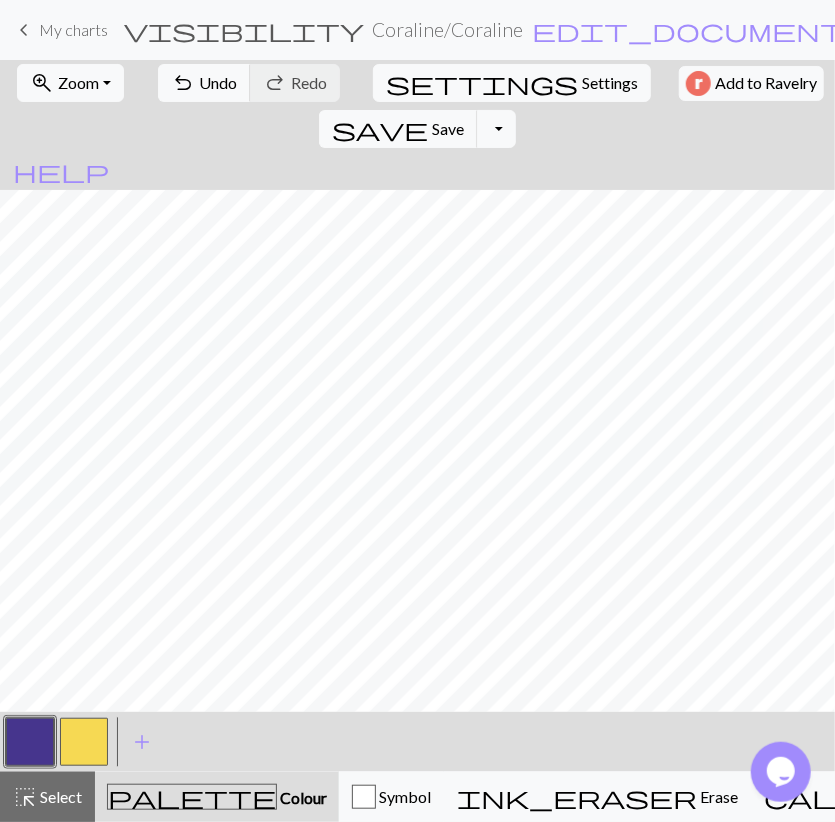 click at bounding box center (84, 742) 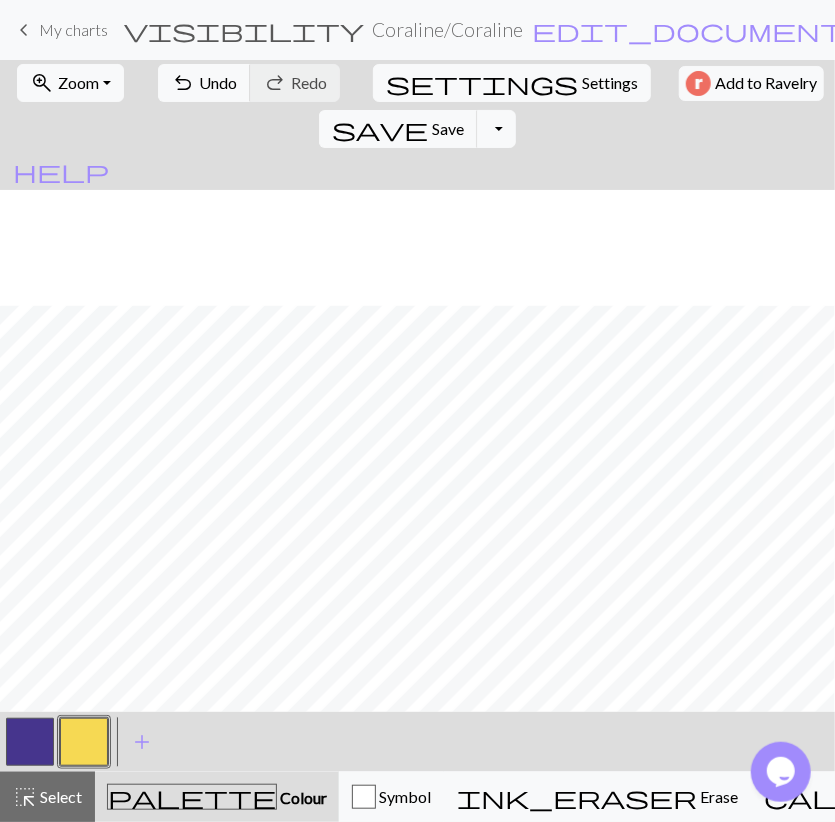 scroll, scrollTop: 2347, scrollLeft: 0, axis: vertical 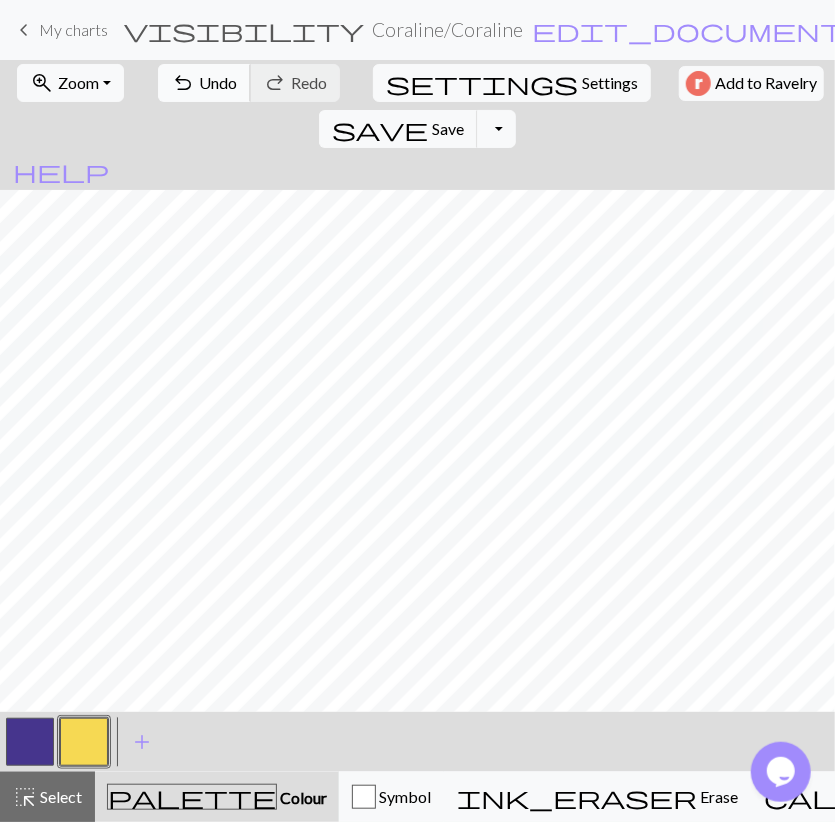 click on "Undo" at bounding box center [218, 82] 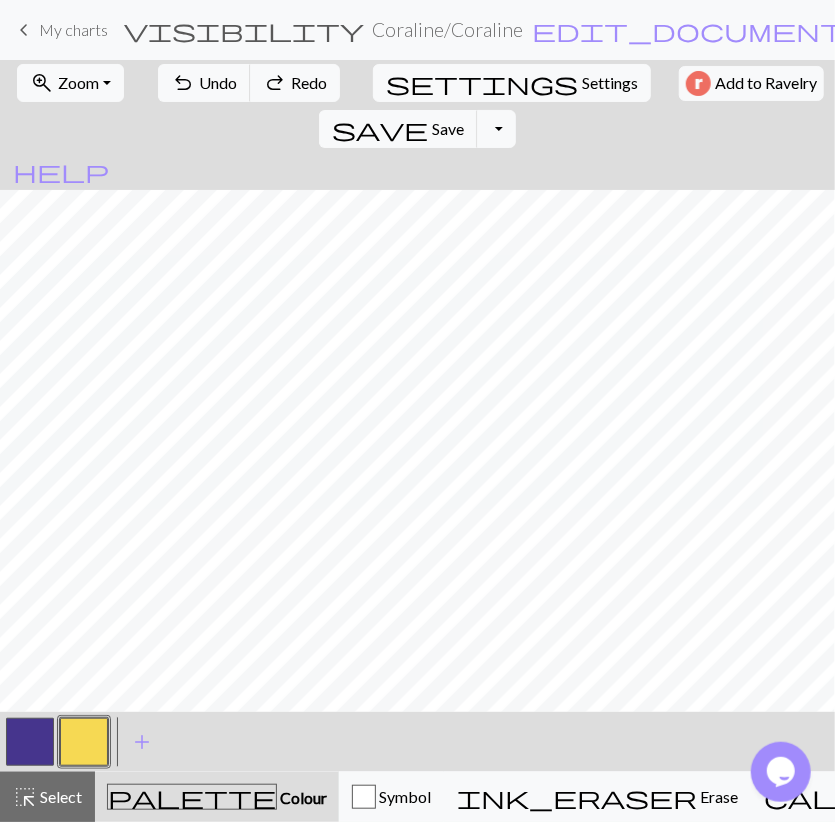 drag, startPoint x: 43, startPoint y: 741, endPoint x: 45, endPoint y: 728, distance: 13.152946 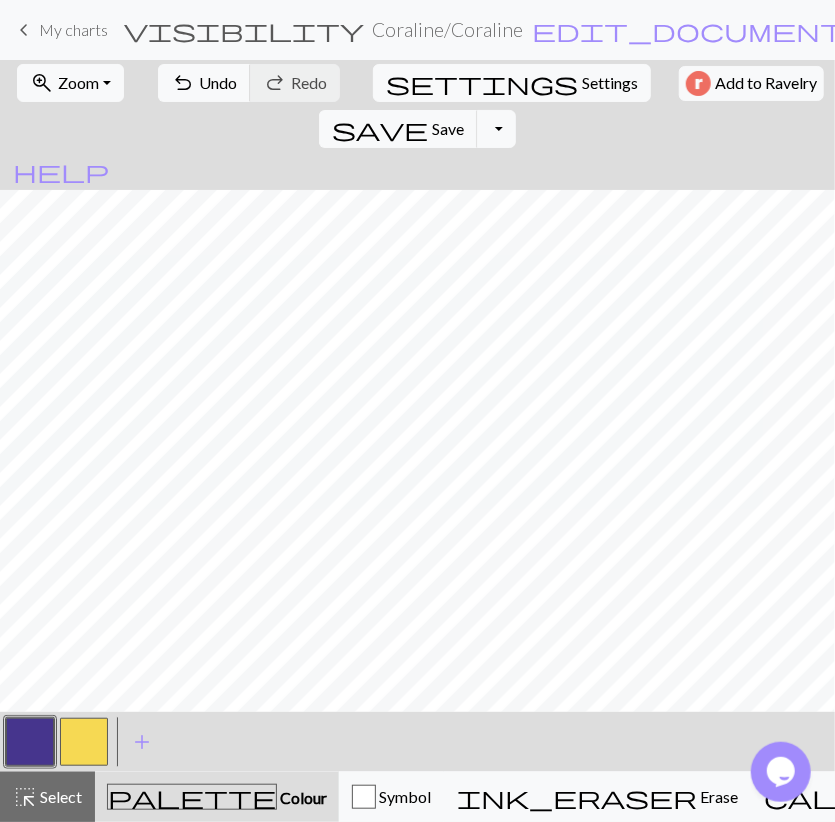 click at bounding box center (84, 742) 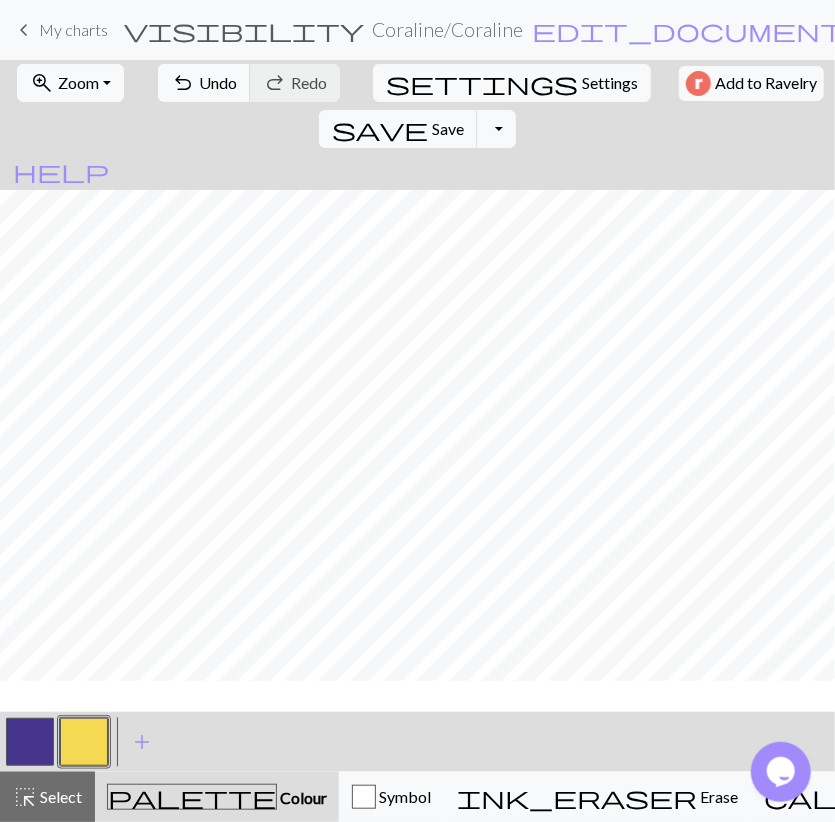 scroll, scrollTop: 2347, scrollLeft: 0, axis: vertical 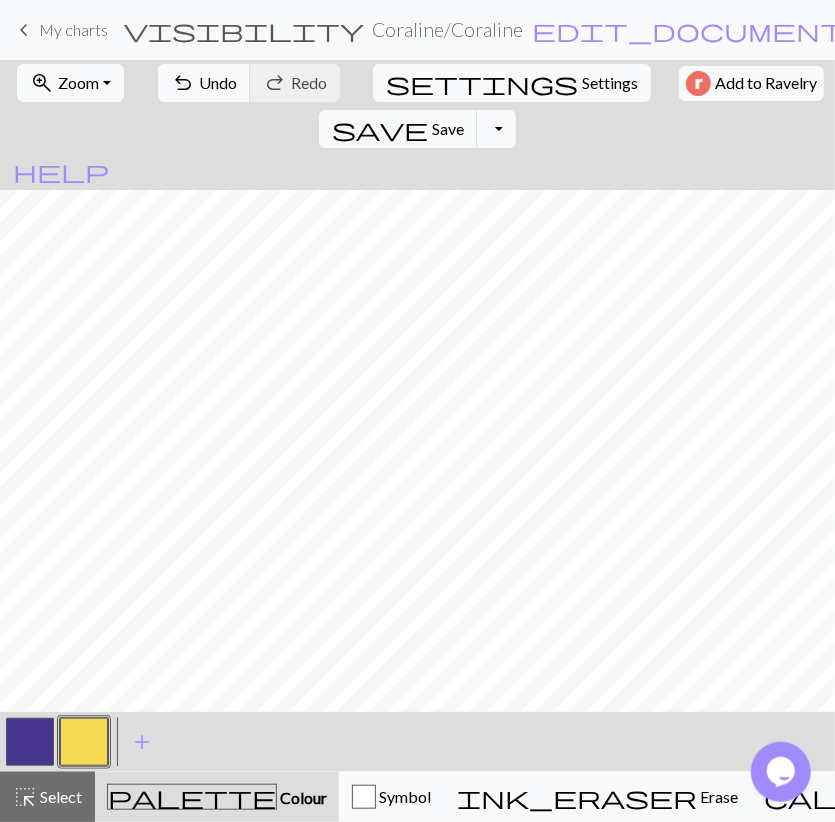 click at bounding box center (30, 742) 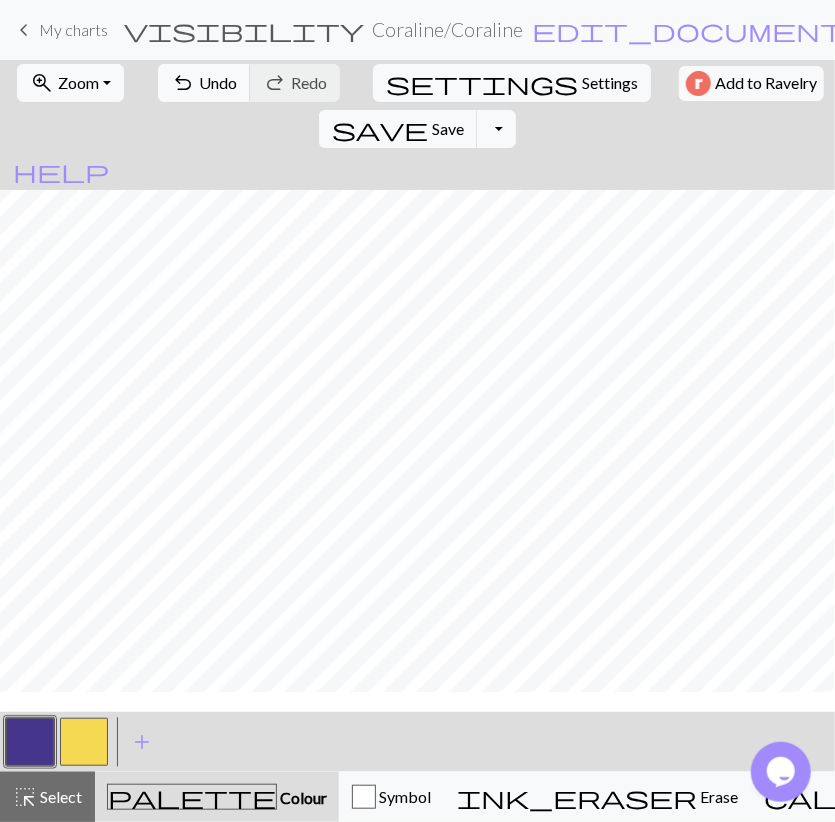 scroll, scrollTop: 2231, scrollLeft: 0, axis: vertical 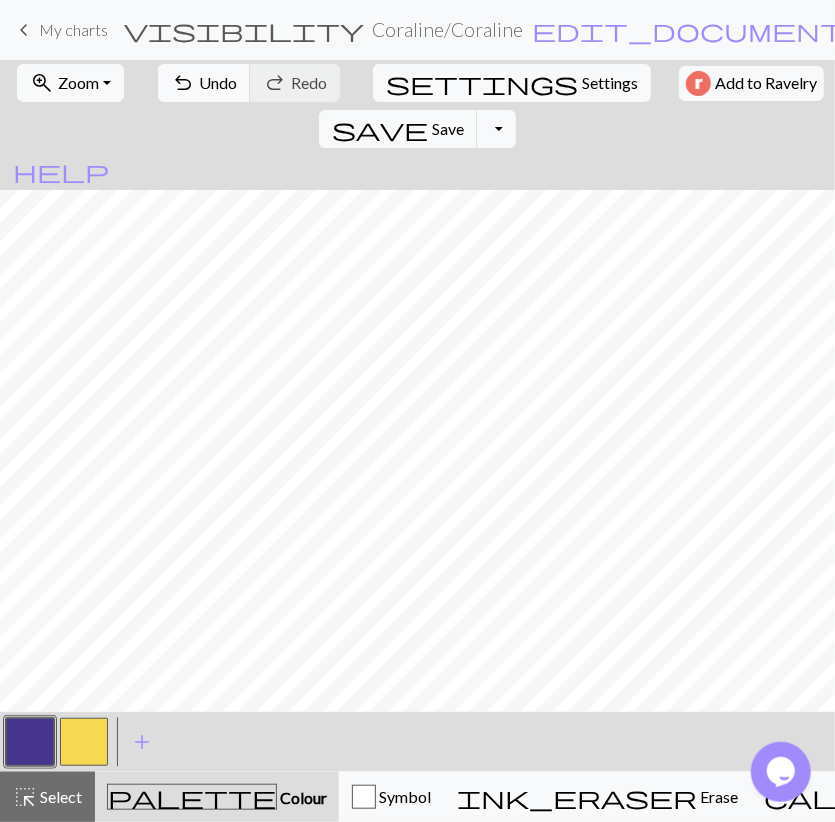 click at bounding box center (84, 742) 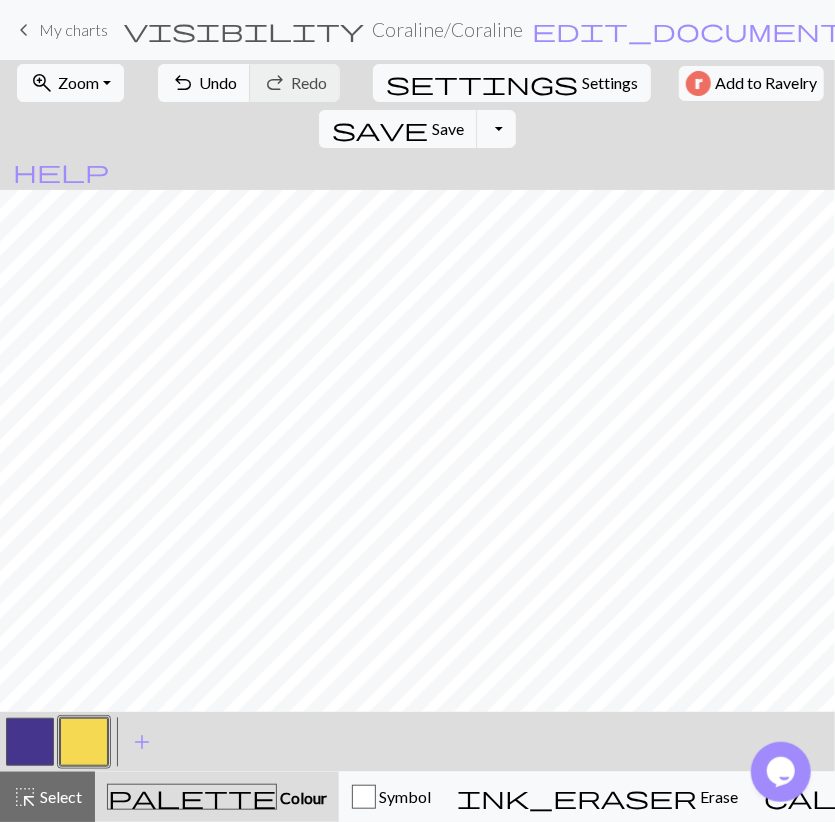 click at bounding box center [30, 742] 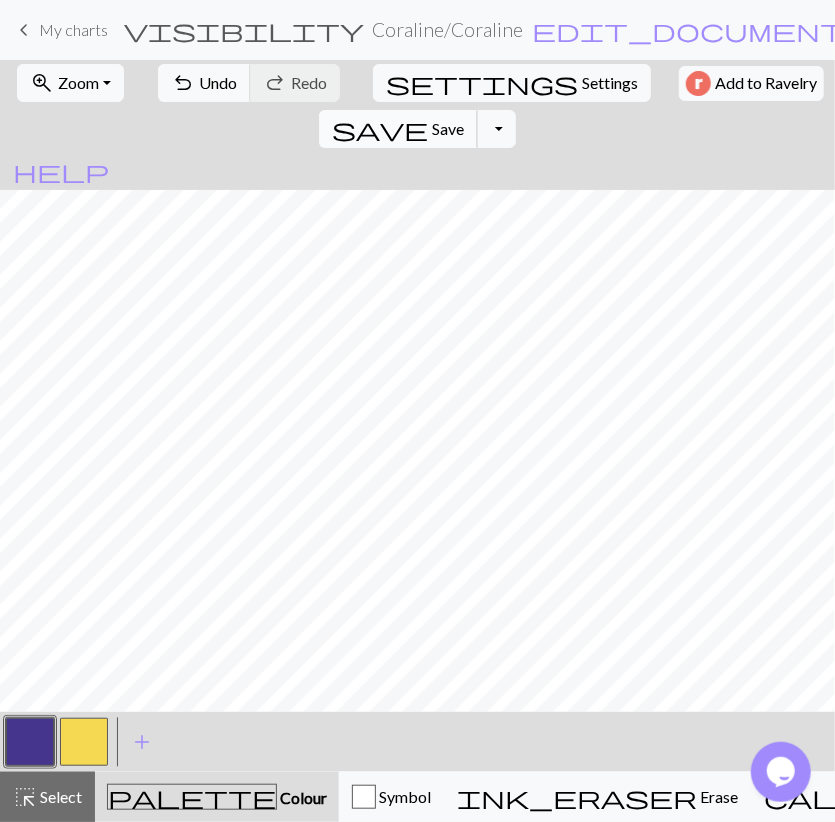 click on "save Save Save" at bounding box center [398, 129] 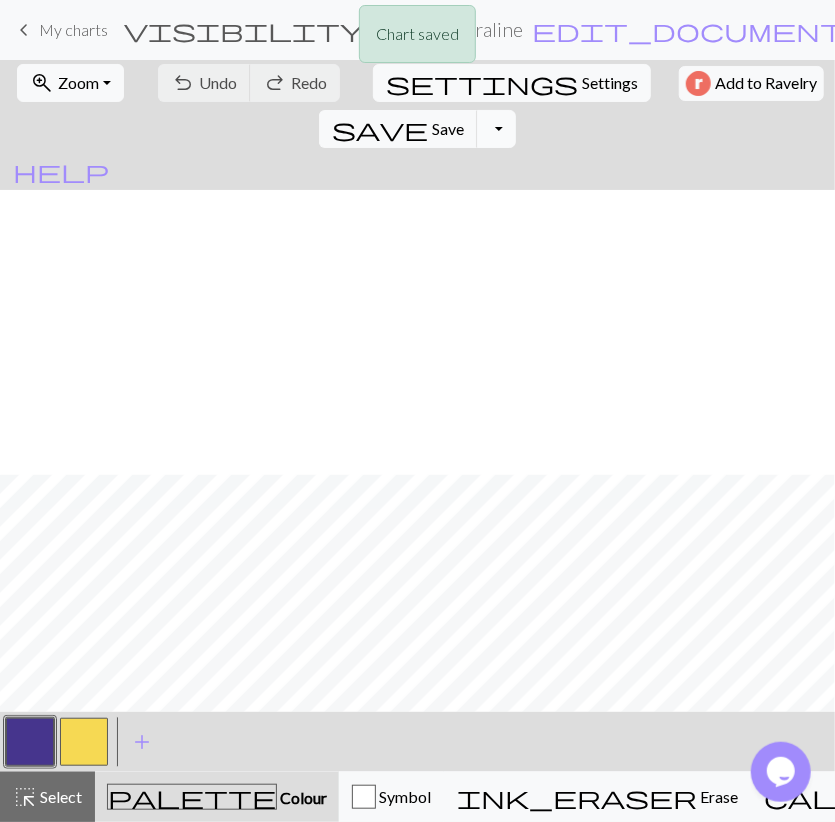 scroll, scrollTop: 1999, scrollLeft: 0, axis: vertical 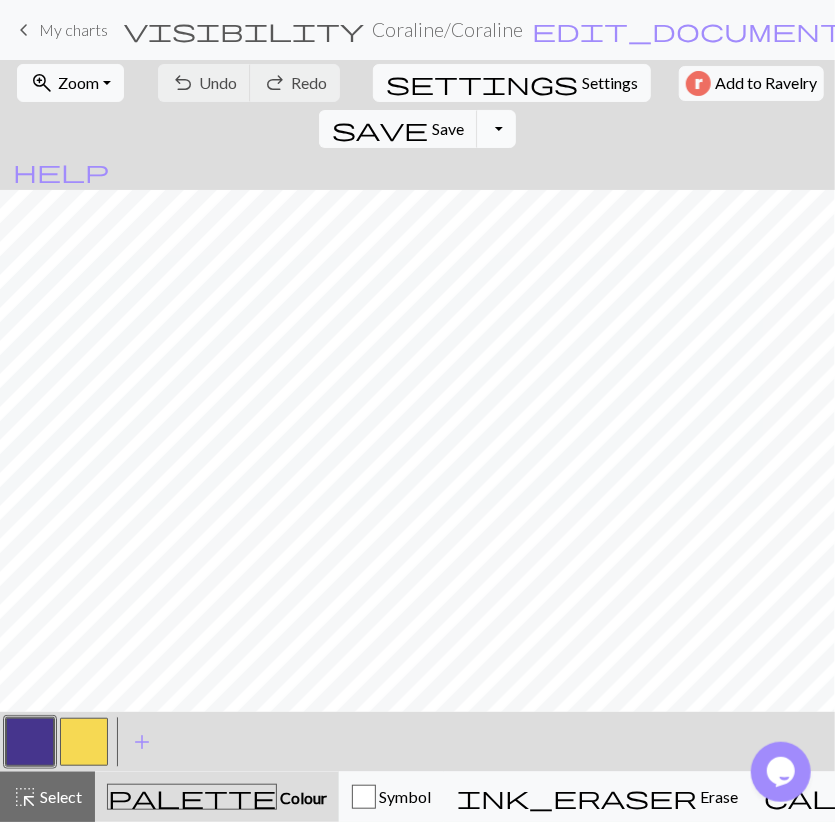 click on "Toggle Dropdown" at bounding box center (496, 129) 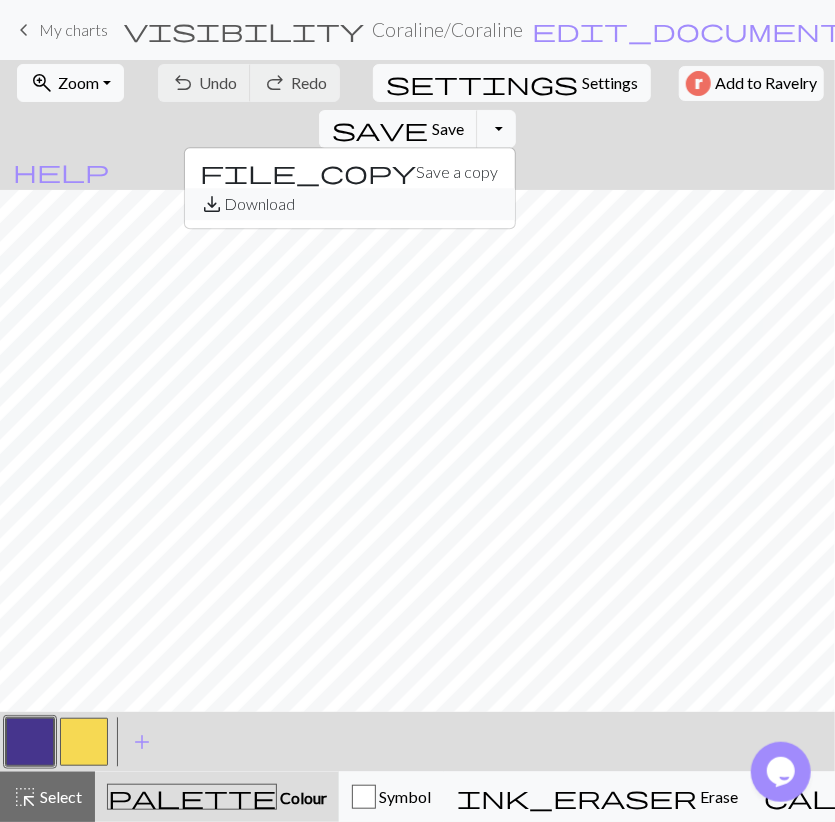 click on "save_alt  Download" at bounding box center [350, 204] 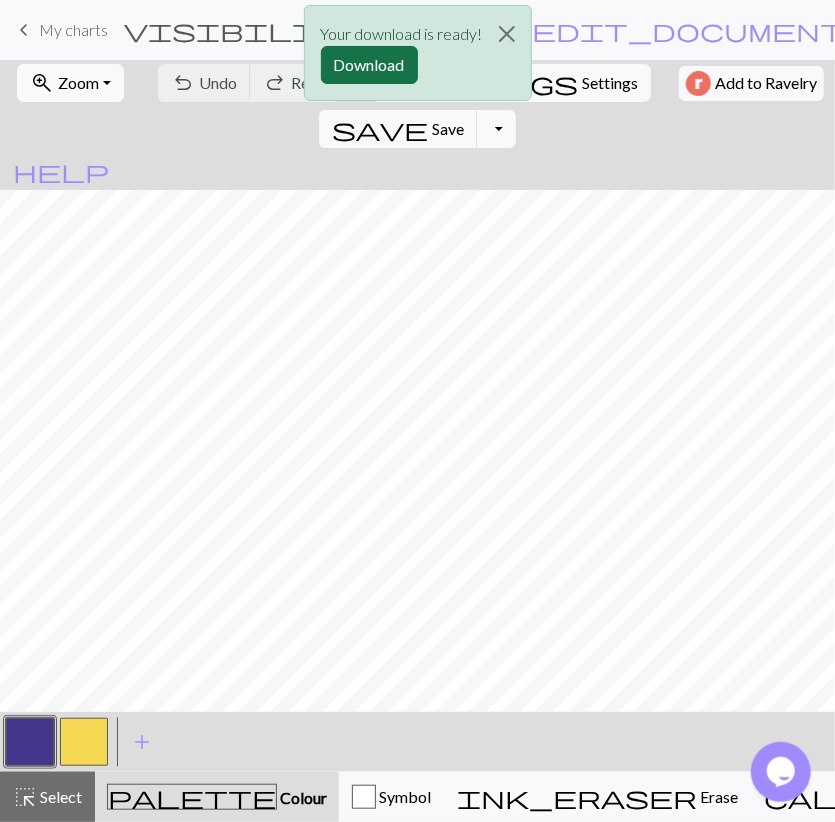 click on "Download" at bounding box center (369, 65) 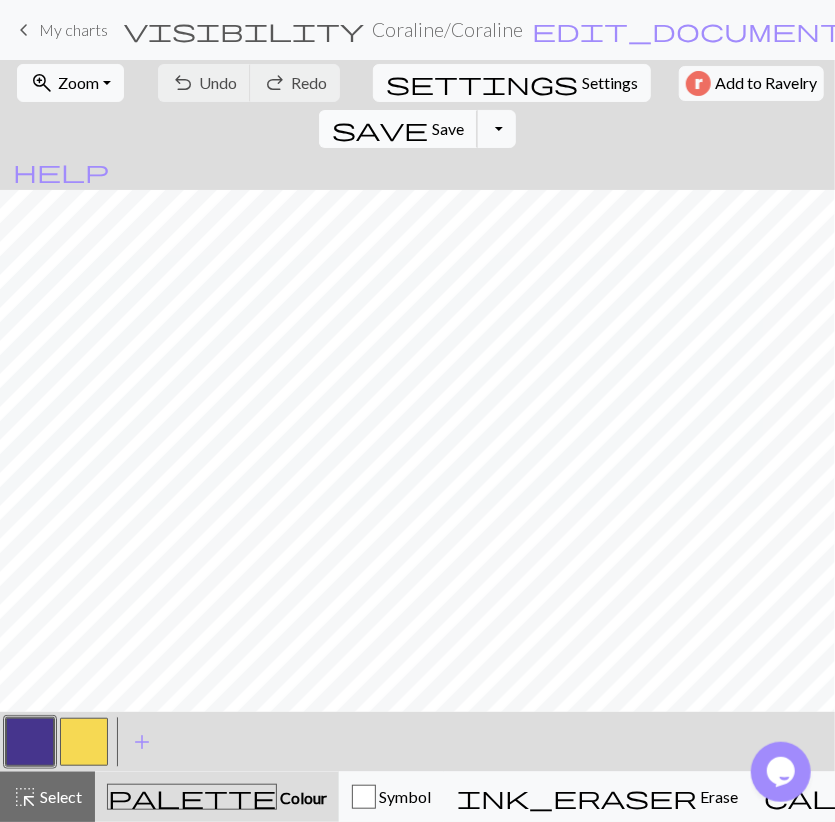click on "Save" at bounding box center [448, 128] 